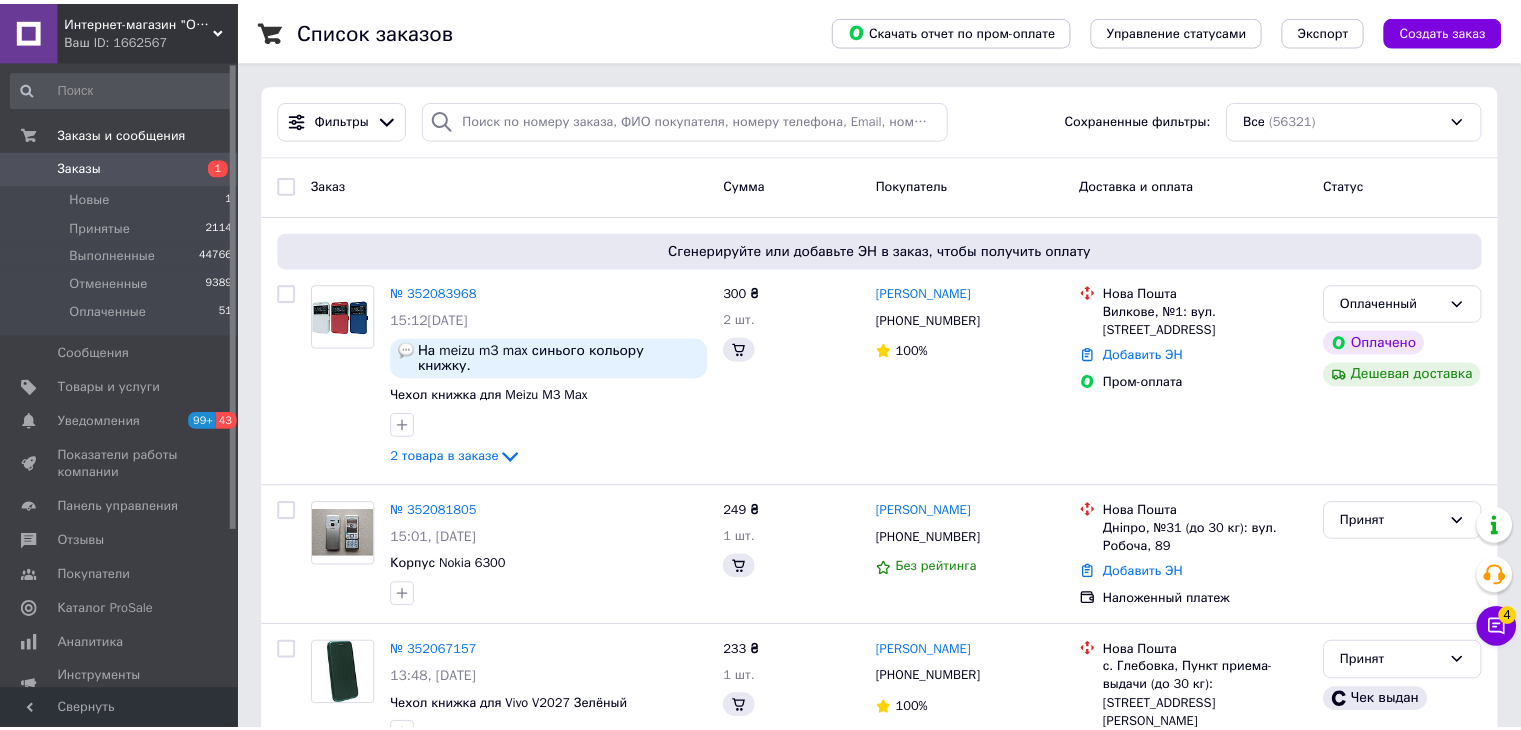 scroll, scrollTop: 0, scrollLeft: 0, axis: both 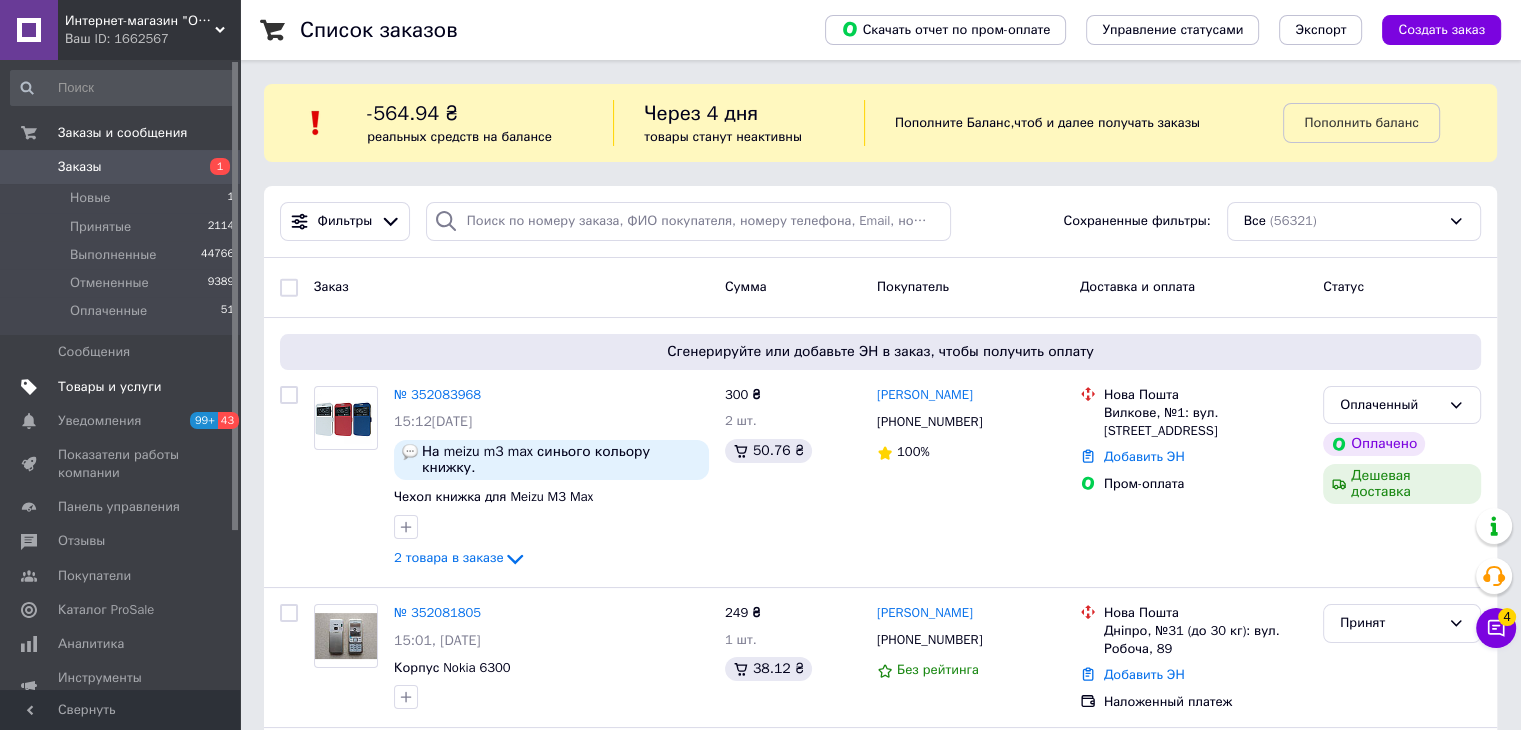 click on "Товары и услуги" at bounding box center [123, 387] 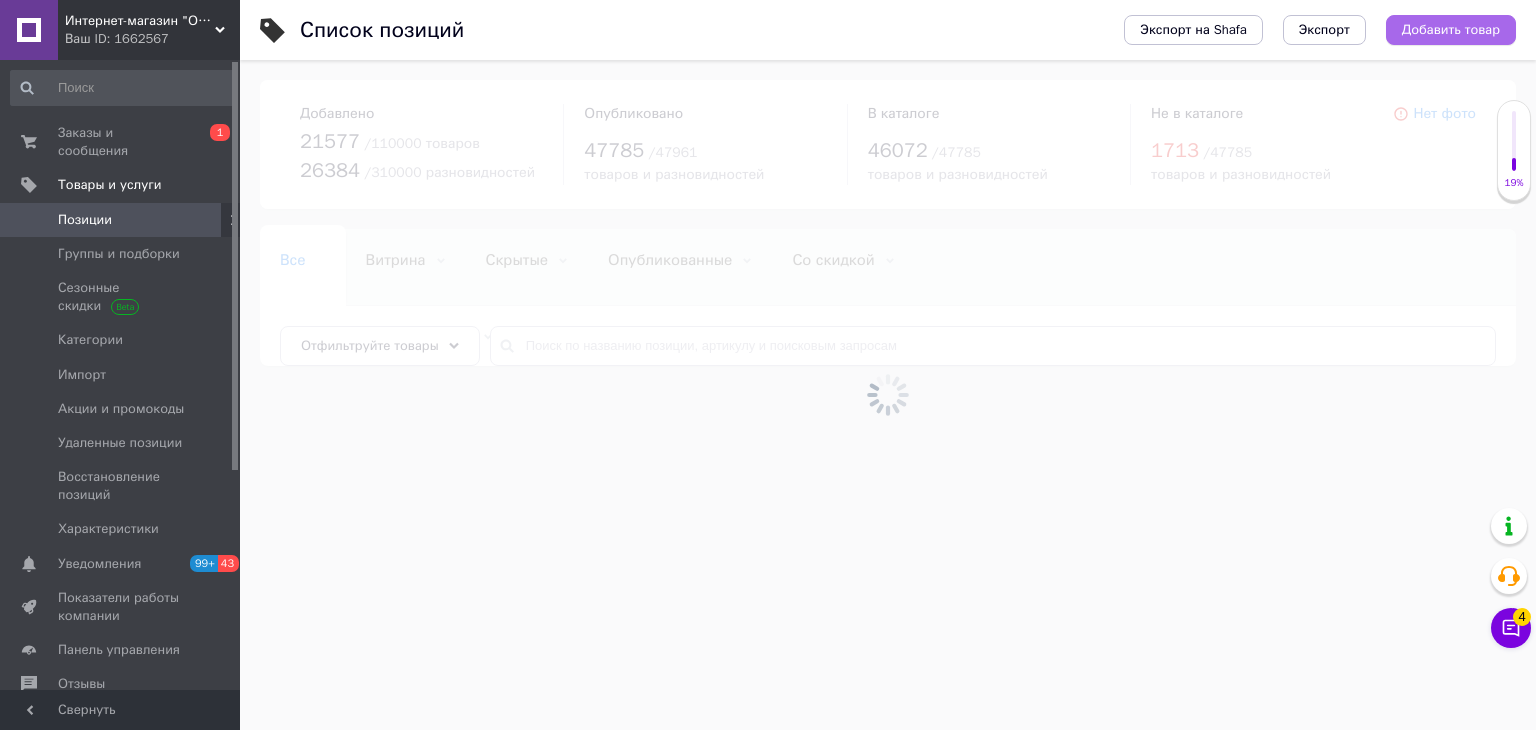 click on "Добавить товар" at bounding box center [1451, 30] 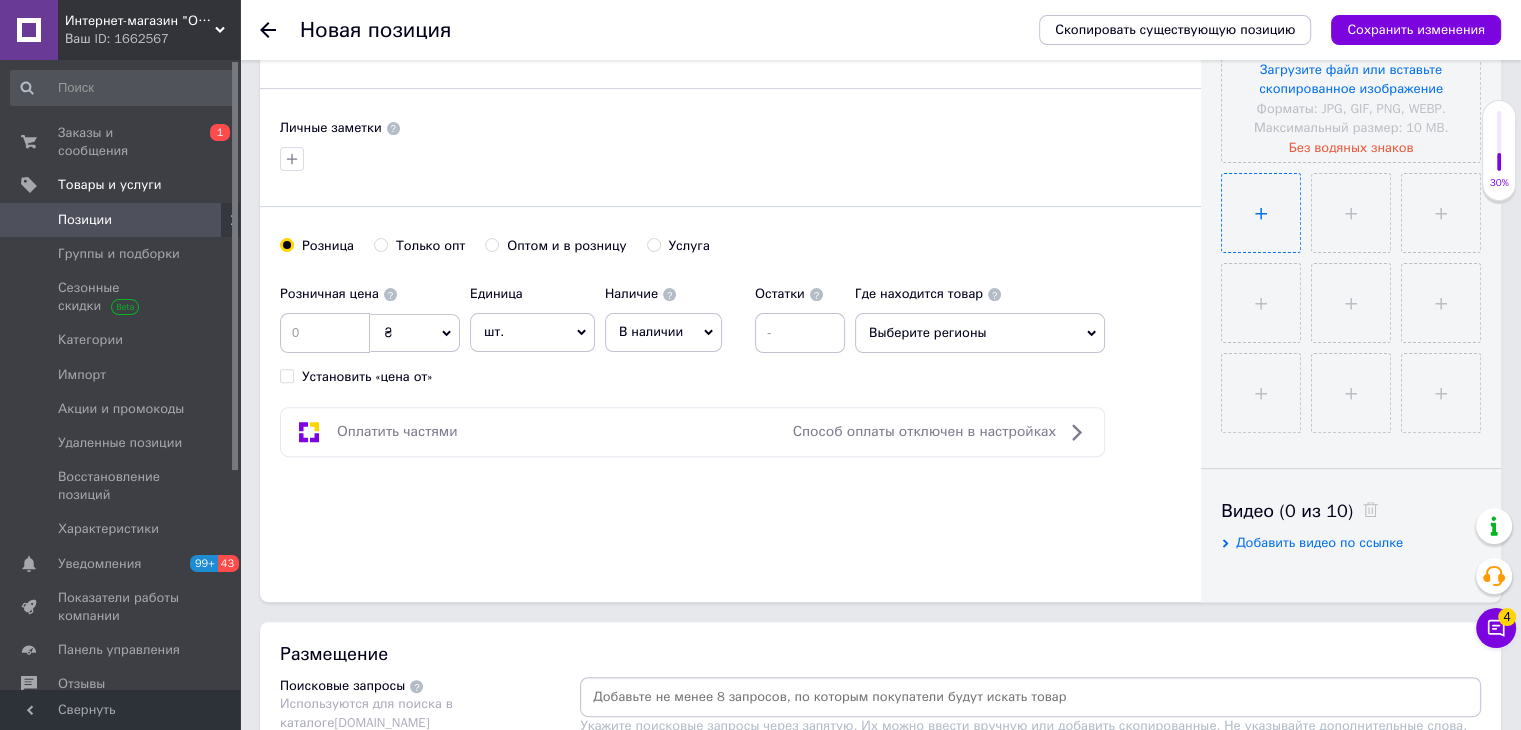 scroll, scrollTop: 600, scrollLeft: 0, axis: vertical 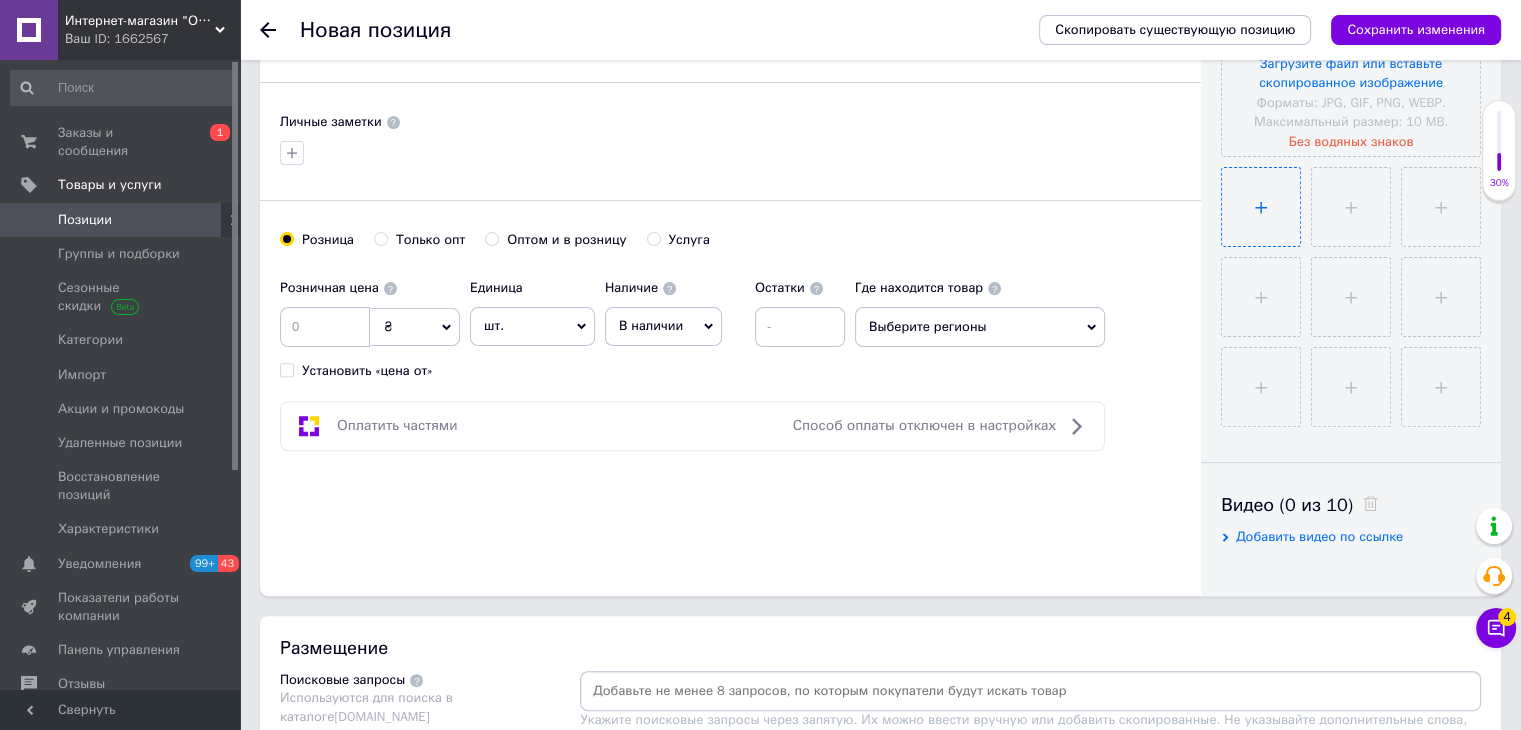 click at bounding box center [1261, 207] 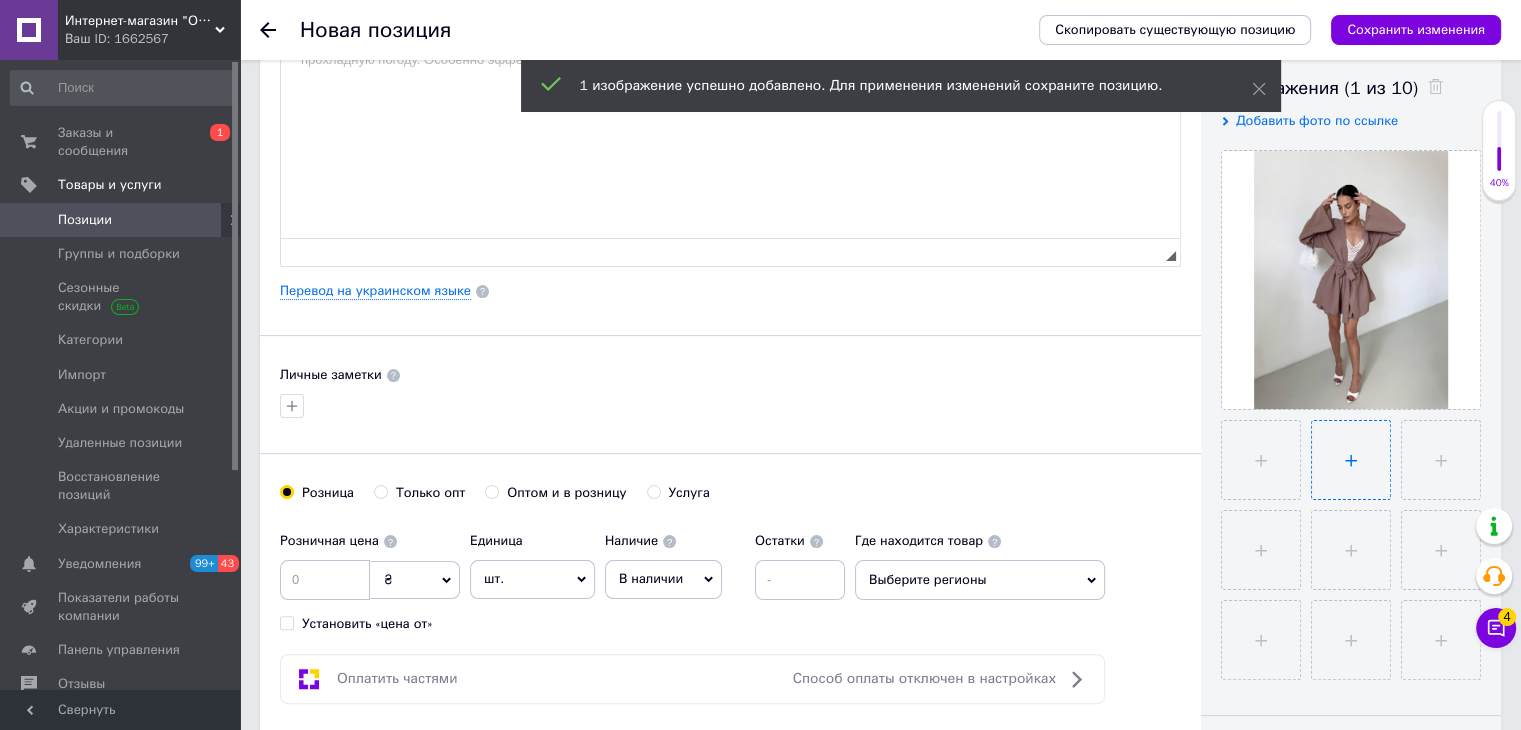 scroll, scrollTop: 300, scrollLeft: 0, axis: vertical 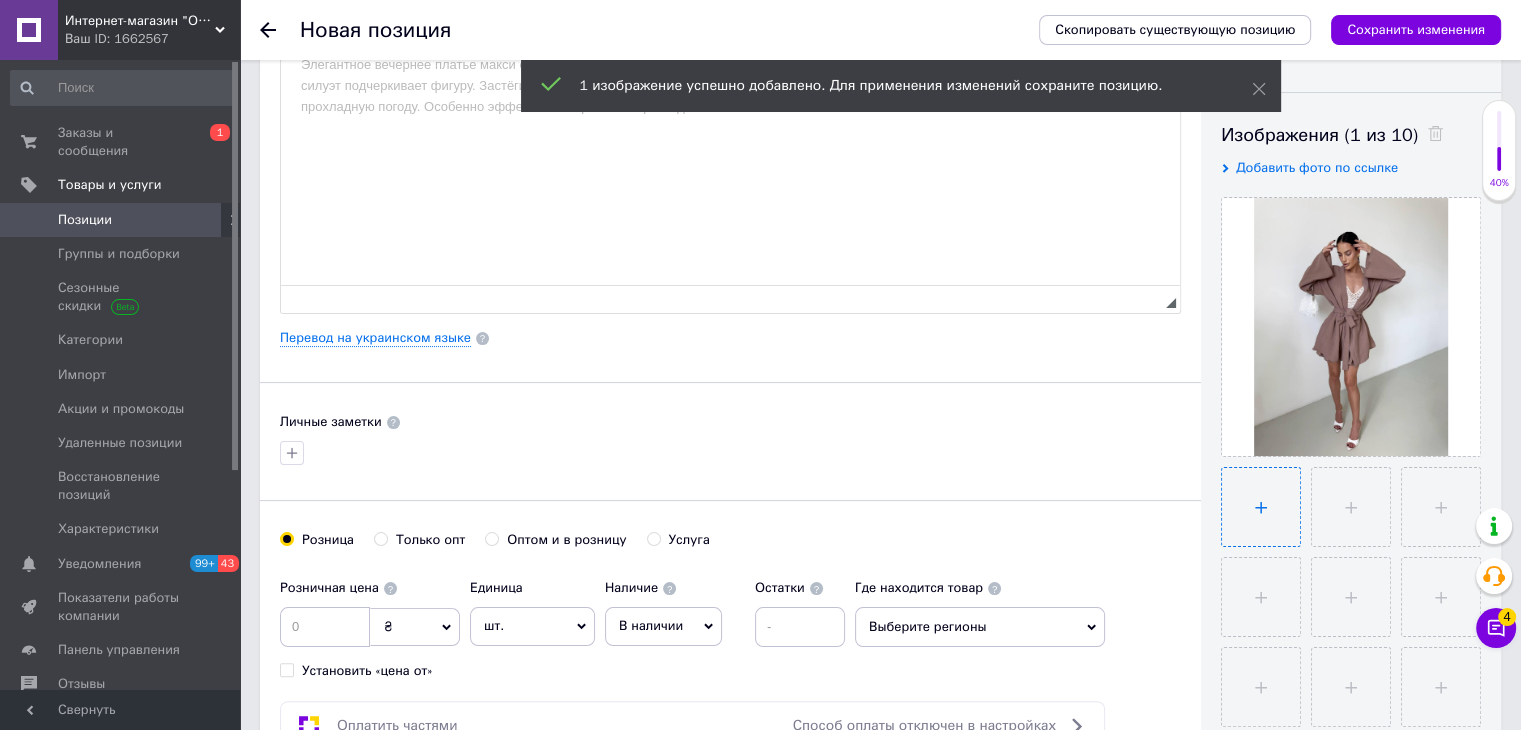 click at bounding box center (1261, 507) 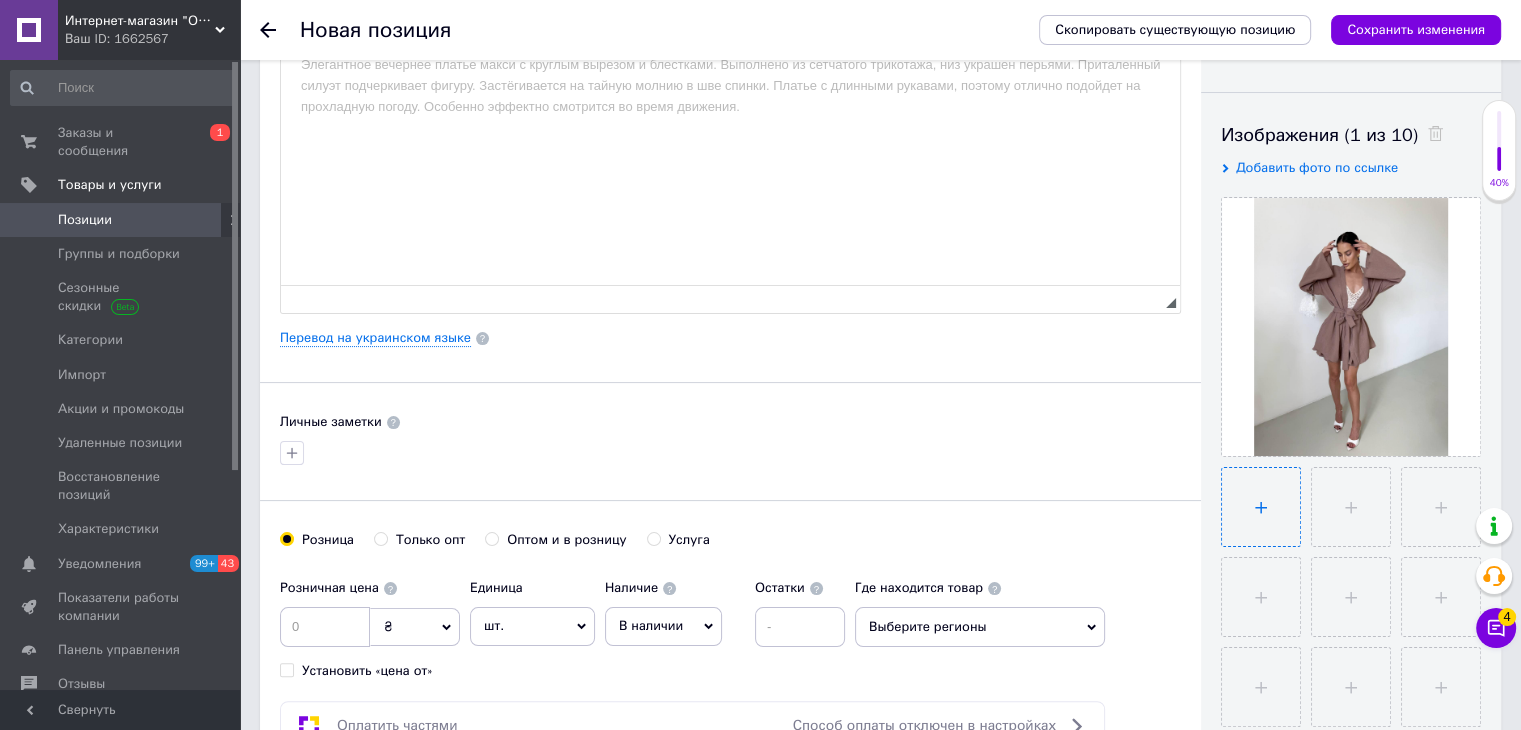 type on "C:\fakepath\photo_2025-07-03_17-08-16 (2).jpg" 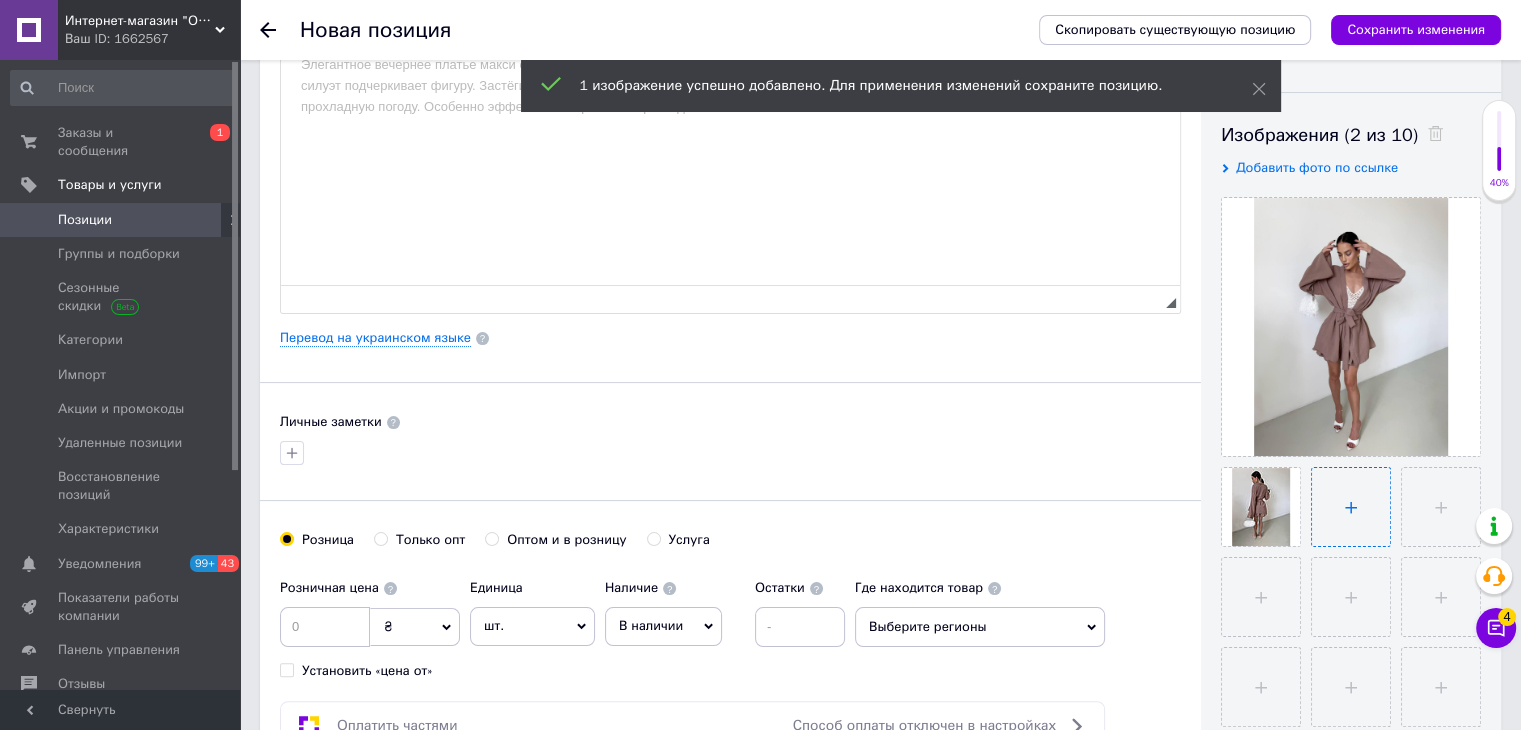 click at bounding box center (1351, 507) 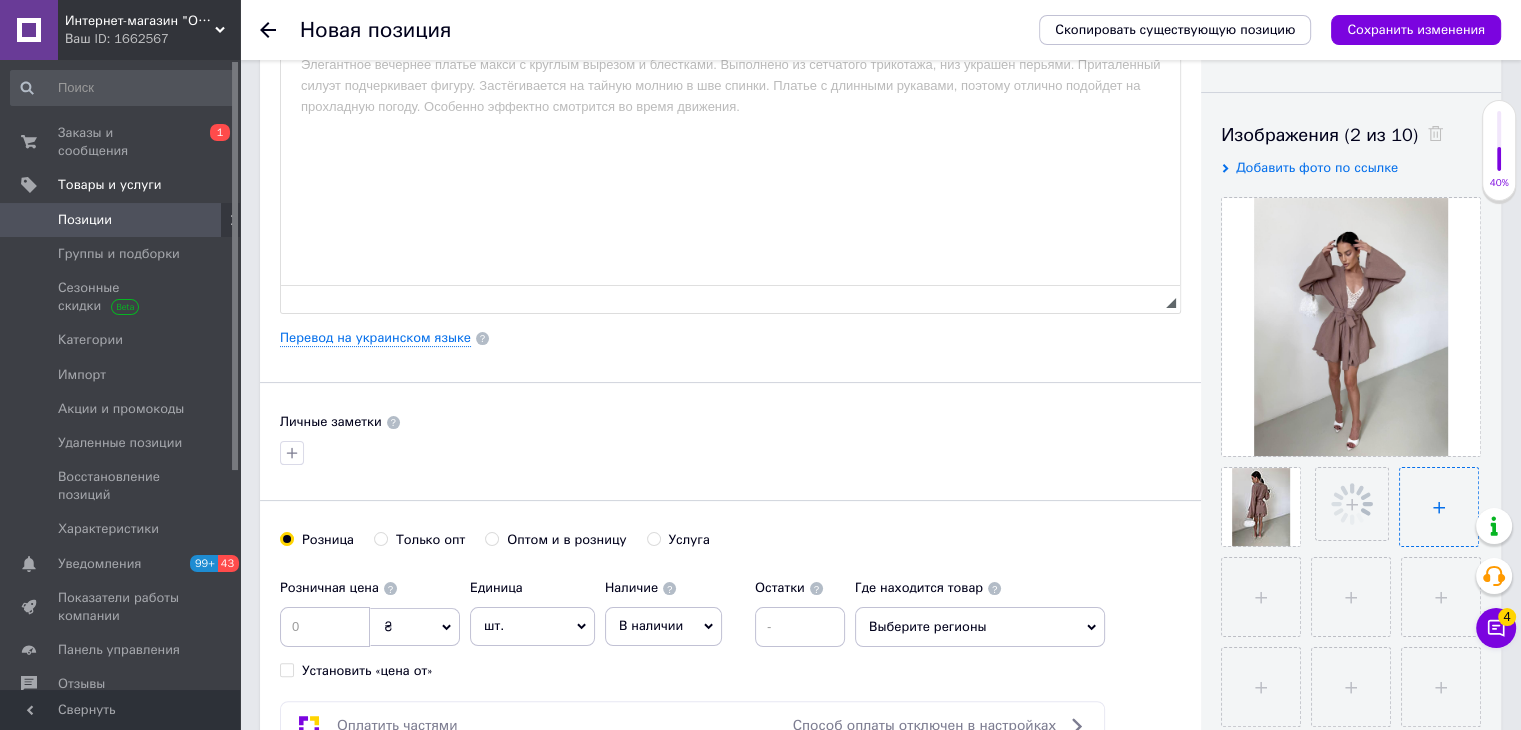 click at bounding box center [1439, 507] 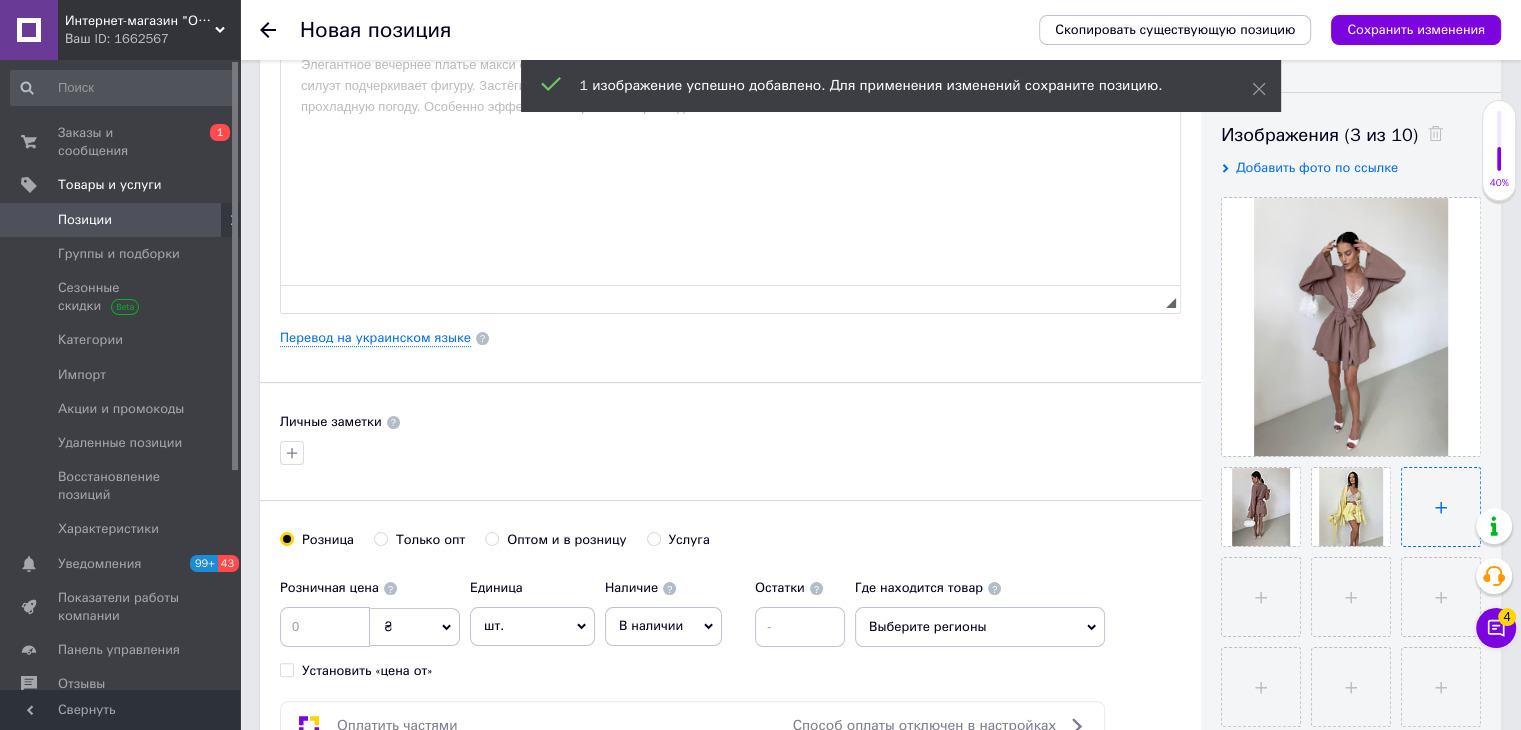 type on "C:\fakepath\photo_2025-07-03_17-08-15 (2).jpg" 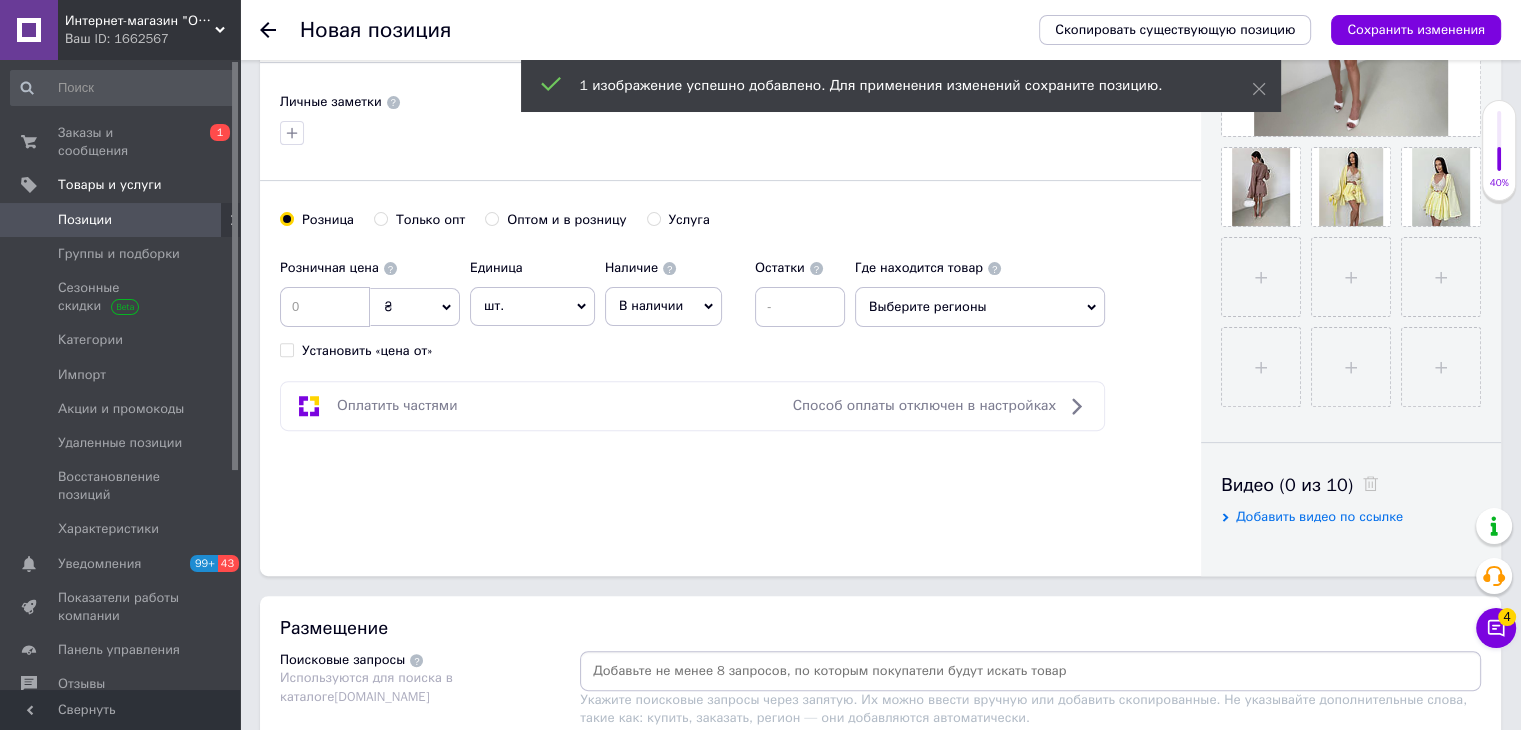 scroll, scrollTop: 700, scrollLeft: 0, axis: vertical 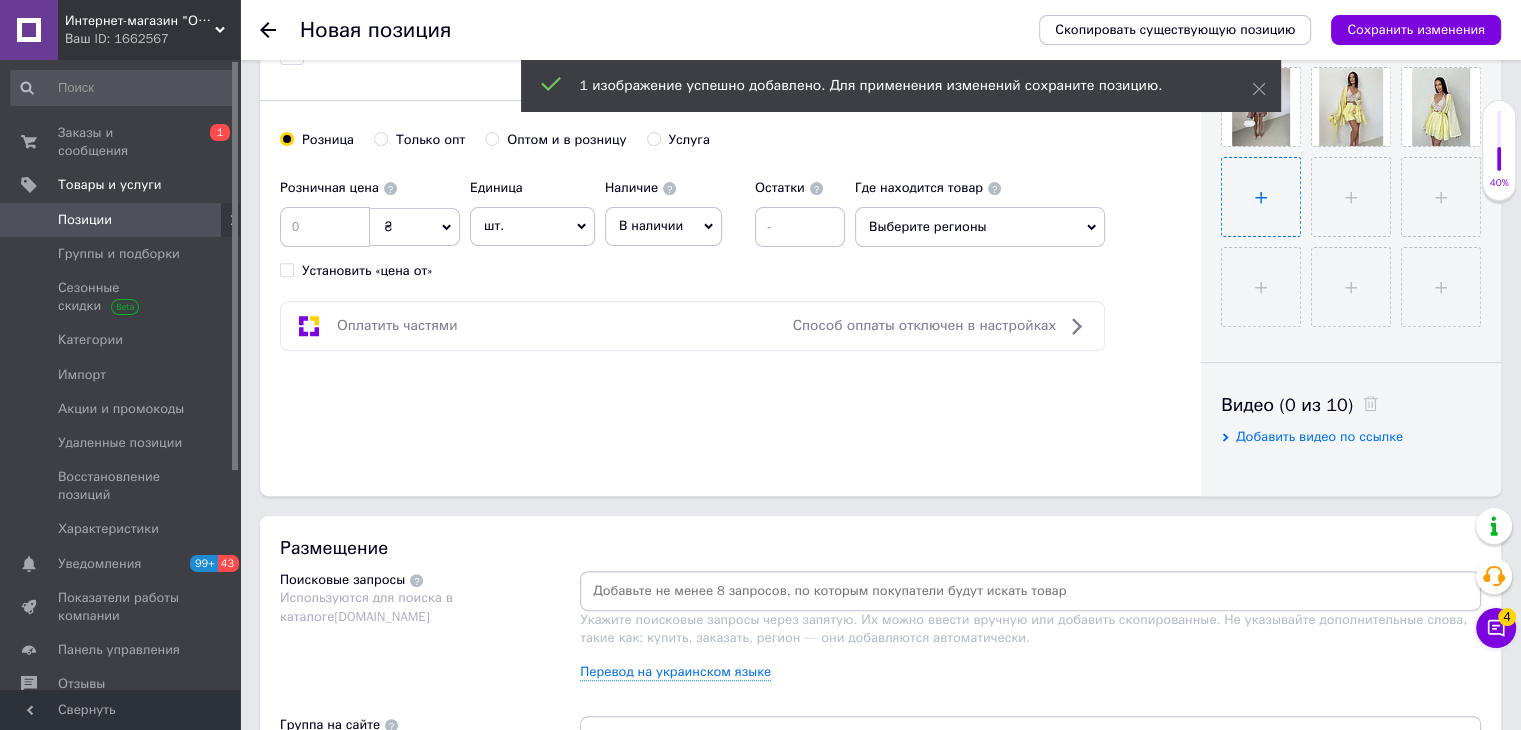 click at bounding box center (1261, 197) 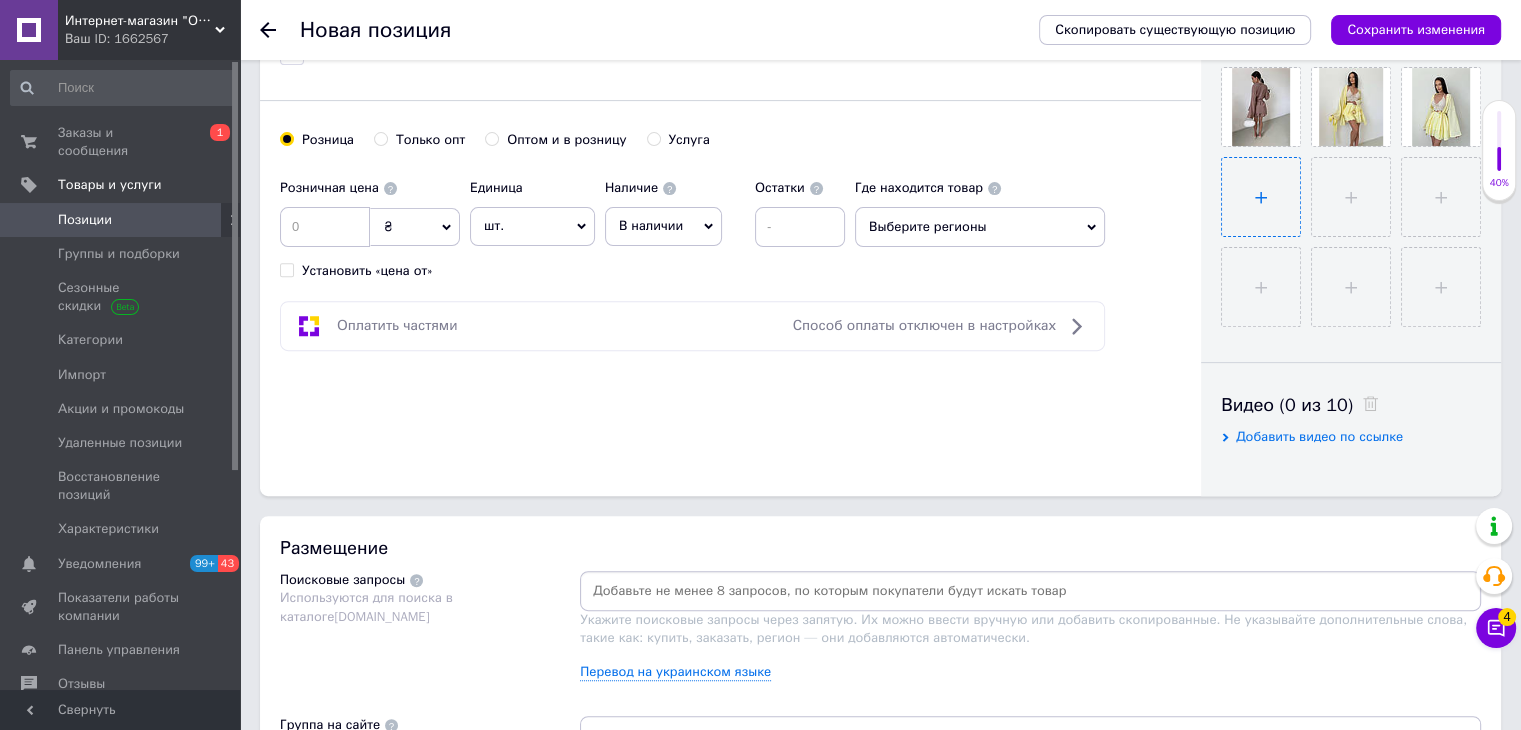 type on "C:\fakepath\photo_2025-07-03_17-08-12 (2).jpg" 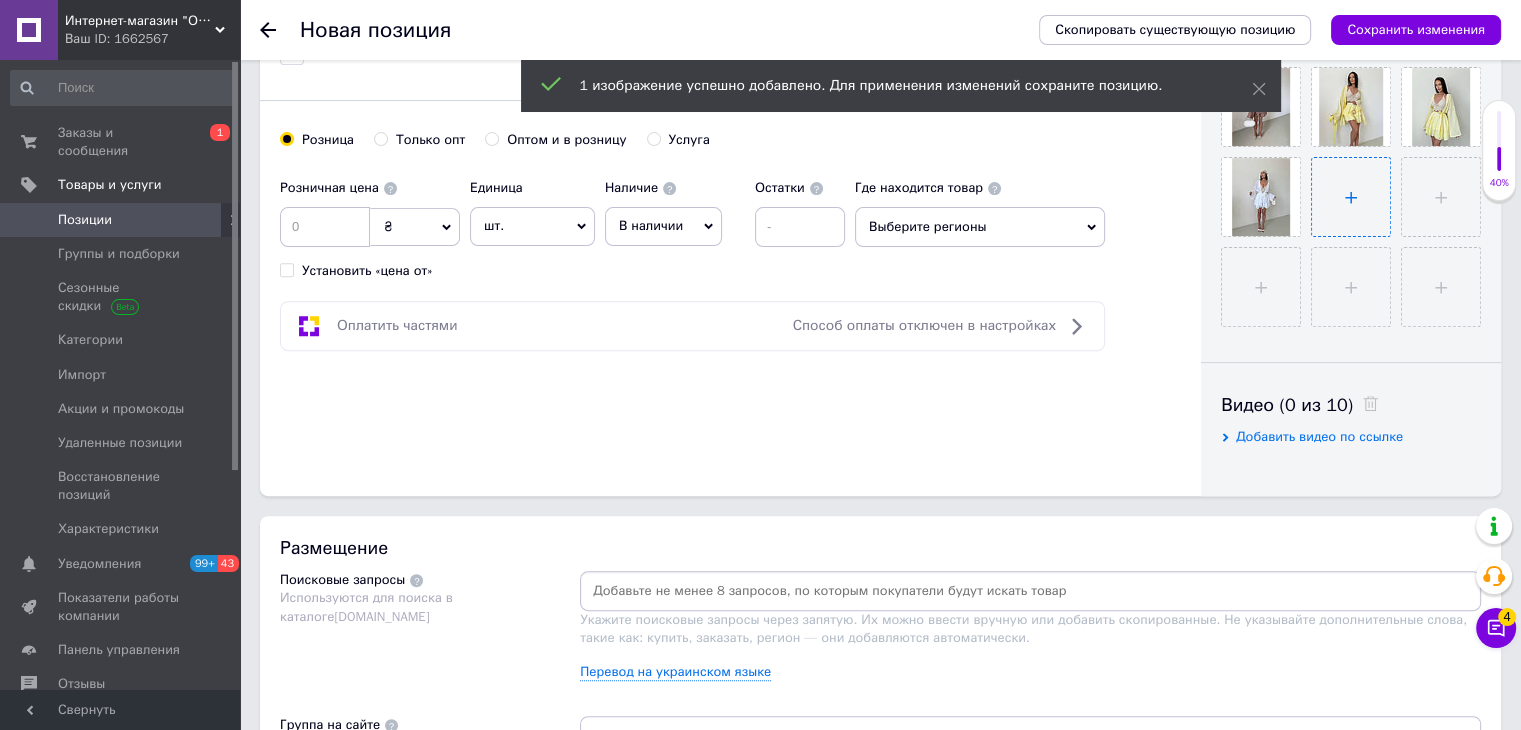 click at bounding box center (1351, 197) 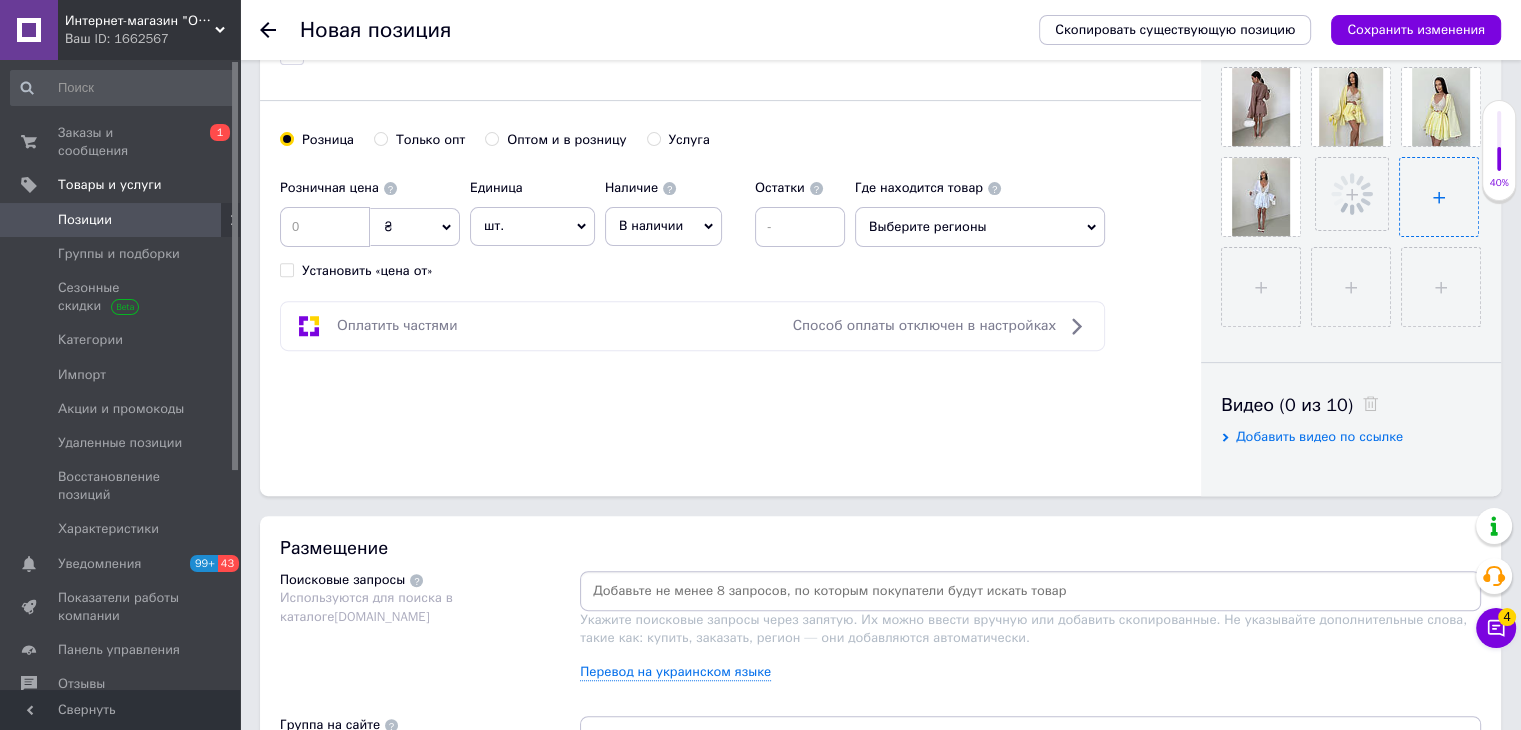click at bounding box center [1439, 197] 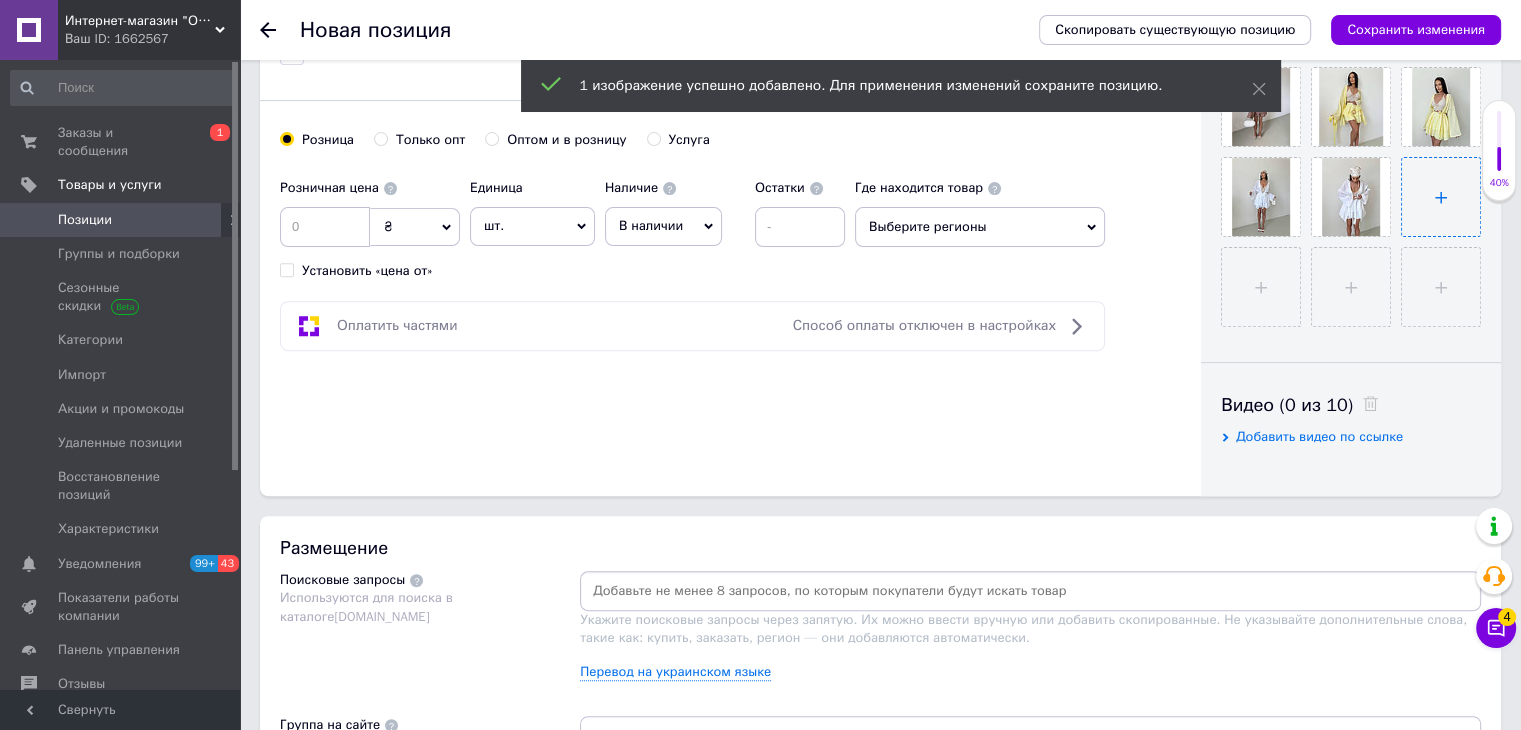 type on "C:\fakepath\photo_2025-07-03_17-08-13 (2).jpg" 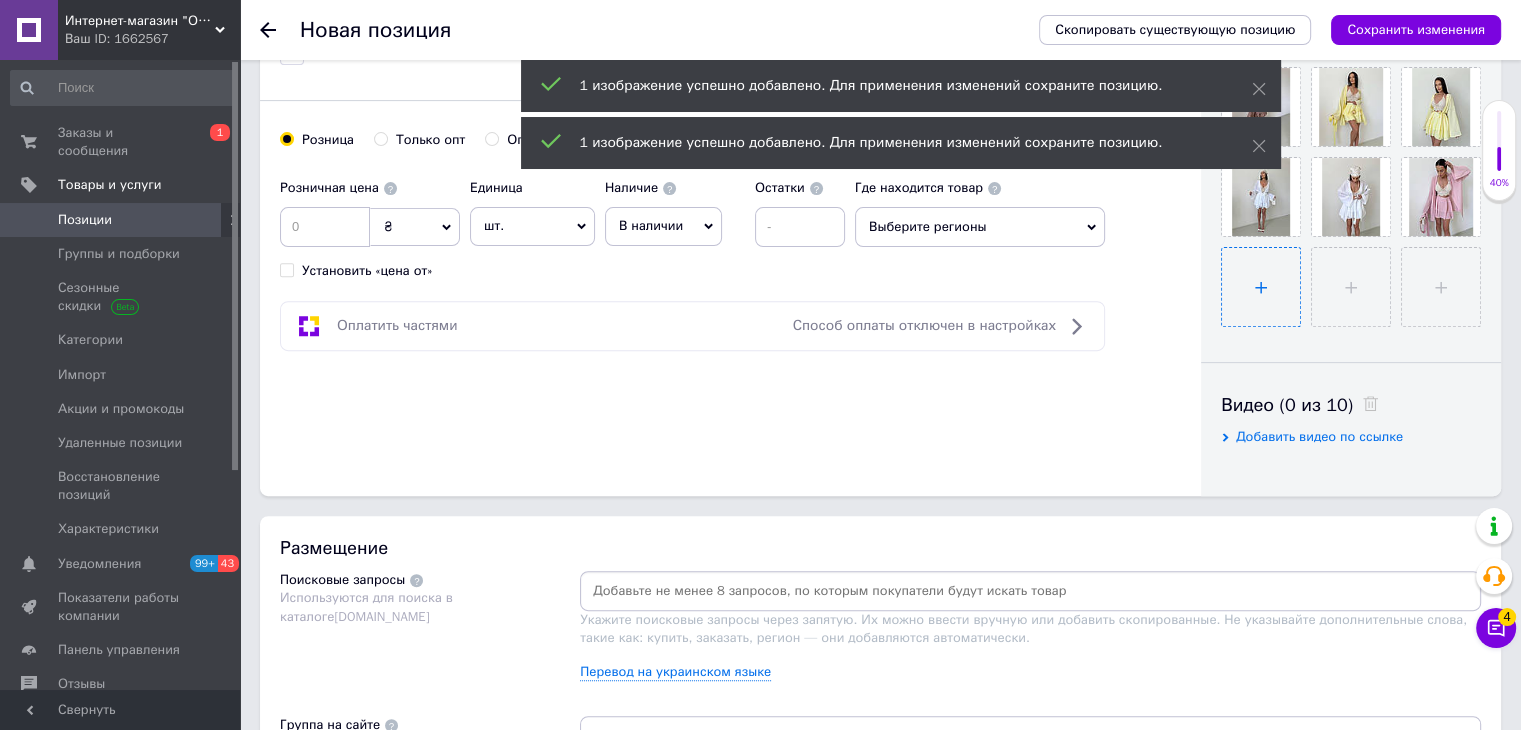 click at bounding box center [1261, 287] 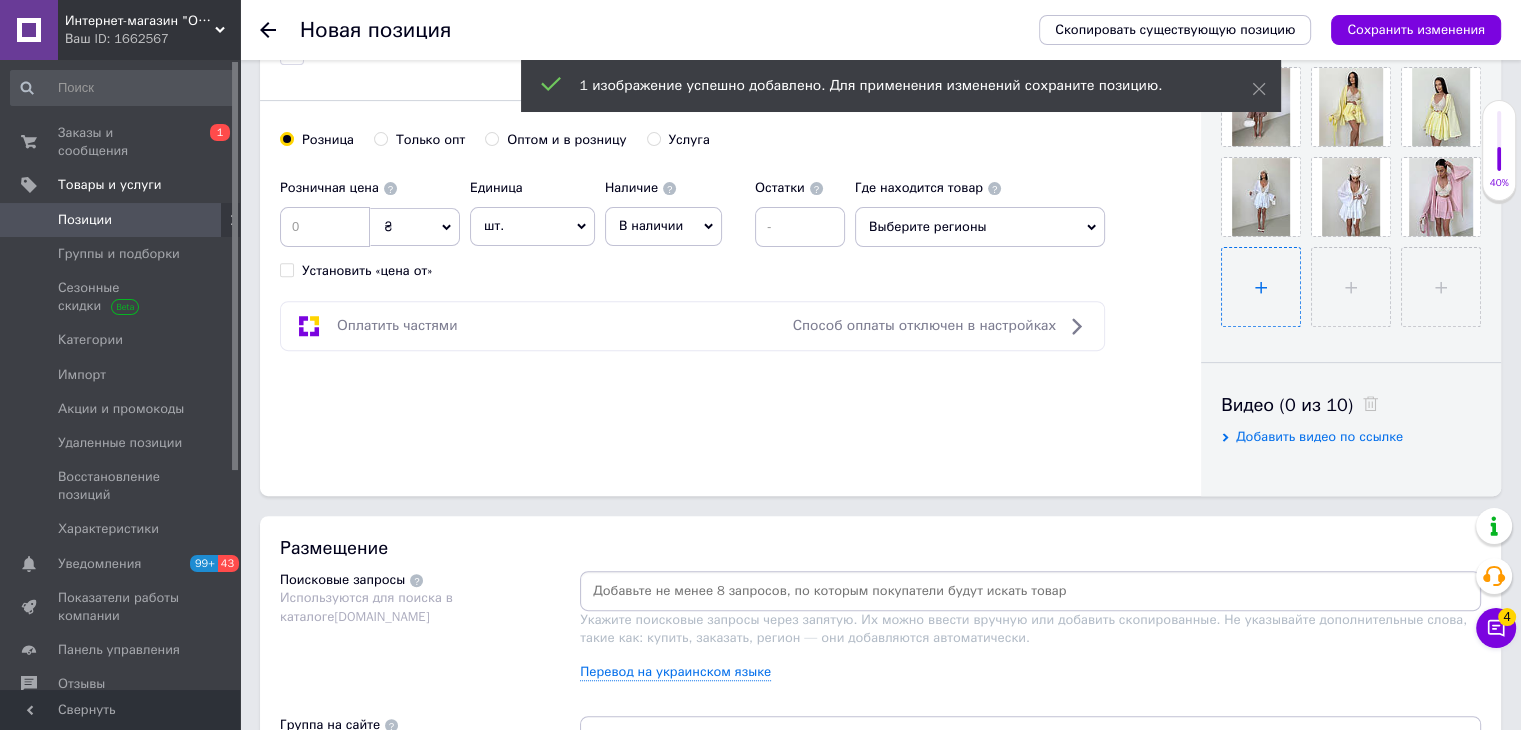 type on "C:\fakepath\photo_2025-07-03_17-08-14 (2).jpg" 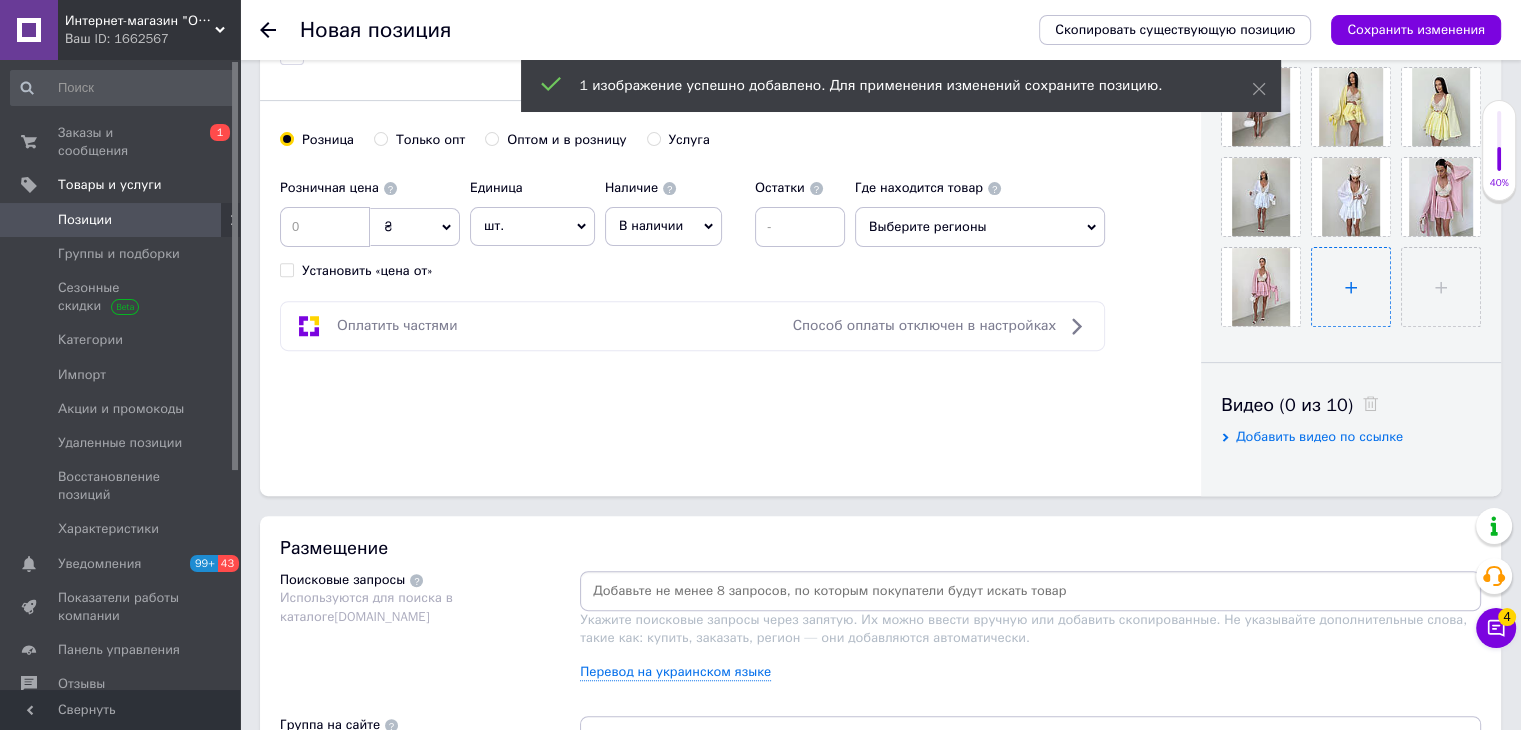 click at bounding box center (1351, 287) 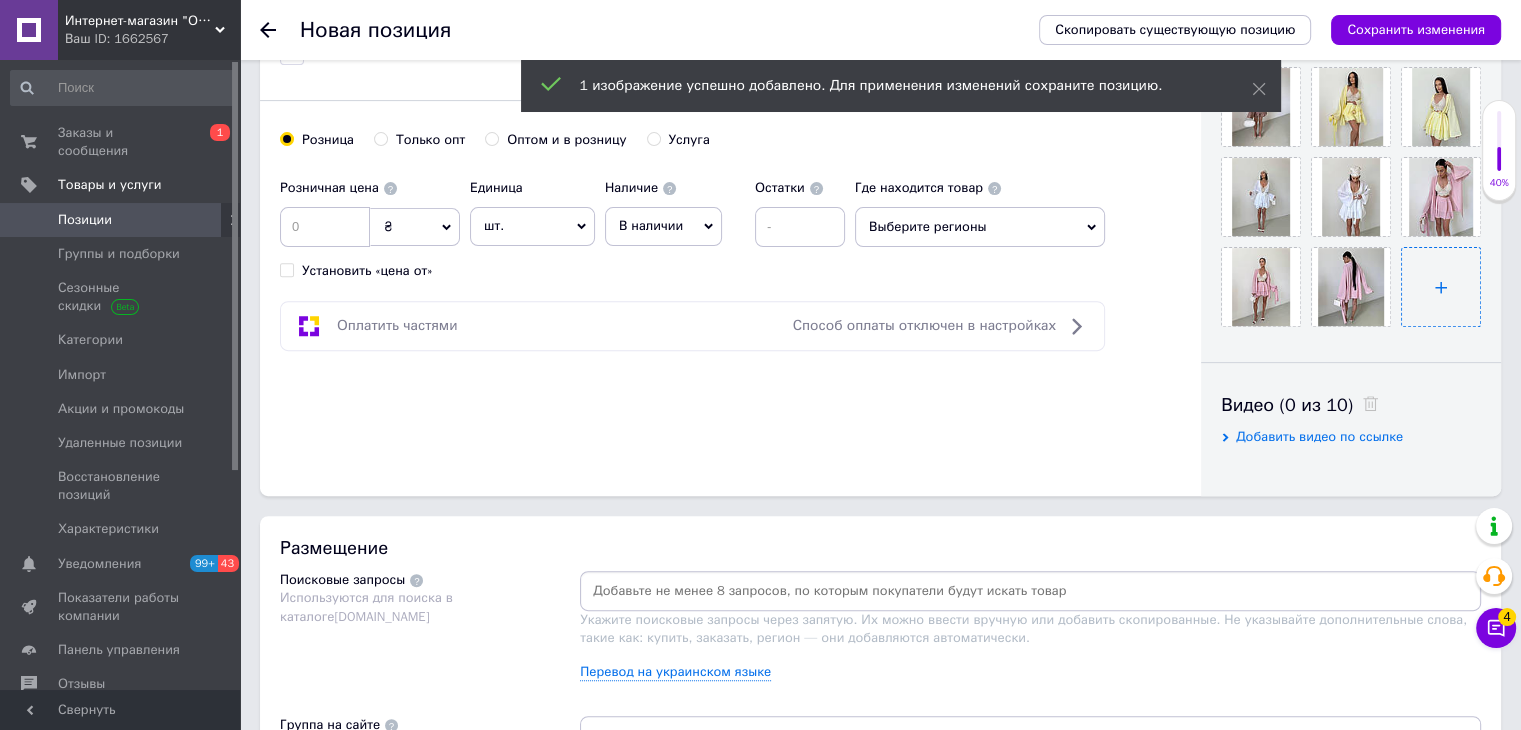 click at bounding box center [1441, 287] 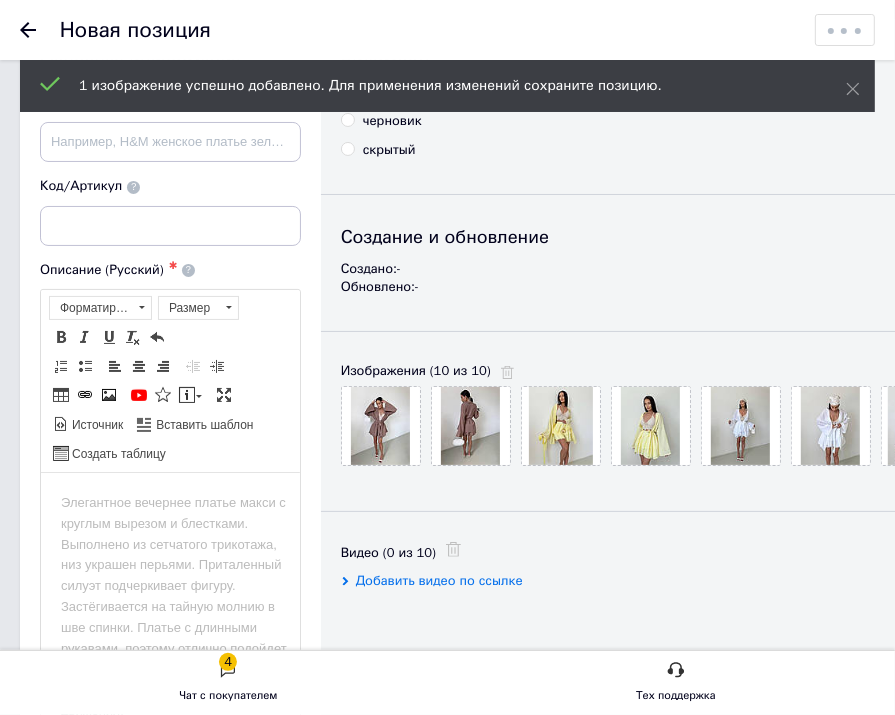 scroll, scrollTop: 0, scrollLeft: 0, axis: both 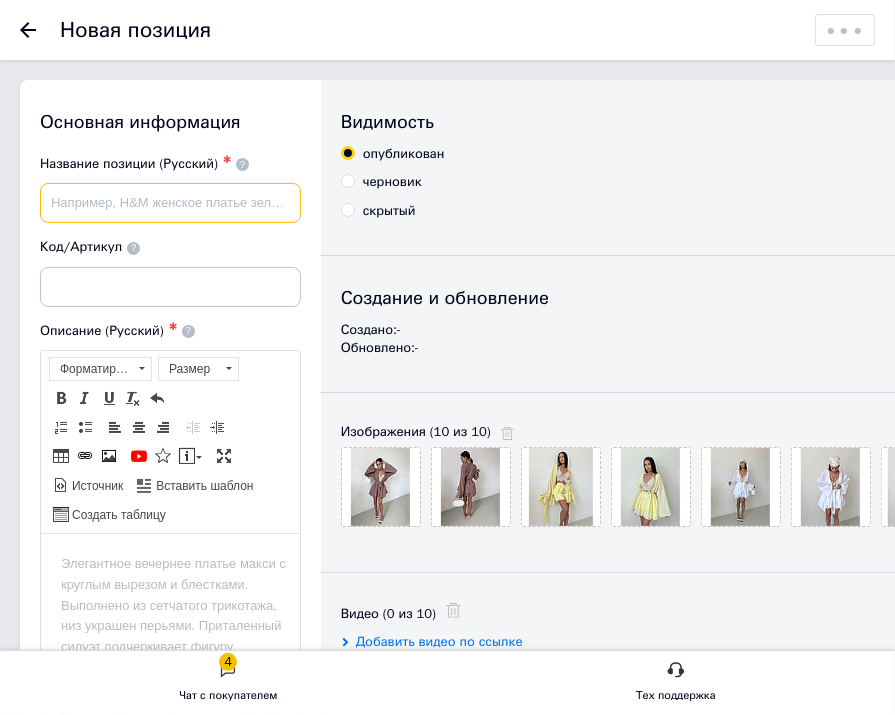 click at bounding box center [170, 203] 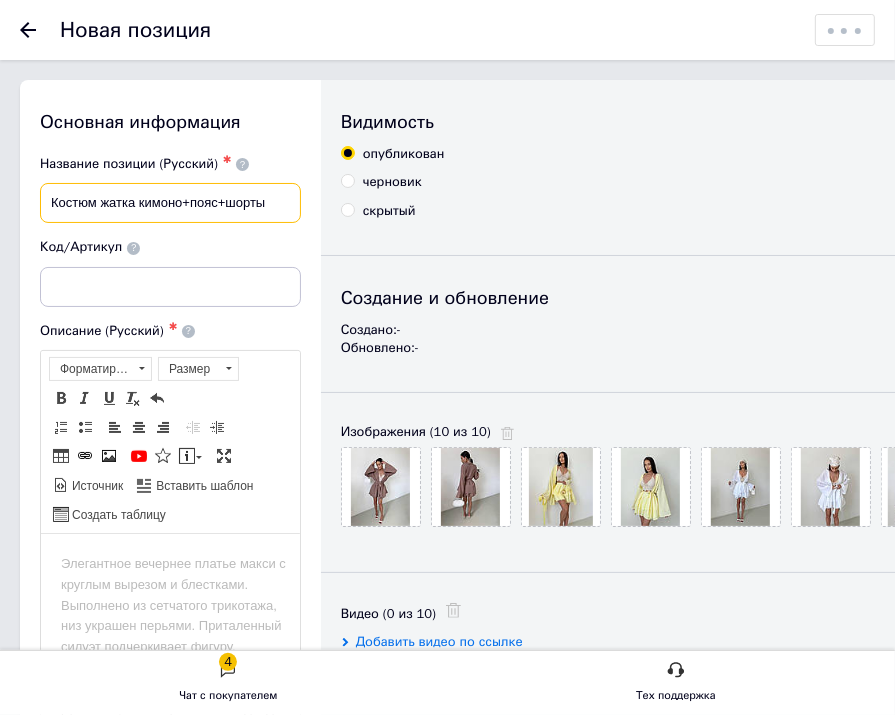 scroll, scrollTop: 60, scrollLeft: 0, axis: vertical 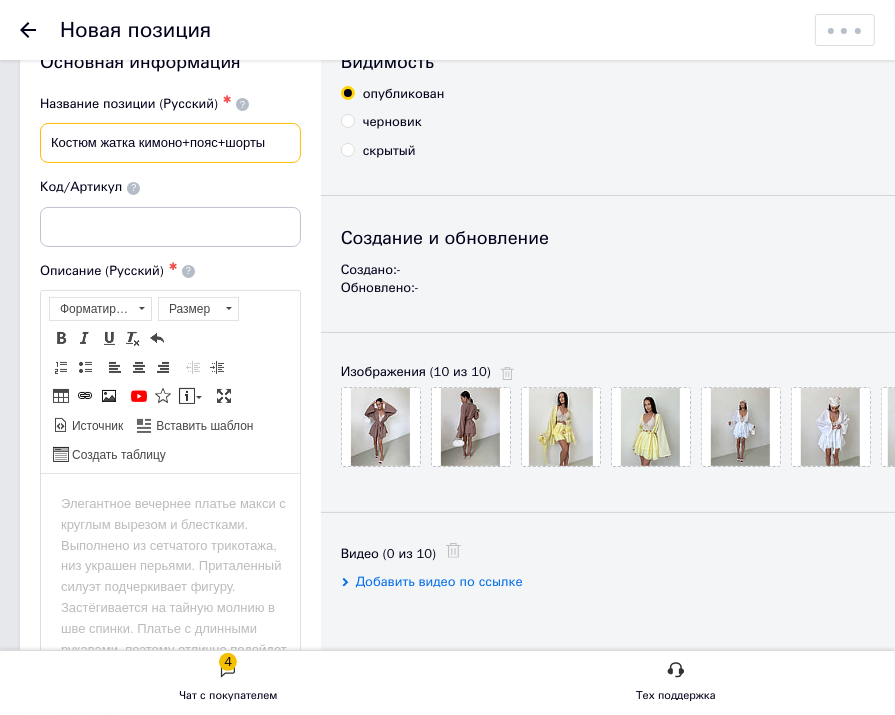 type on "Костюм жатка кимоно+пояс+шорты" 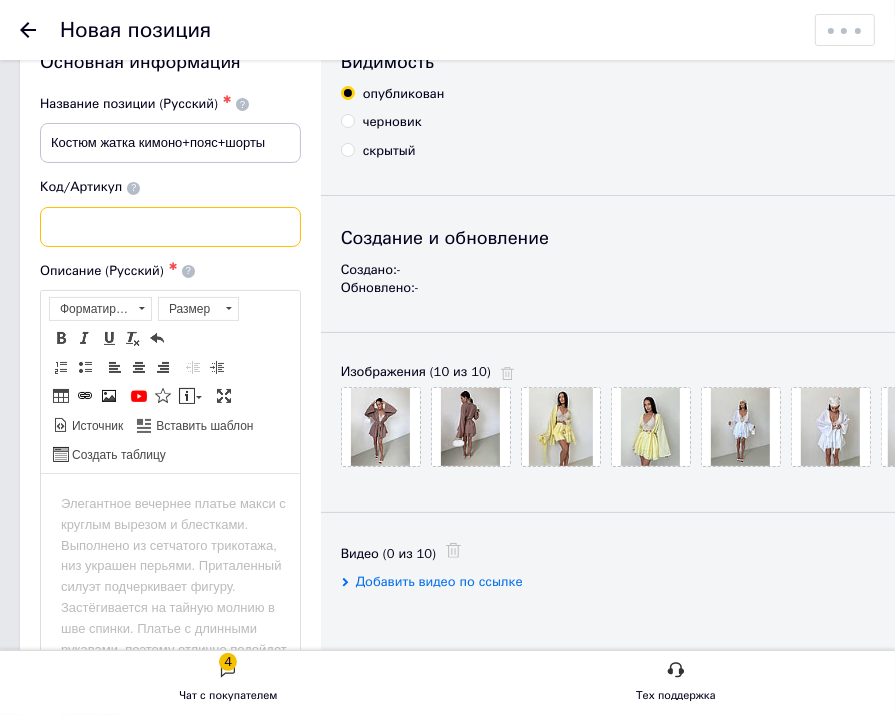 click at bounding box center (170, 227) 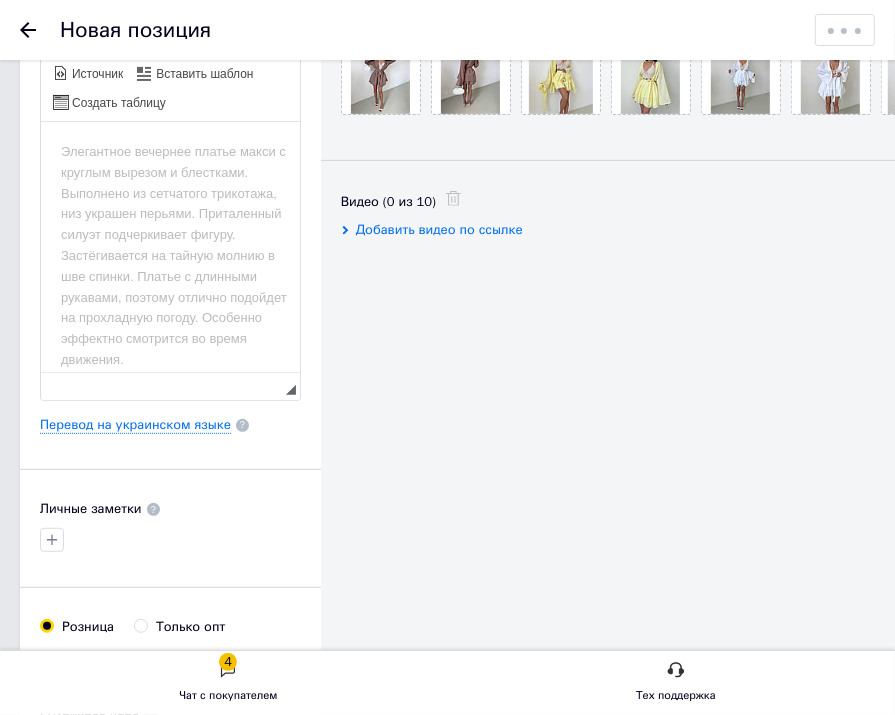 scroll, scrollTop: 412, scrollLeft: 0, axis: vertical 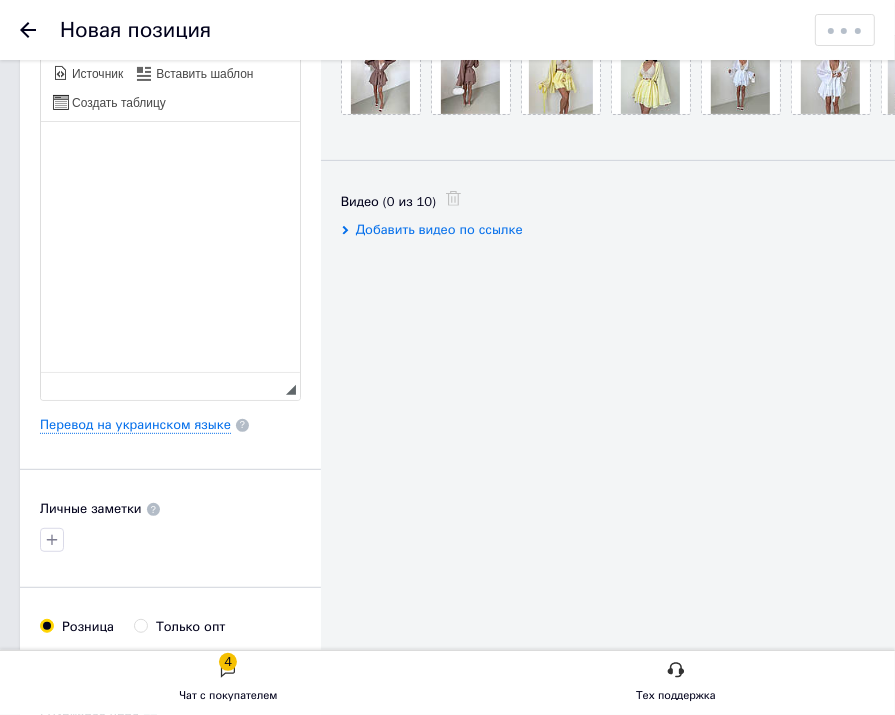 click at bounding box center [169, 151] 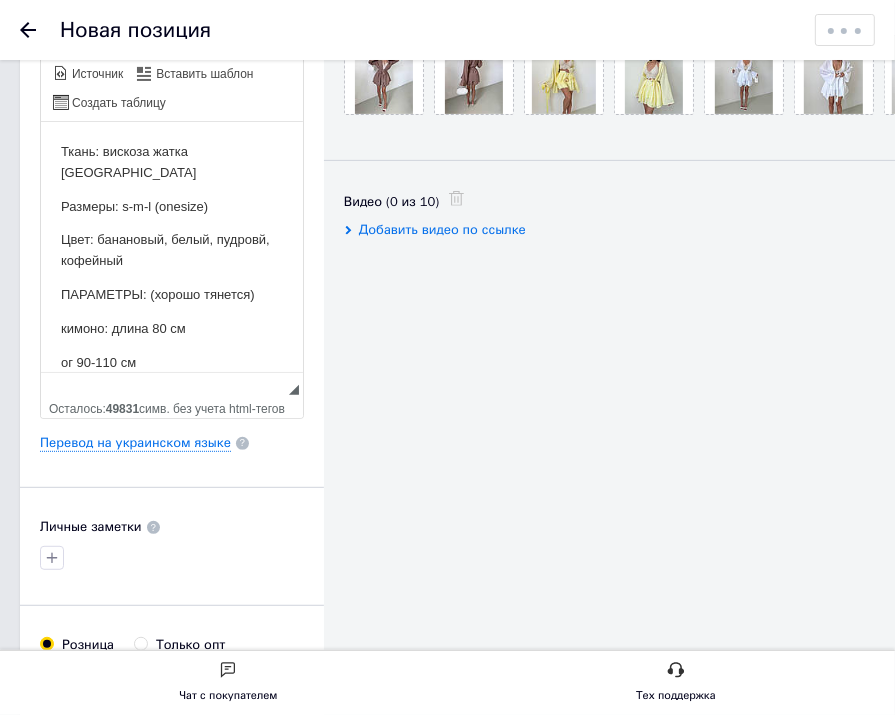 scroll, scrollTop: 11, scrollLeft: 0, axis: vertical 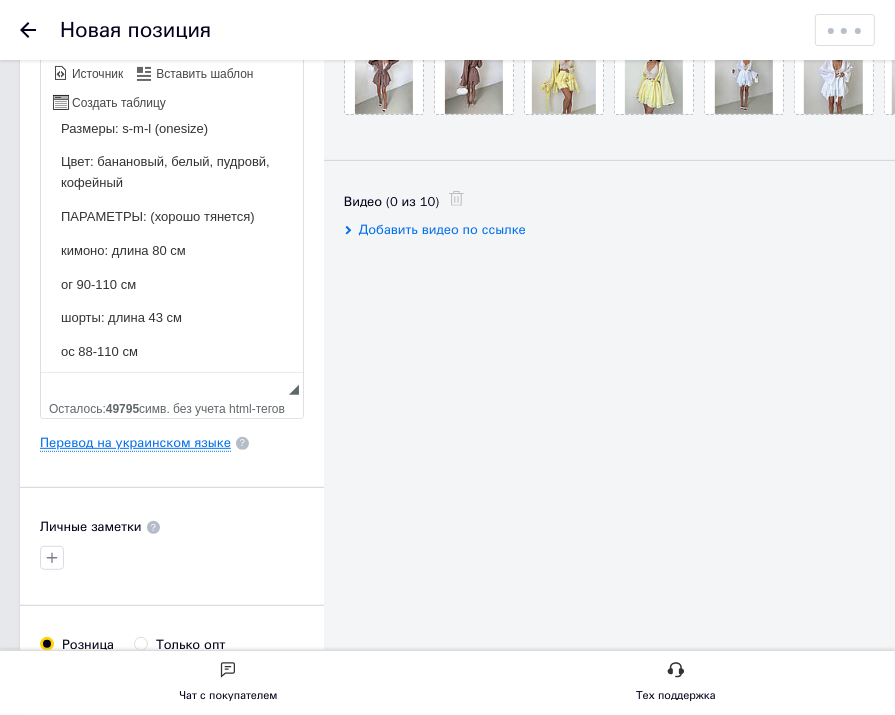 click on "Перевод на украинском языке" at bounding box center [135, 443] 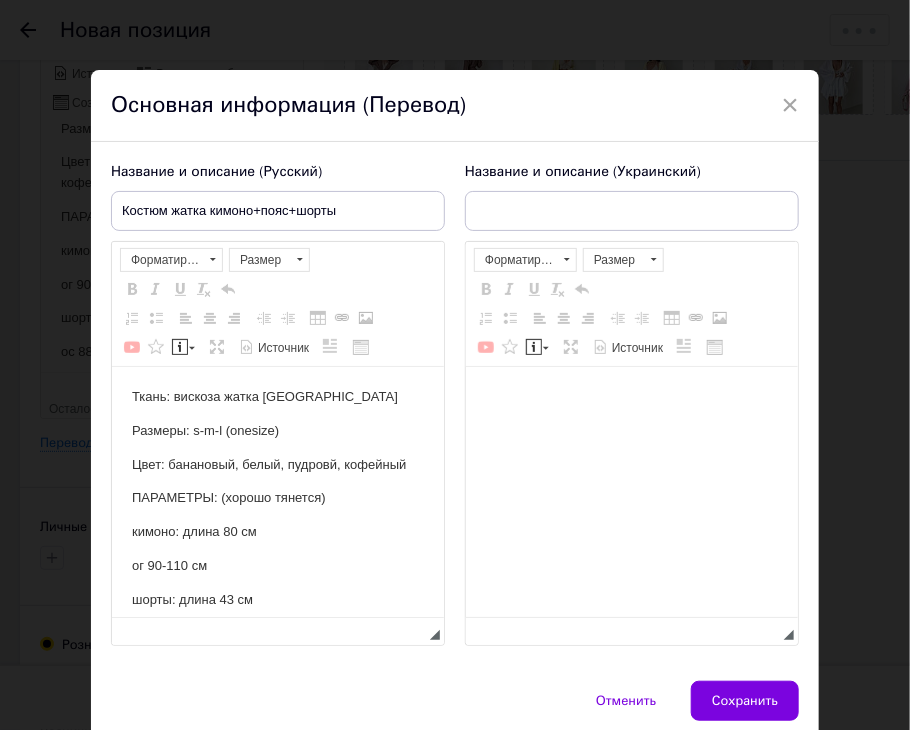 scroll, scrollTop: 0, scrollLeft: 0, axis: both 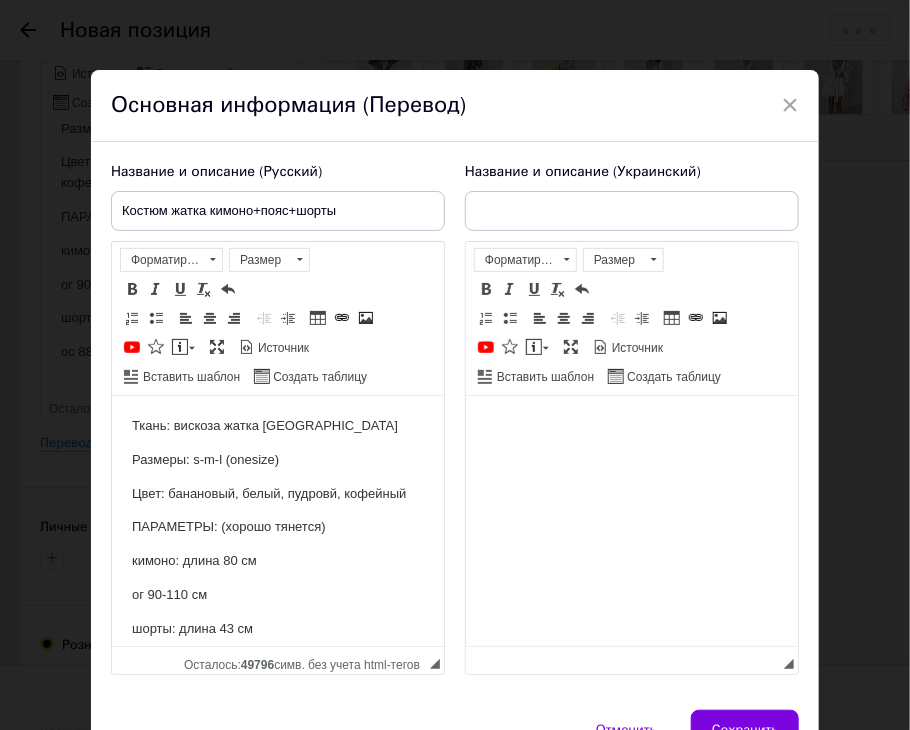 click at bounding box center [631, 426] 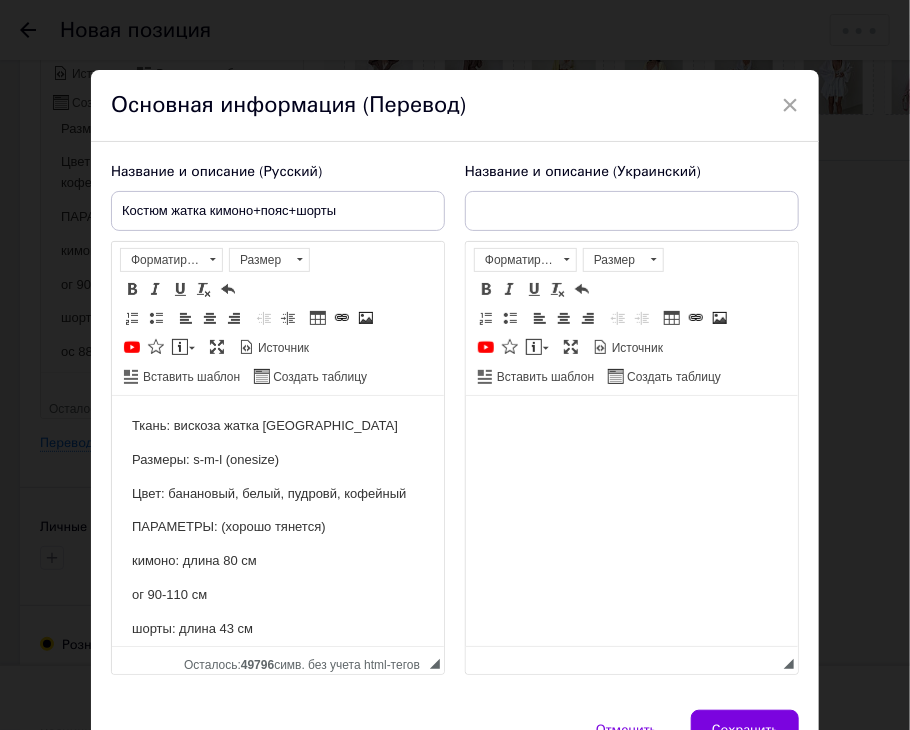 scroll, scrollTop: 0, scrollLeft: 0, axis: both 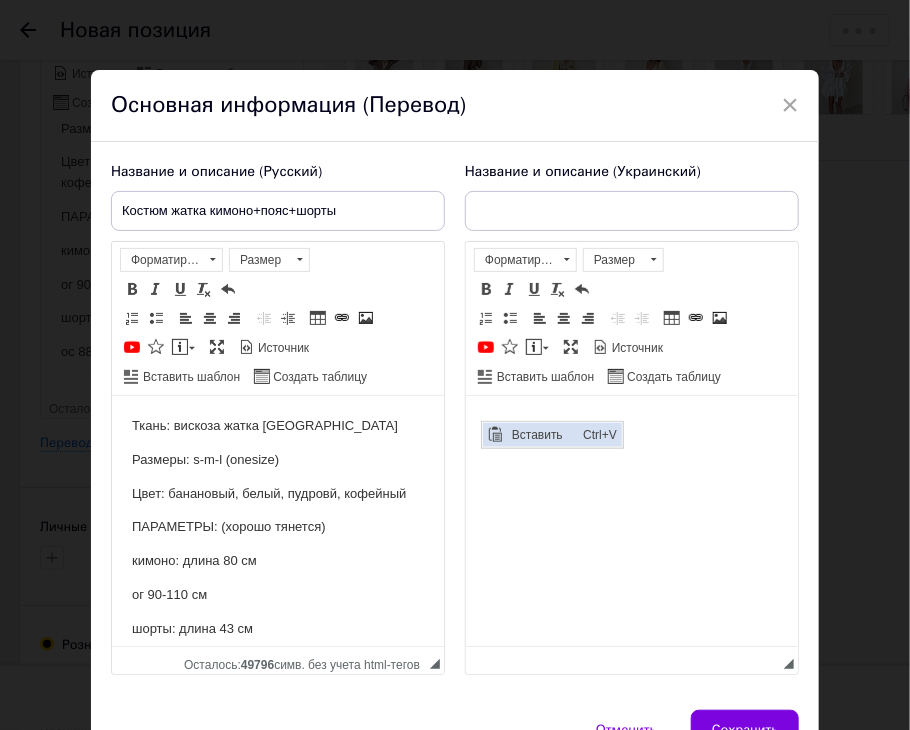 click on "Вставить" at bounding box center [541, 435] 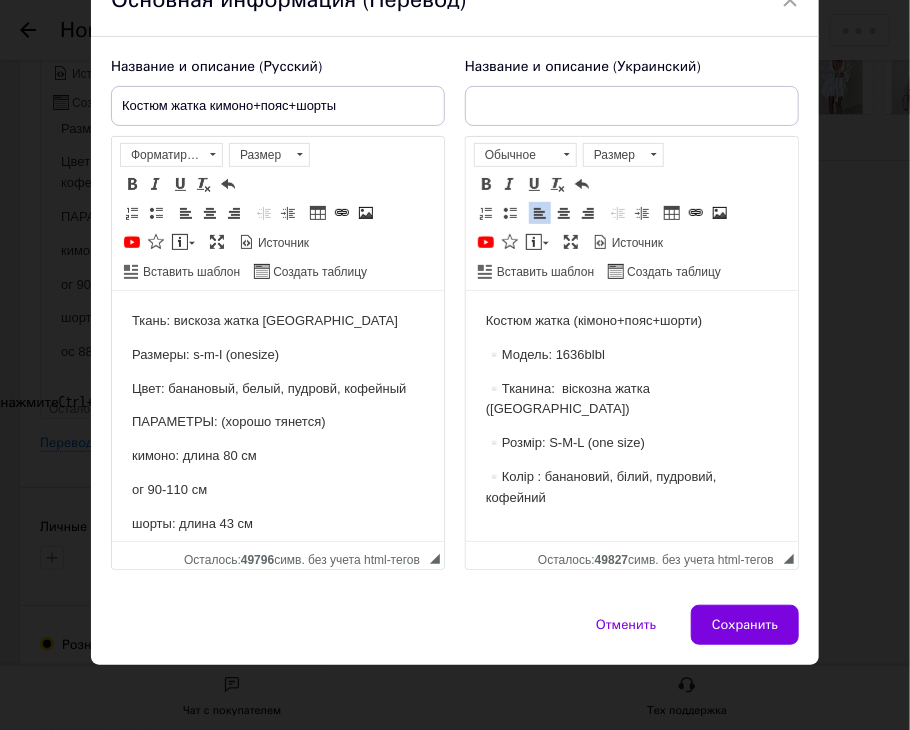 scroll, scrollTop: 106, scrollLeft: 0, axis: vertical 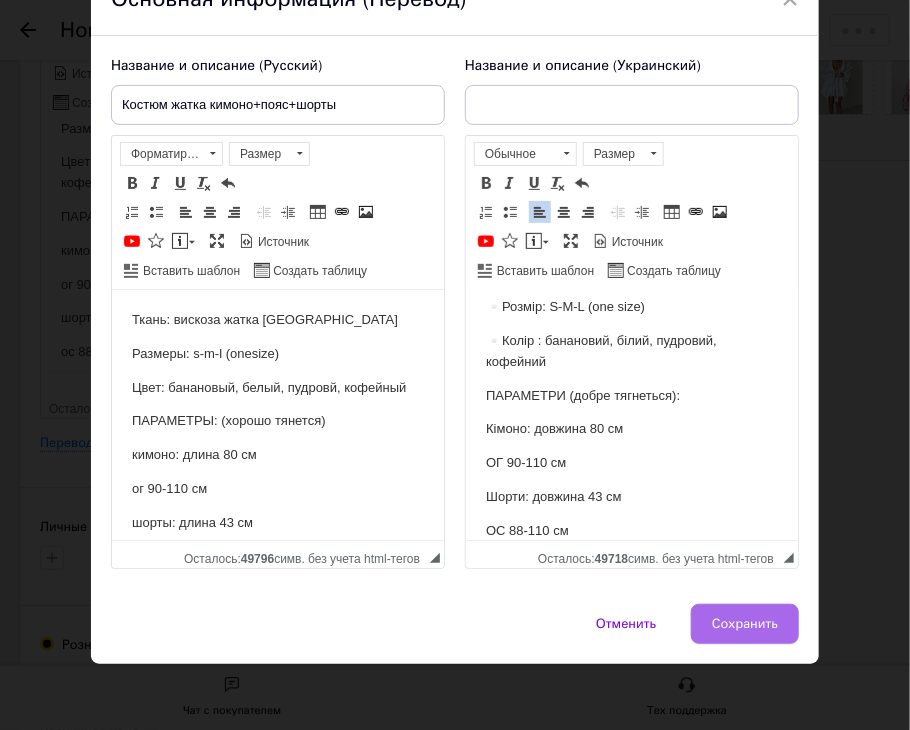 click on "Сохранить" at bounding box center (745, 624) 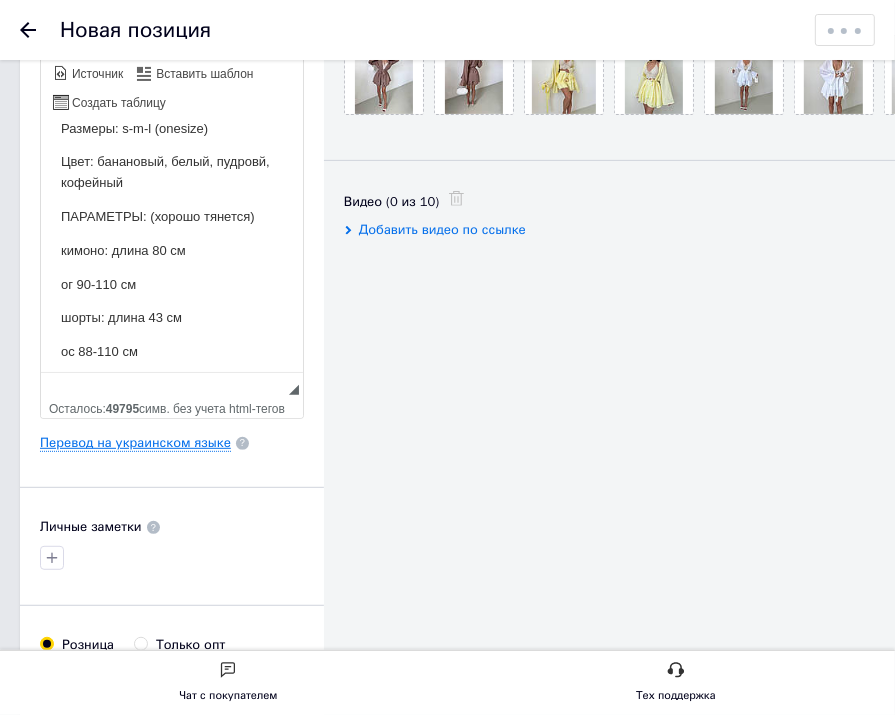 click on "Перевод на украинском языке" at bounding box center [135, 443] 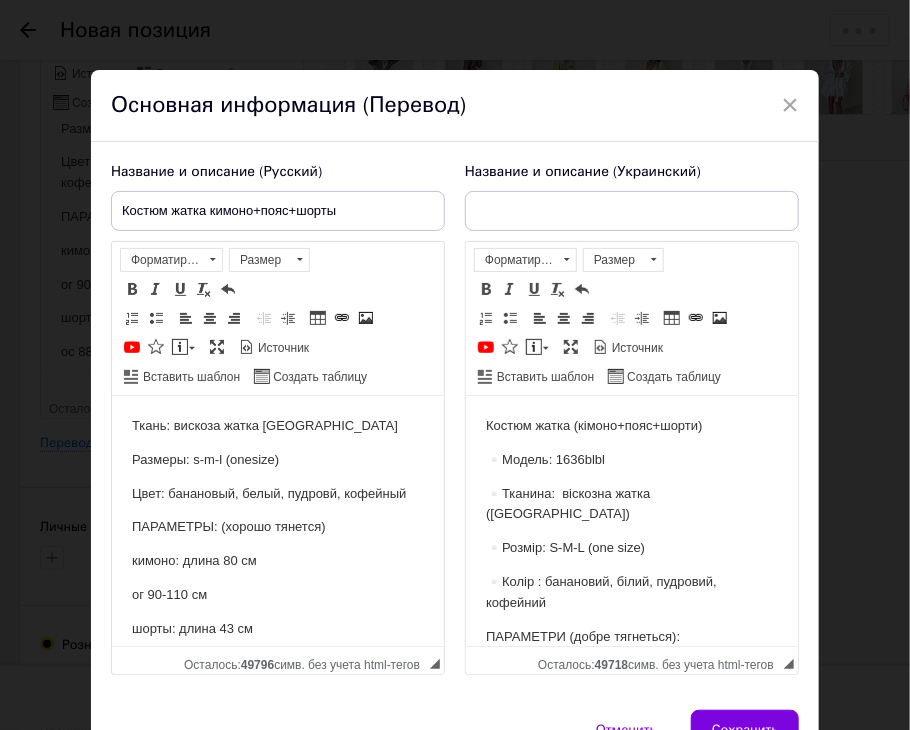 scroll, scrollTop: 0, scrollLeft: 0, axis: both 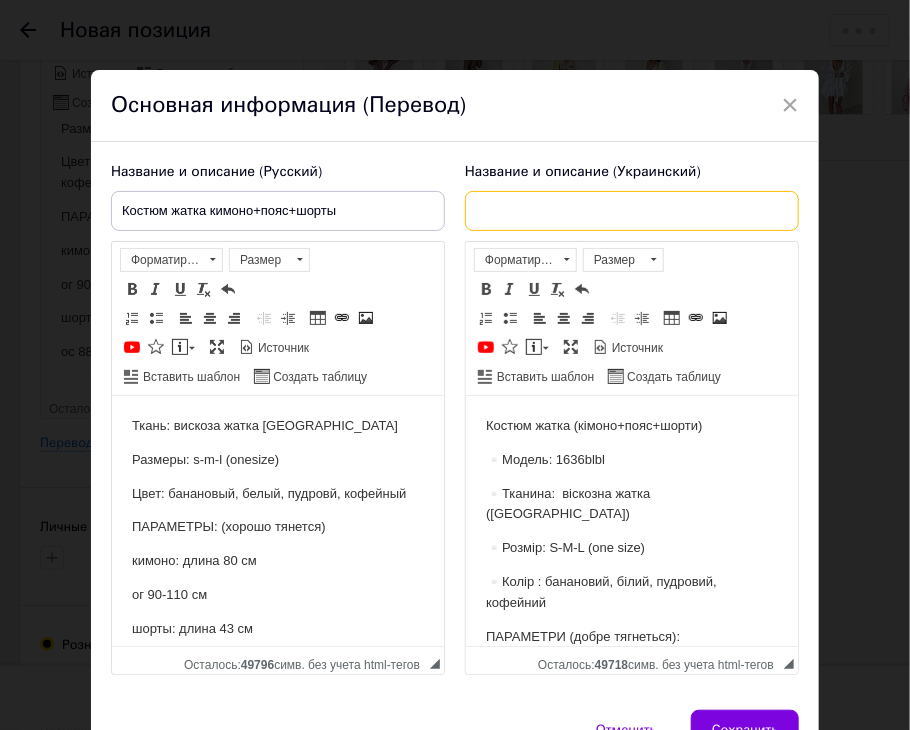 click at bounding box center (632, 211) 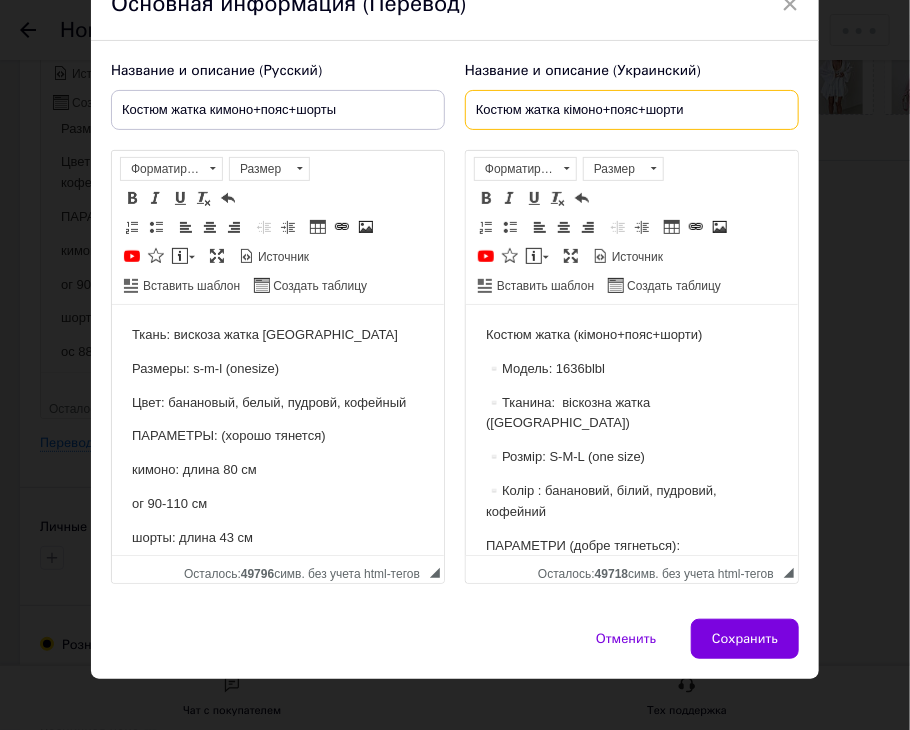scroll, scrollTop: 116, scrollLeft: 0, axis: vertical 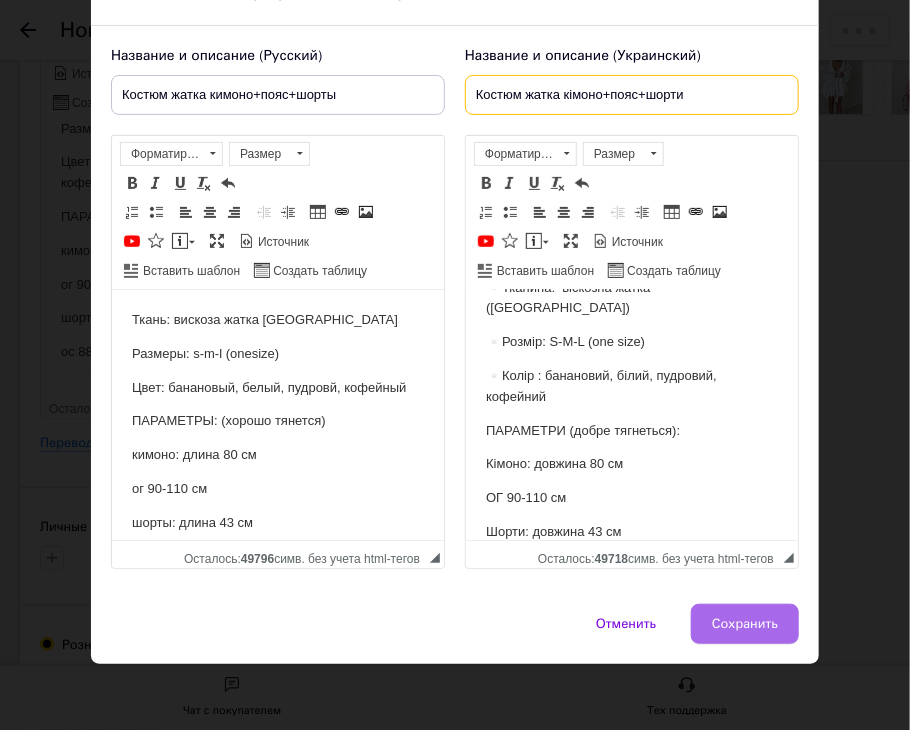type on "Костюм жатка кімоно+пояс+шорти" 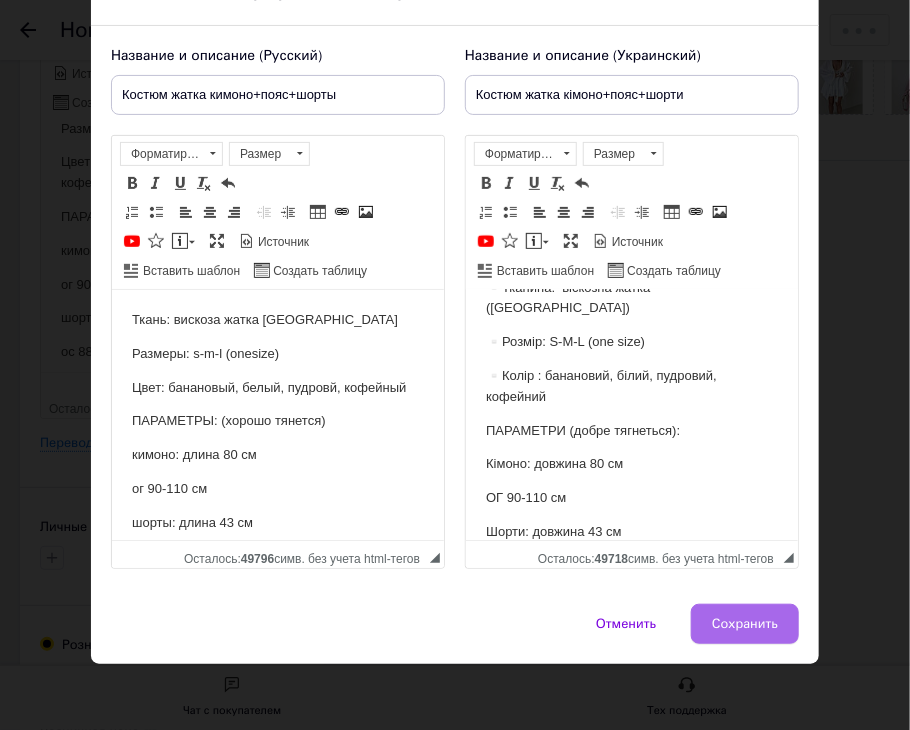 click on "Сохранить" at bounding box center [745, 624] 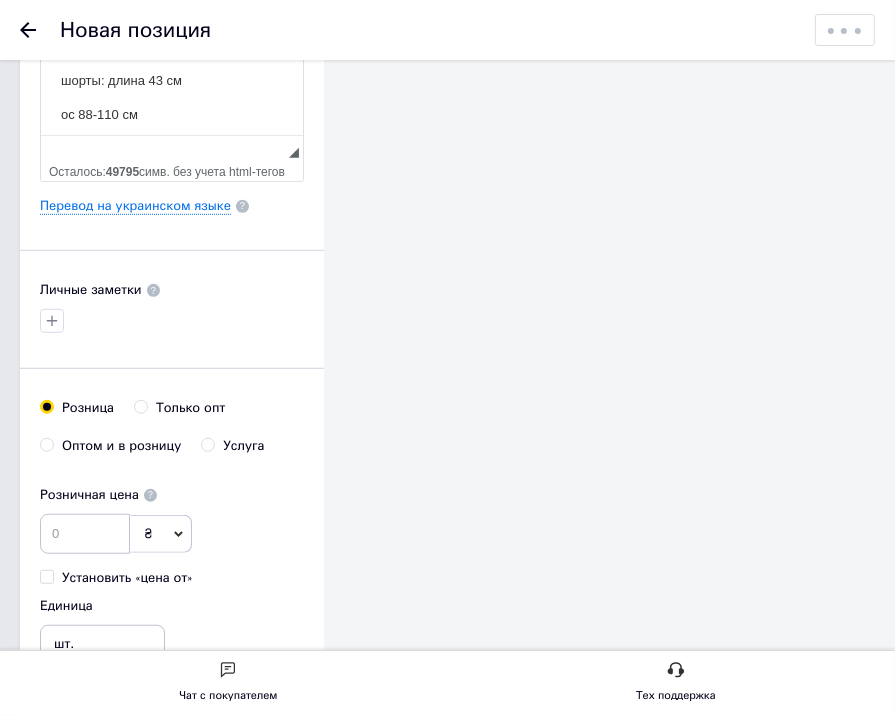 scroll, scrollTop: 712, scrollLeft: 0, axis: vertical 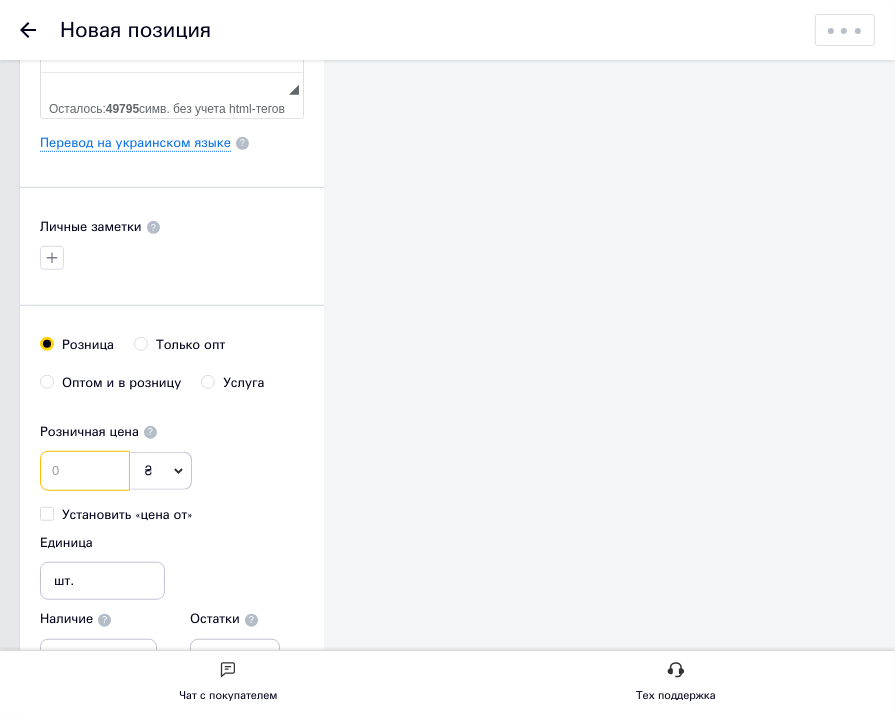 click at bounding box center [85, 471] 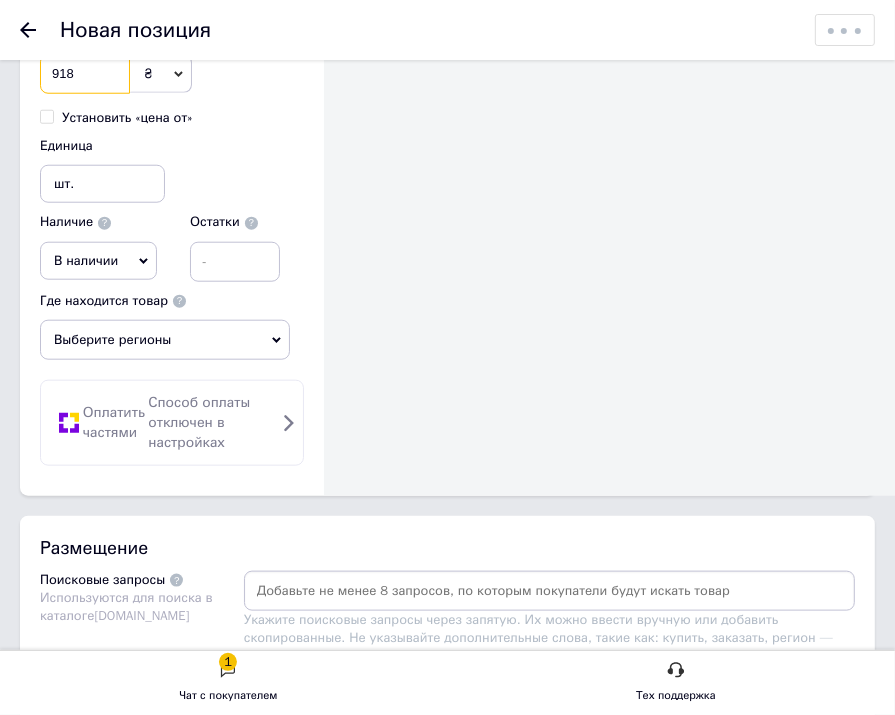 scroll, scrollTop: 1112, scrollLeft: 0, axis: vertical 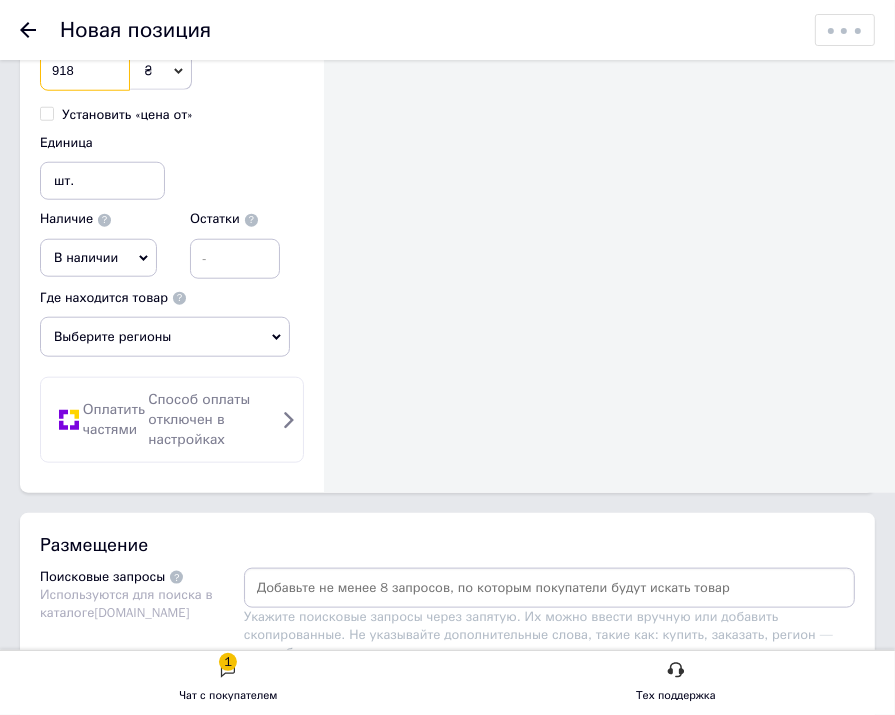 type on "918" 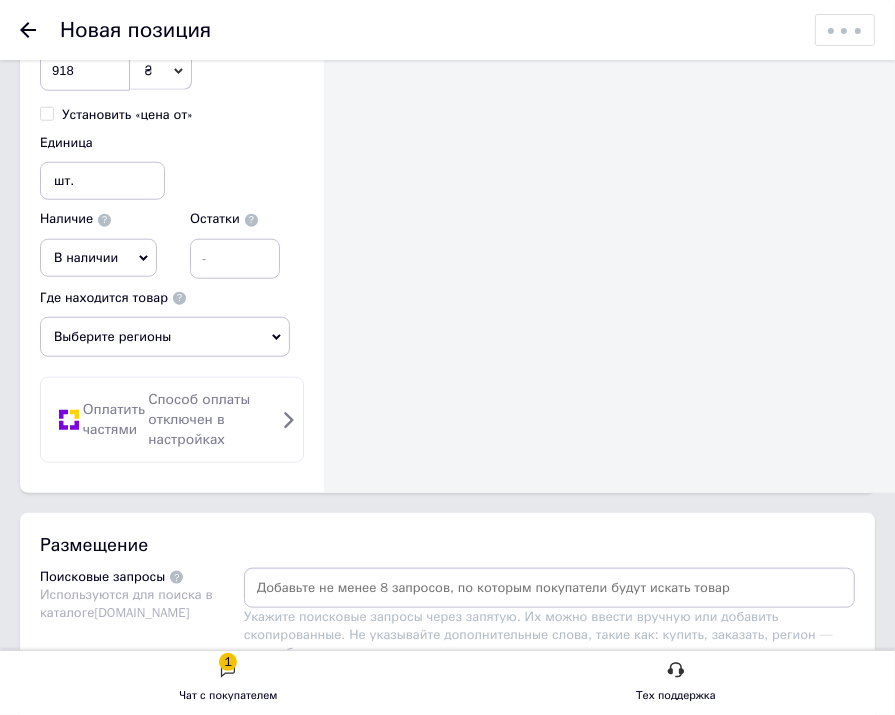 click on "Выберите регионы" at bounding box center (165, 337) 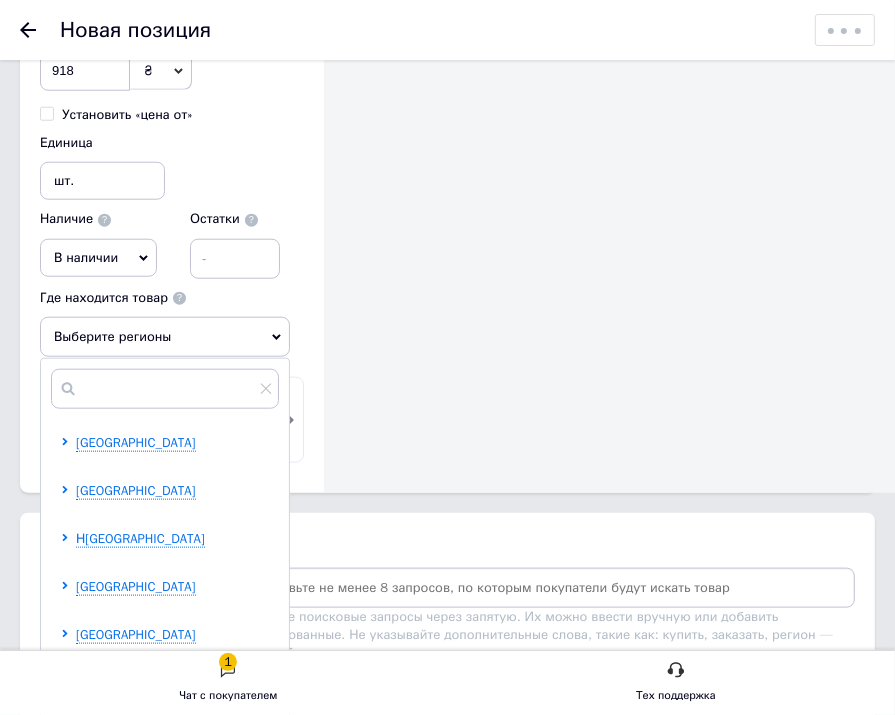 scroll, scrollTop: 500, scrollLeft: 0, axis: vertical 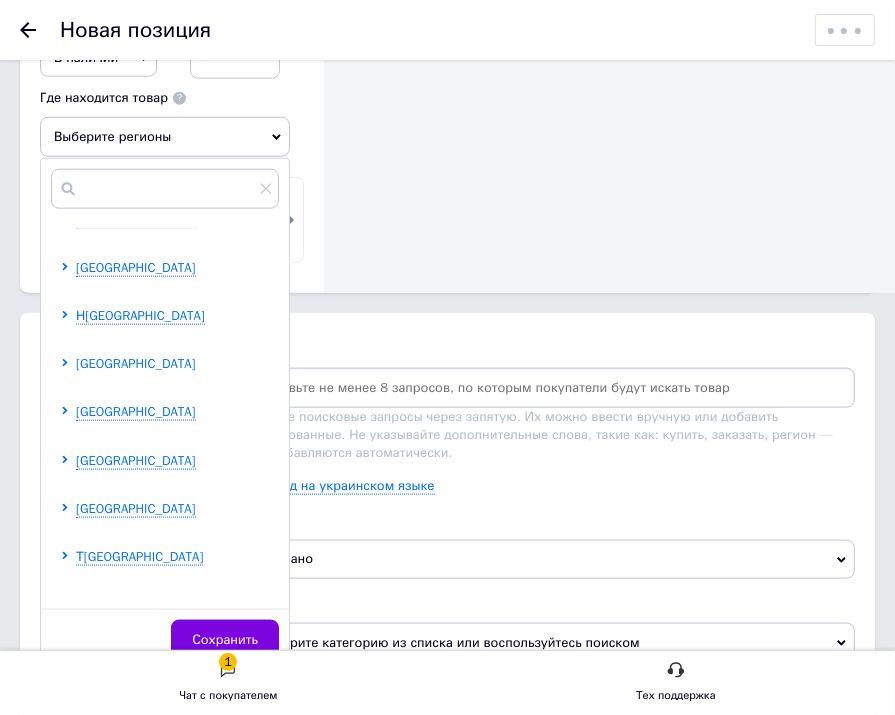 click on "[GEOGRAPHIC_DATA]" at bounding box center (136, 363) 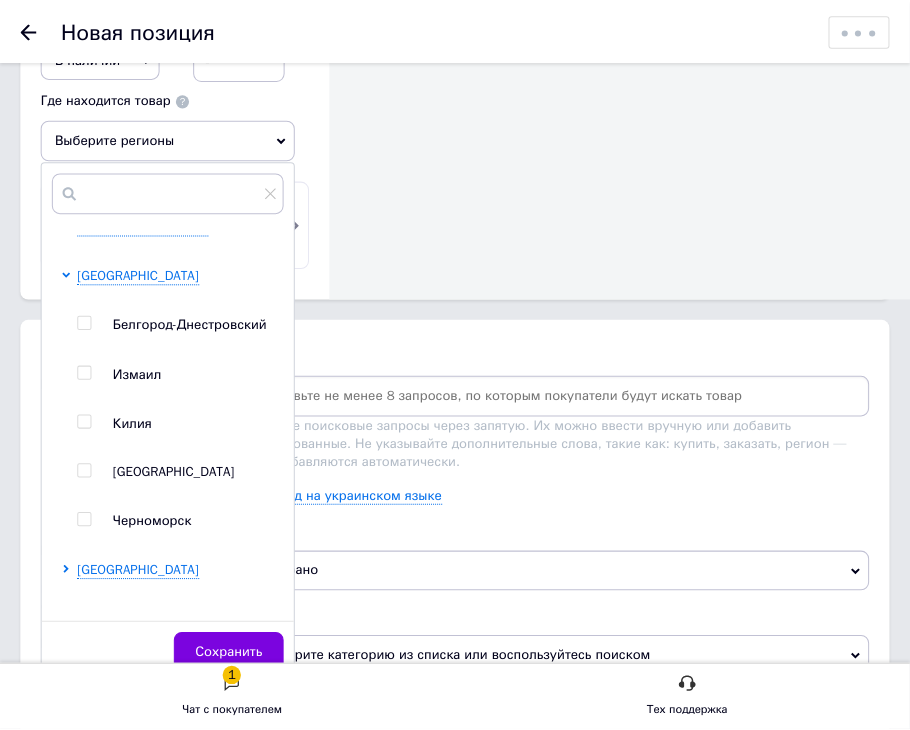 scroll, scrollTop: 600, scrollLeft: 0, axis: vertical 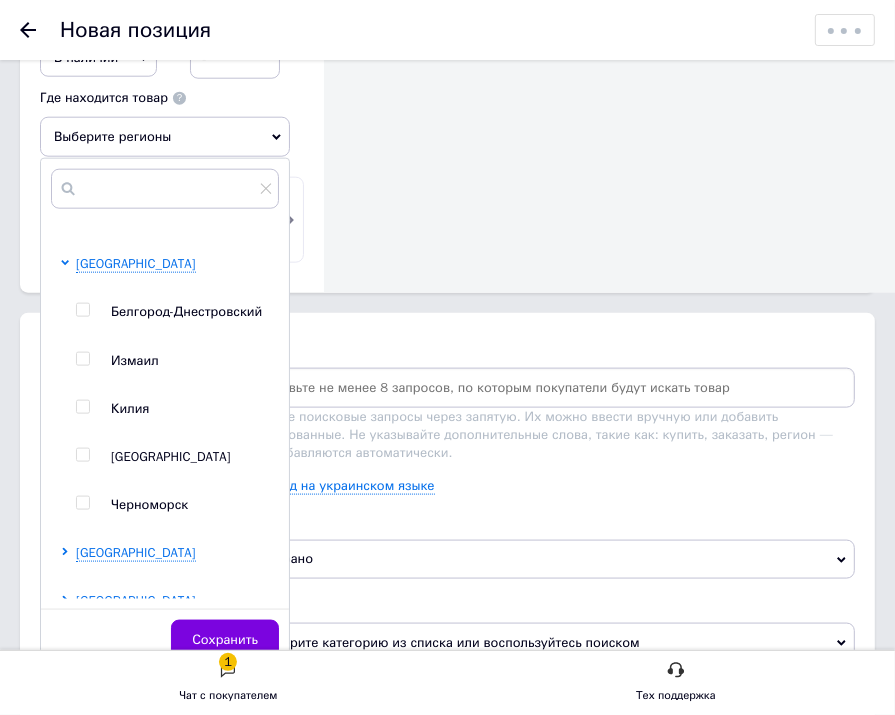 click at bounding box center [82, 455] 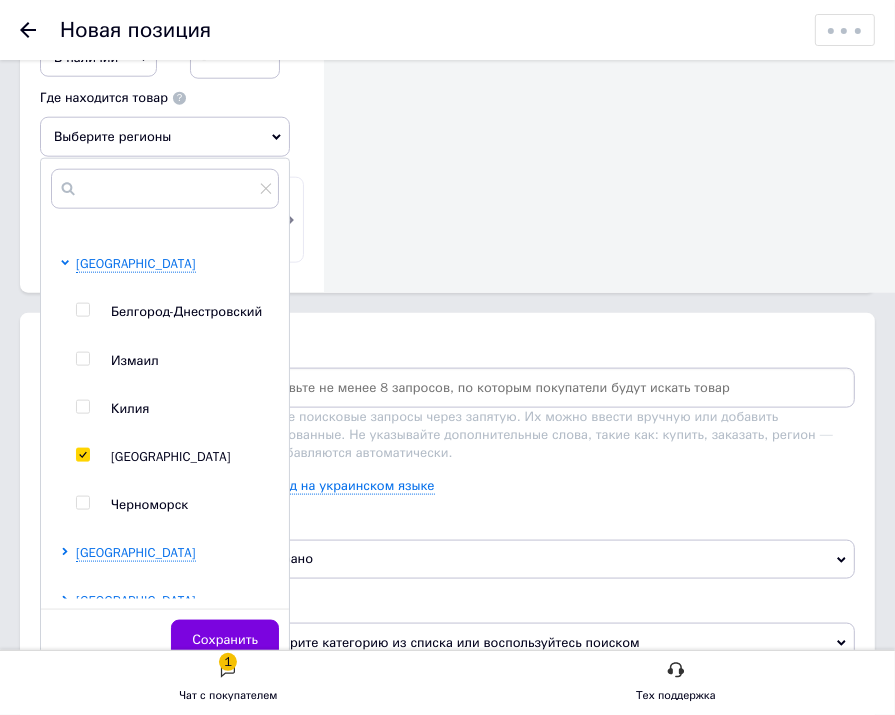 checkbox on "true" 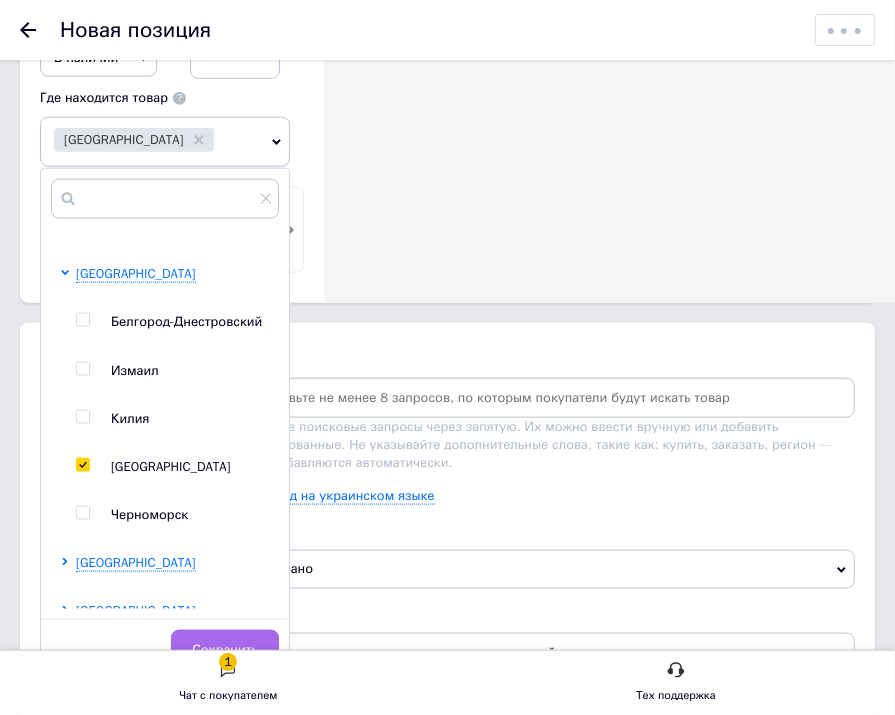 click on "Сохранить" at bounding box center [225, 650] 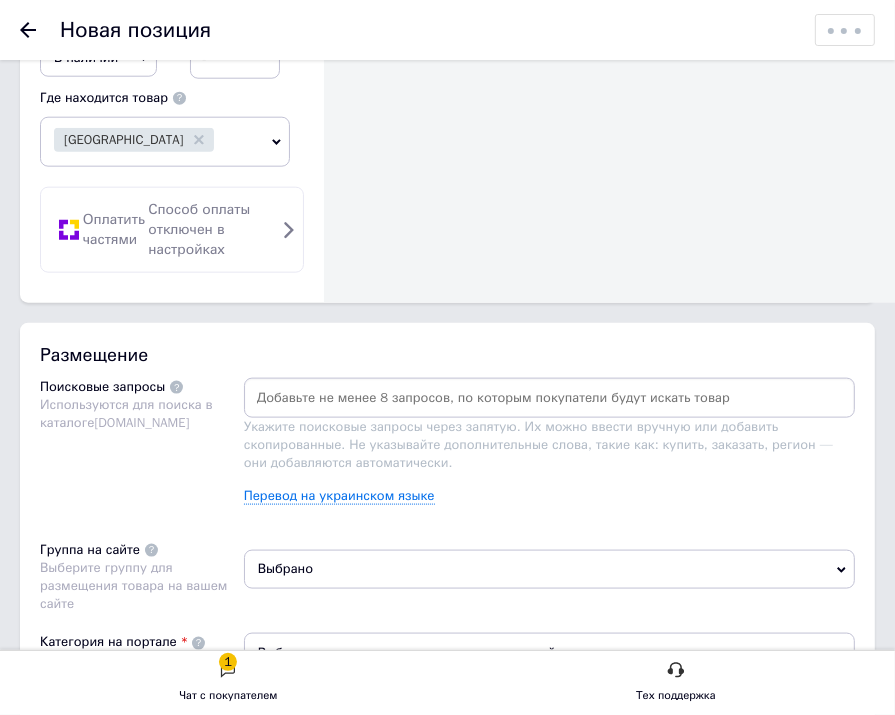 click on "Укажите поисковые запросы через запятую.
Их можно ввести вручную или добавить скопированные.
Не указывайте дополнительные слова,
такие как: купить, заказать, регион — они добавляются автоматически. Перевод на украинском языке" at bounding box center (549, 449) 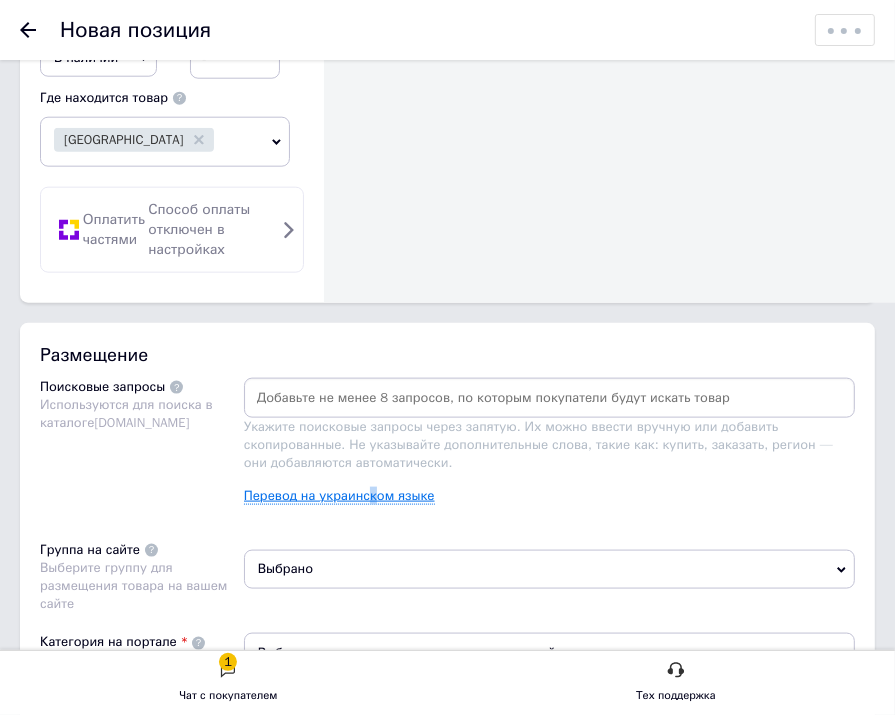 click on "Перевод на украинском языке" at bounding box center (339, 496) 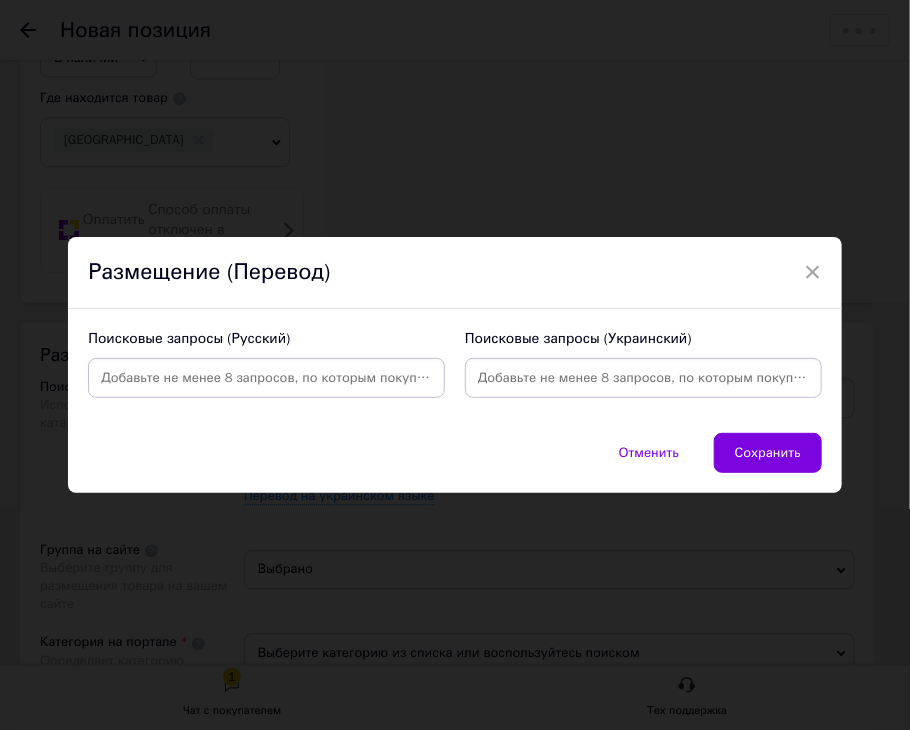 click at bounding box center (266, 378) 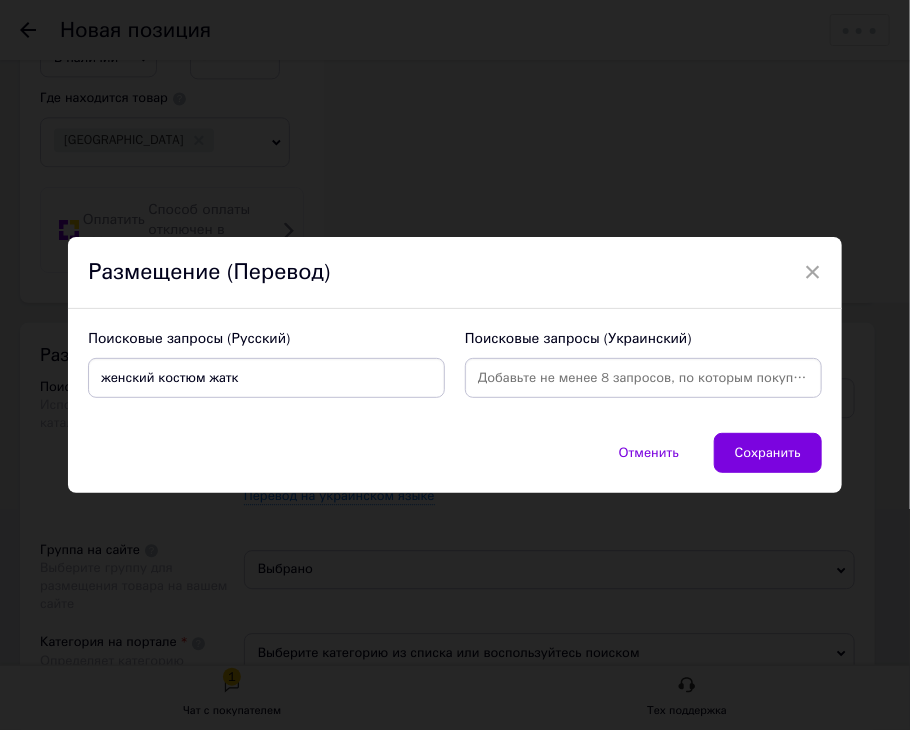 type on "женский костюм жатка" 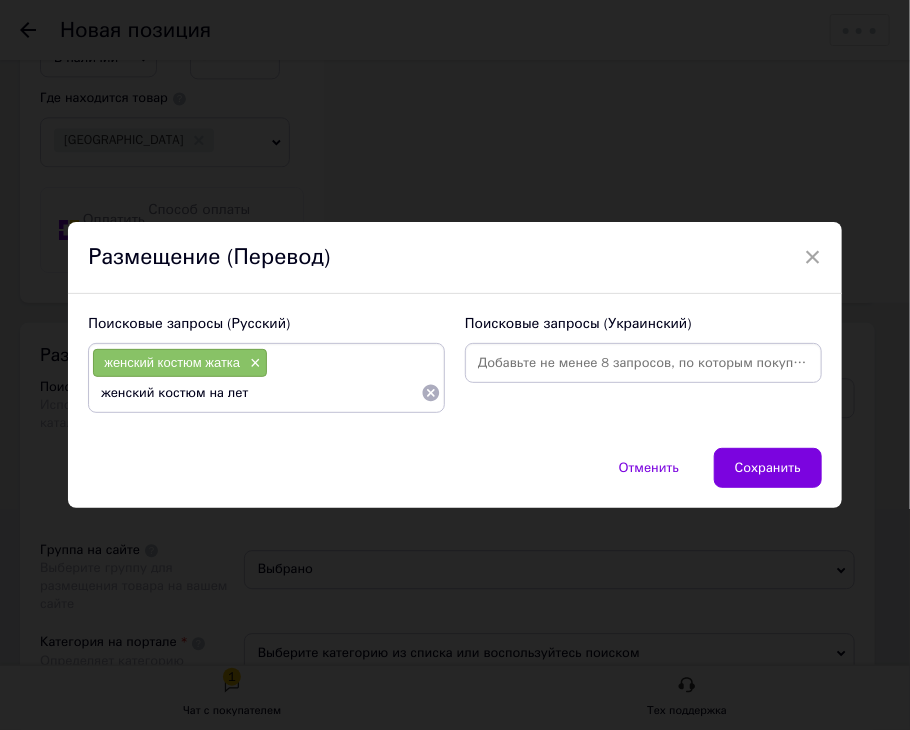 type on "женский костюм на лето" 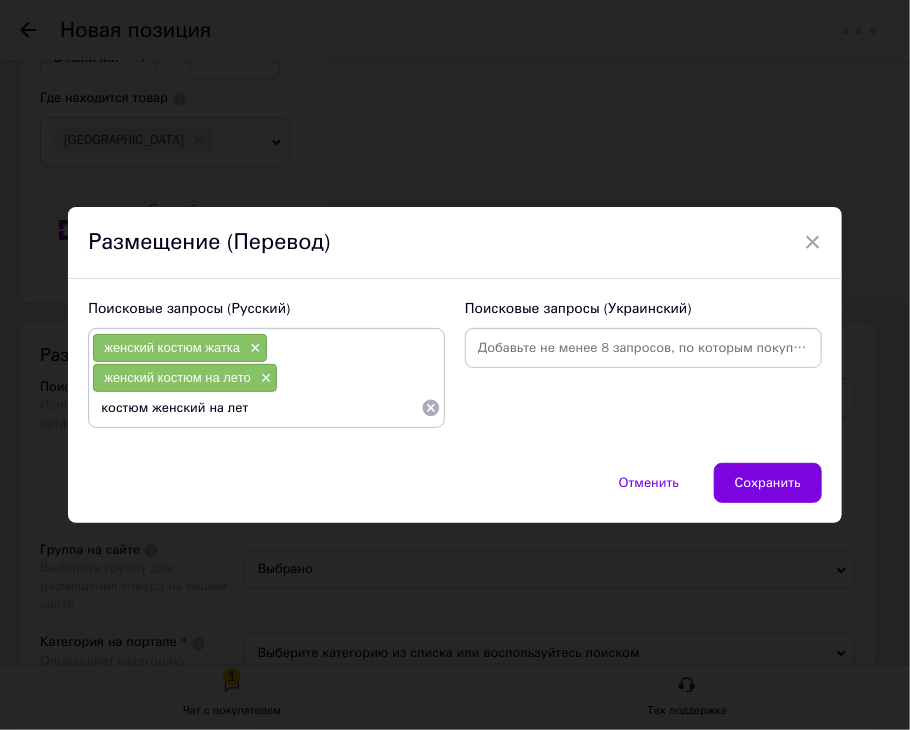 type on "костюм женский на лето" 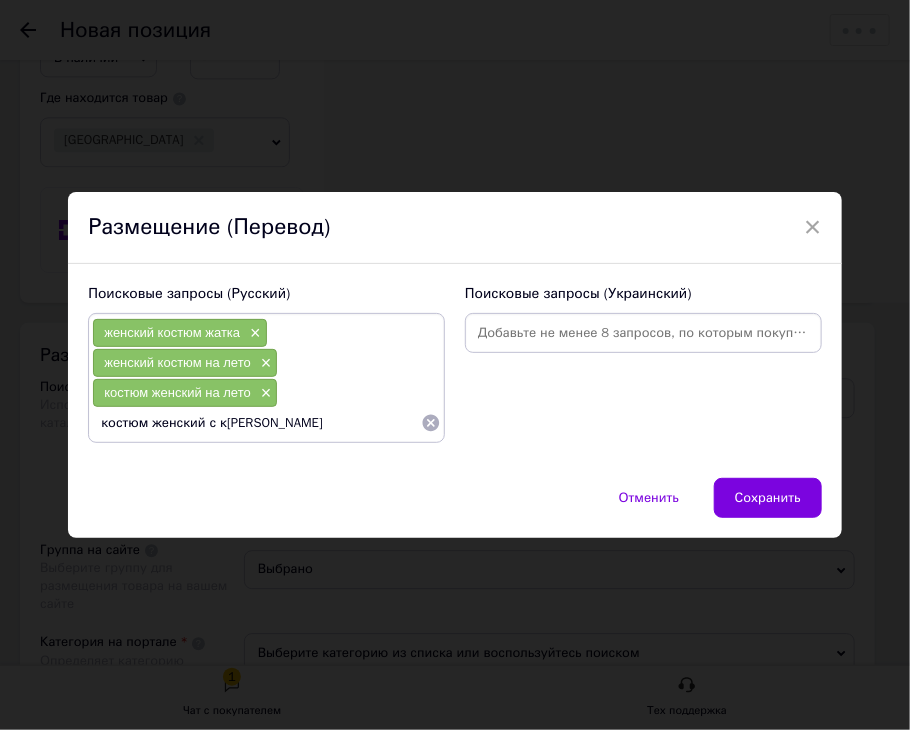 type on "костюм женский с кимоно" 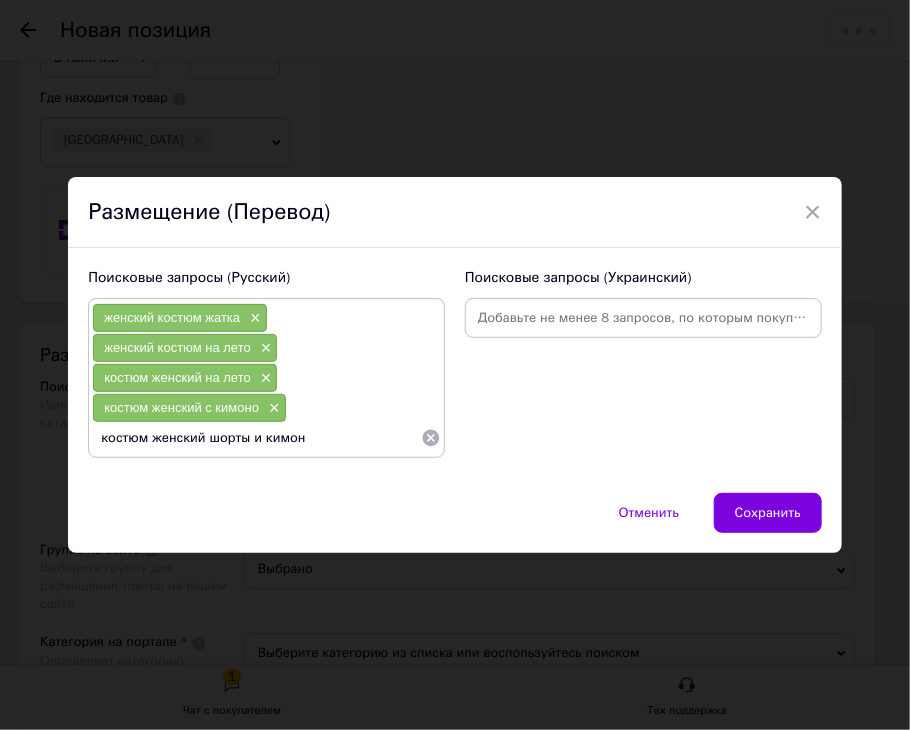 type on "костюм женский шорты и кимоно" 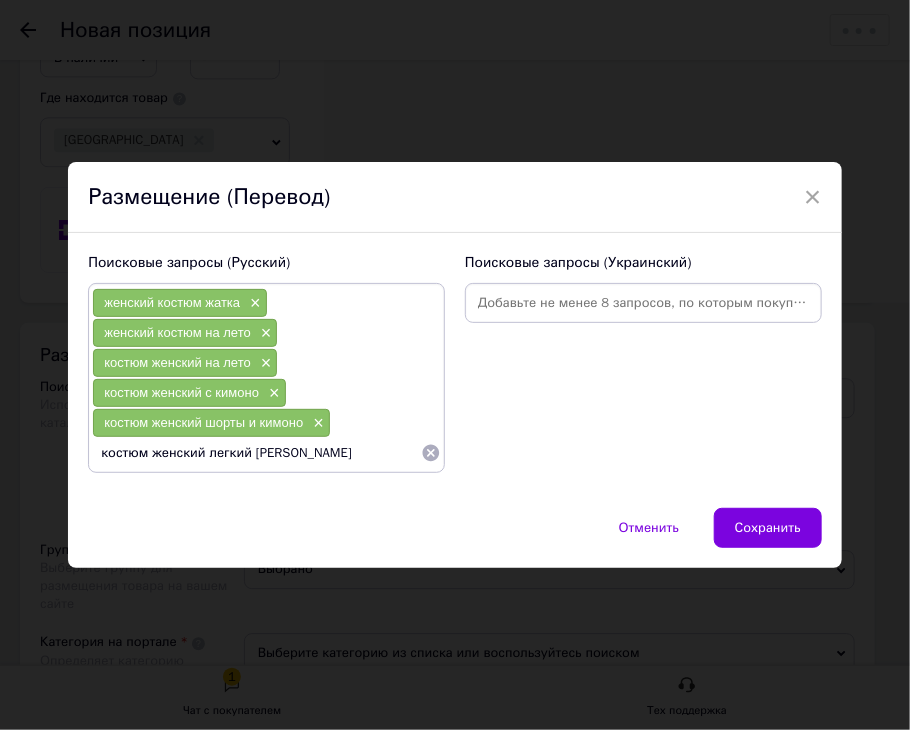 type on "костюм женский легкий кимоно шорты" 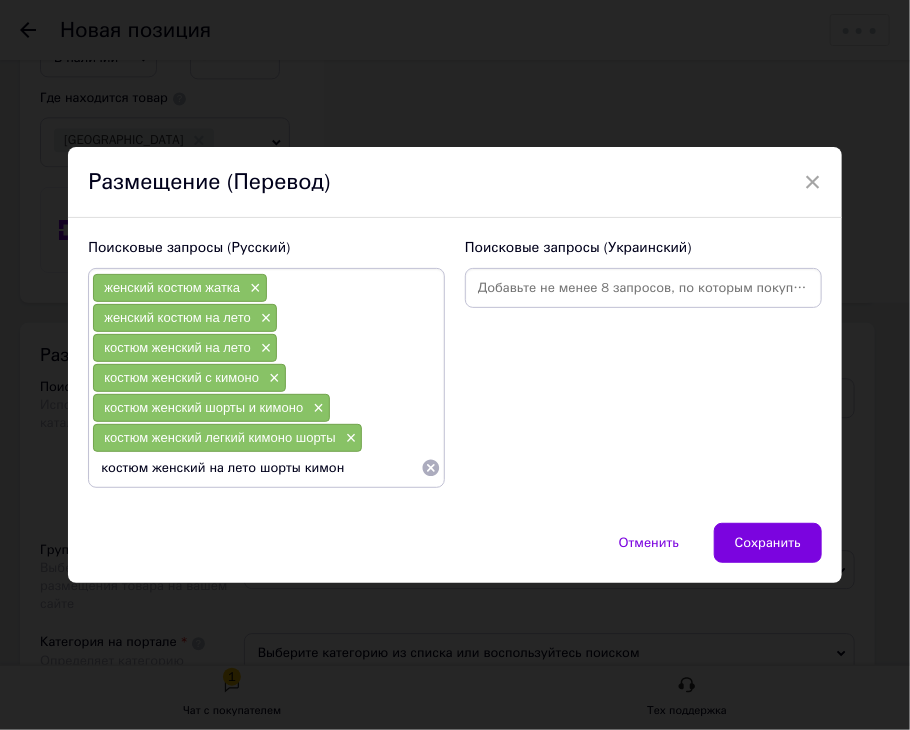 type on "костюм женский на лето шорты кимоно" 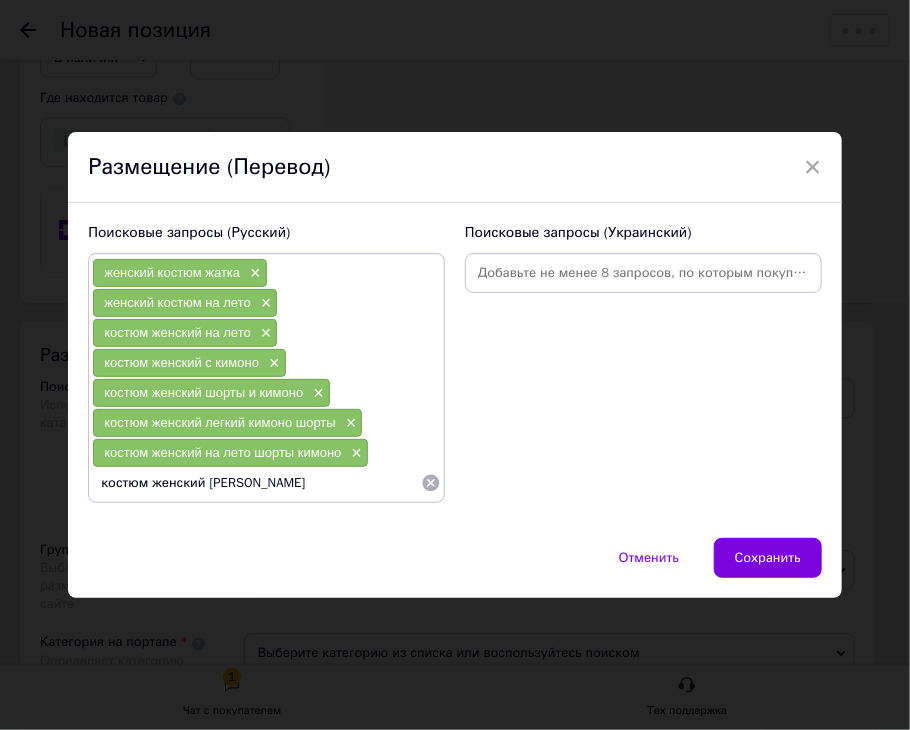 type on "костюм женский к[PERSON_NAME]" 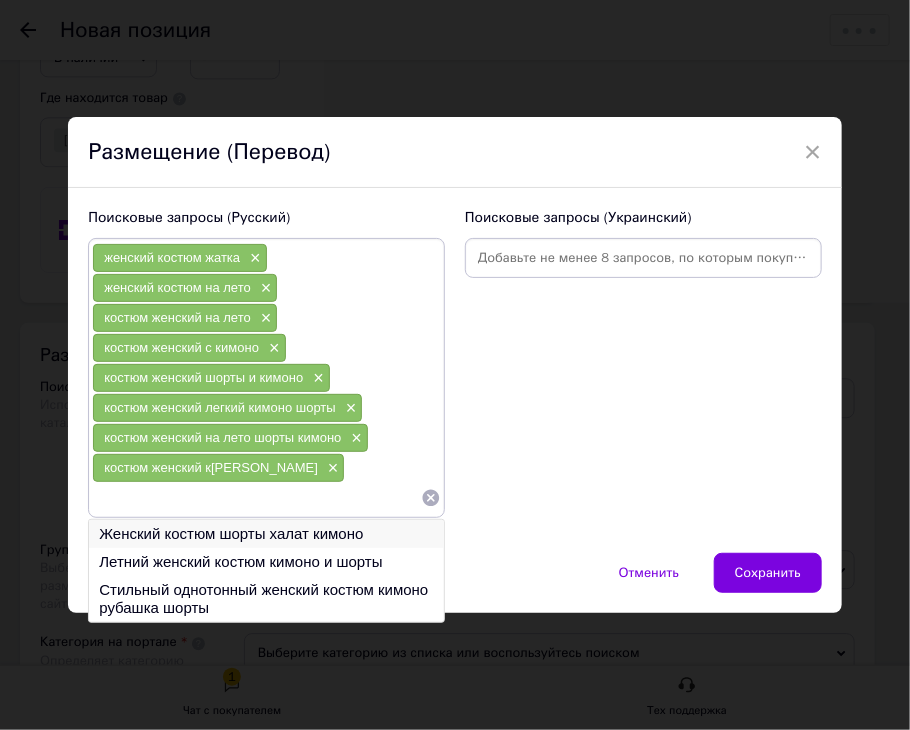 click on "Женский костюм шорты халат кимоно" at bounding box center [266, 534] 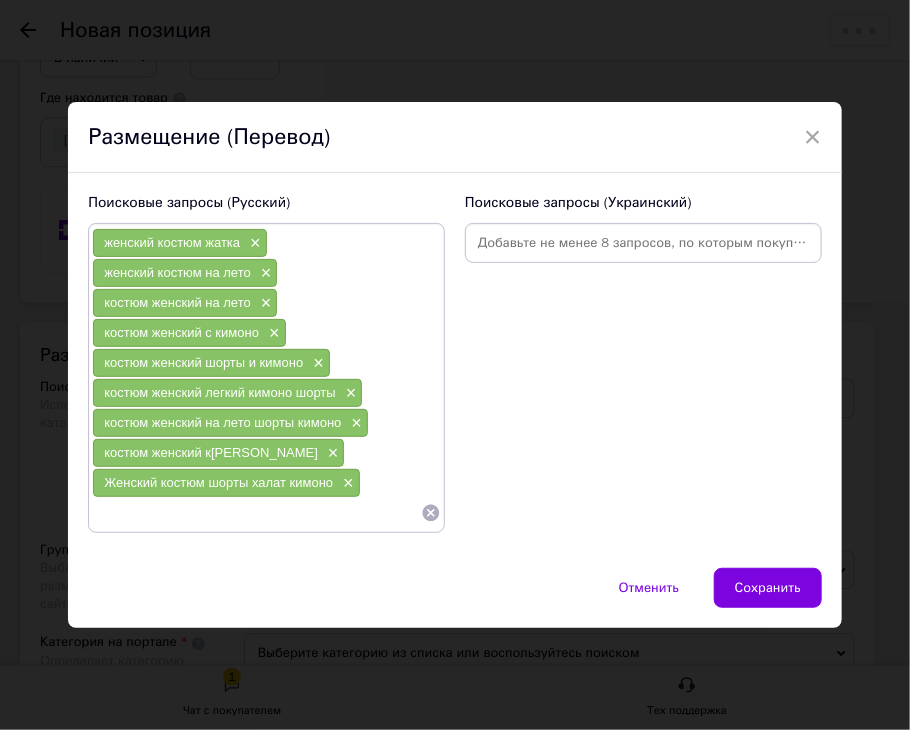 click at bounding box center [256, 513] 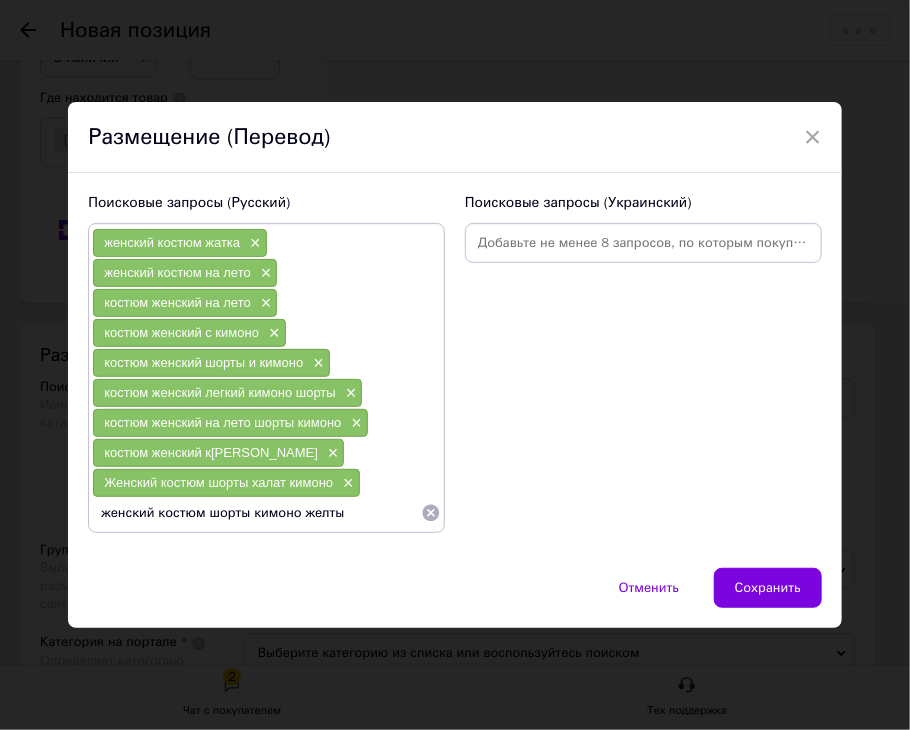 type on "женский костюм шорты кимоно желтый" 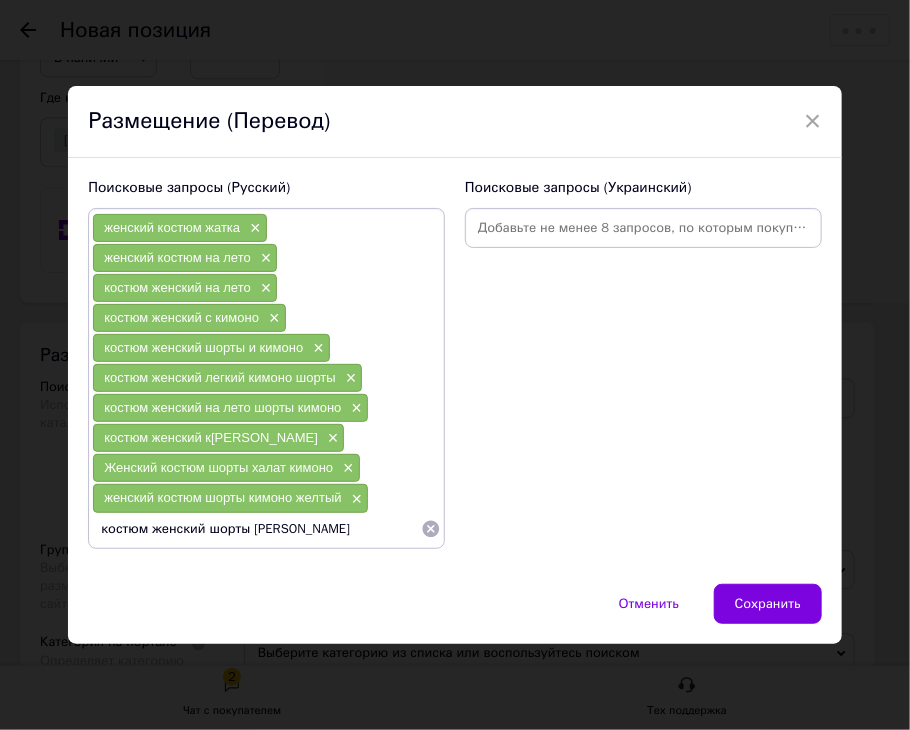 type on "костюм женский шорты к[PERSON_NAME]" 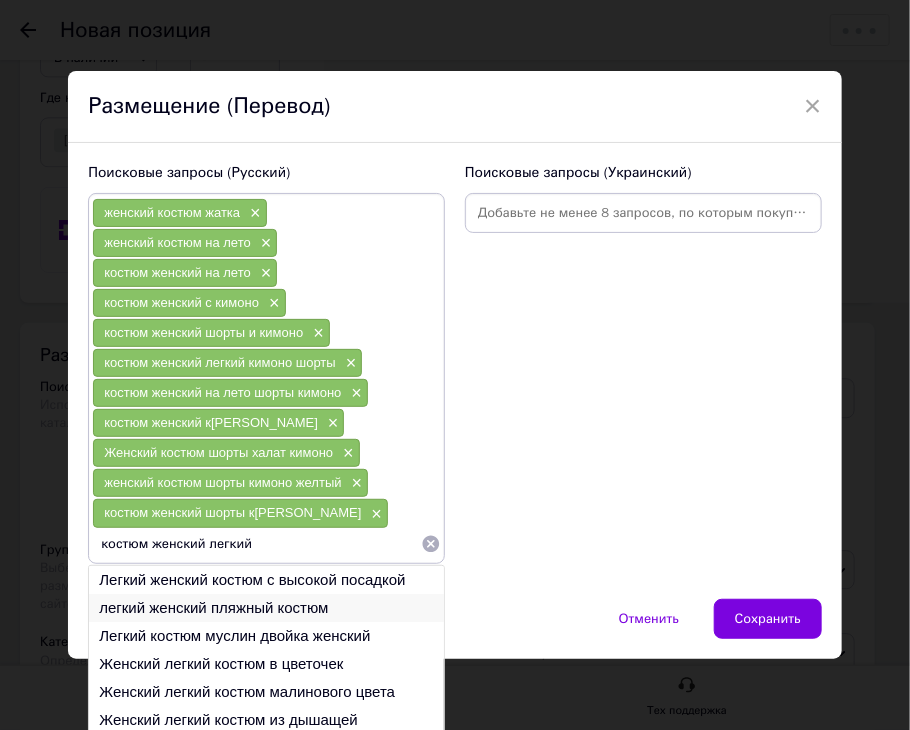 type on "костюм женский легкий" 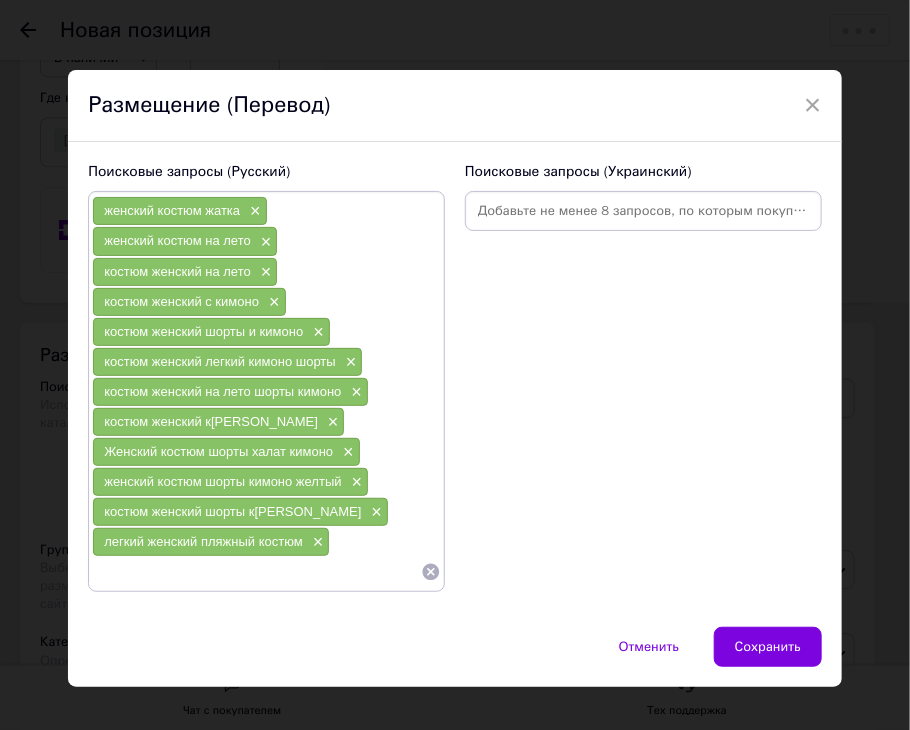 click at bounding box center (256, 572) 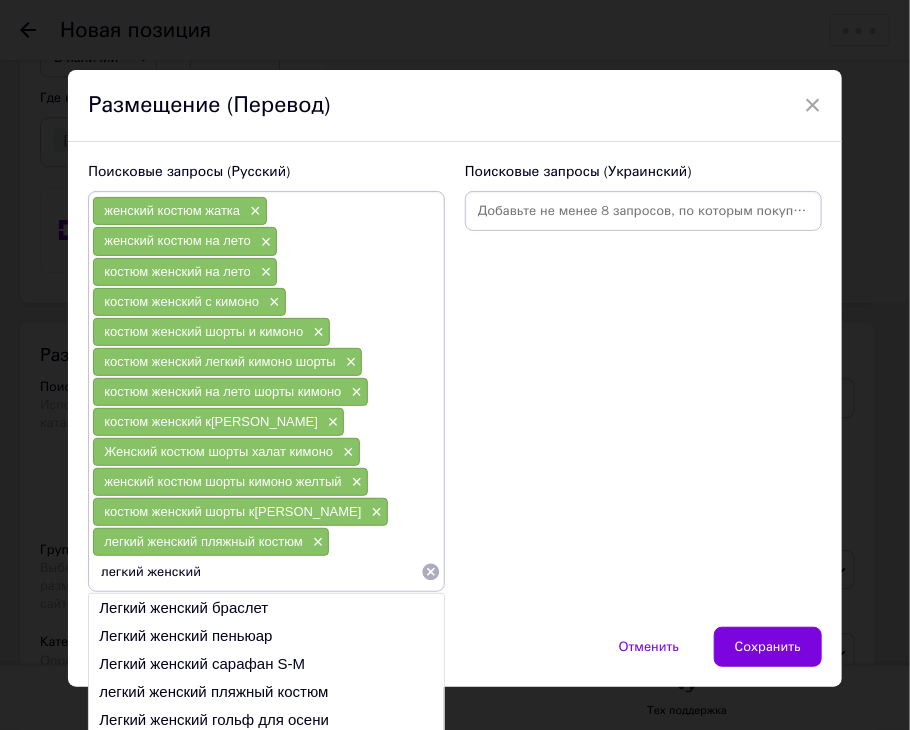scroll, scrollTop: 0, scrollLeft: 0, axis: both 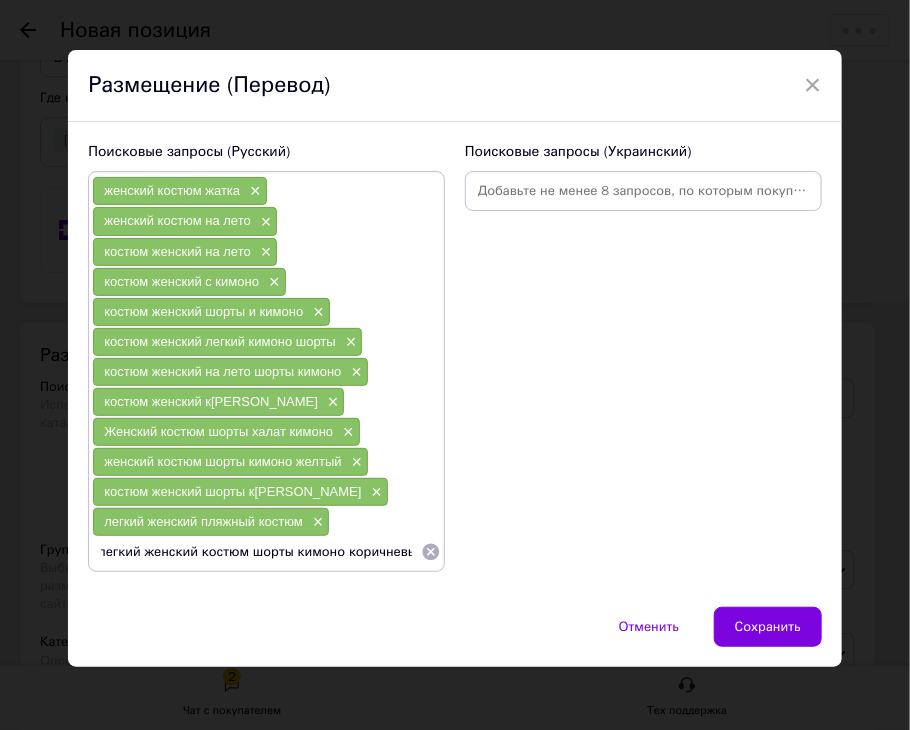 type on "легкий женский костюм шорты кимоно коричневый" 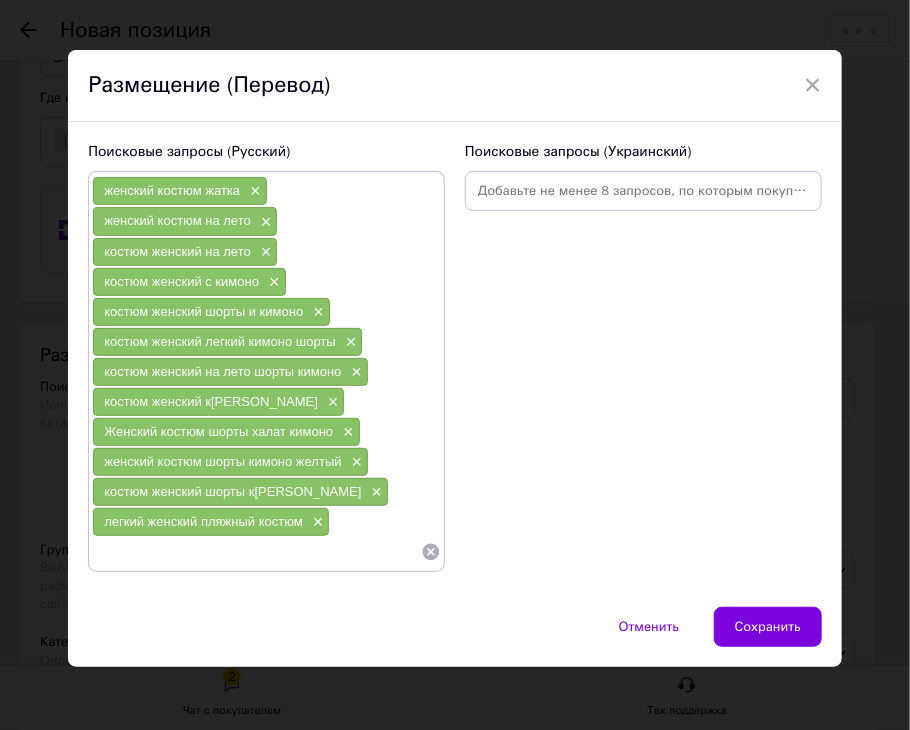 scroll, scrollTop: 0, scrollLeft: 0, axis: both 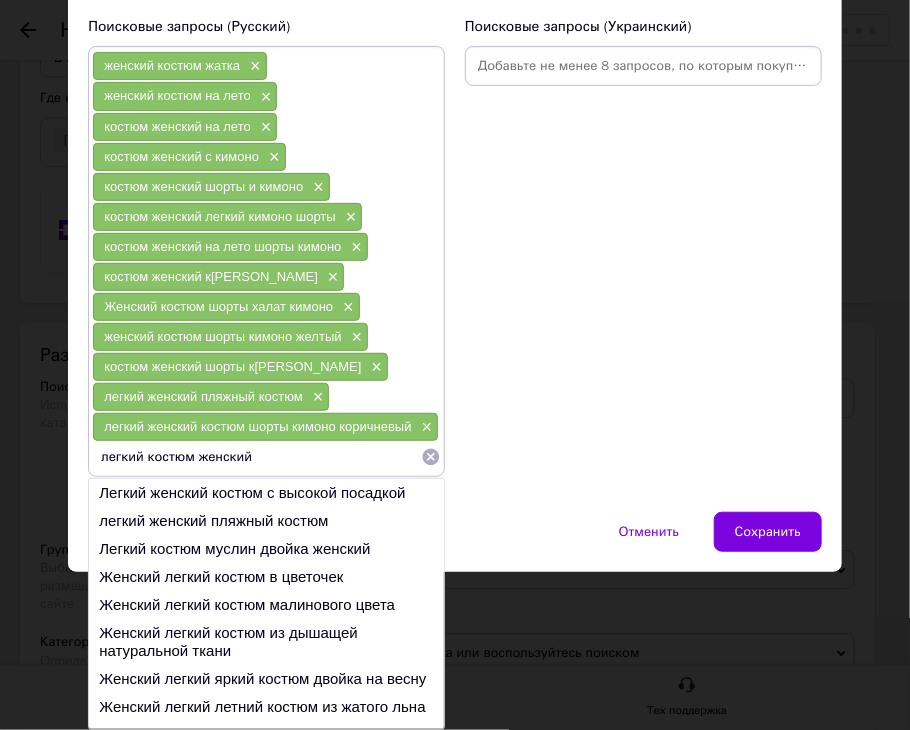 type on "легкий костюм женский" 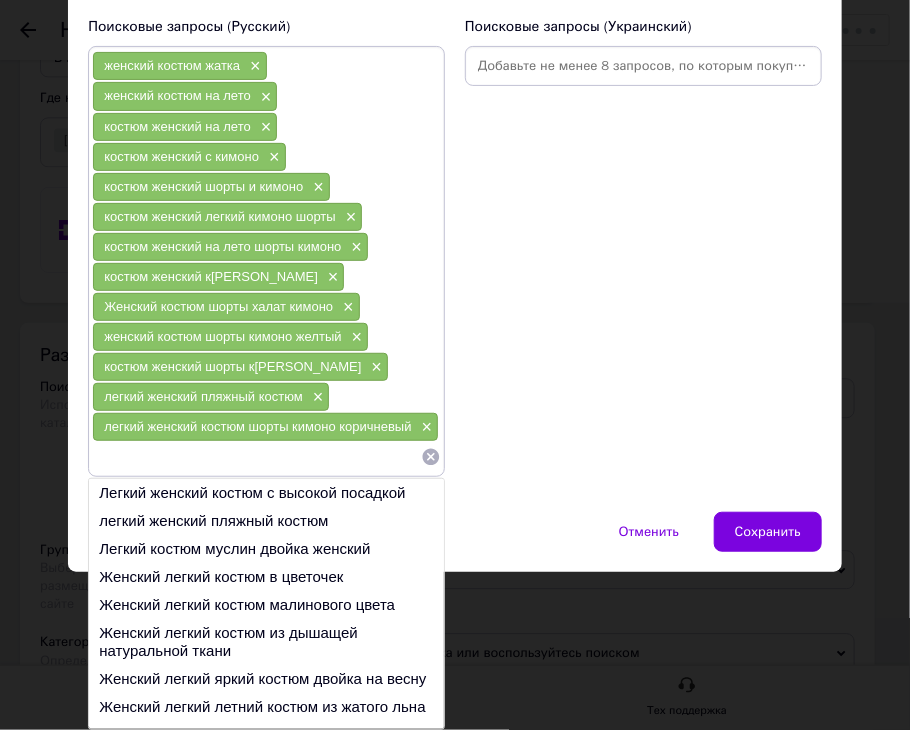 scroll, scrollTop: 96, scrollLeft: 0, axis: vertical 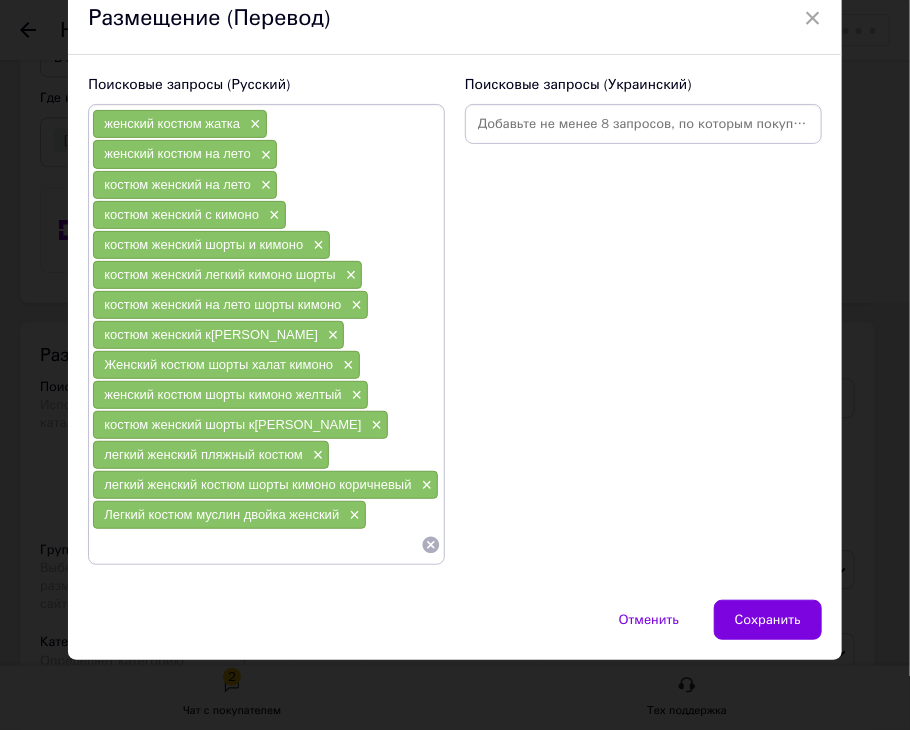 click at bounding box center (256, 545) 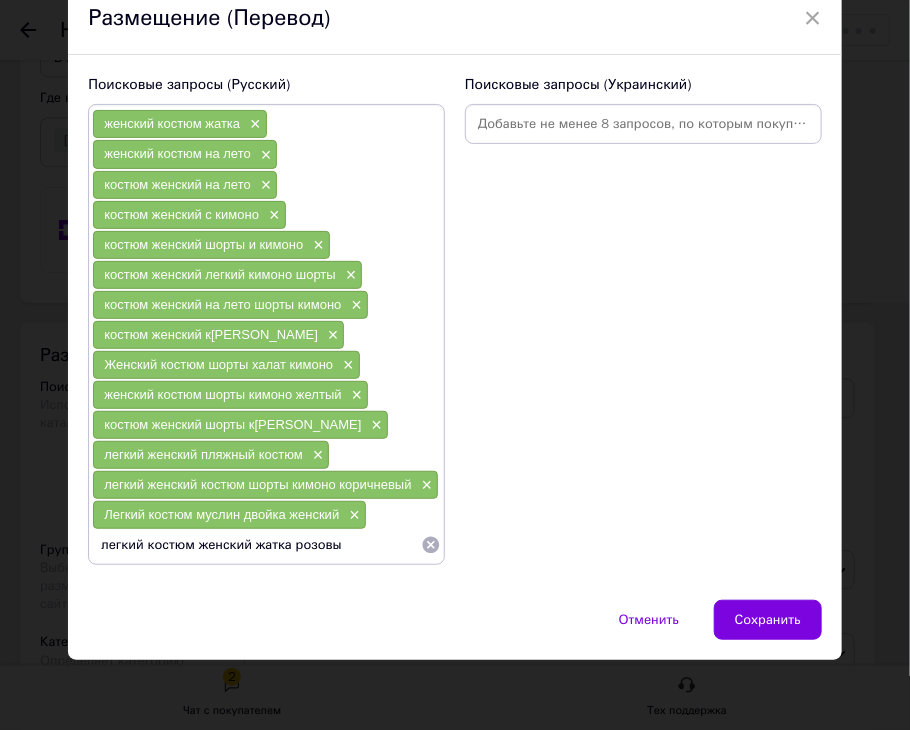 type on "легкий костюм женский жатка розовый" 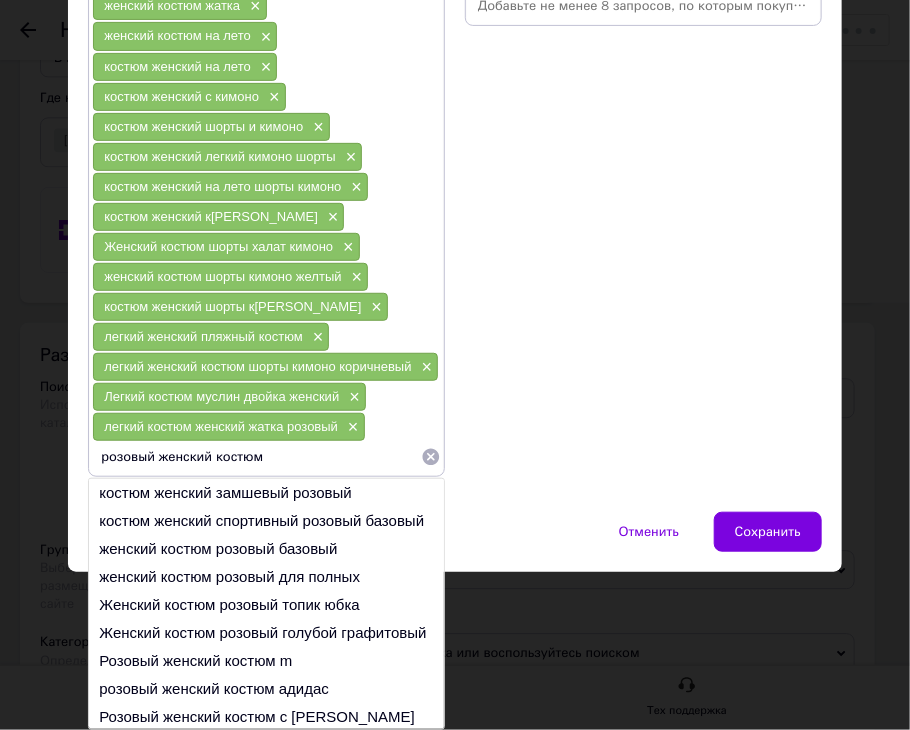 scroll, scrollTop: 208, scrollLeft: 0, axis: vertical 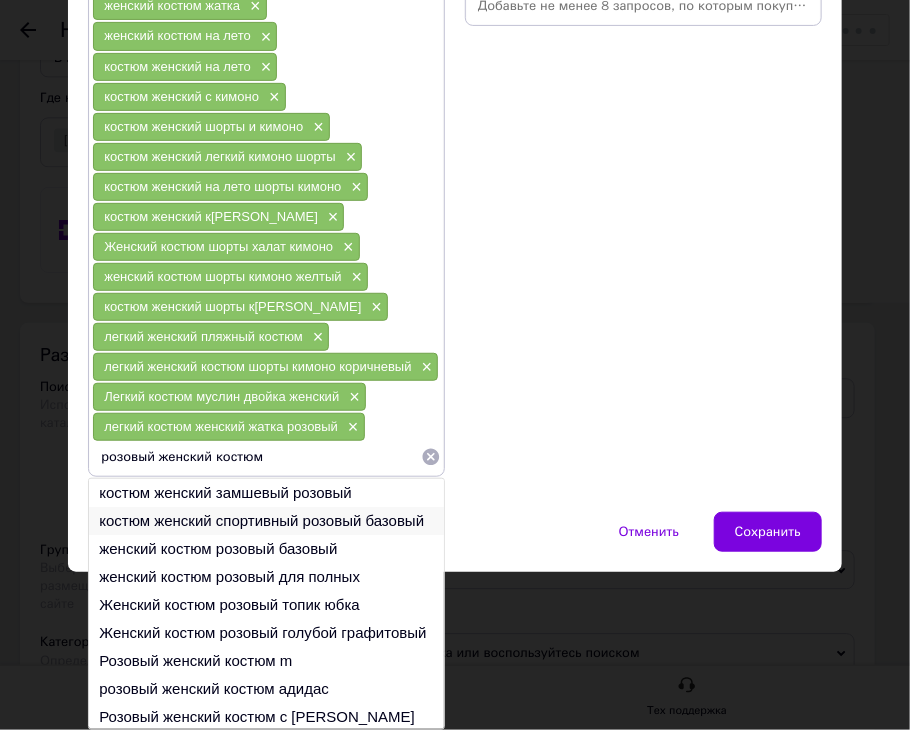 type on "розовый женский костюм" 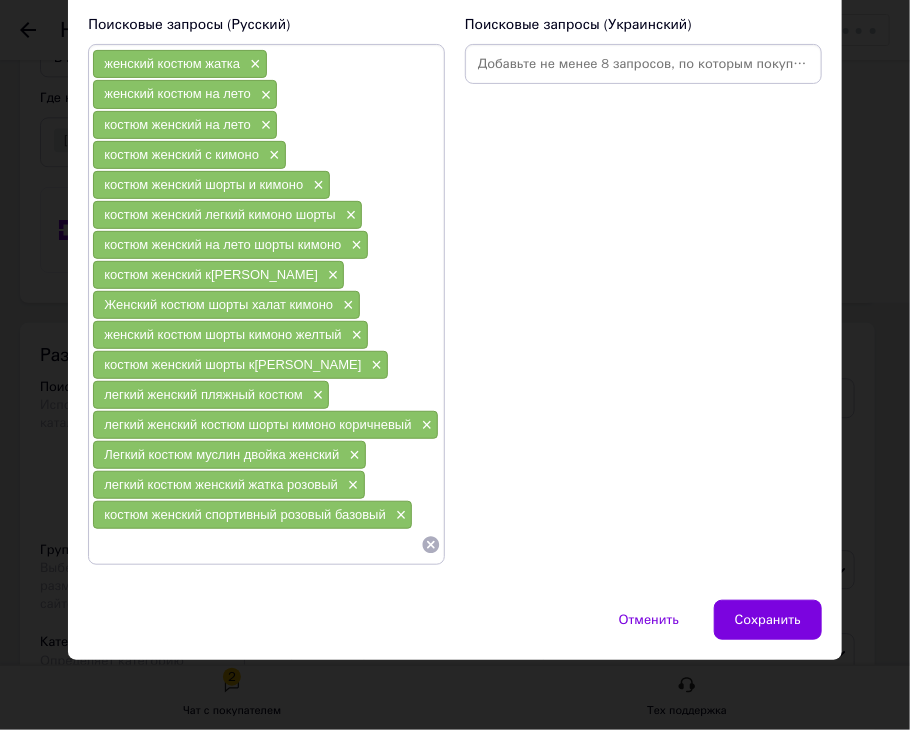 scroll, scrollTop: 155, scrollLeft: 0, axis: vertical 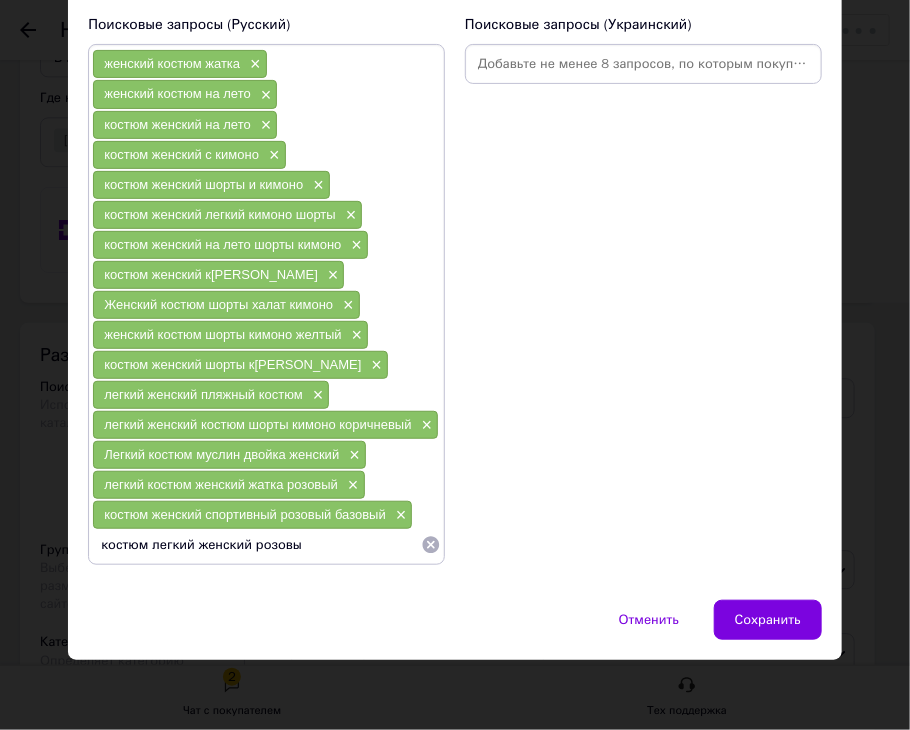 type on "костюм легкий женский розовый" 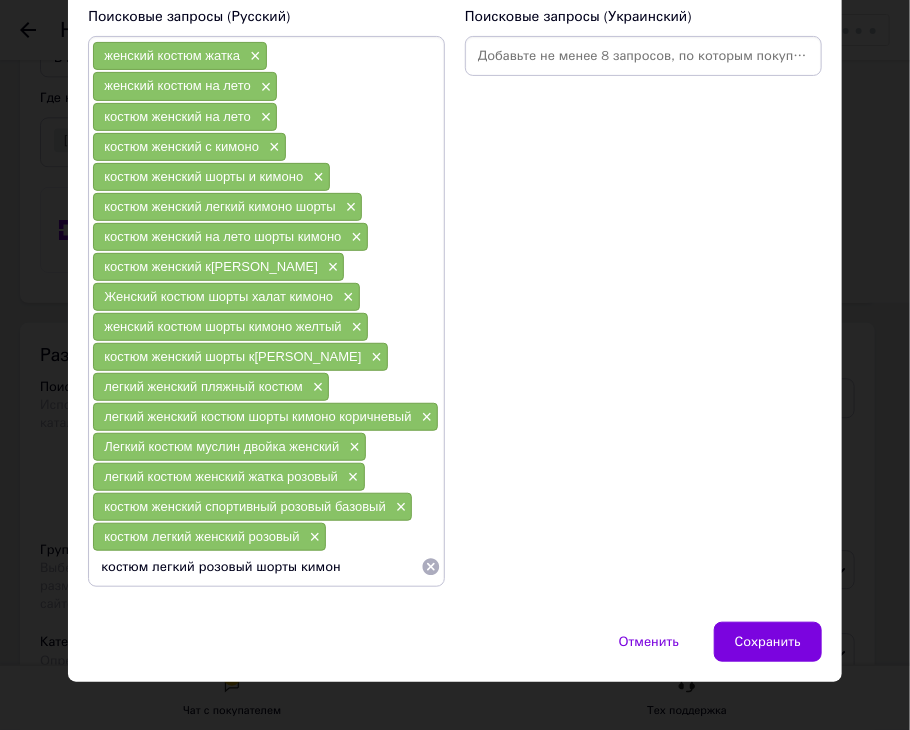 type on "костюм легкий розовый шорты кимоно" 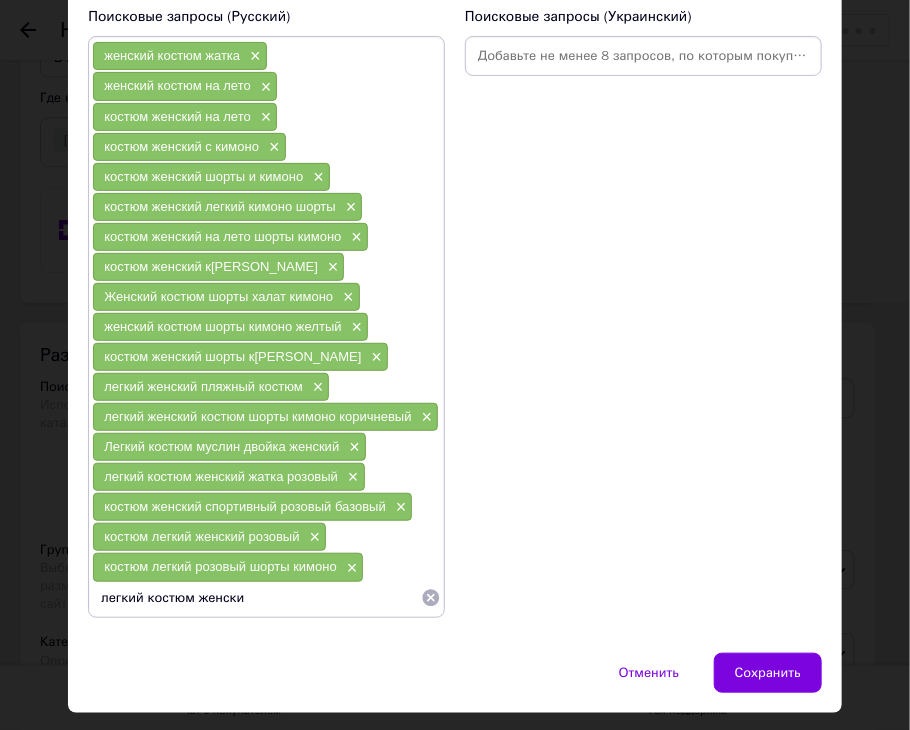 type on "легкий костюм женский" 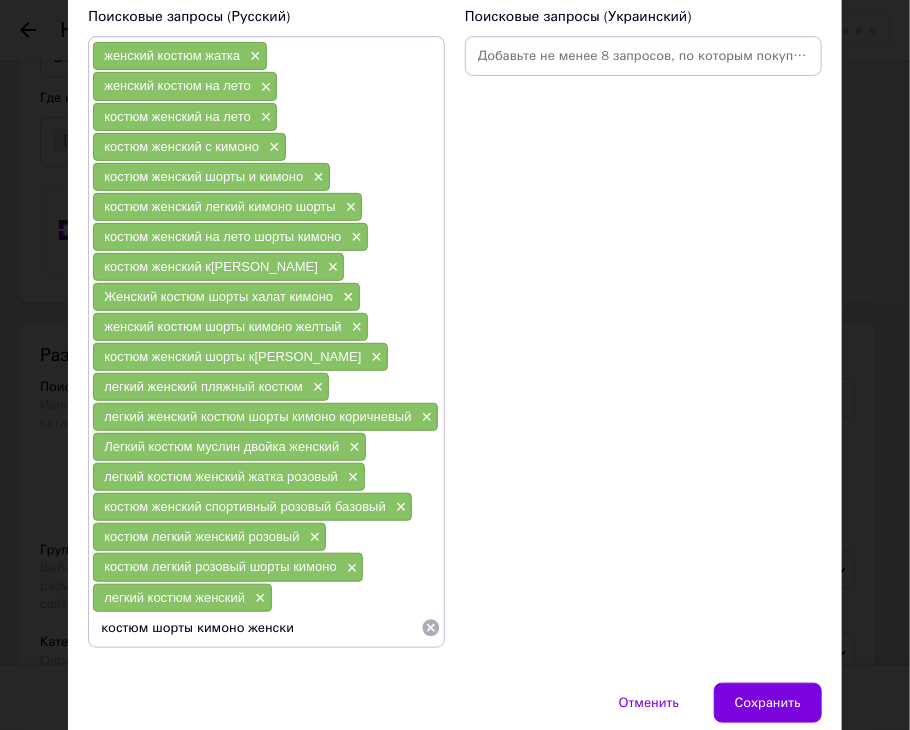 type on "костюм шорты кимоно женский" 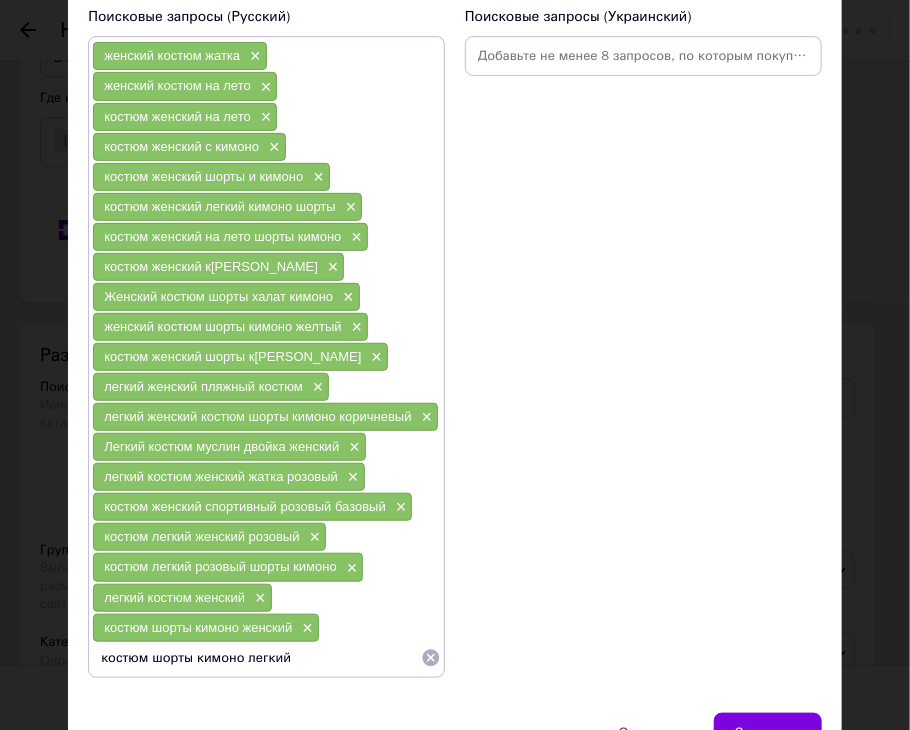 scroll, scrollTop: 272, scrollLeft: 0, axis: vertical 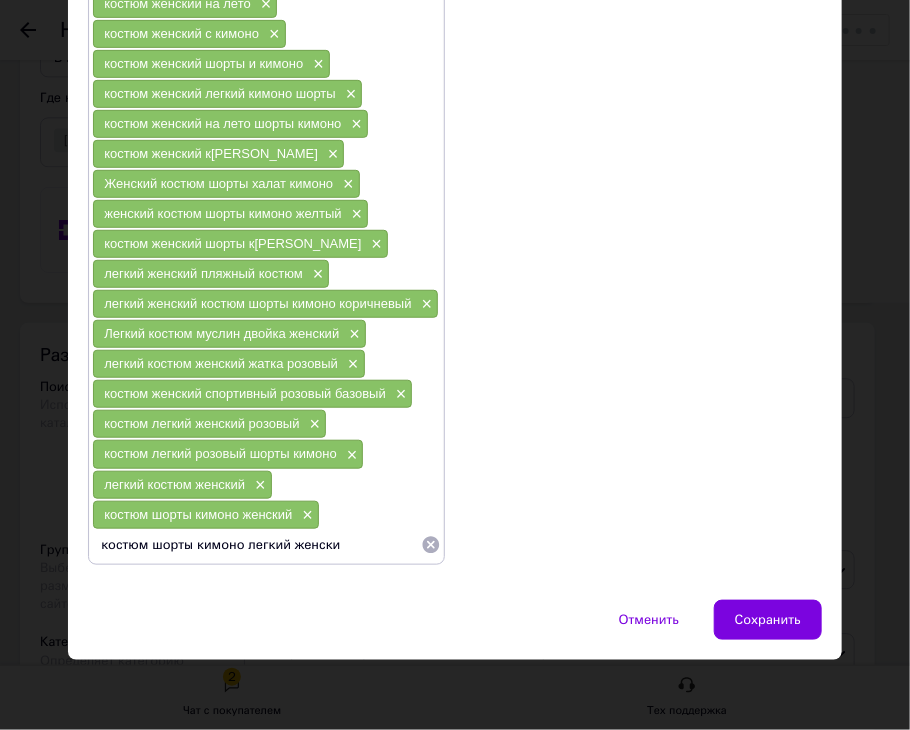 type on "костюм шорты кимоно легкий женский" 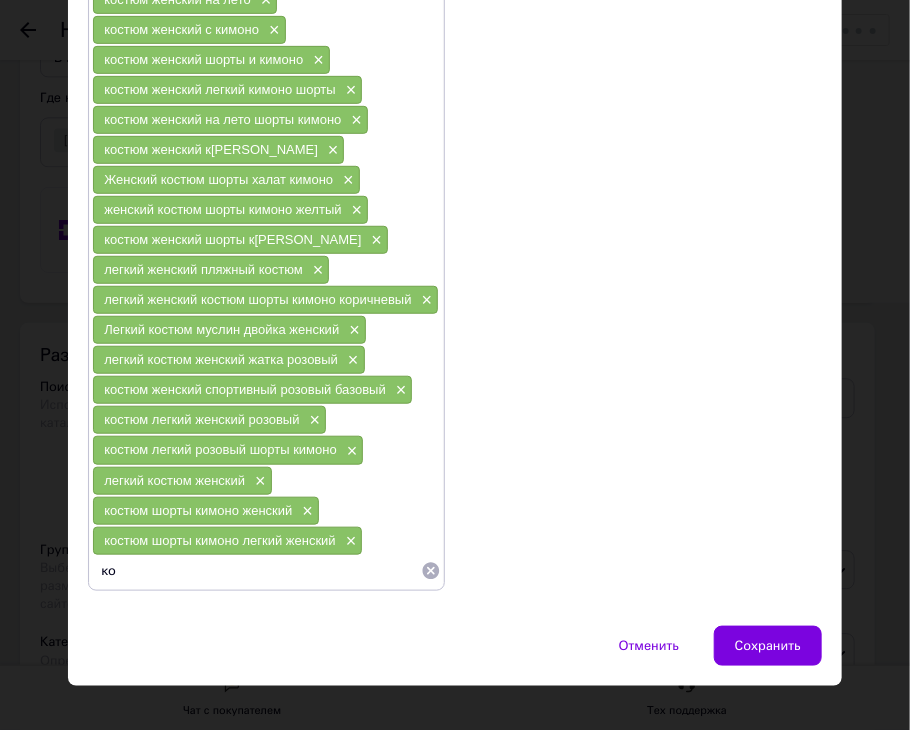 type on "к" 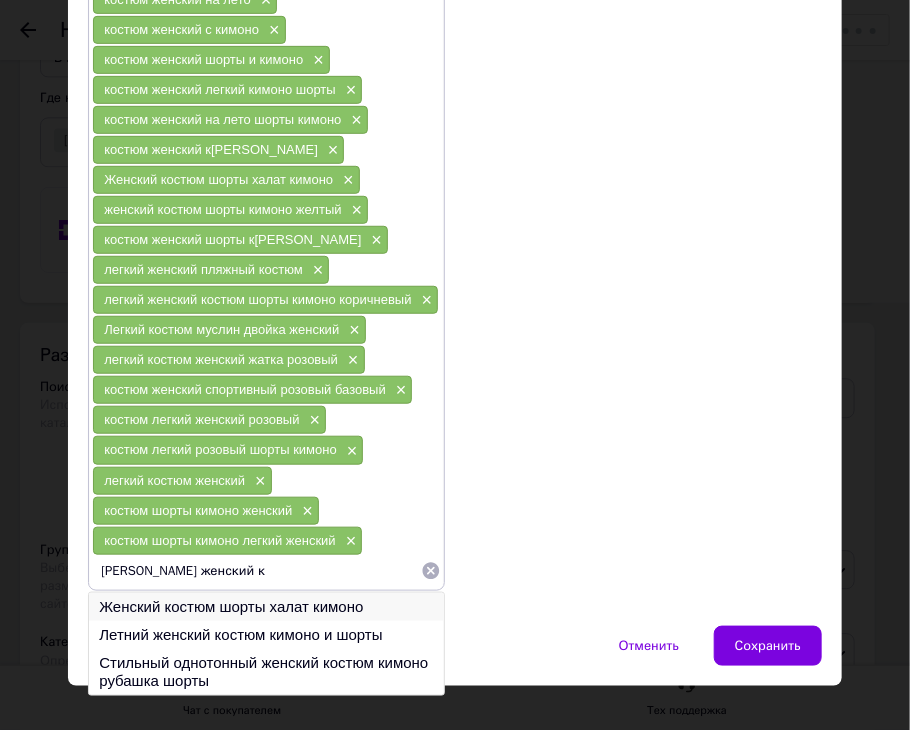 click on "Женский костюм шорты халат кимоно" at bounding box center [266, 607] 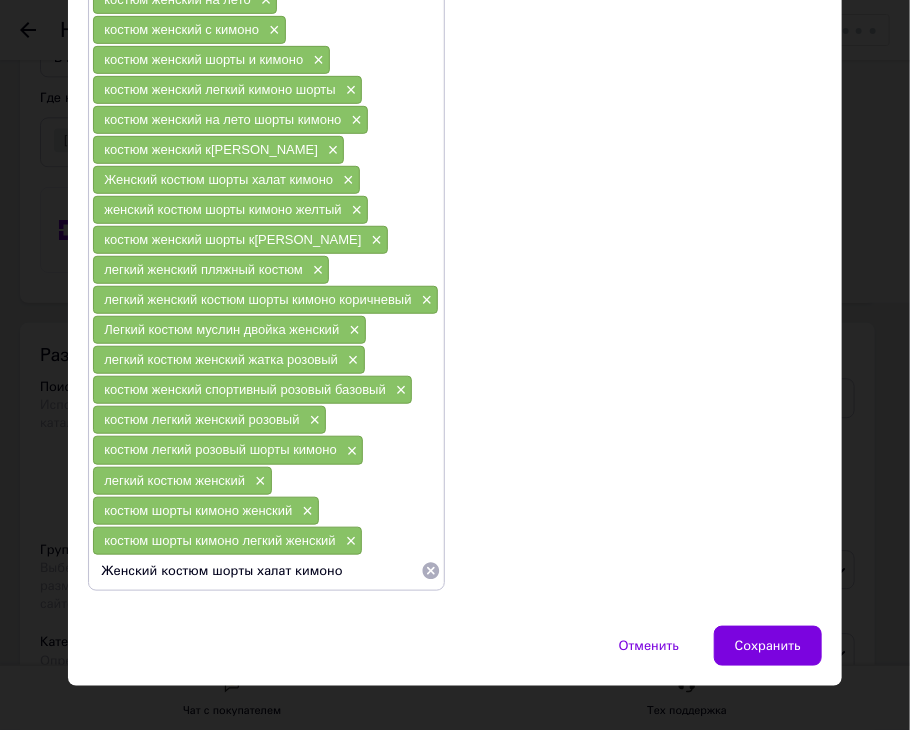 click on "Женский костюм шорты халат кимоно" at bounding box center [256, 571] 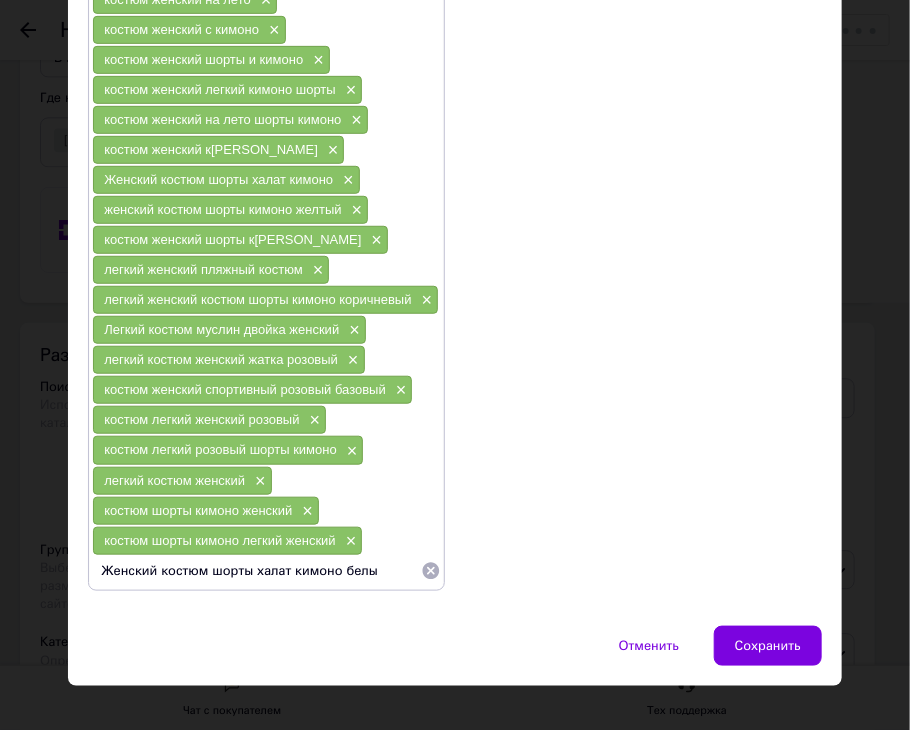 type on "Женский костюм шорты халат кимоно белый" 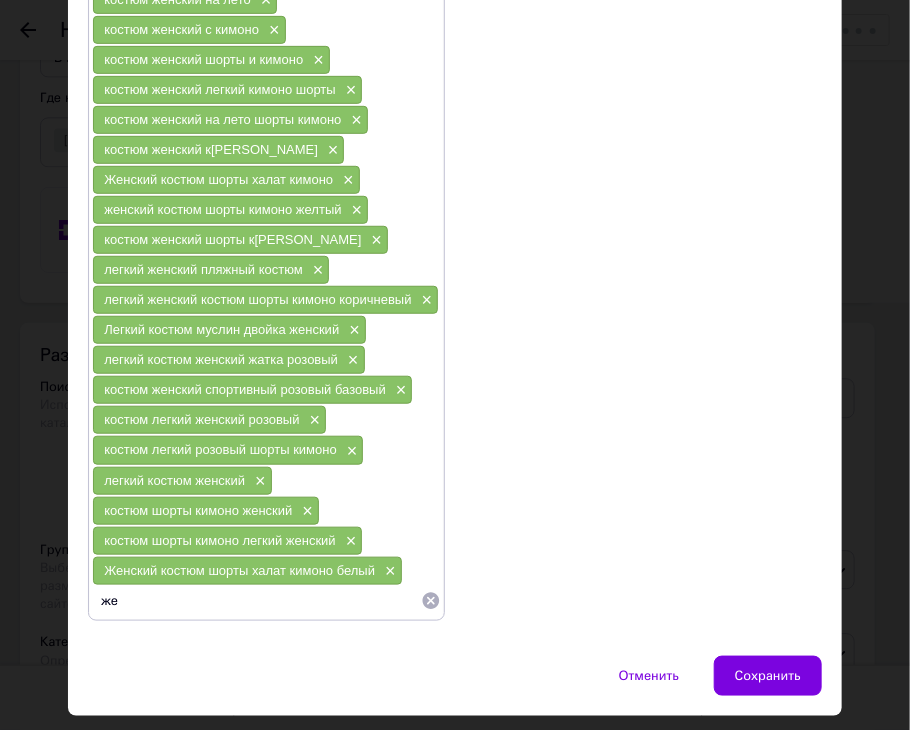 type on "ж" 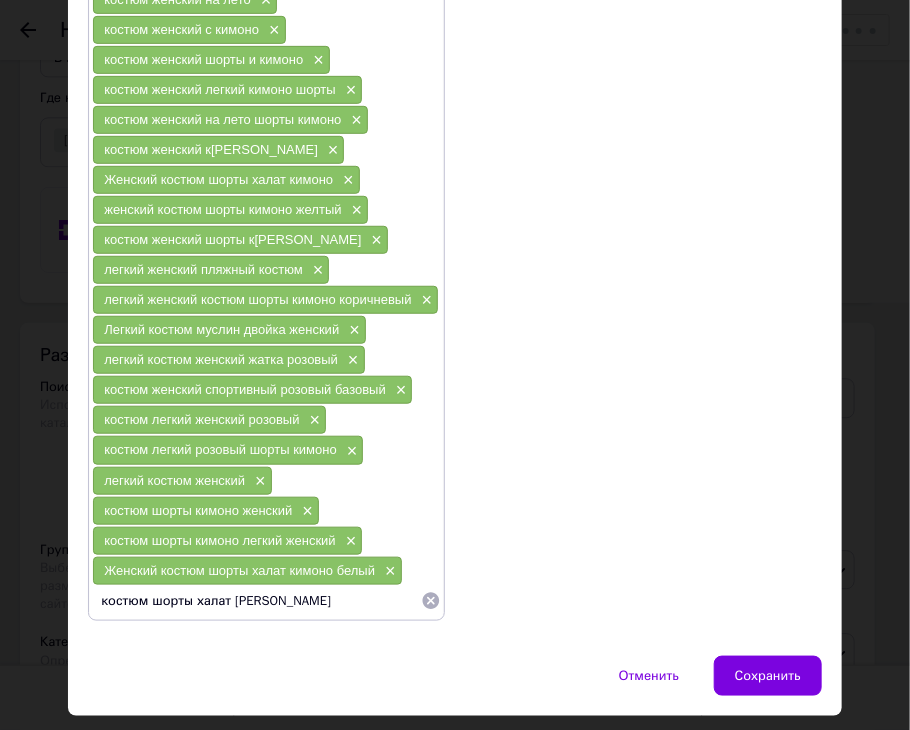 type on "костюм шорты халат к[PERSON_NAME]" 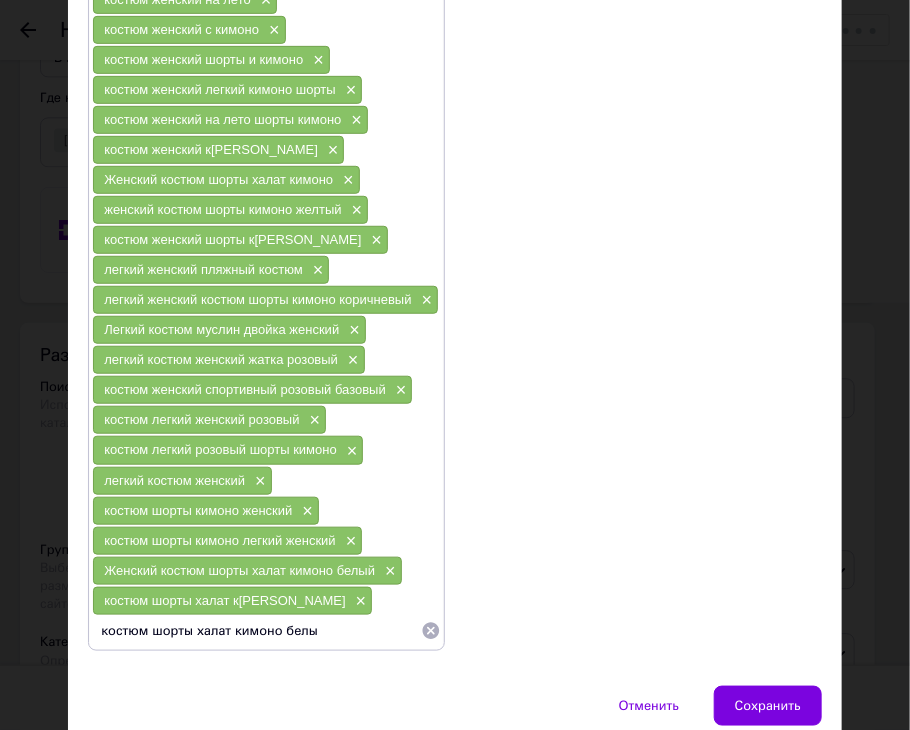 type on "костюм шорты халат кимоно белый" 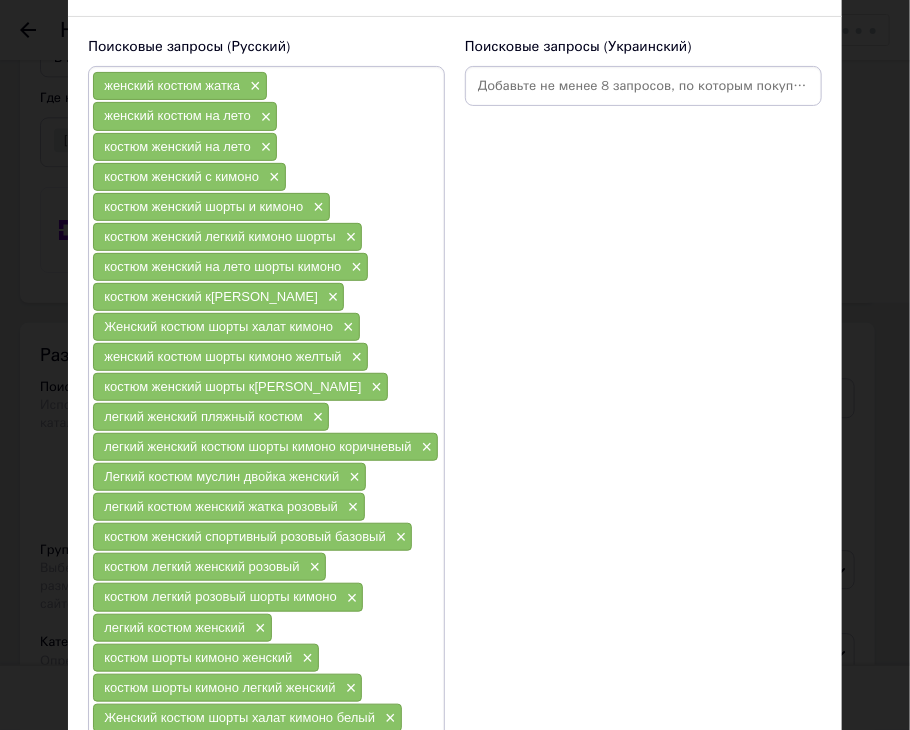 scroll, scrollTop: 0, scrollLeft: 0, axis: both 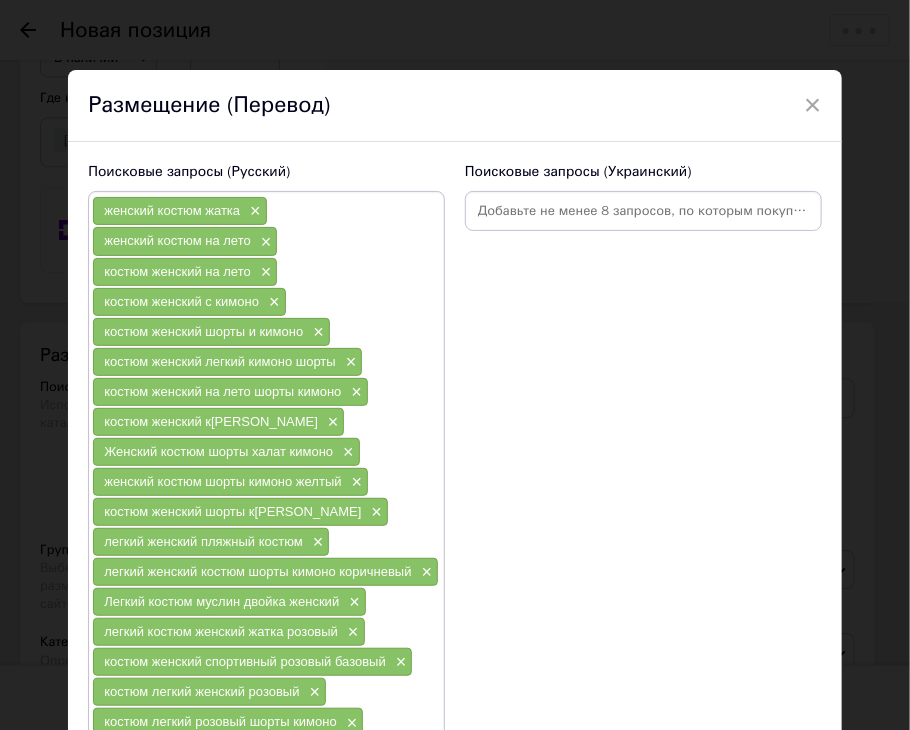 type 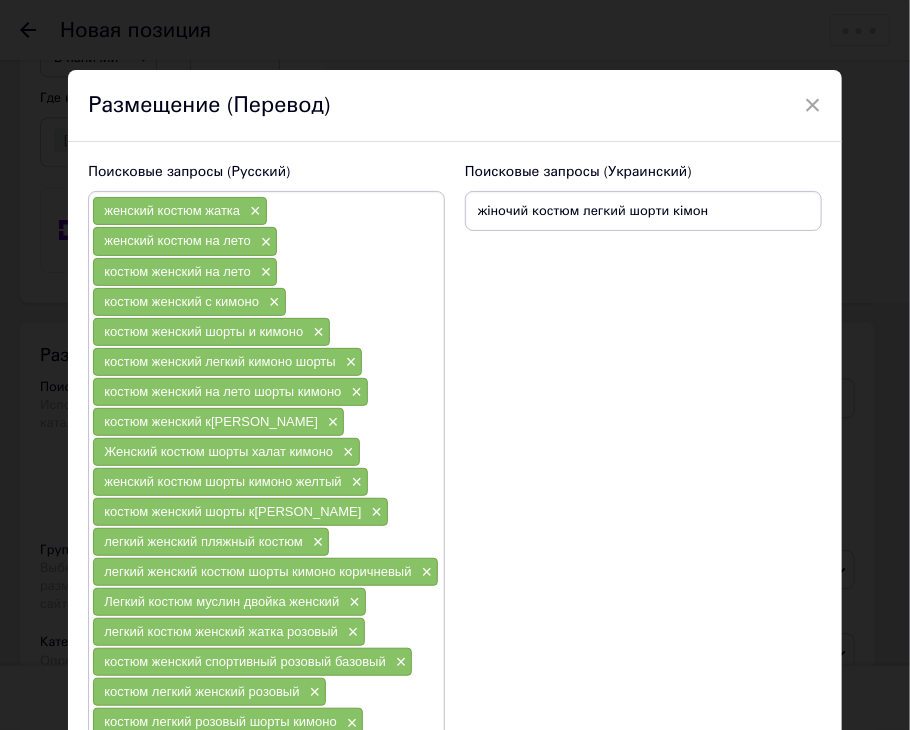 type on "жіночий костюм легкий шорти кімоно" 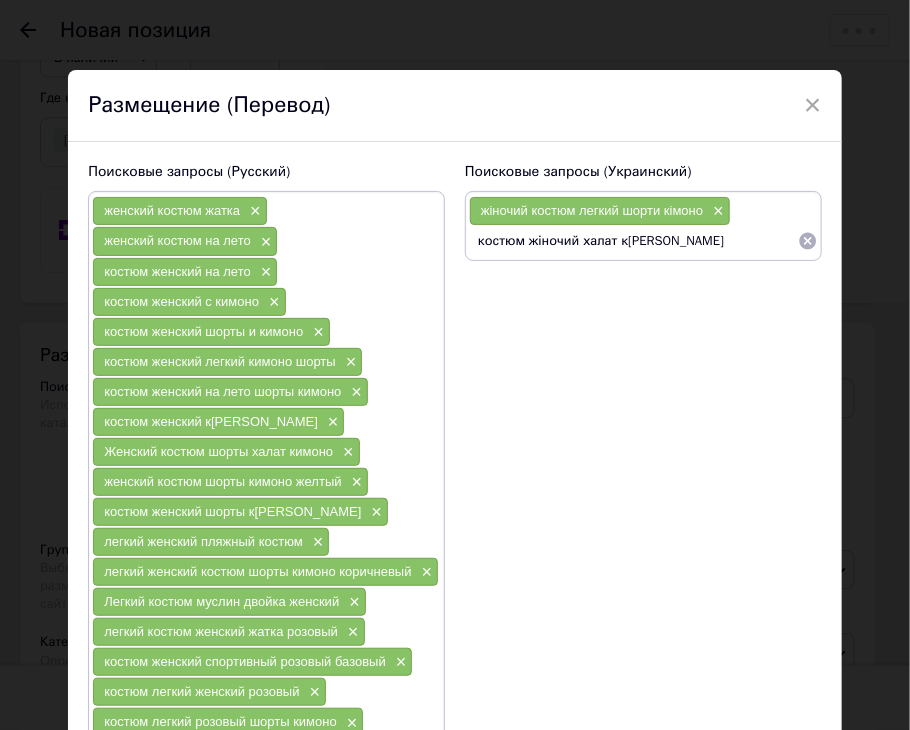 type on "костюм жіночий халат [PERSON_NAME]" 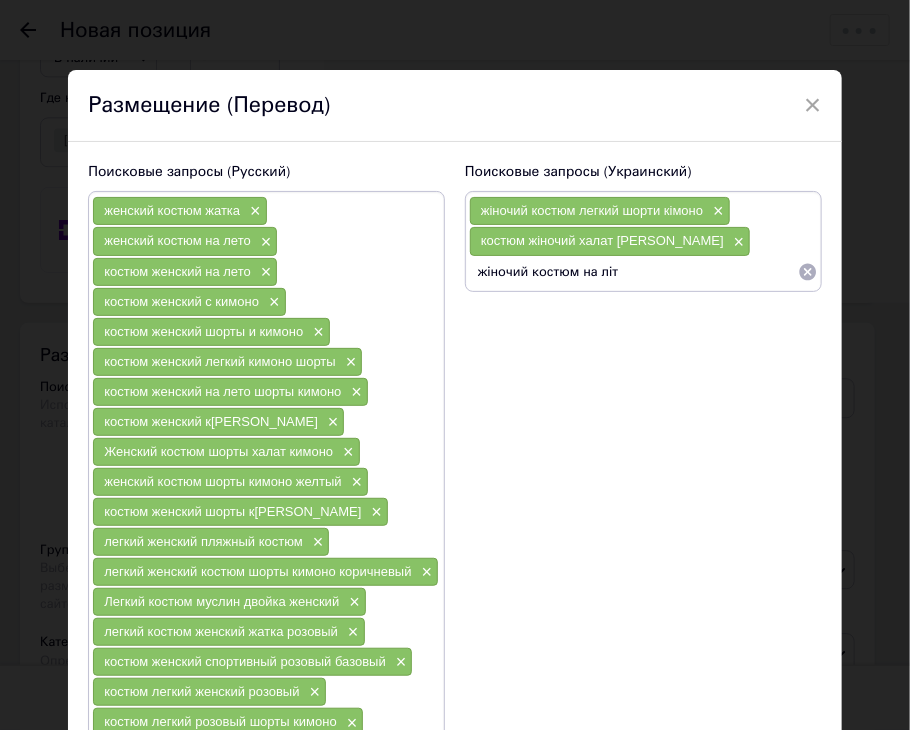 type on "жіночий костюм на літо" 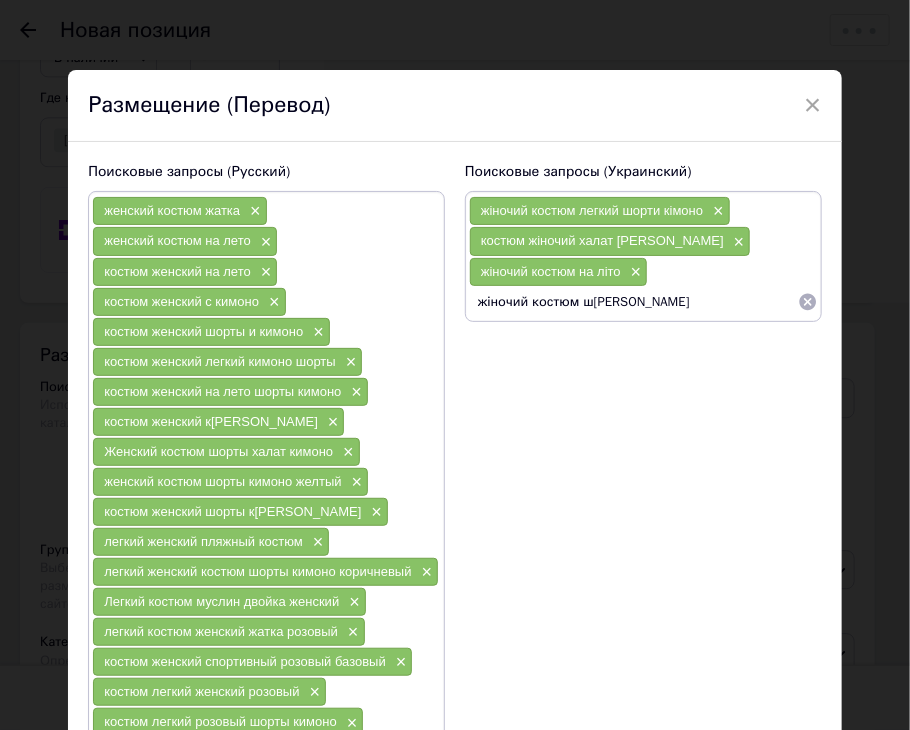 type on "жіночий костюм шорти кімоно" 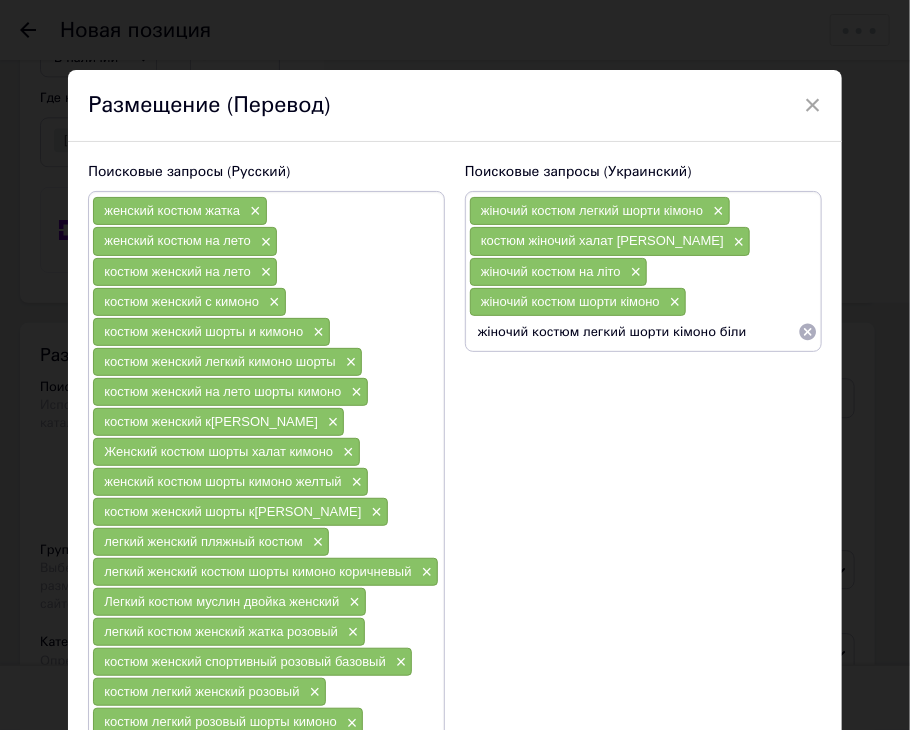 type on "жіночий костюм легкий шорти кімоно білий" 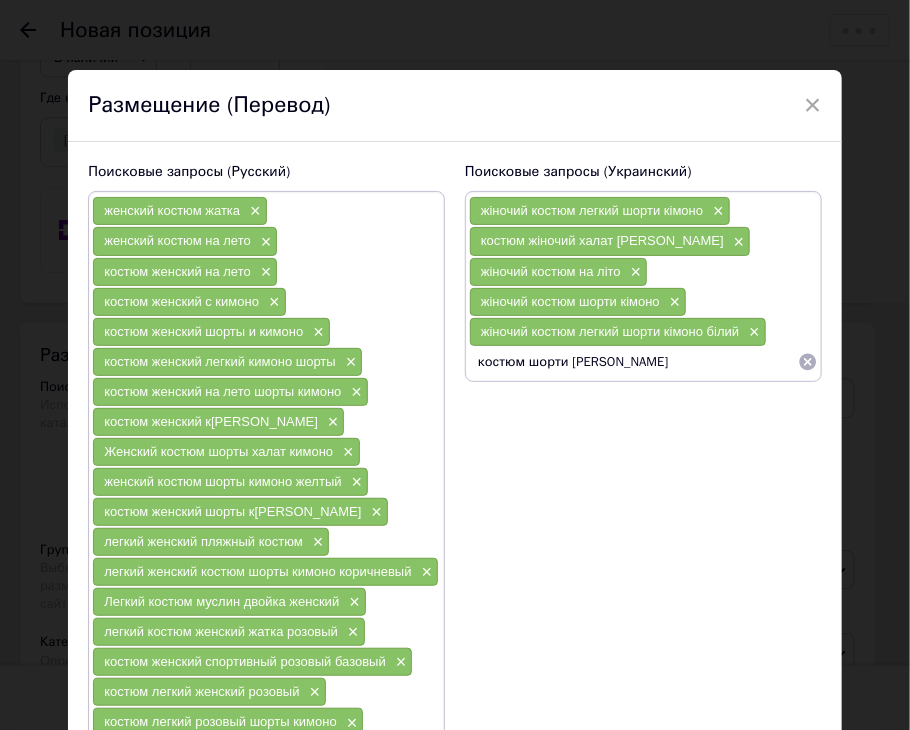 type on "костюм шорти кімоно жіночий" 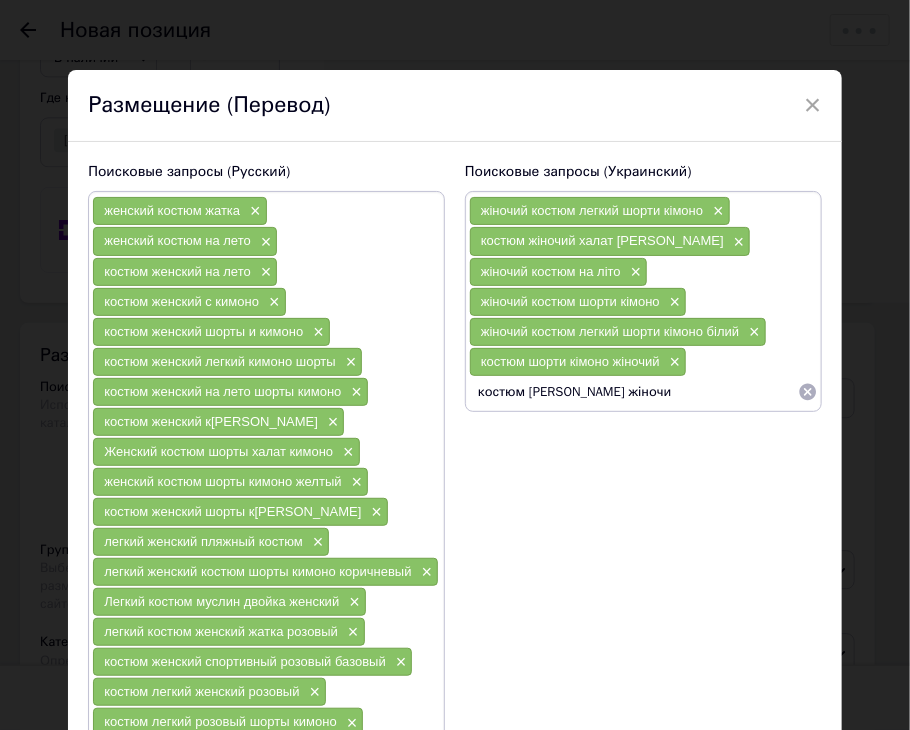 type on "костюм к[PERSON_NAME]�ночий" 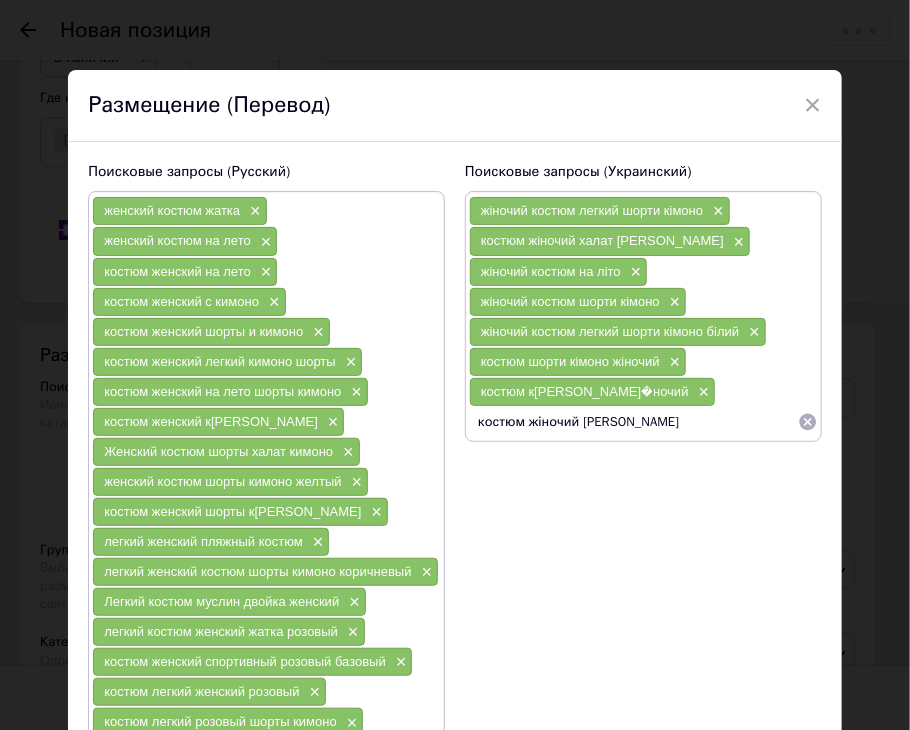 type on "костюм жіночий шорти кімоно" 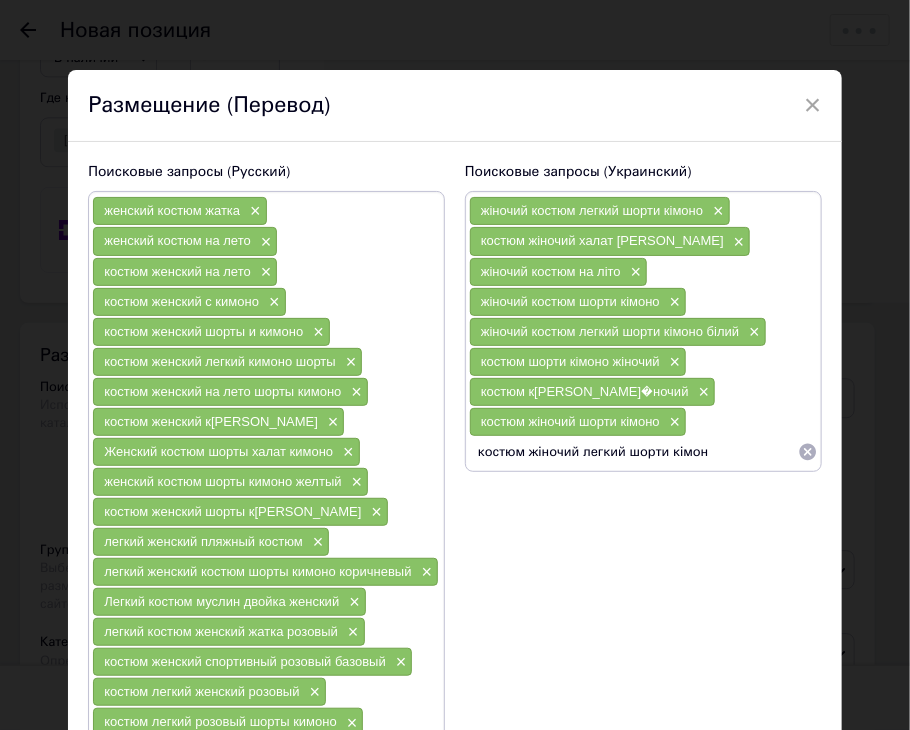 type on "костюм жіночий легкий шорти кімоно" 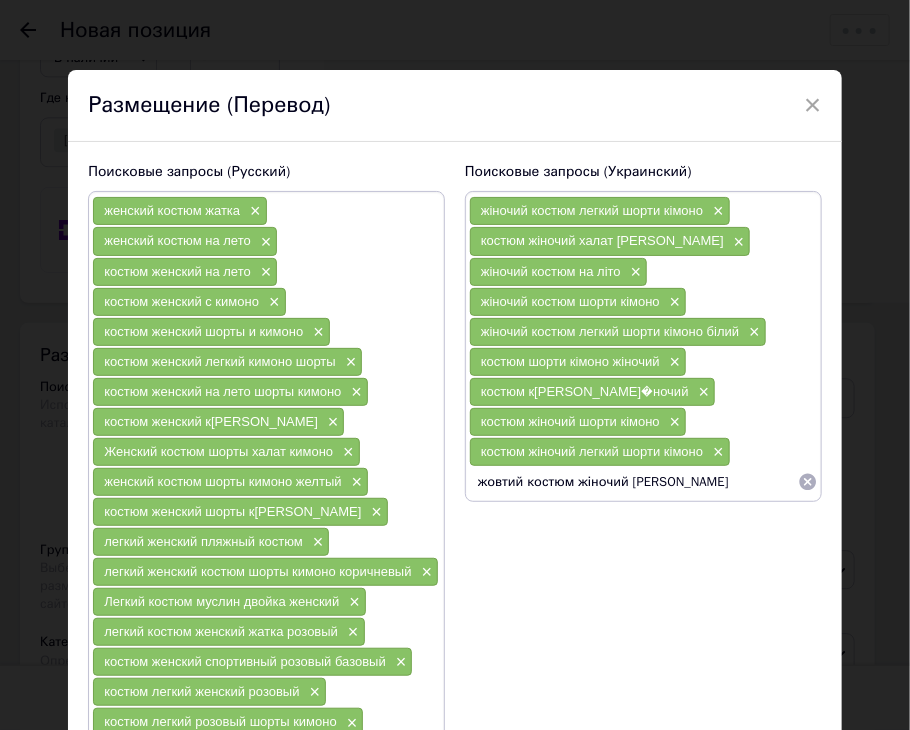 type on "жовтий костюм жіночий шорти кімоно" 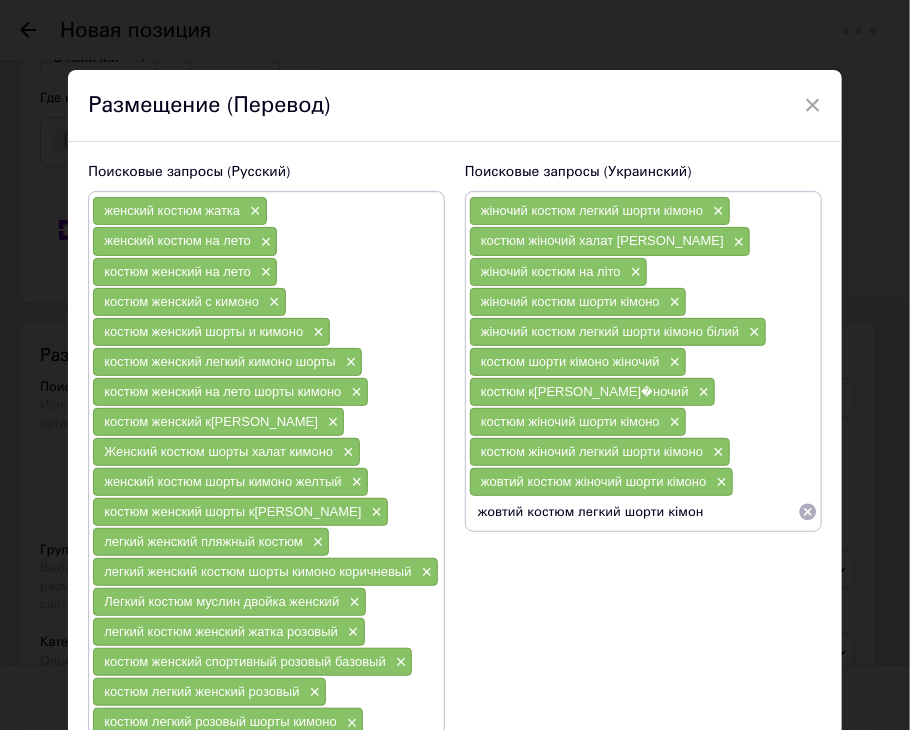 type on "жовтий костюм легкий шорти кімоно" 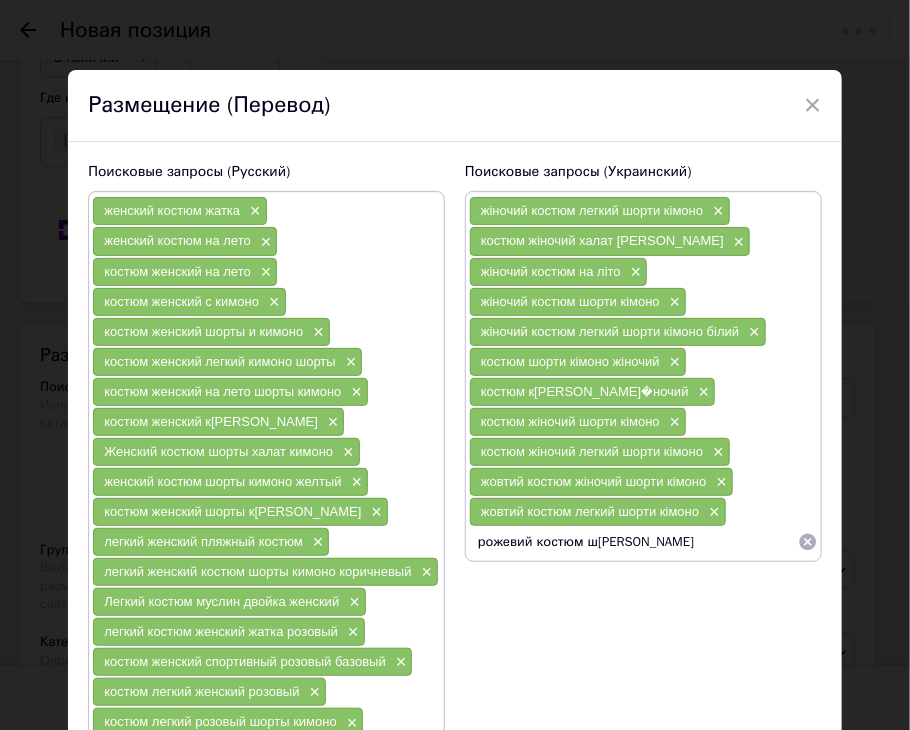 type on "рожевий костюм шорти кімоно" 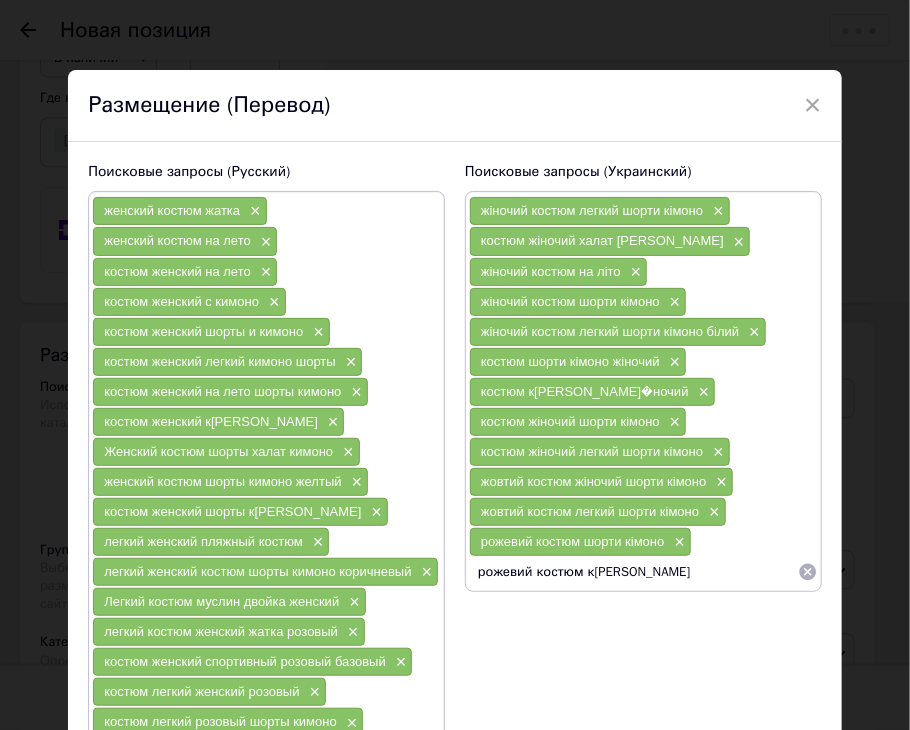type on "рожевий костюм к[PERSON_NAME]" 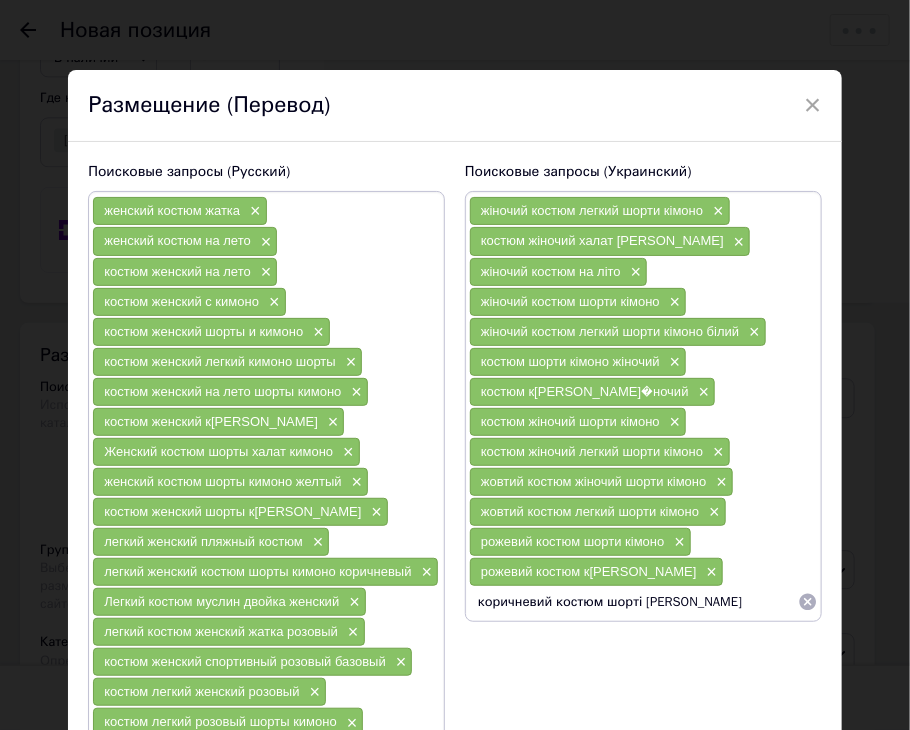 type on "коричневий костюм шорті кімоно жіночий" 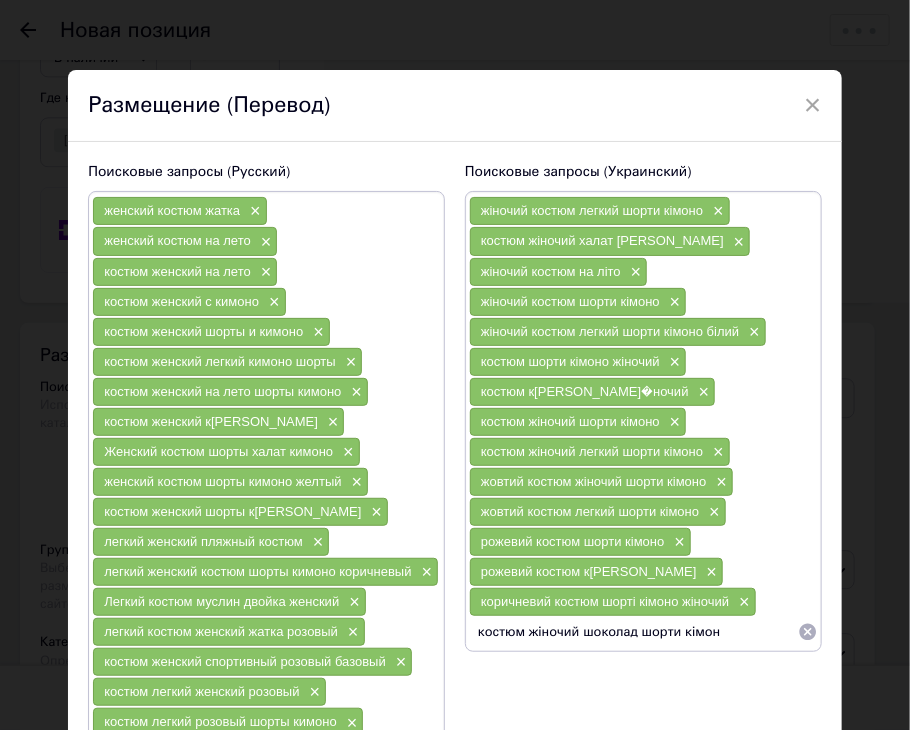 type on "костюм жіночий шоколад шорти кімоно" 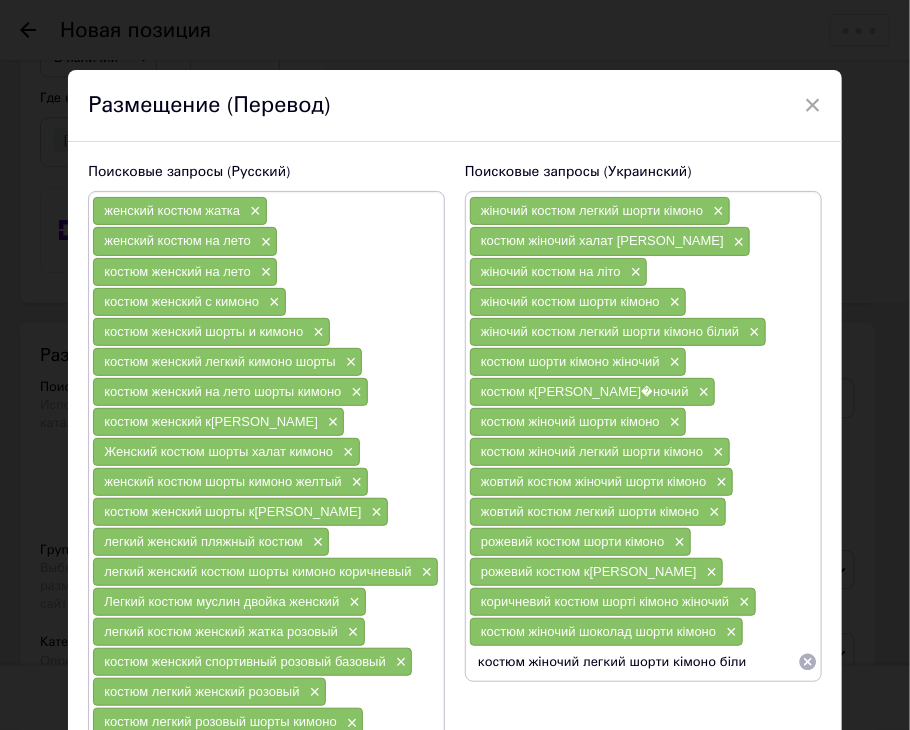 type on "костюм жіночий легкий шорти кімоно білий" 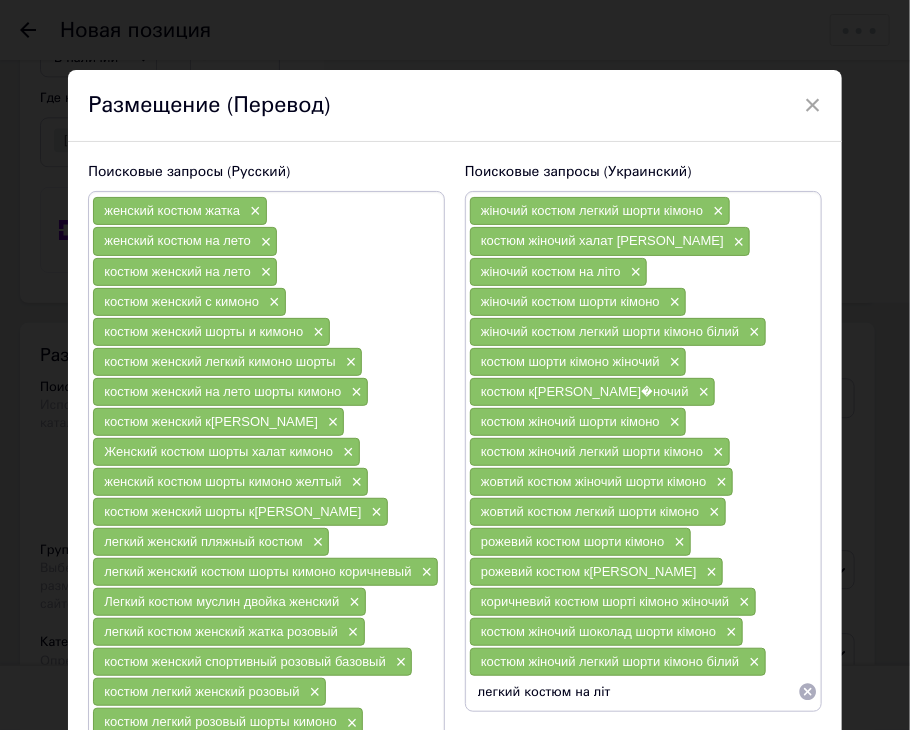 type on "легкий костюм на літо" 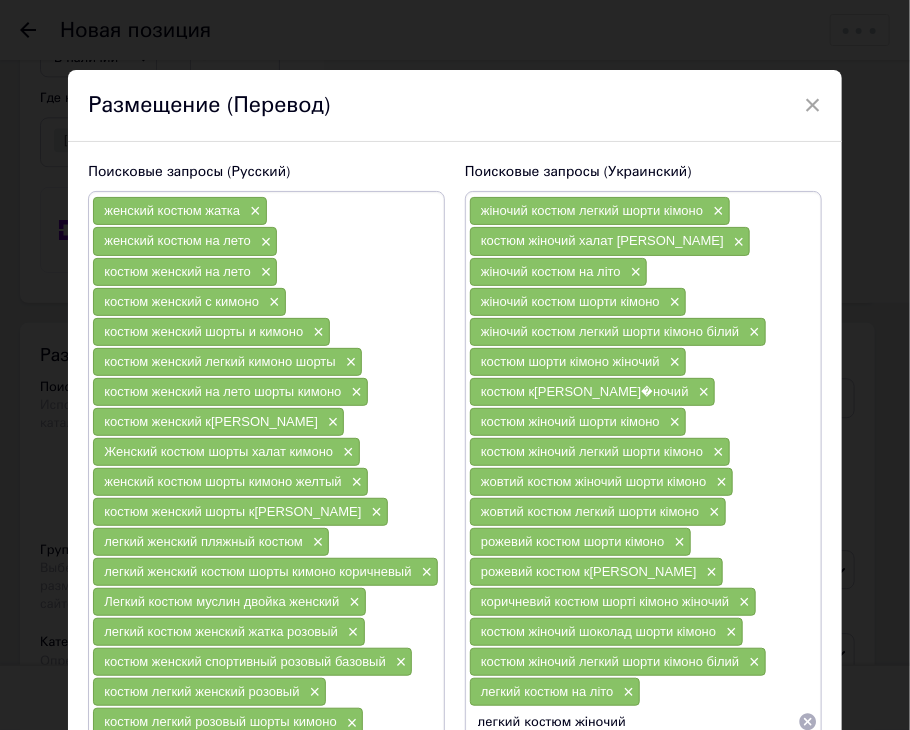 type on "легкий костюм жіночий" 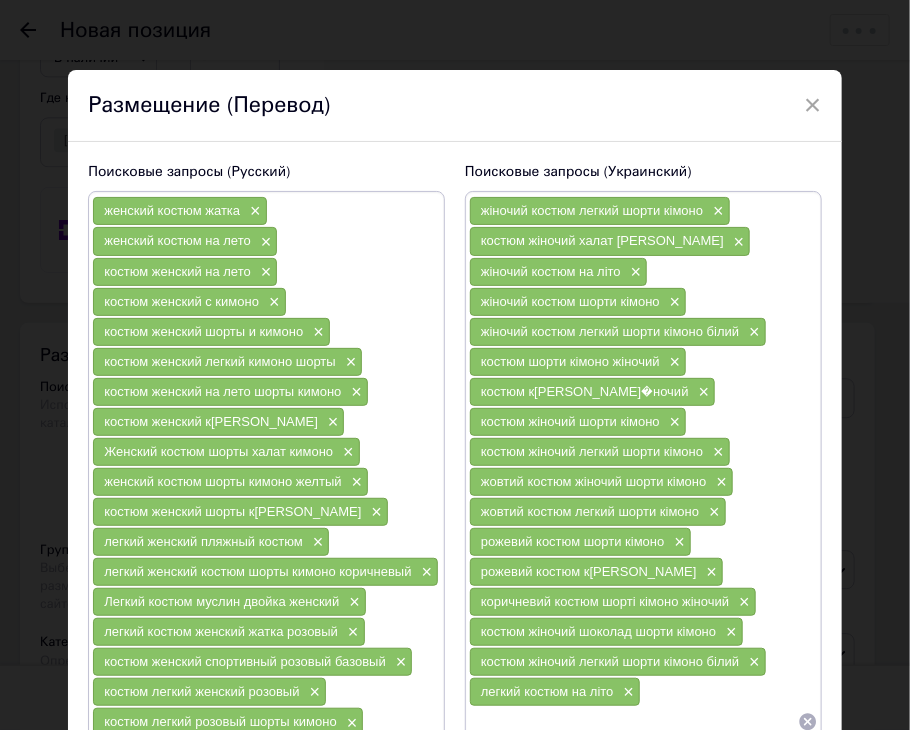 scroll, scrollTop: 20, scrollLeft: 0, axis: vertical 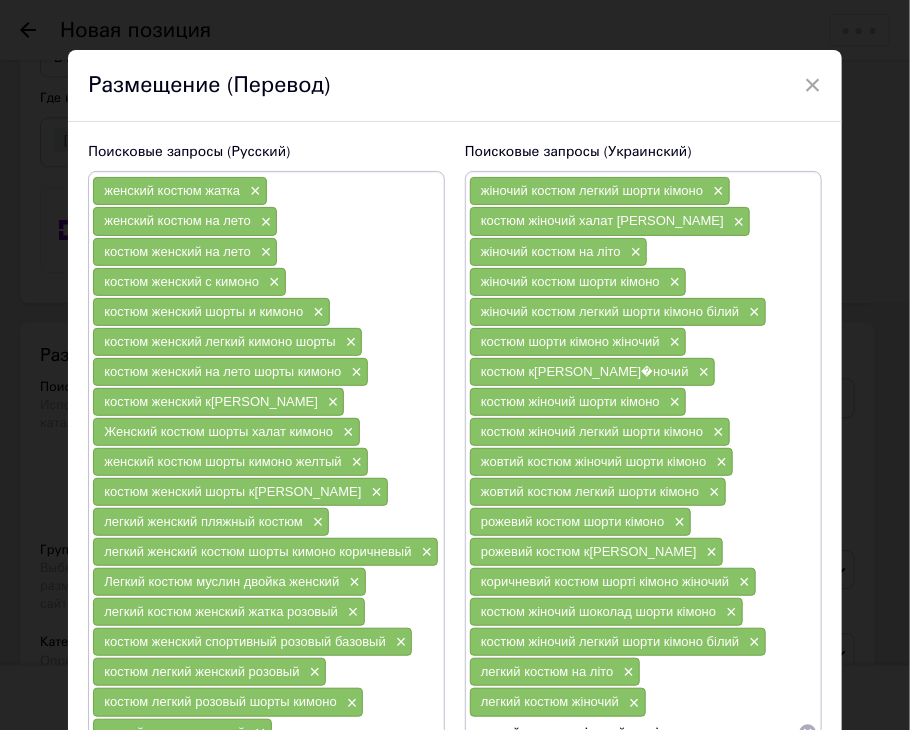 type on "легкий костюм жіночий на літо" 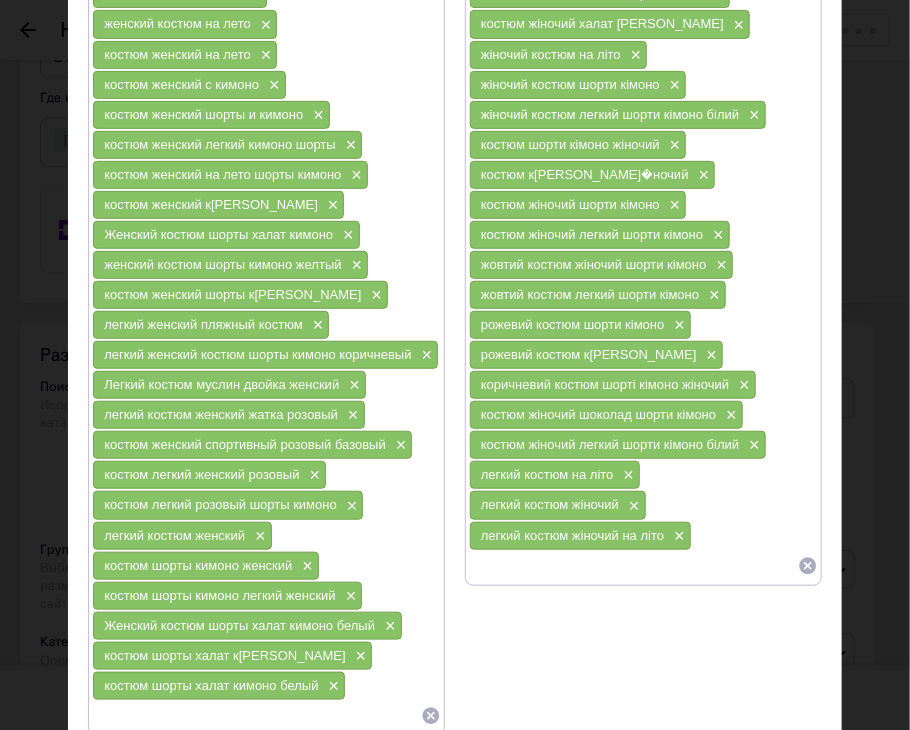 scroll, scrollTop: 220, scrollLeft: 0, axis: vertical 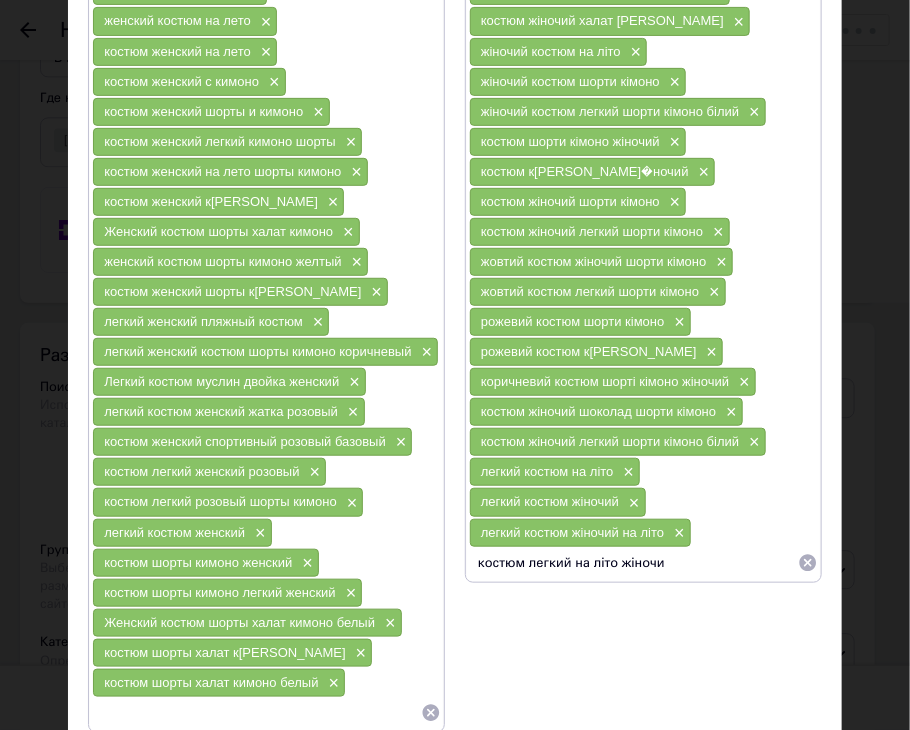 type on "костюм легкий на літо жіночий" 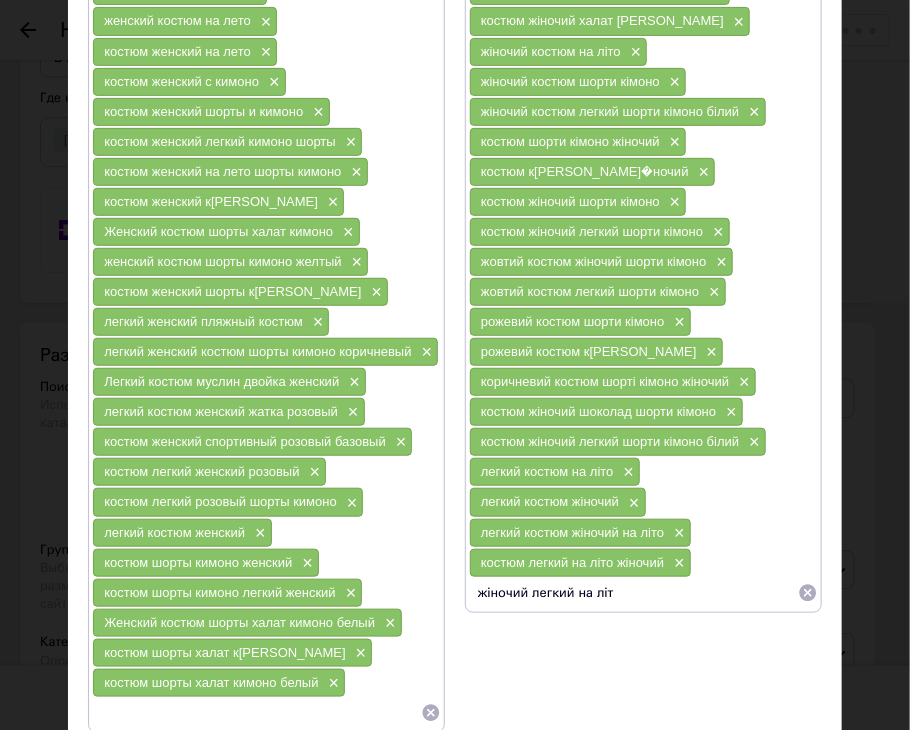 type on "жіночий легкий на літо" 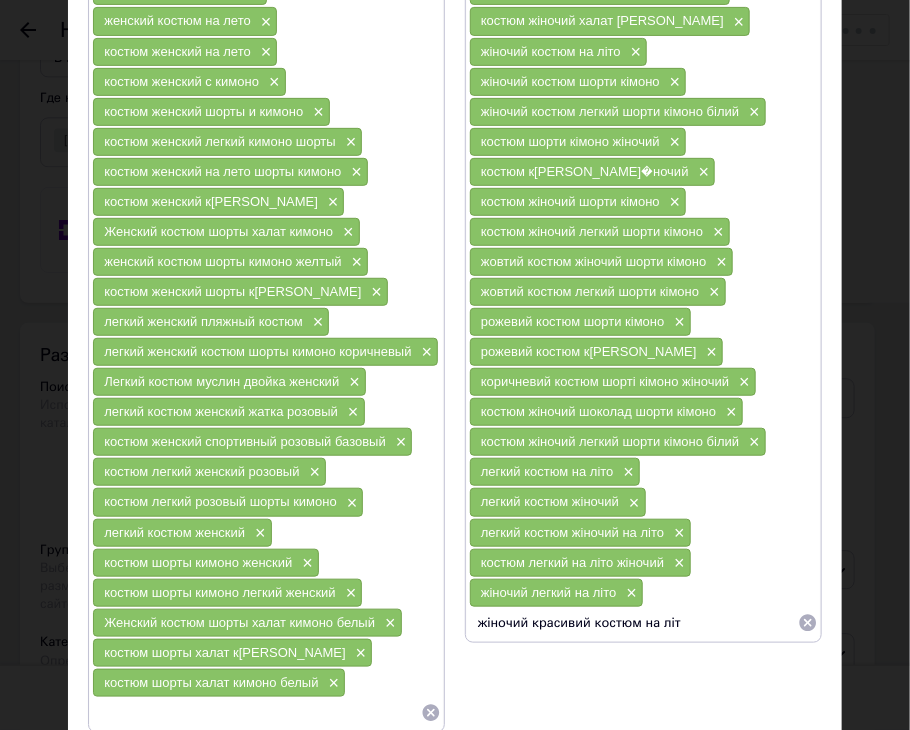 type on "жіночий красивий костюм на літо" 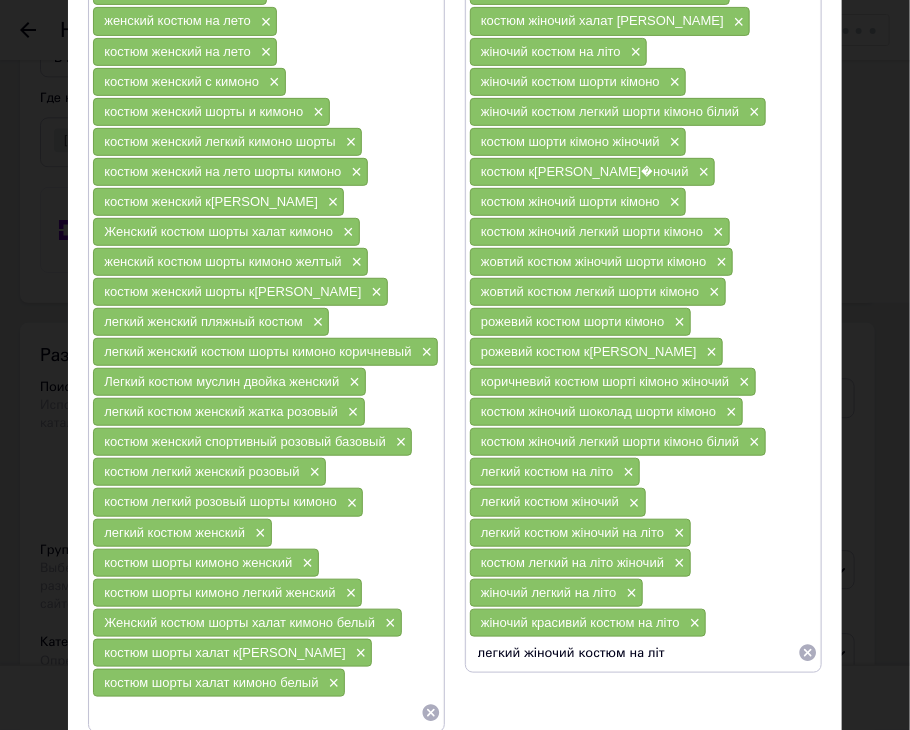 type on "легкий жіночий костюм на літо" 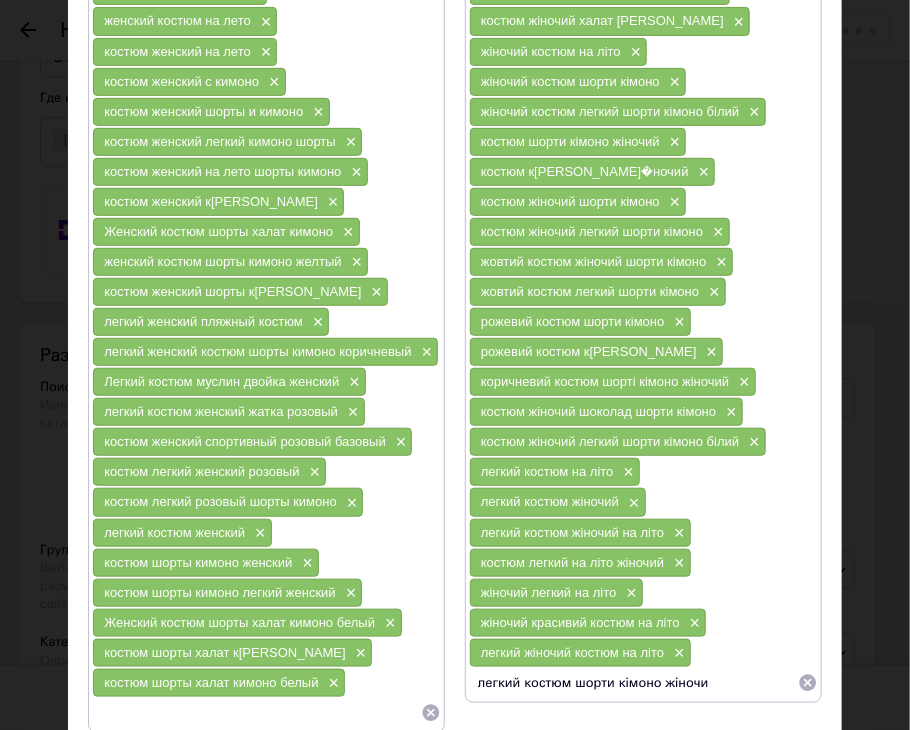 type on "легкий костюм шорти кімоно жіночий" 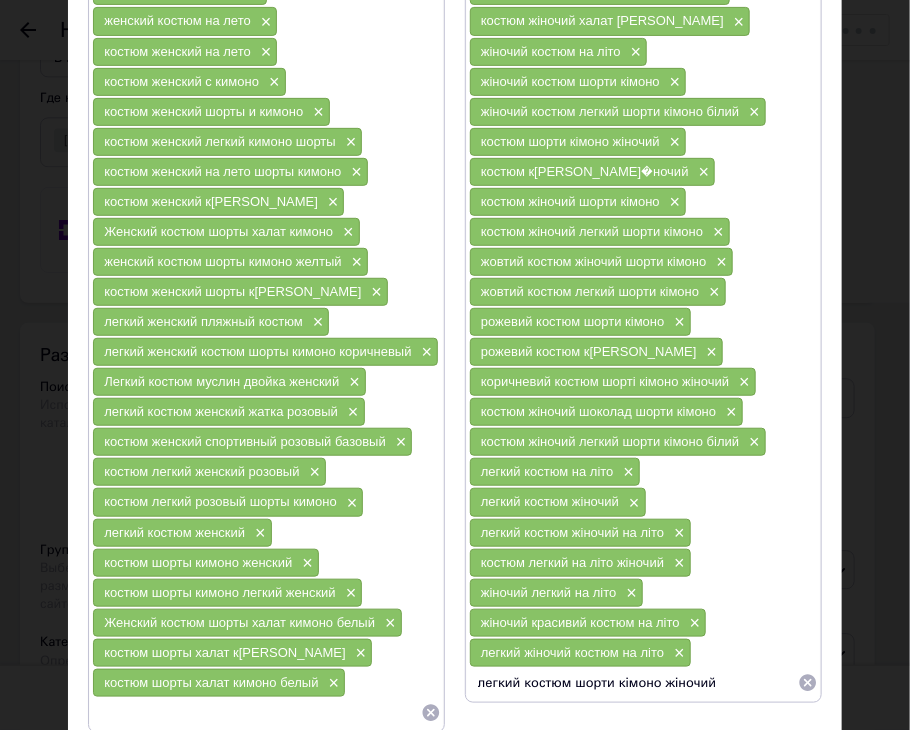 type 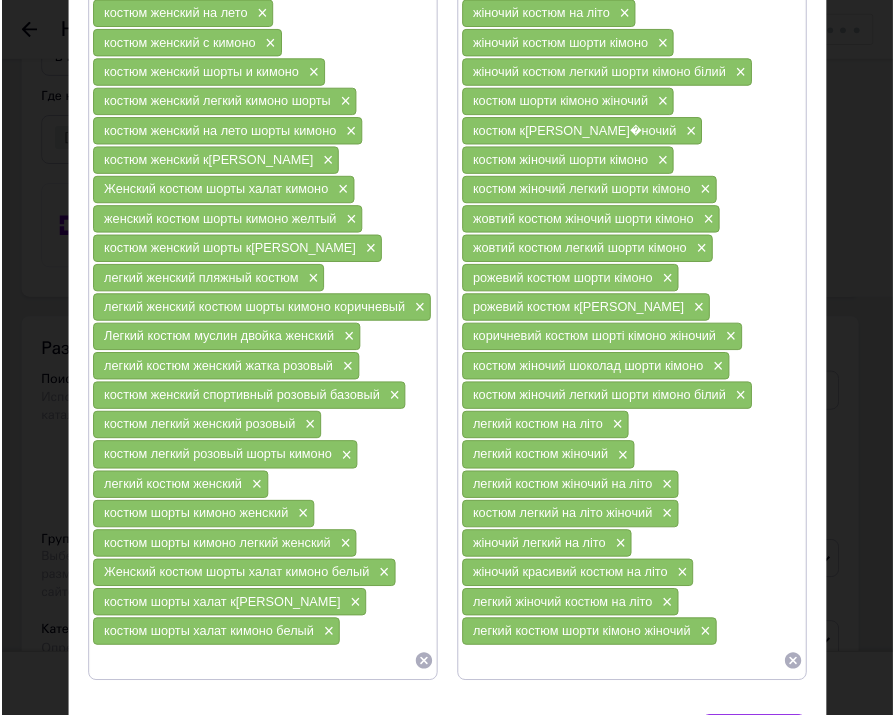 scroll, scrollTop: 391, scrollLeft: 0, axis: vertical 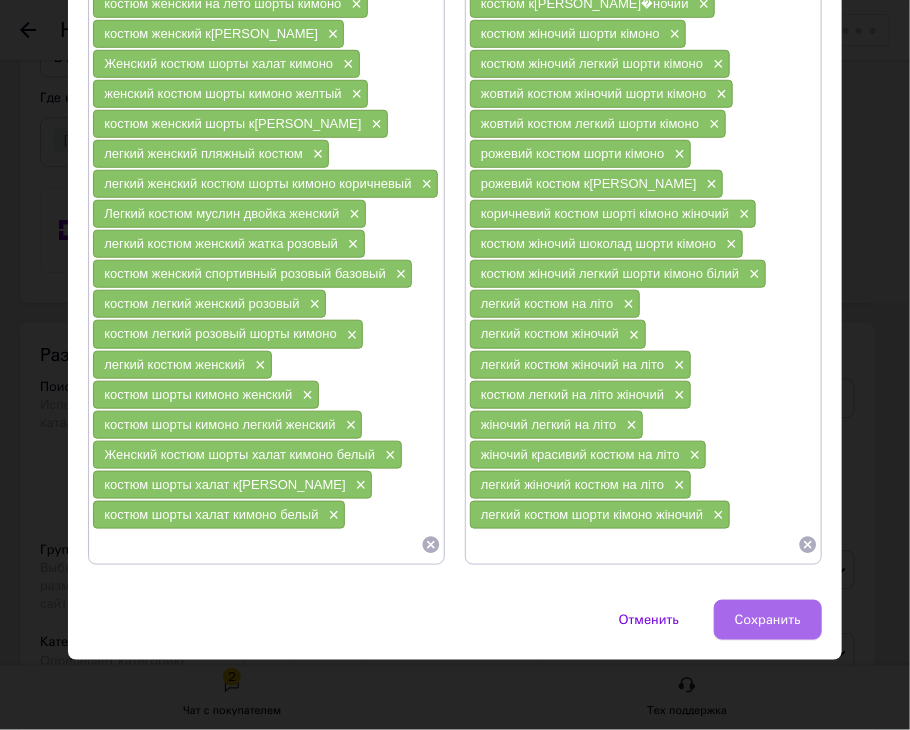 click on "Сохранить" at bounding box center [768, 620] 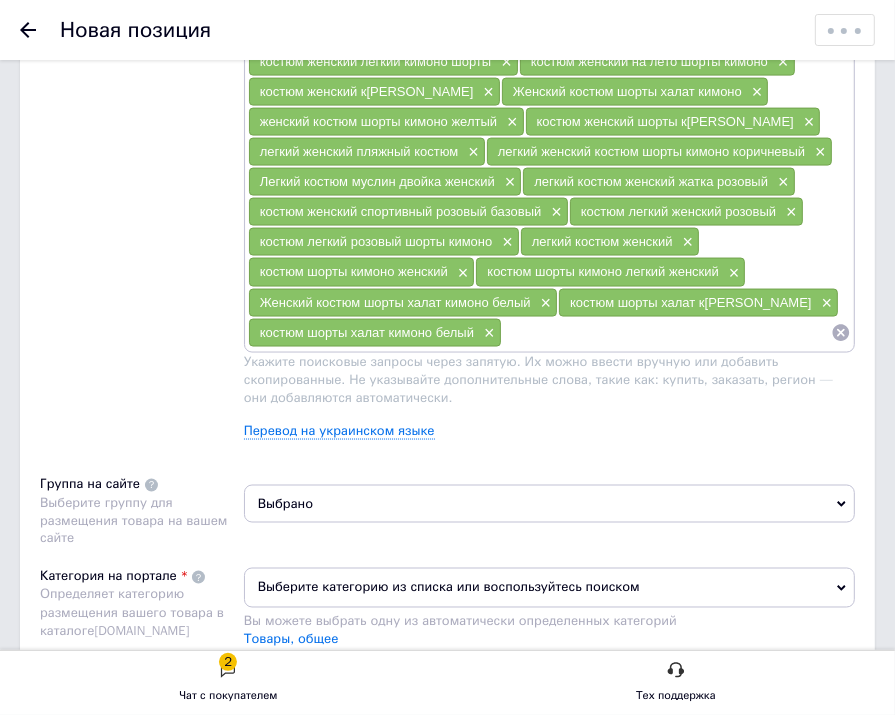 scroll, scrollTop: 1812, scrollLeft: 0, axis: vertical 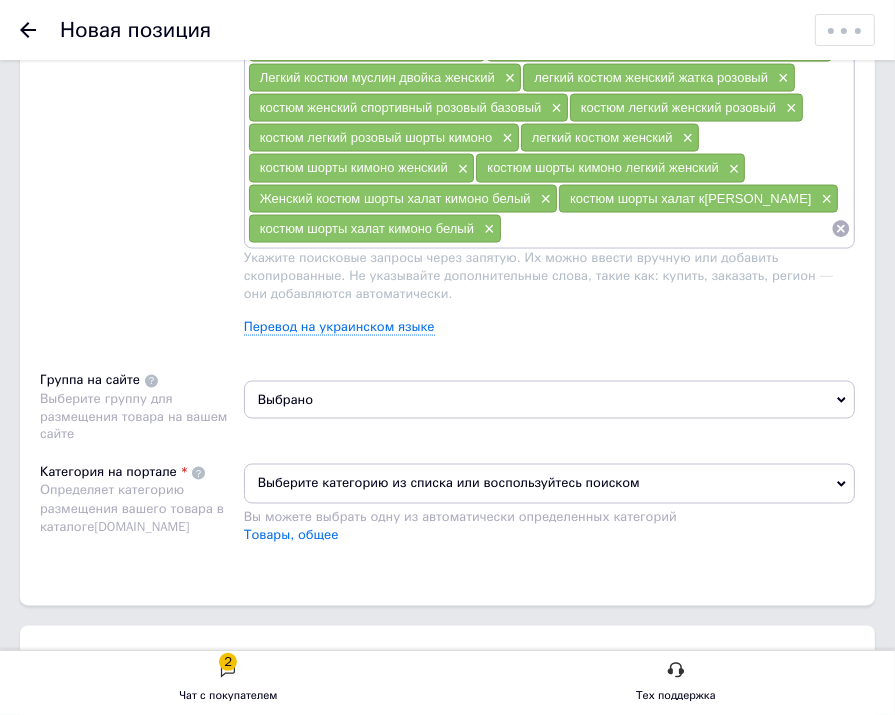 click on "Выбрано" at bounding box center (549, 400) 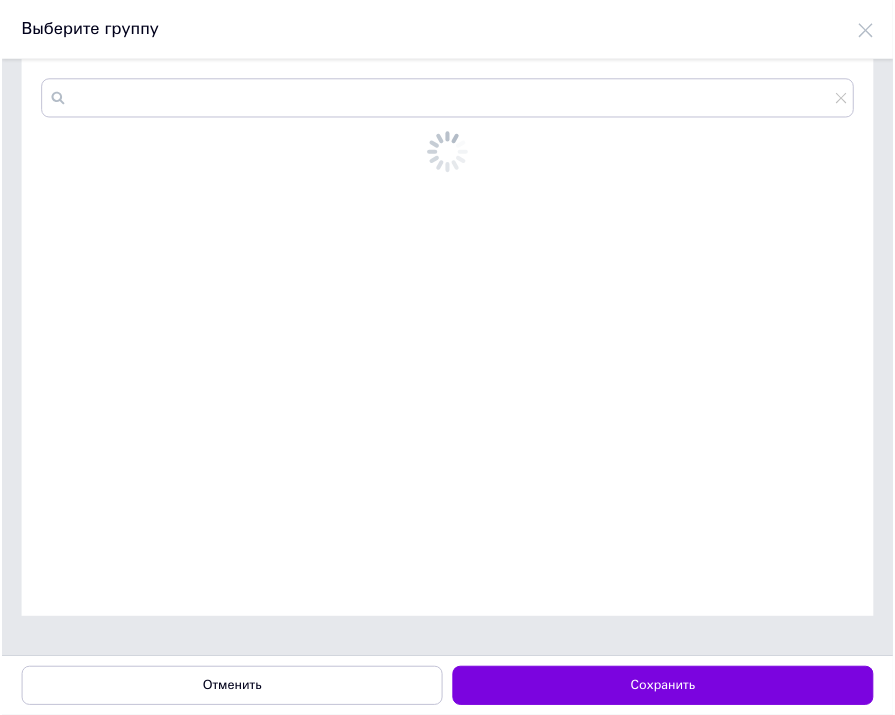 scroll, scrollTop: 0, scrollLeft: 0, axis: both 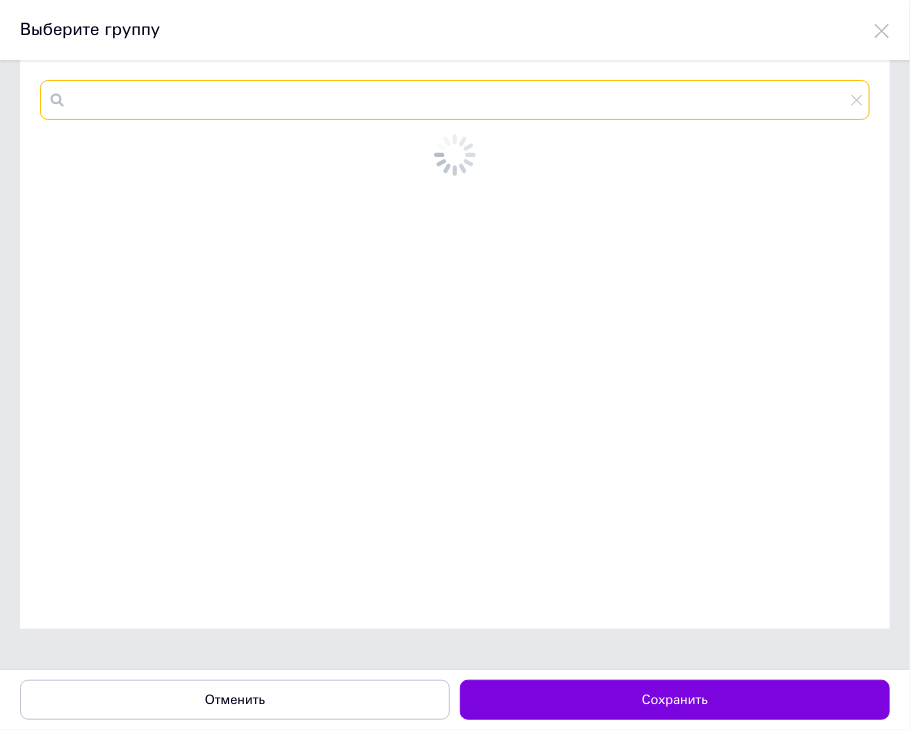 click at bounding box center [455, 100] 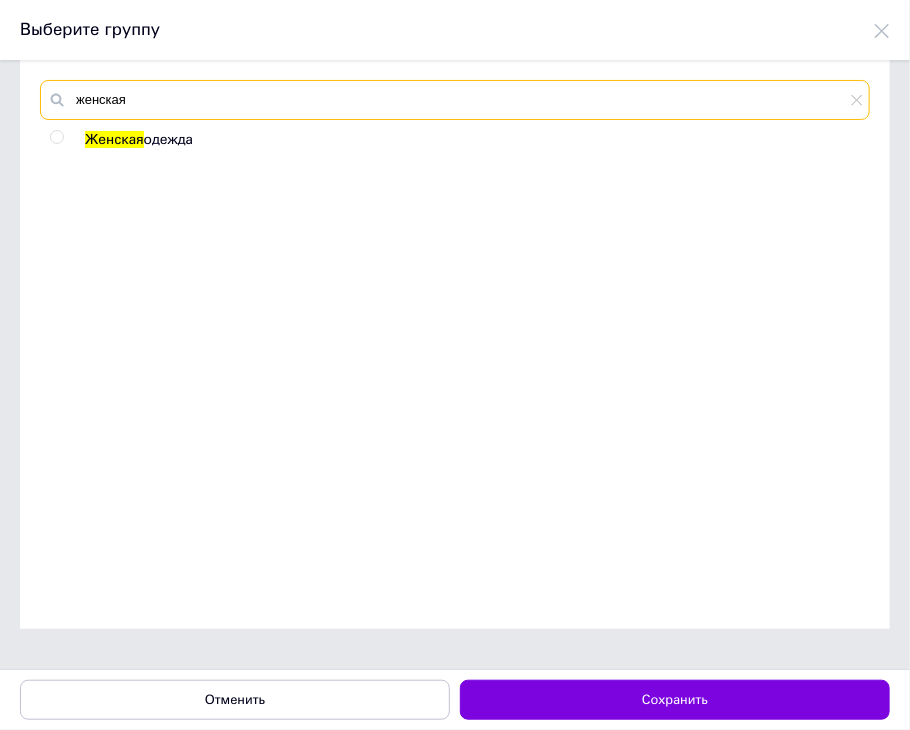 type on "женская" 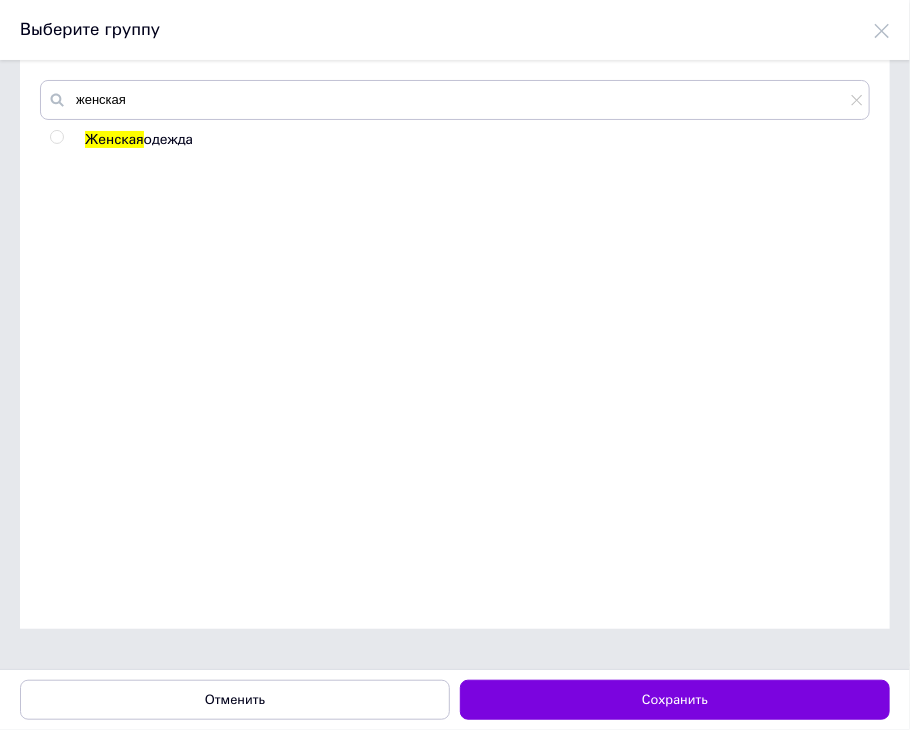 click on "Женская  одежда" at bounding box center (454, 255) 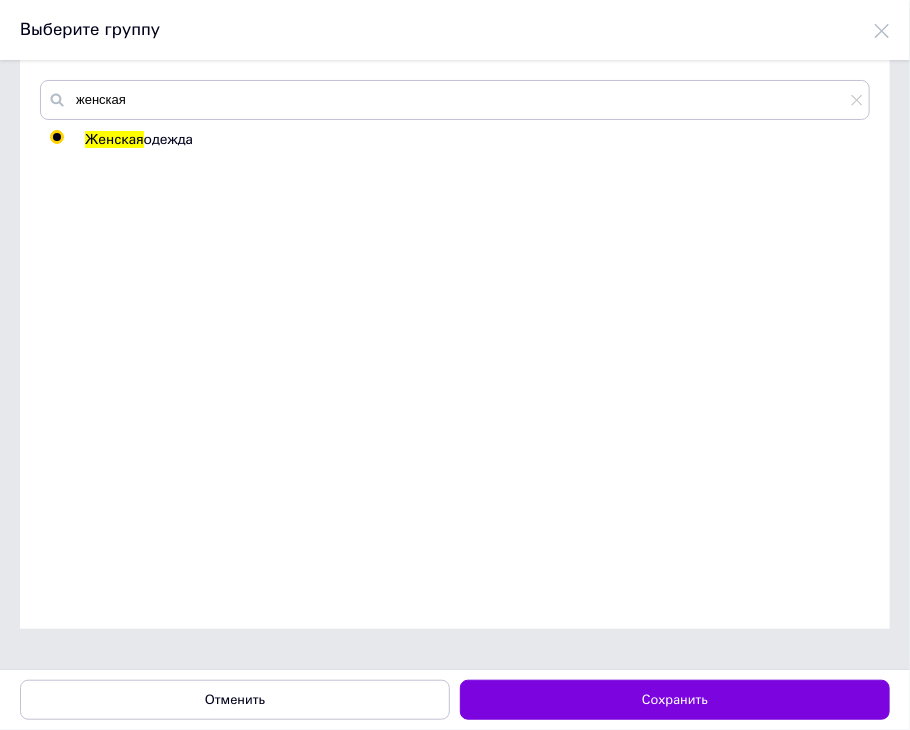 radio on "true" 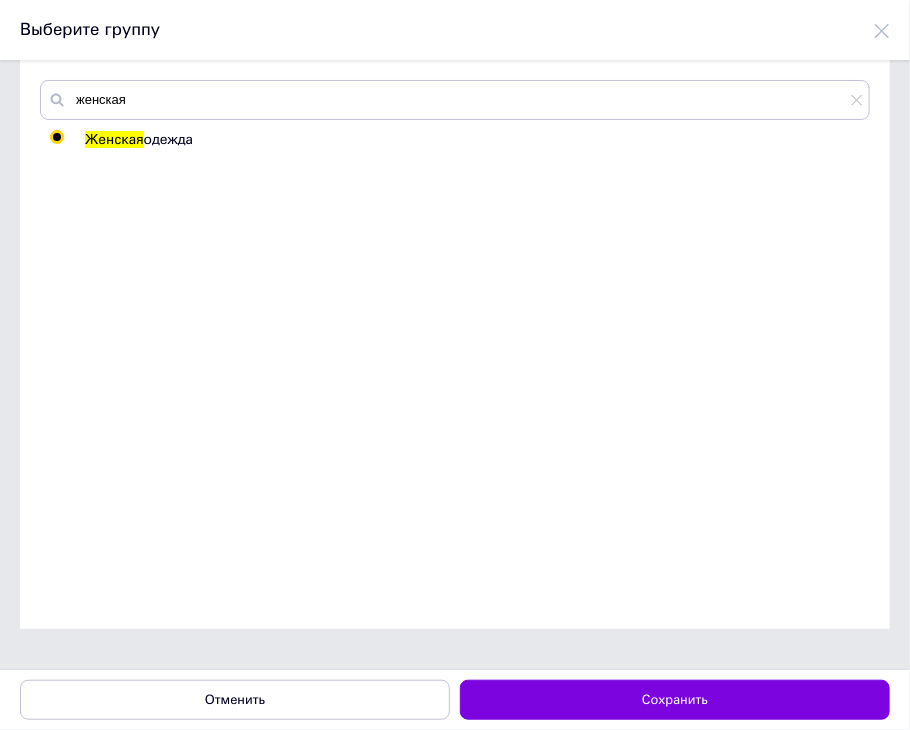 drag, startPoint x: 588, startPoint y: 698, endPoint x: 584, endPoint y: 681, distance: 17.464249 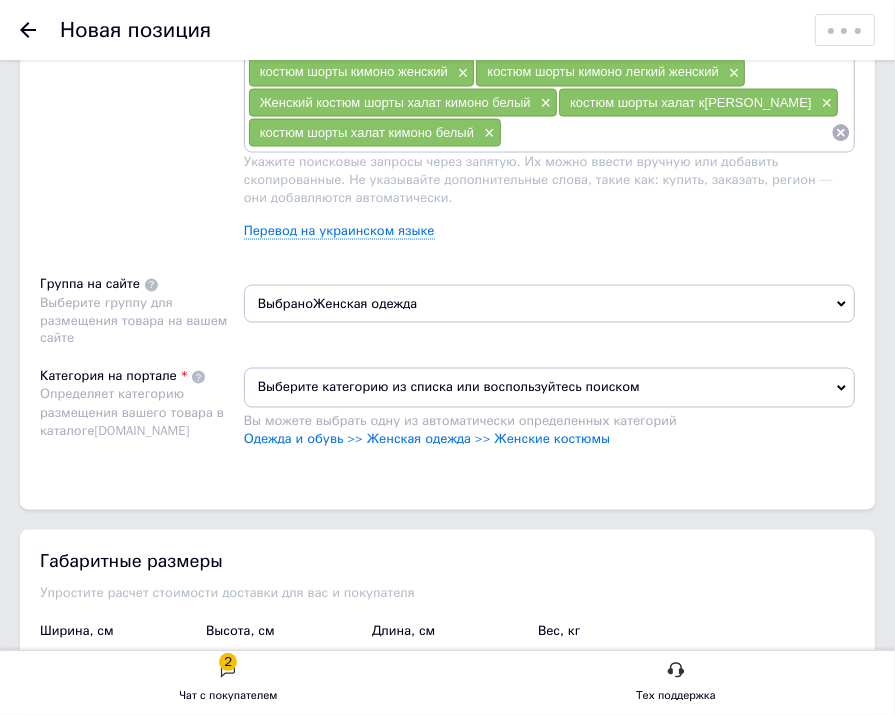 scroll, scrollTop: 1912, scrollLeft: 0, axis: vertical 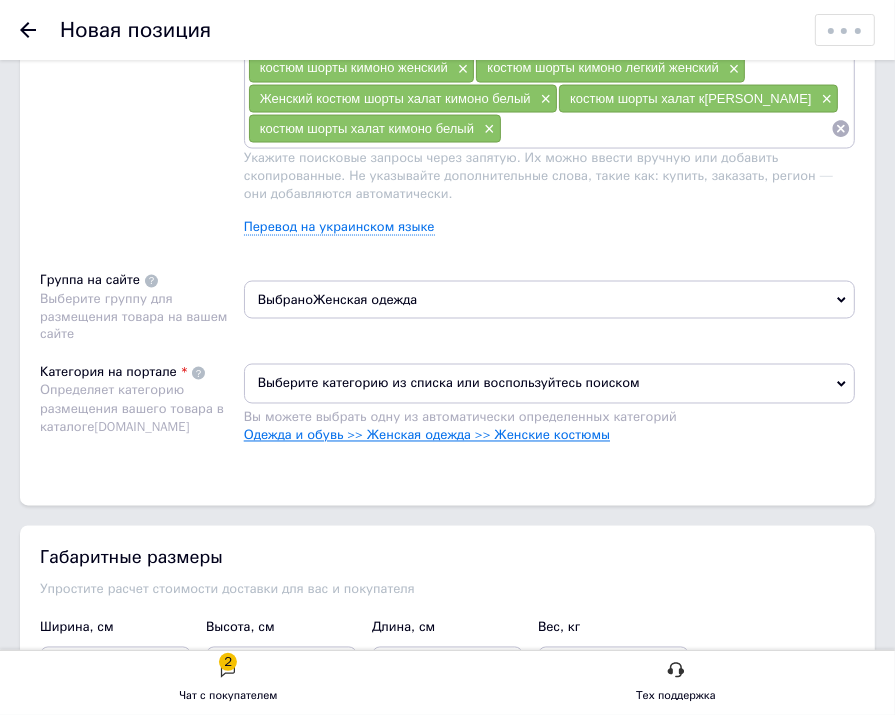 click on "Одежда и обувь >> Женская одежда >> Женские костюмы" at bounding box center [427, 435] 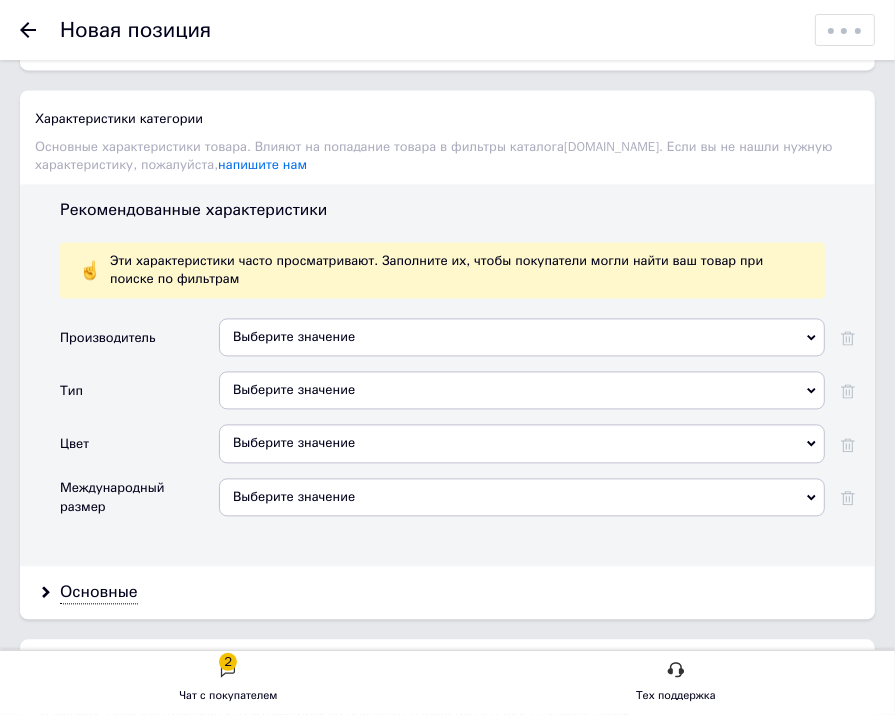 scroll, scrollTop: 2412, scrollLeft: 0, axis: vertical 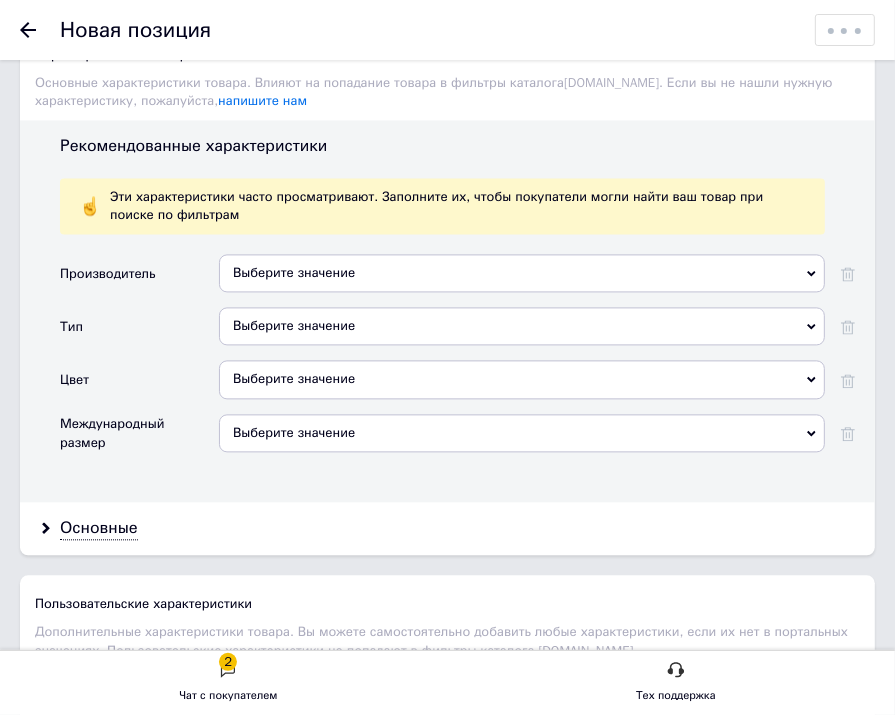 click on "Выберите значение" at bounding box center [522, 273] 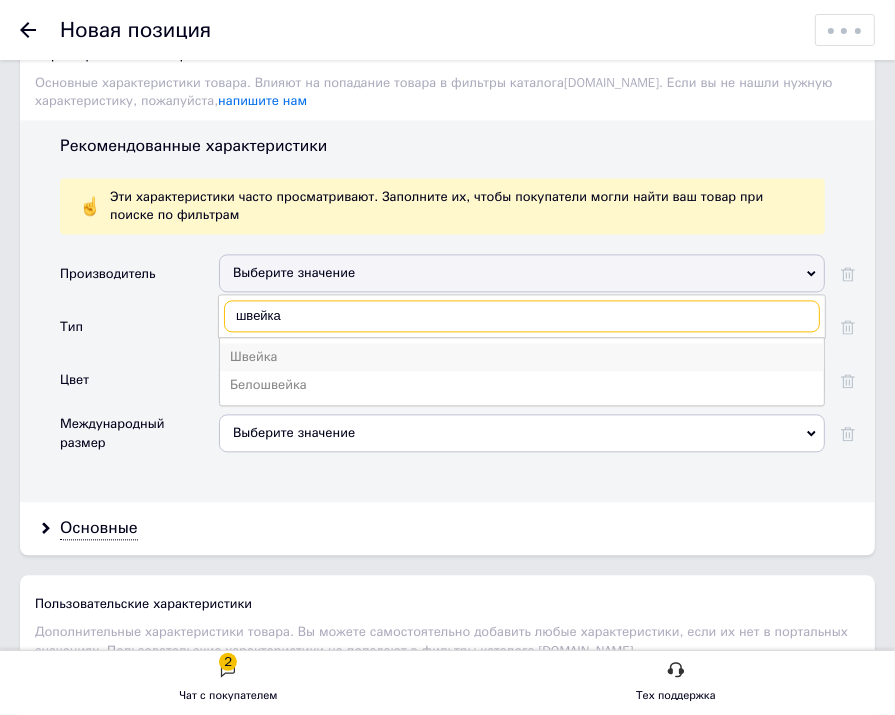 type on "швейка" 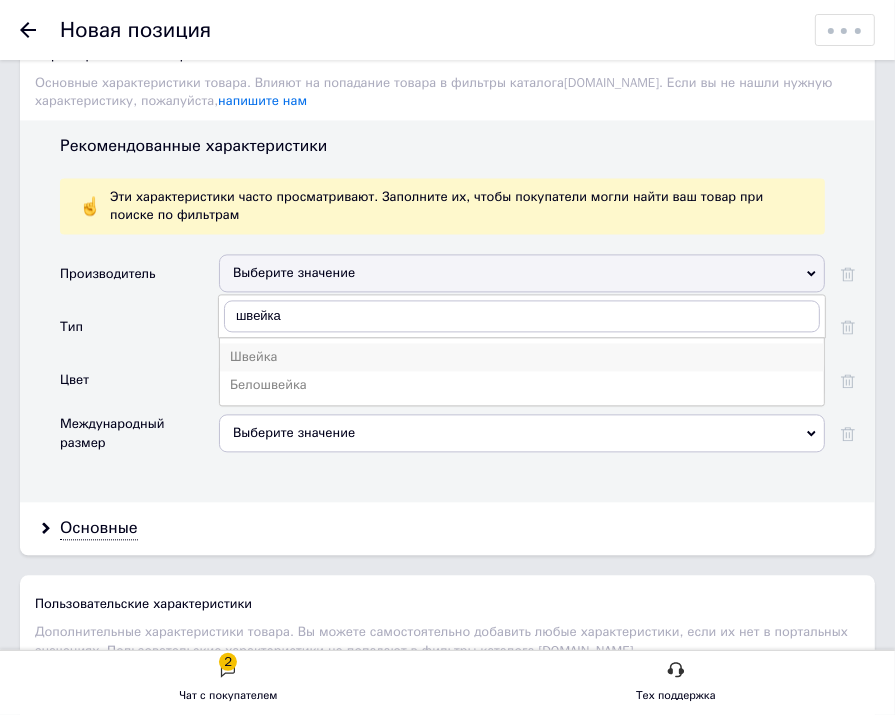 click on "Швейка" at bounding box center [522, 357] 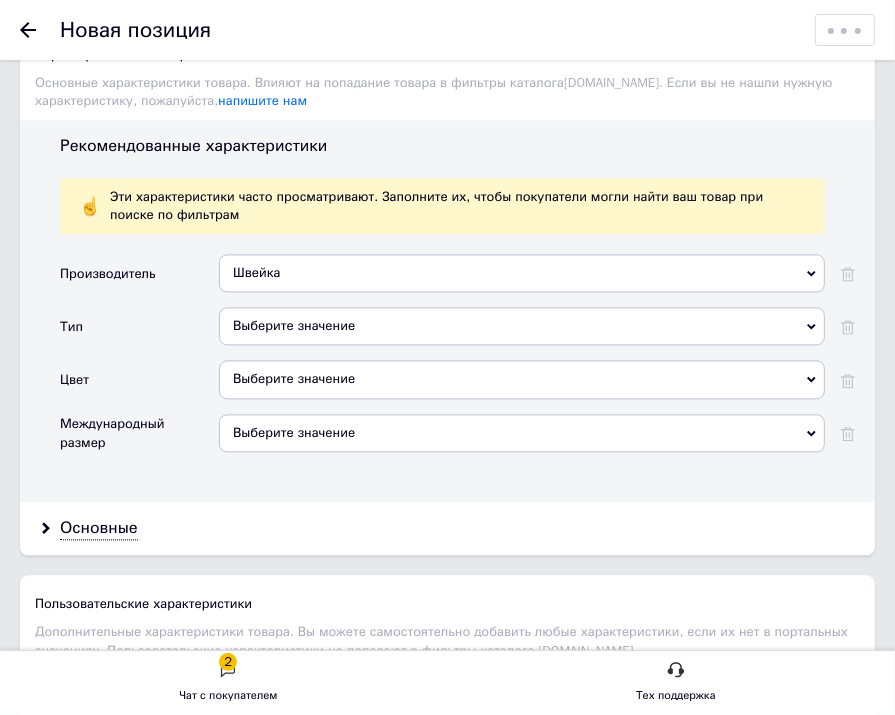click on "Выберите значение" at bounding box center [522, 326] 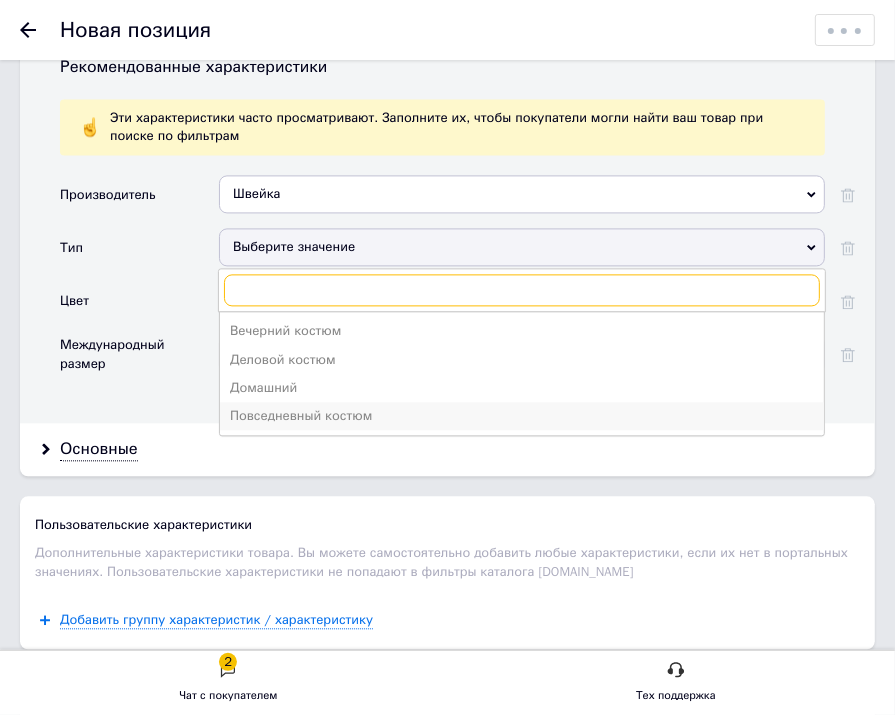 scroll, scrollTop: 2512, scrollLeft: 0, axis: vertical 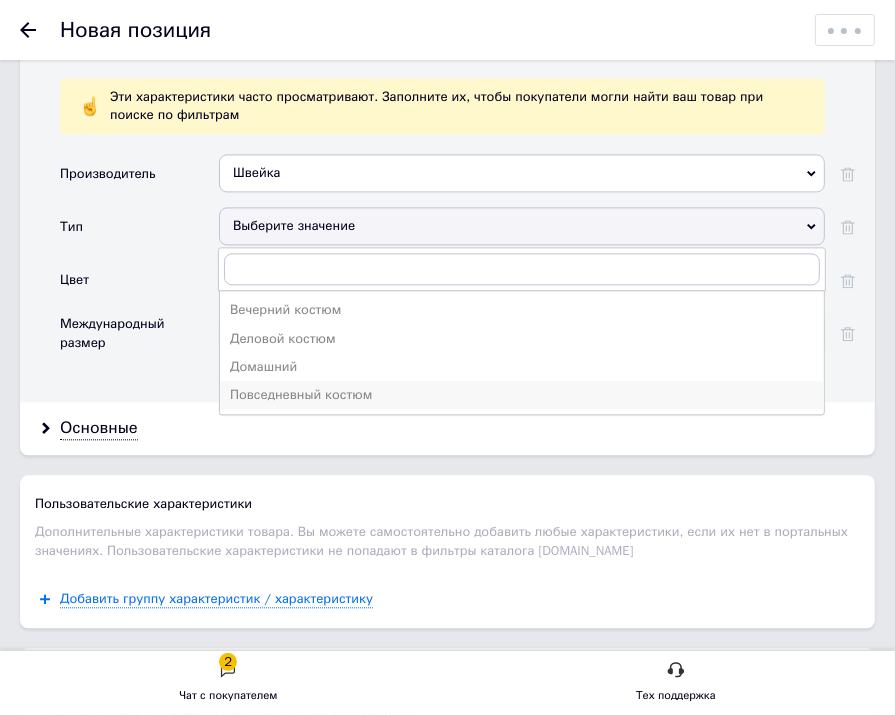 click on "Повседневный костюм" at bounding box center [522, 395] 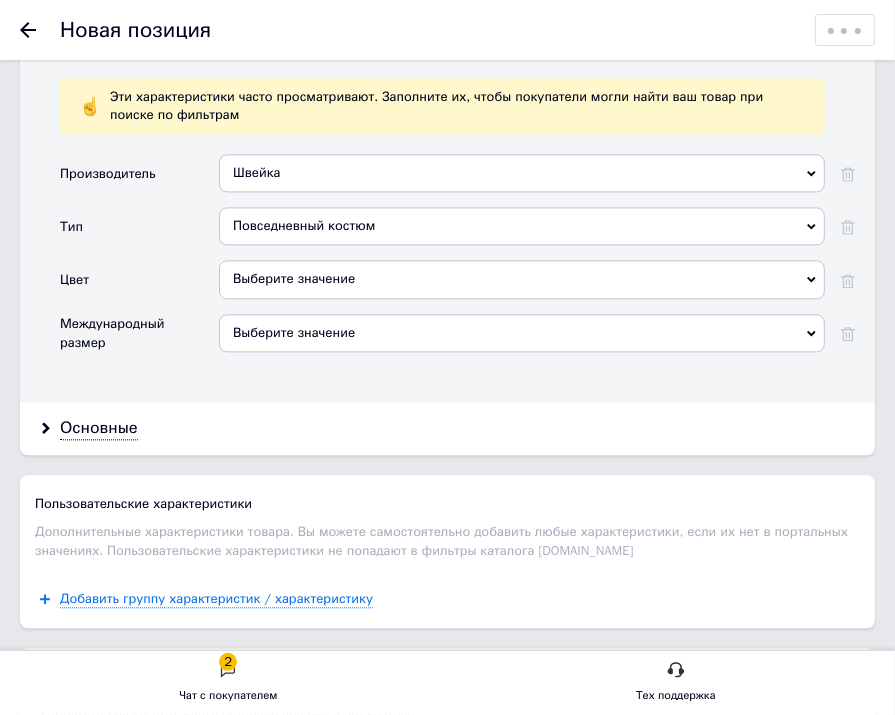 click on "Выберите значение" at bounding box center (522, 279) 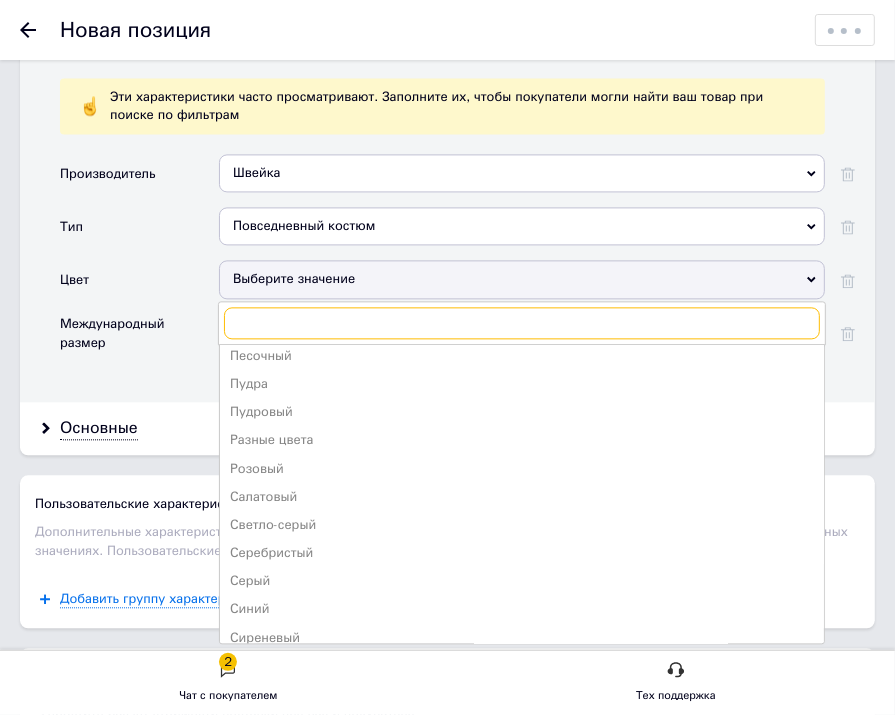 scroll, scrollTop: 800, scrollLeft: 0, axis: vertical 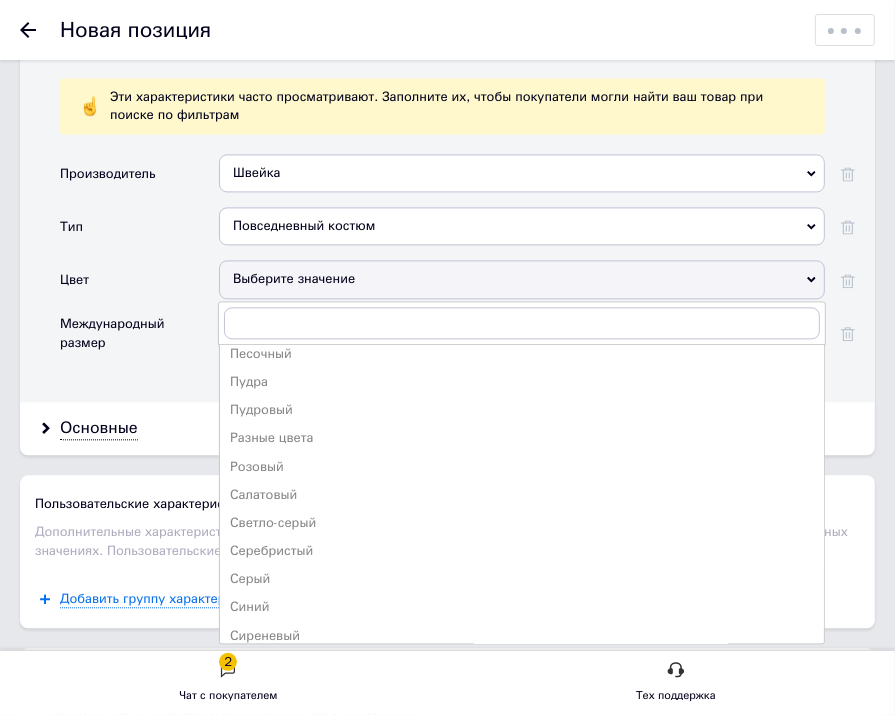 click on "Разные цвета" at bounding box center [522, 437] 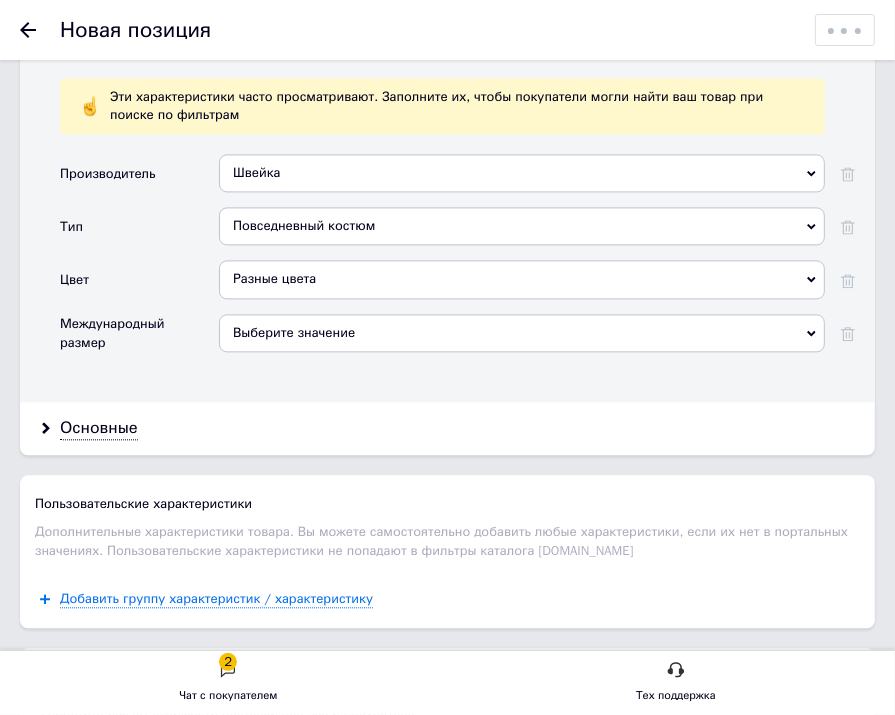 click on "Выберите значение" at bounding box center [522, 333] 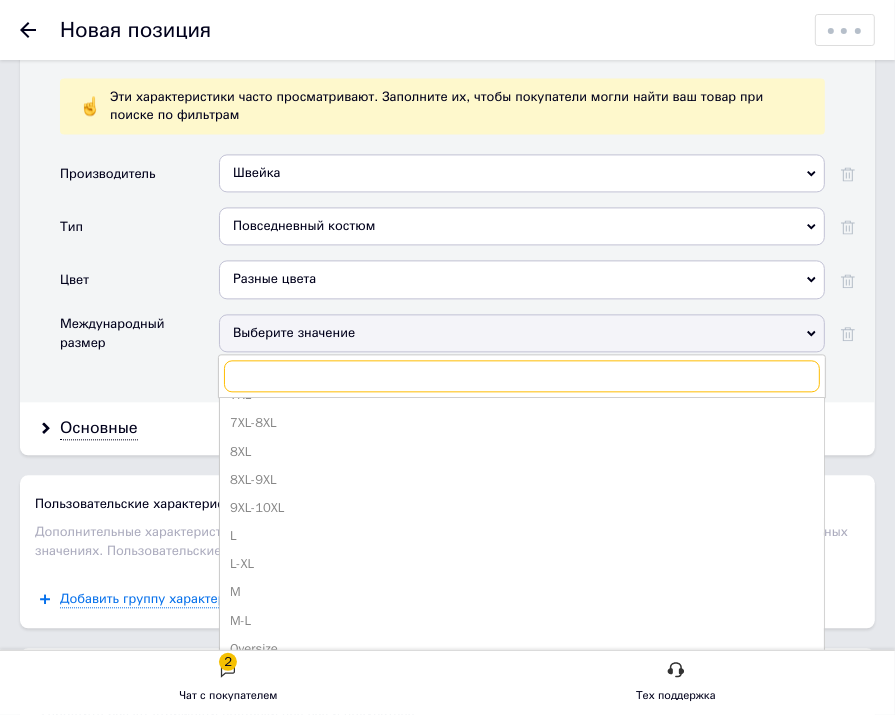 scroll, scrollTop: 400, scrollLeft: 0, axis: vertical 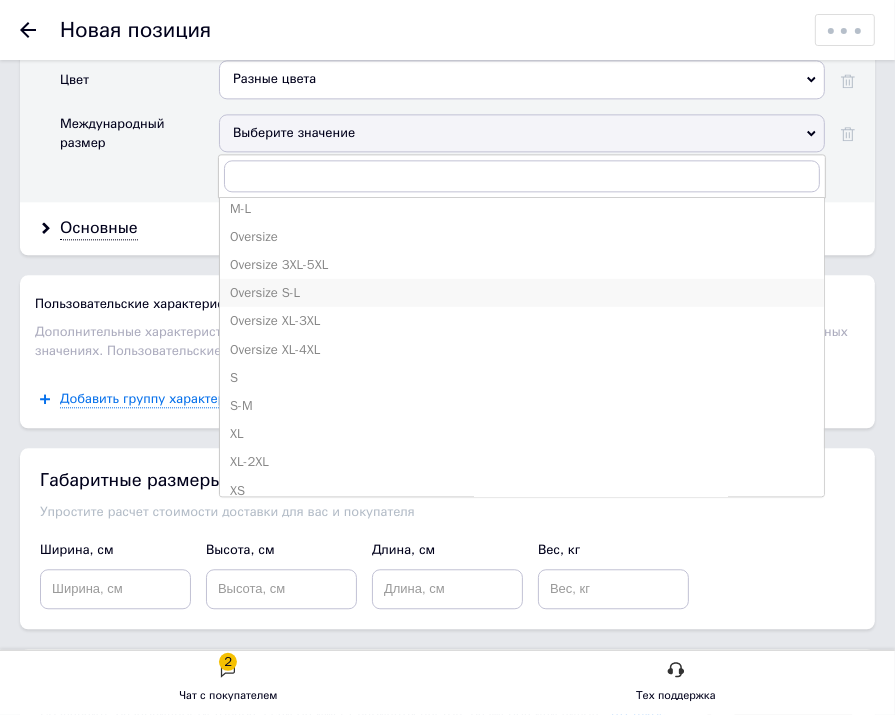 click on "Oversize S-L" at bounding box center (522, 293) 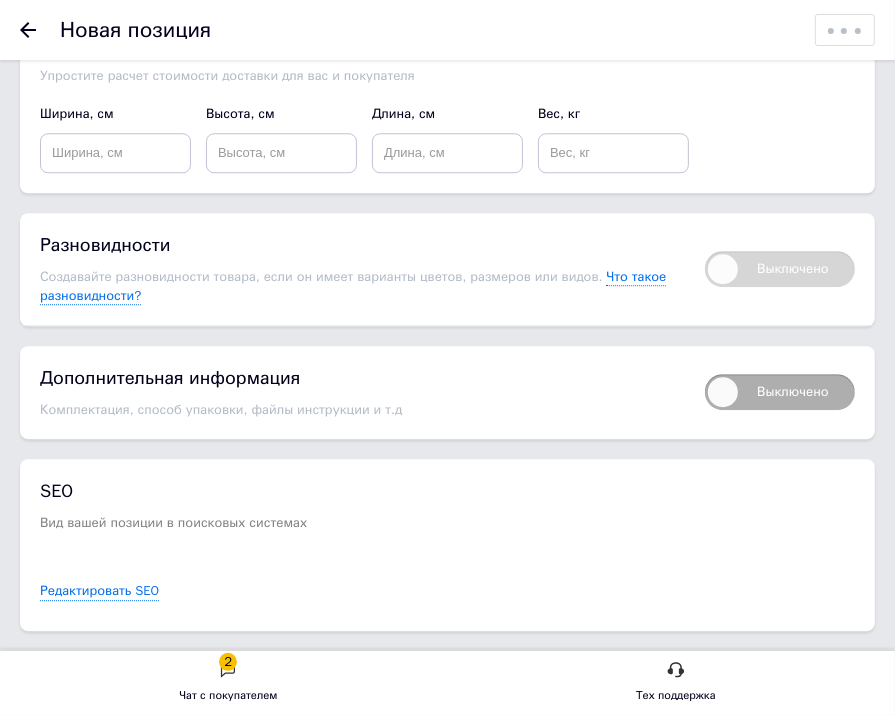 scroll, scrollTop: 3252, scrollLeft: 0, axis: vertical 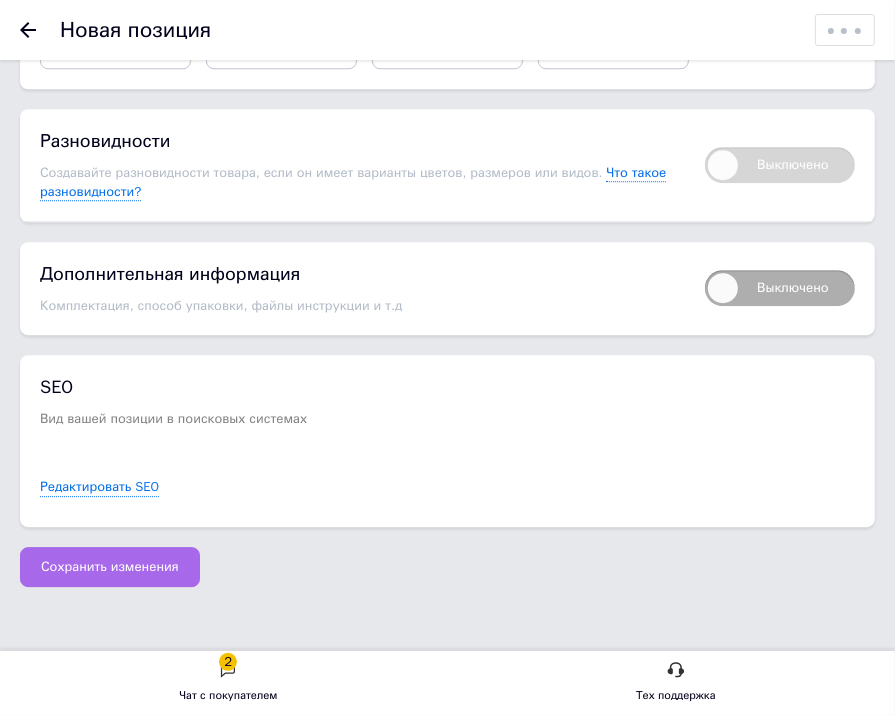 click on "Сохранить изменения" at bounding box center (110, 567) 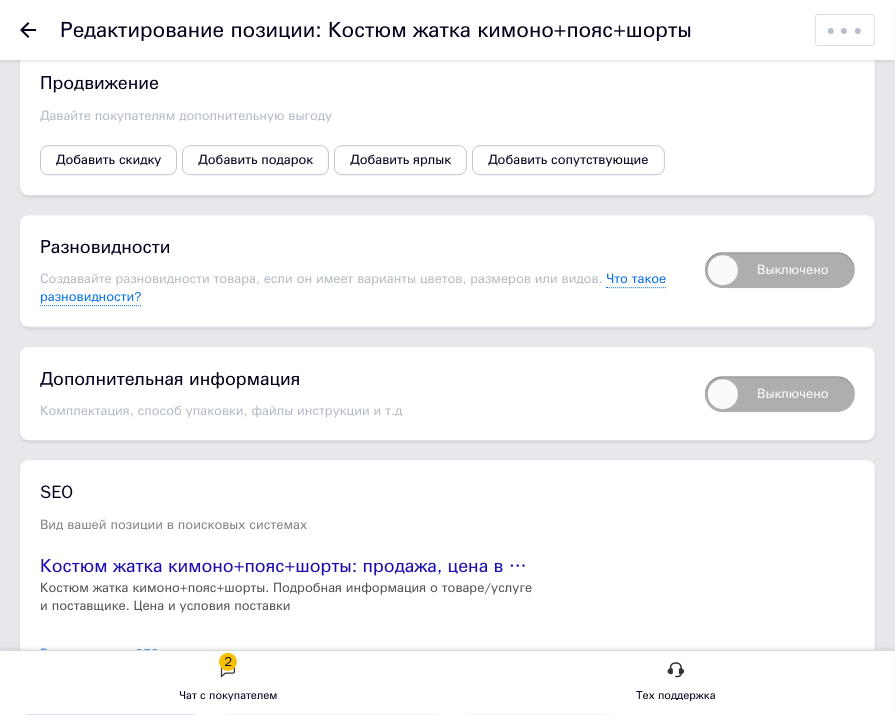 scroll, scrollTop: 3400, scrollLeft: 0, axis: vertical 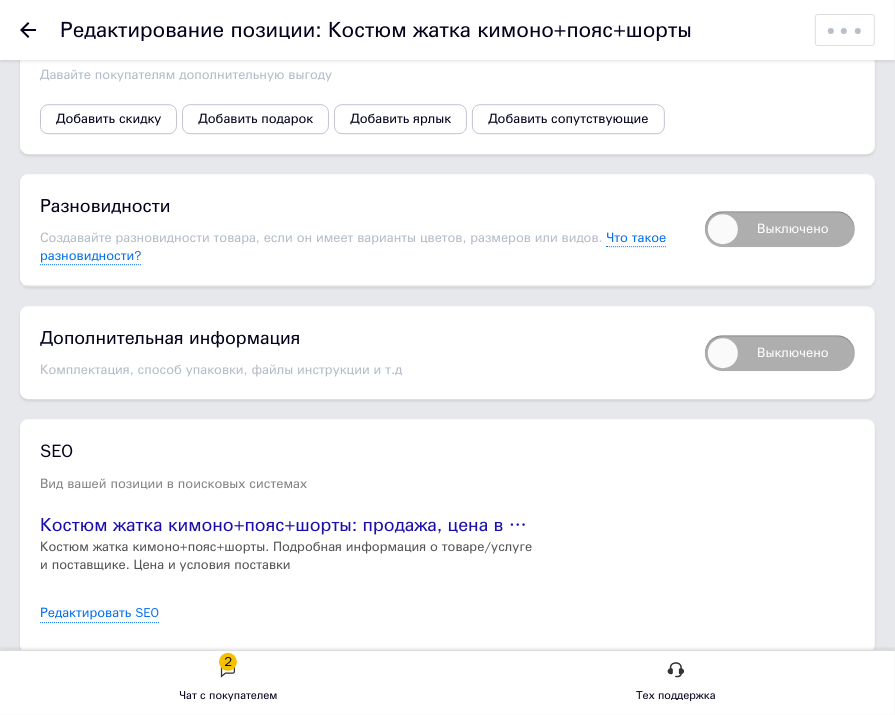 click on "Выключено" at bounding box center (780, 229) 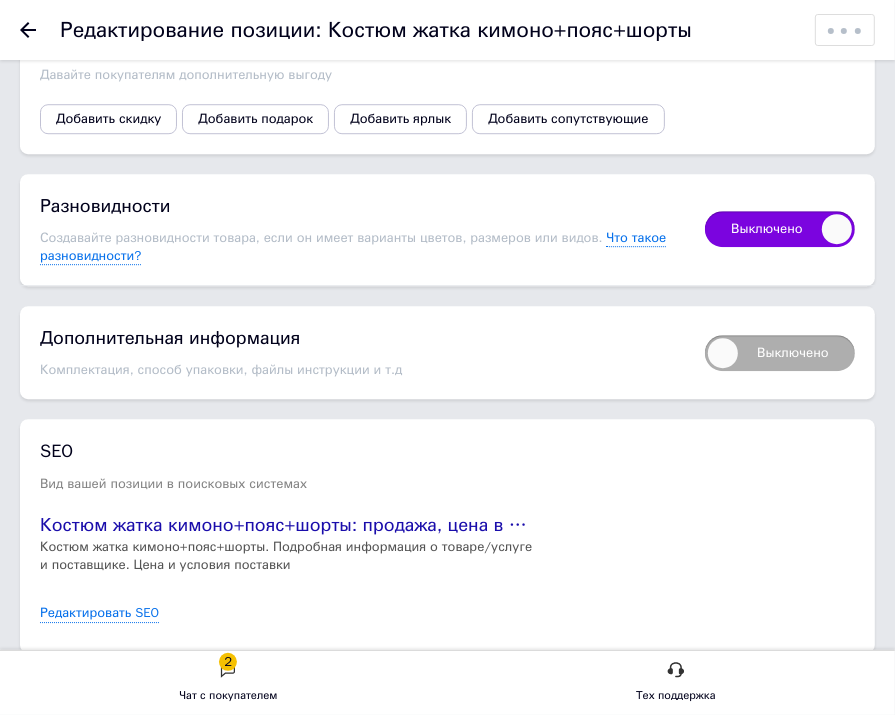 checkbox on "true" 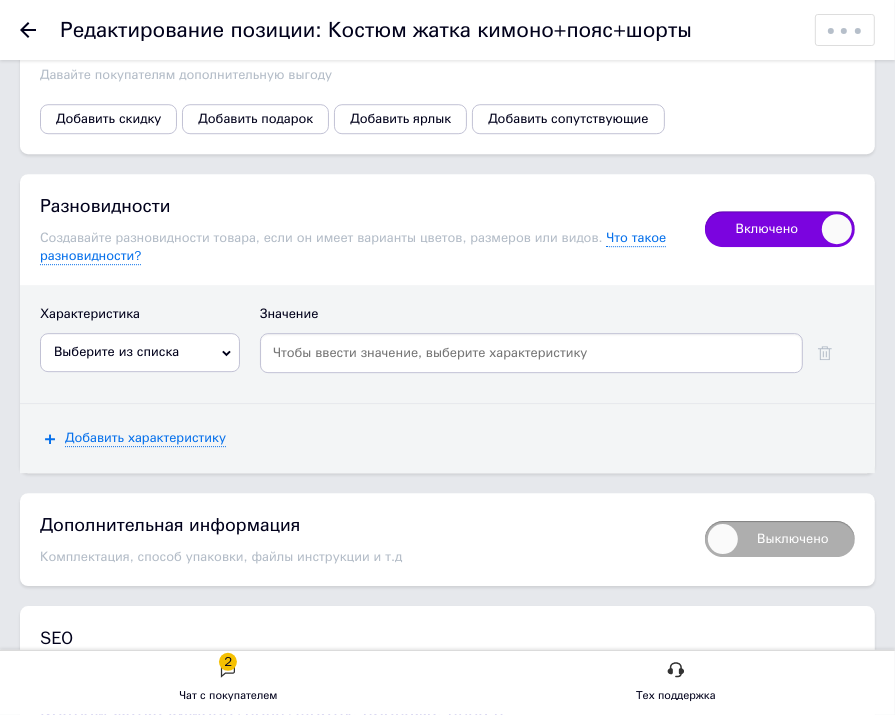 click on "Выберите из списка" at bounding box center (140, 352) 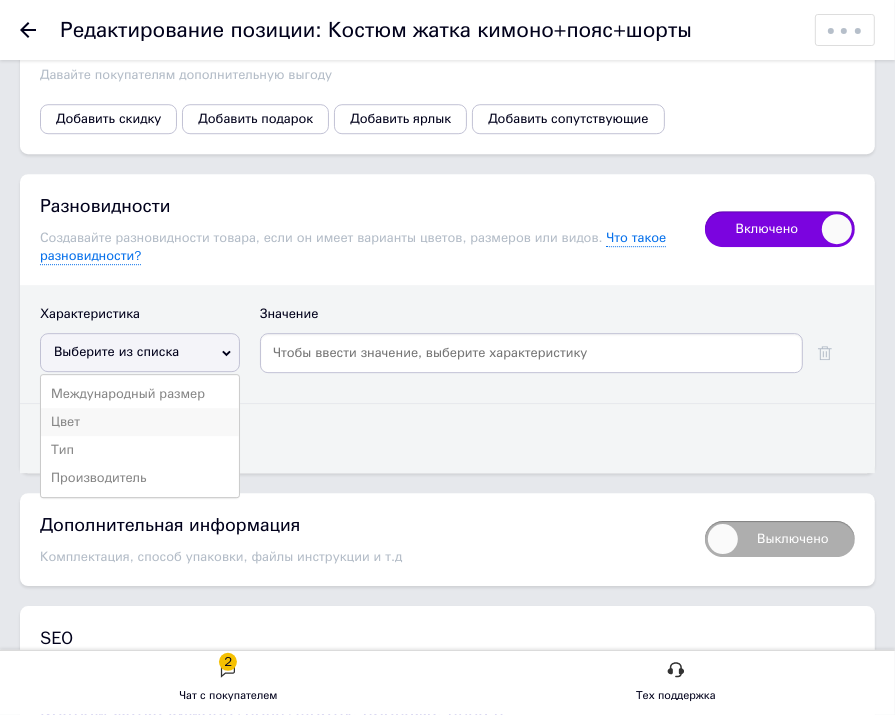 click on "Цвет" at bounding box center (140, 422) 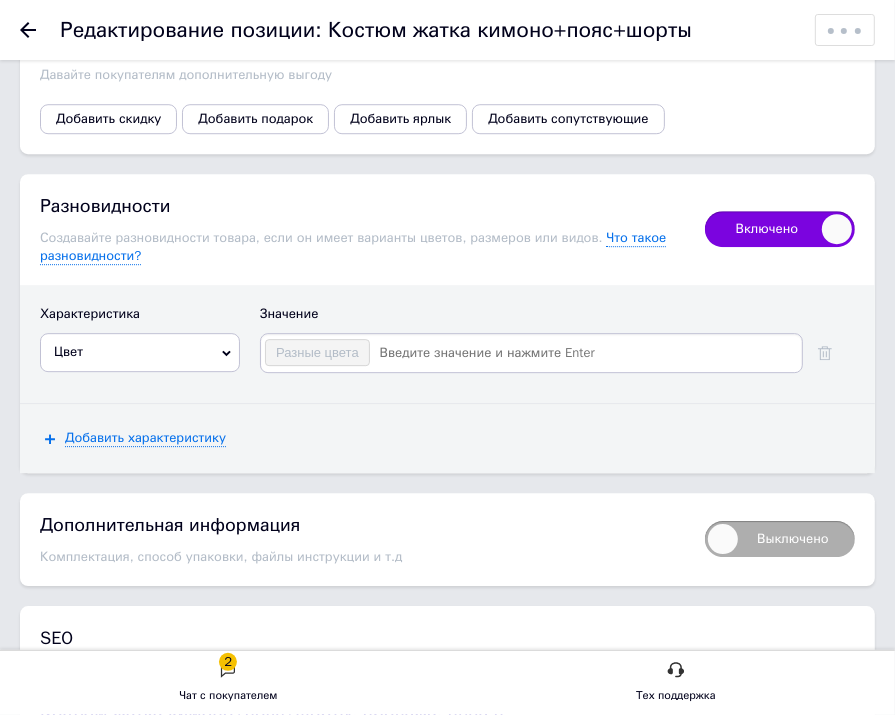click at bounding box center (585, 353) 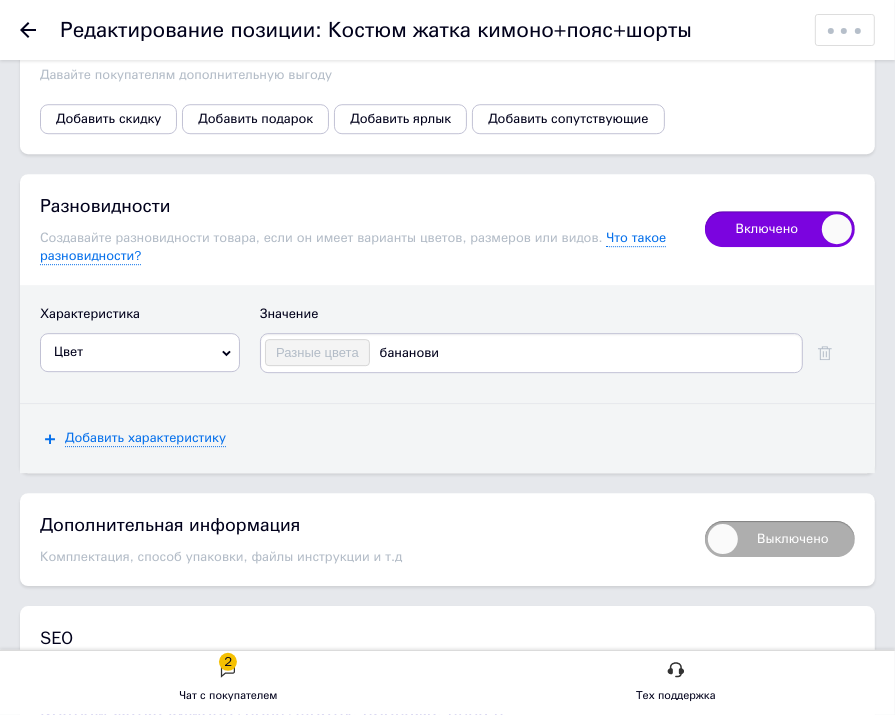 type on "банановий" 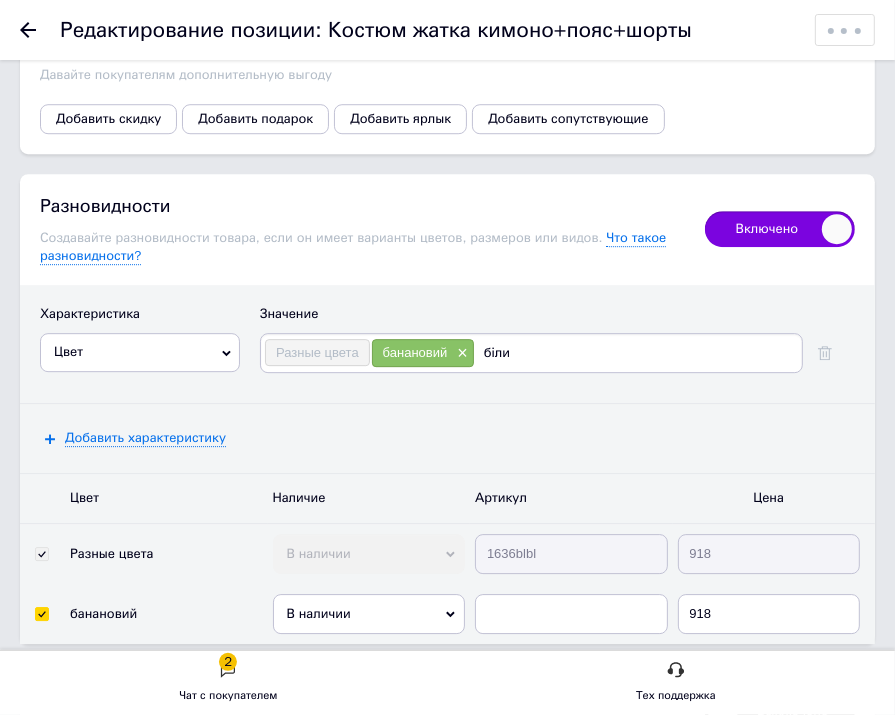 type on "білий" 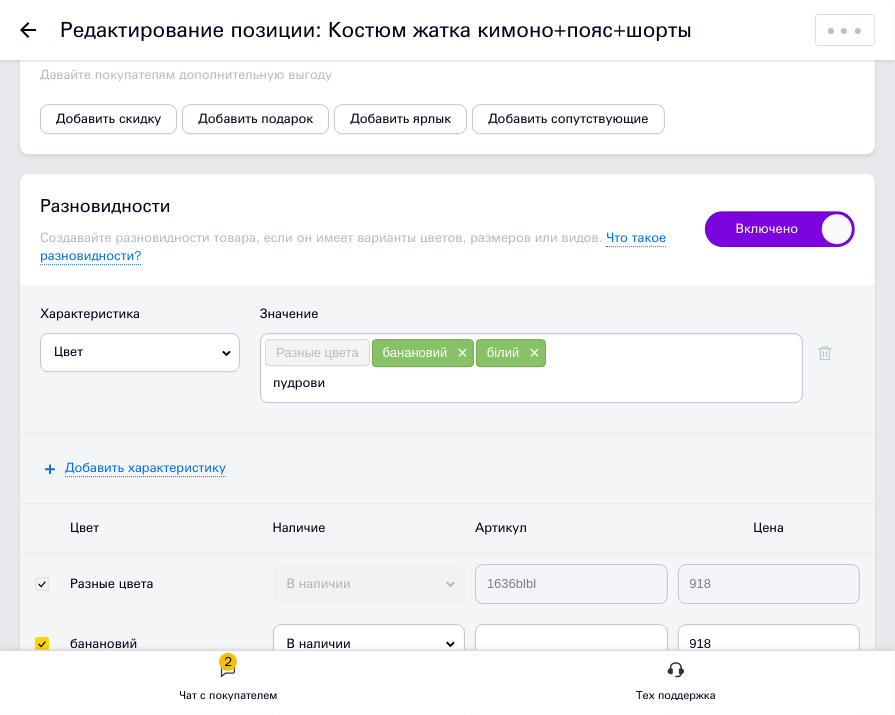 type on "пудровий" 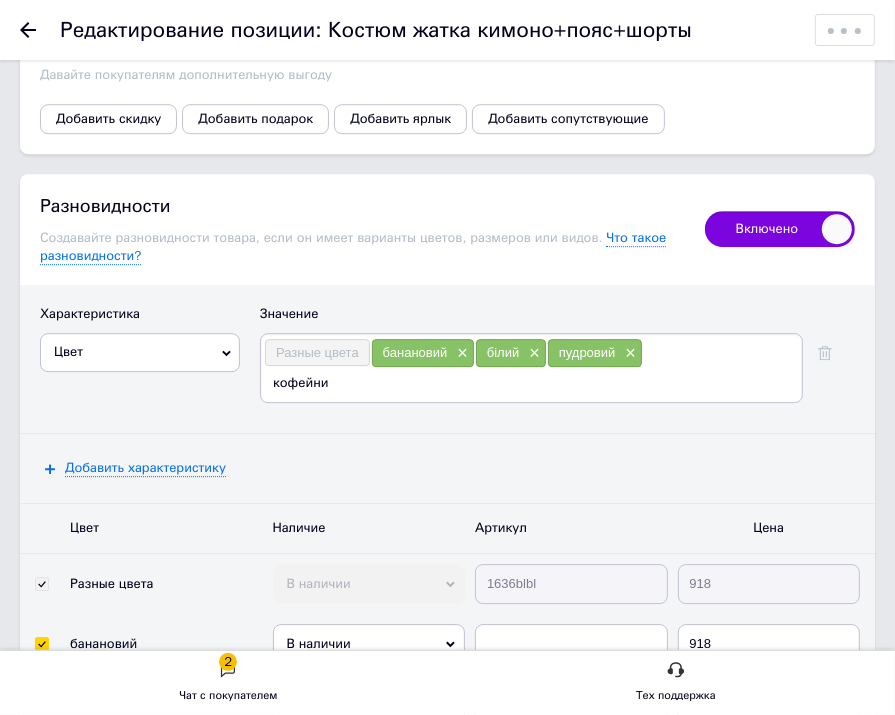 type on "кофейний" 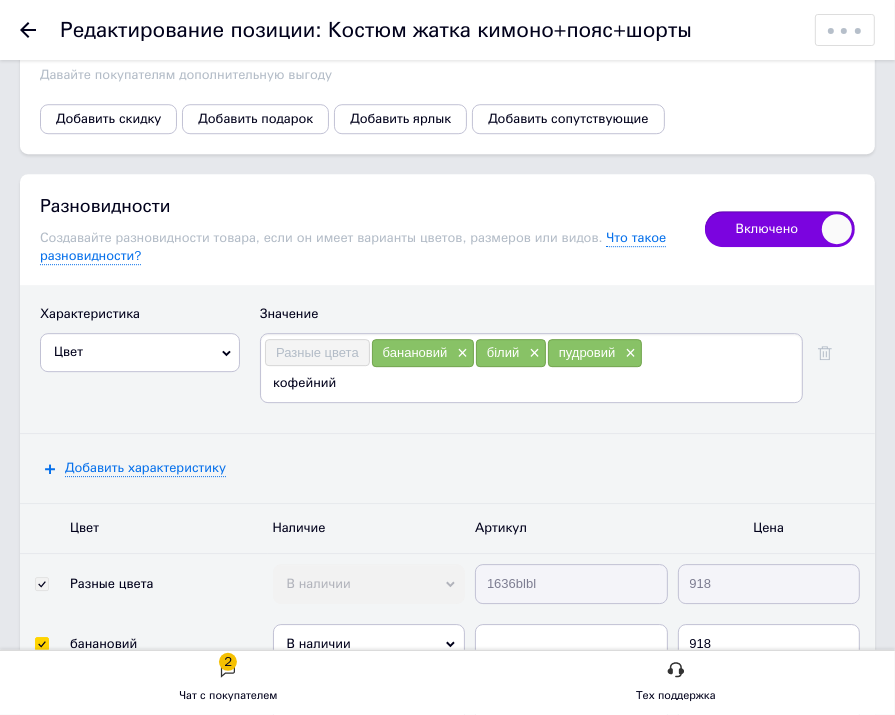 type 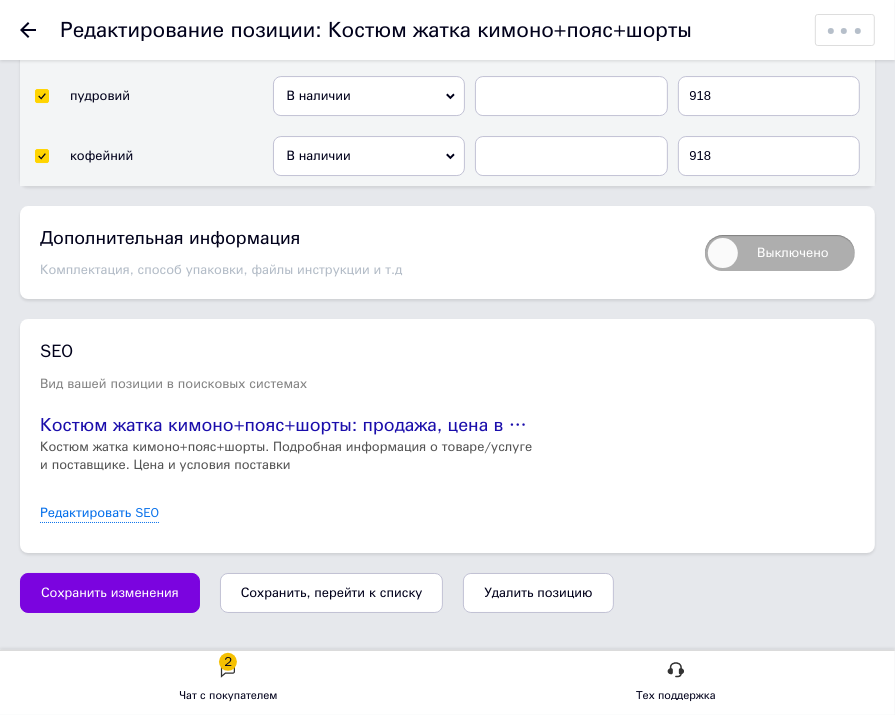scroll, scrollTop: 4090, scrollLeft: 0, axis: vertical 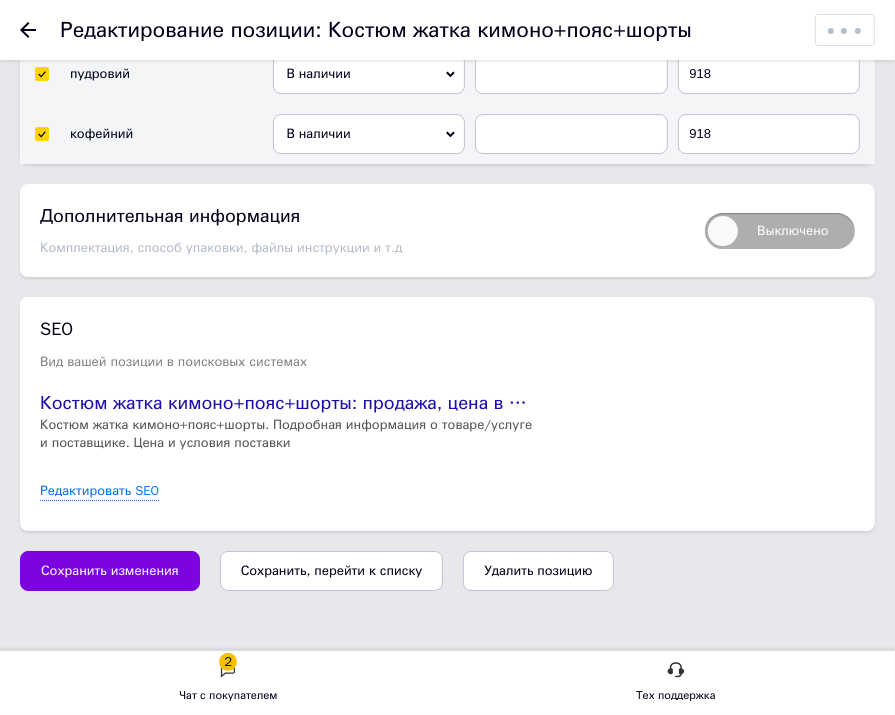 click on "Сохранить изменения" at bounding box center (110, 571) 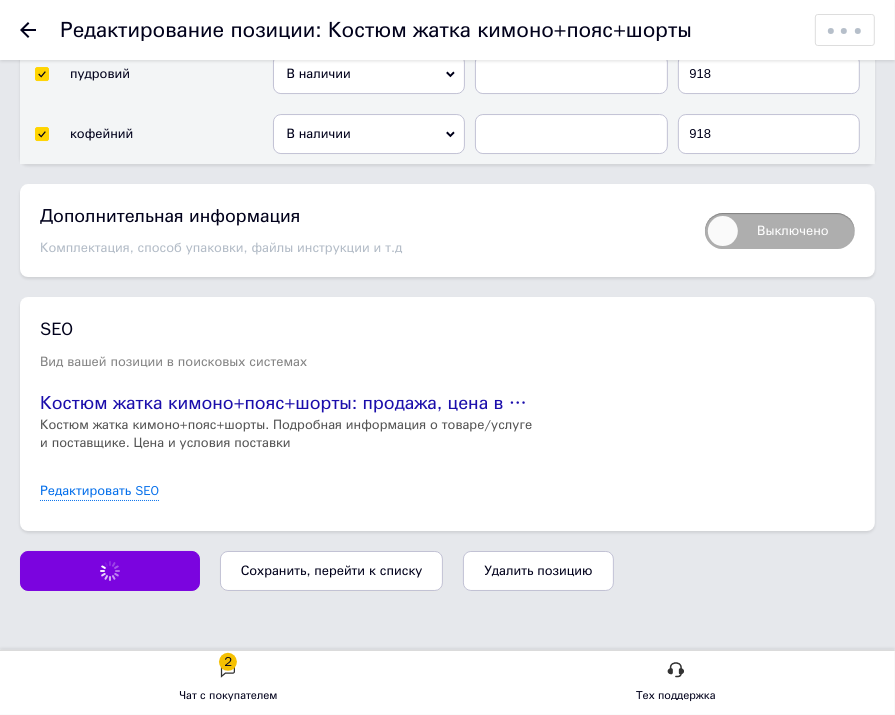 scroll, scrollTop: 4076, scrollLeft: 0, axis: vertical 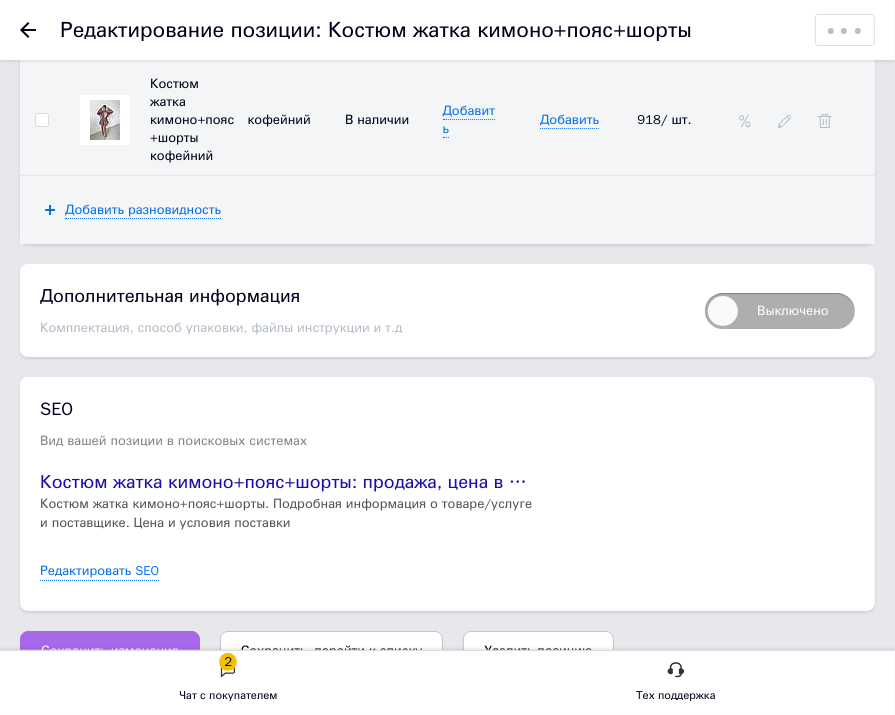 drag, startPoint x: 131, startPoint y: 558, endPoint x: 131, endPoint y: 546, distance: 12 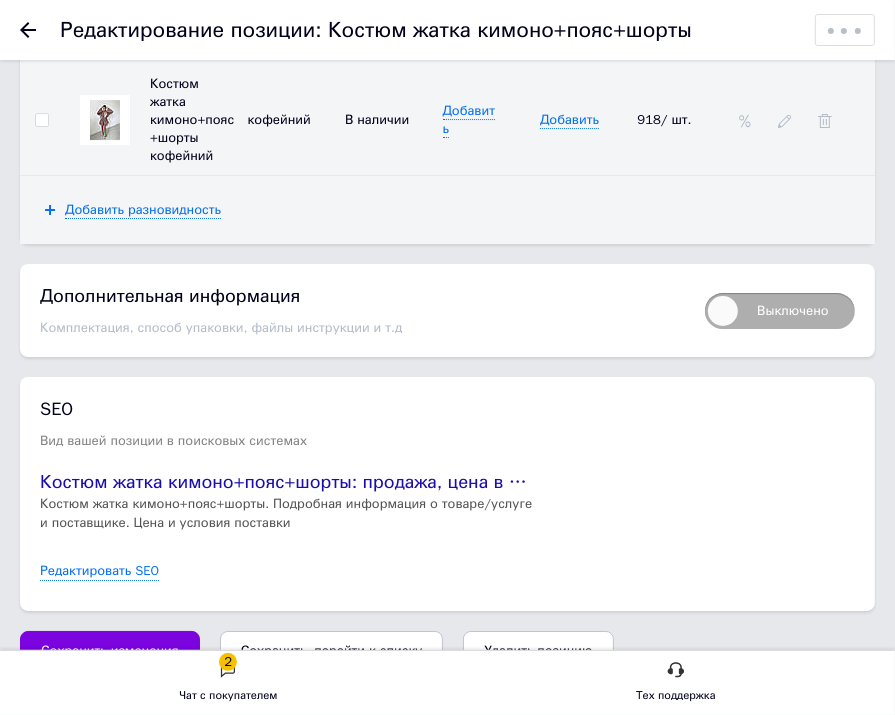 click 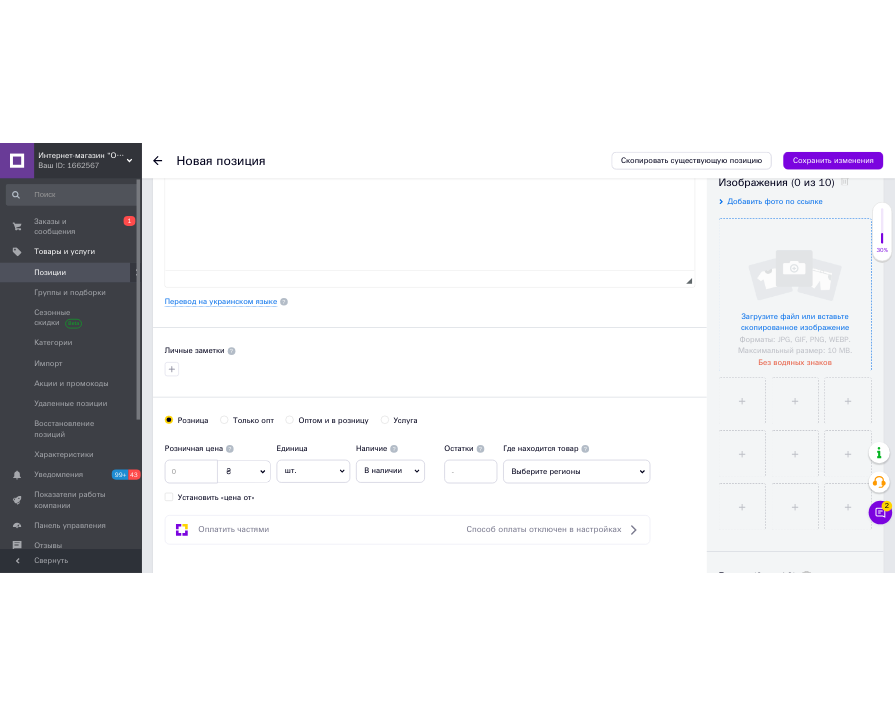 scroll, scrollTop: 400, scrollLeft: 0, axis: vertical 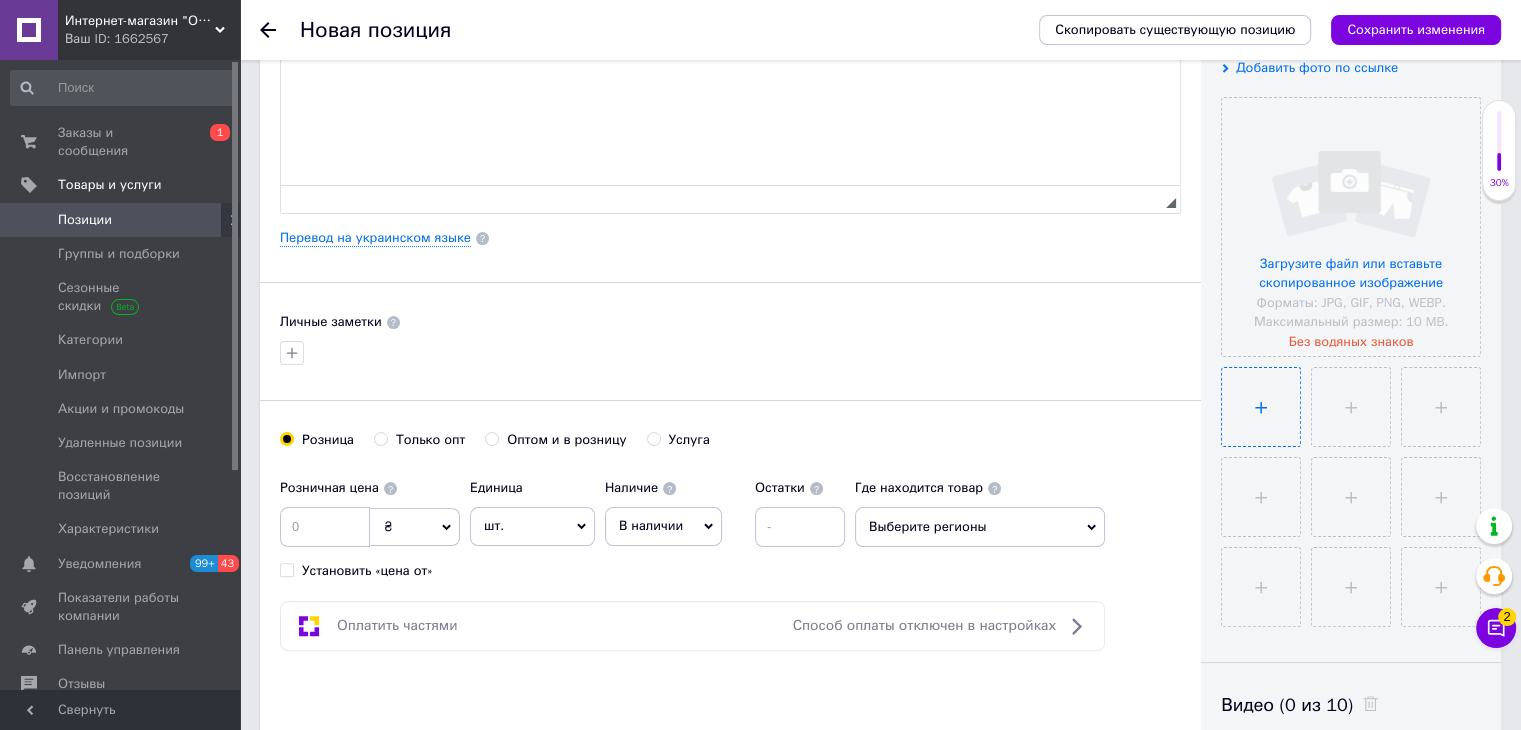 click at bounding box center [1261, 407] 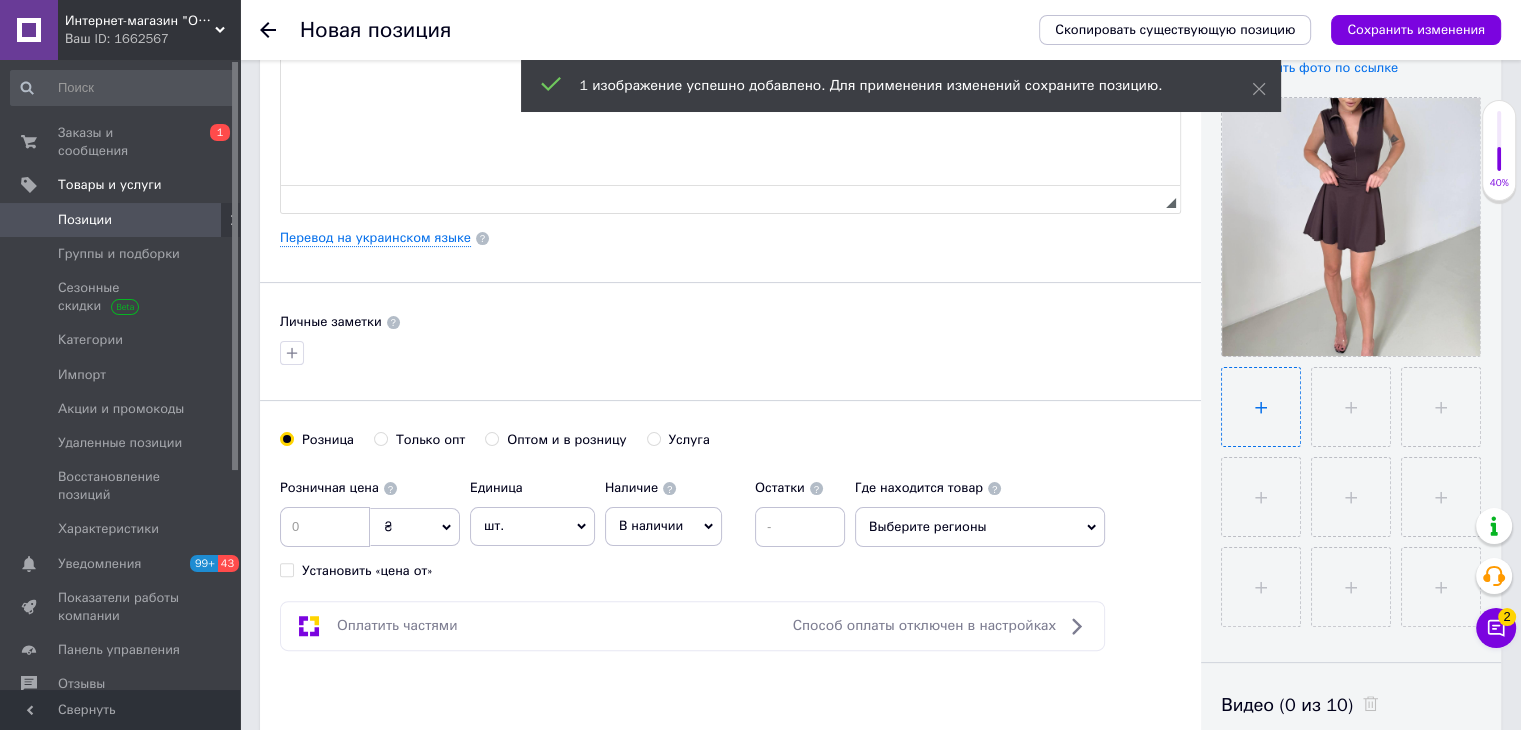click at bounding box center [1261, 407] 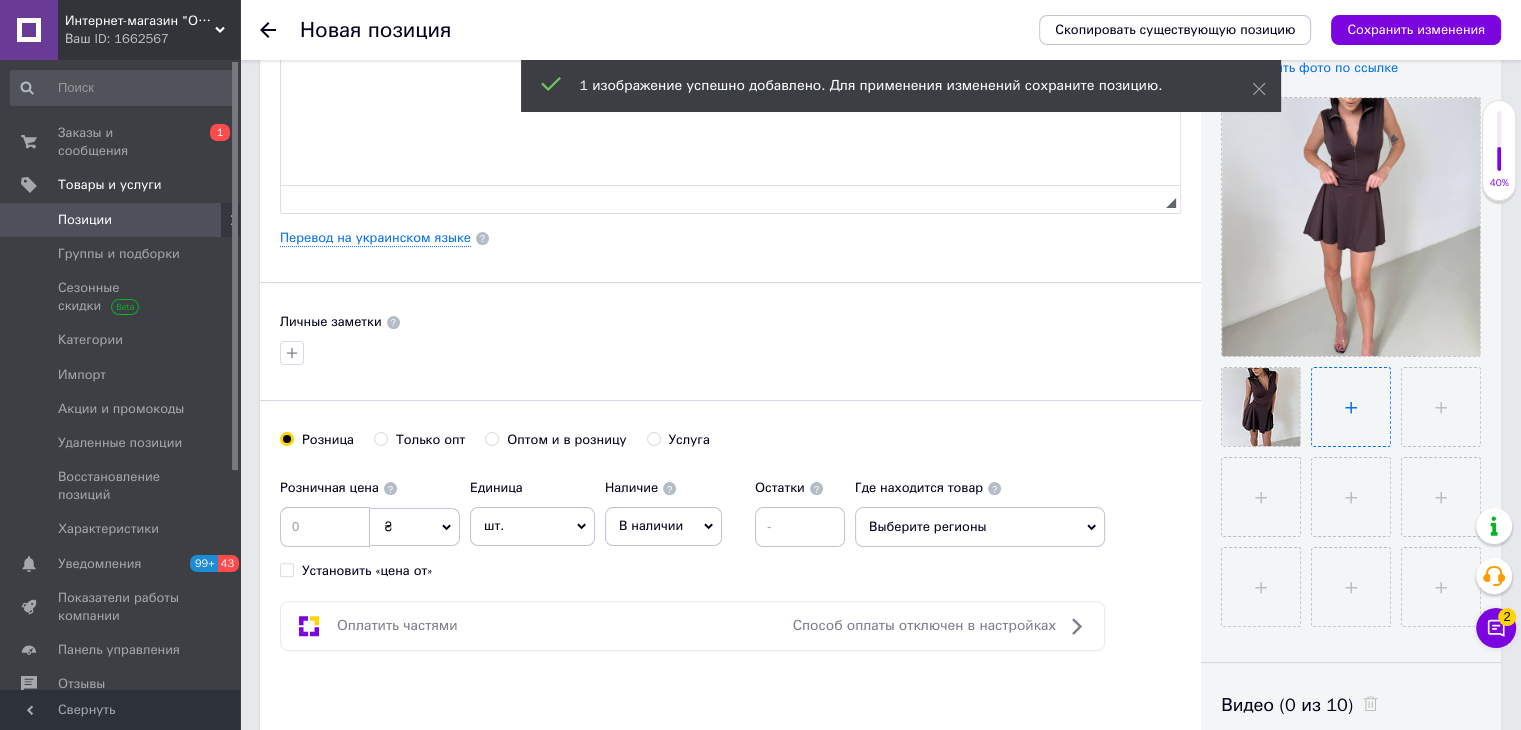 click at bounding box center [1351, 407] 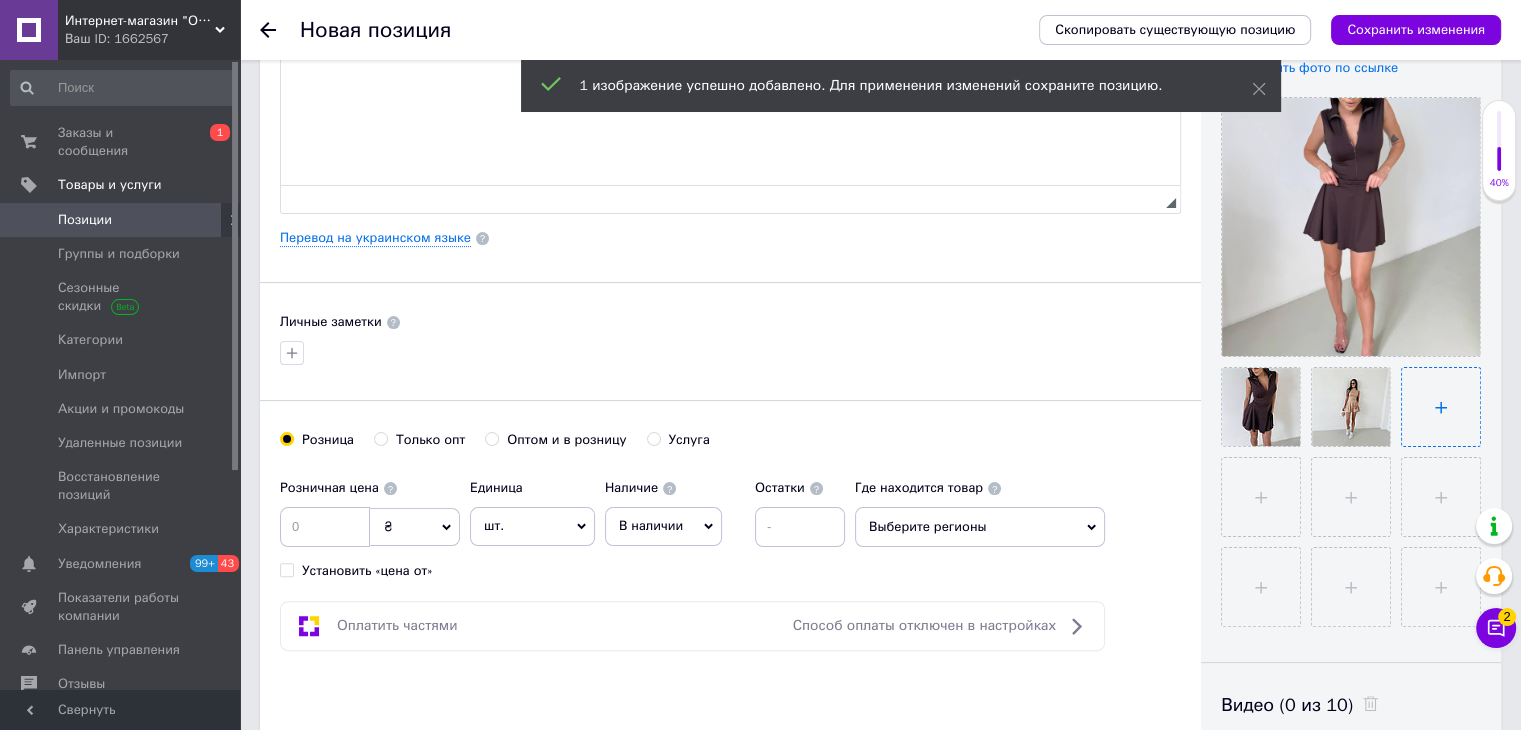 click at bounding box center [1441, 407] 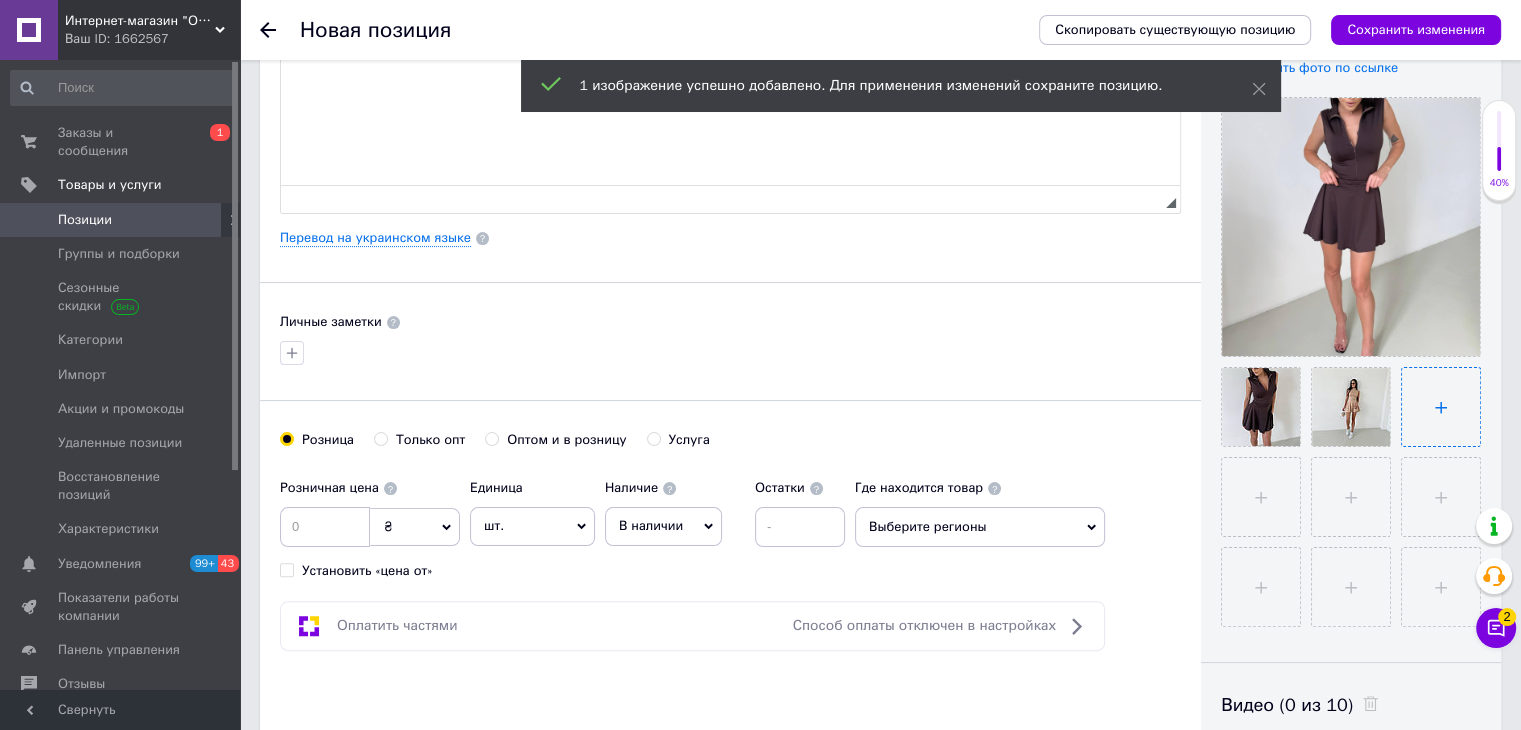 type on "C:\fakepath\photo_2025-07-03_17-53-17.jpg" 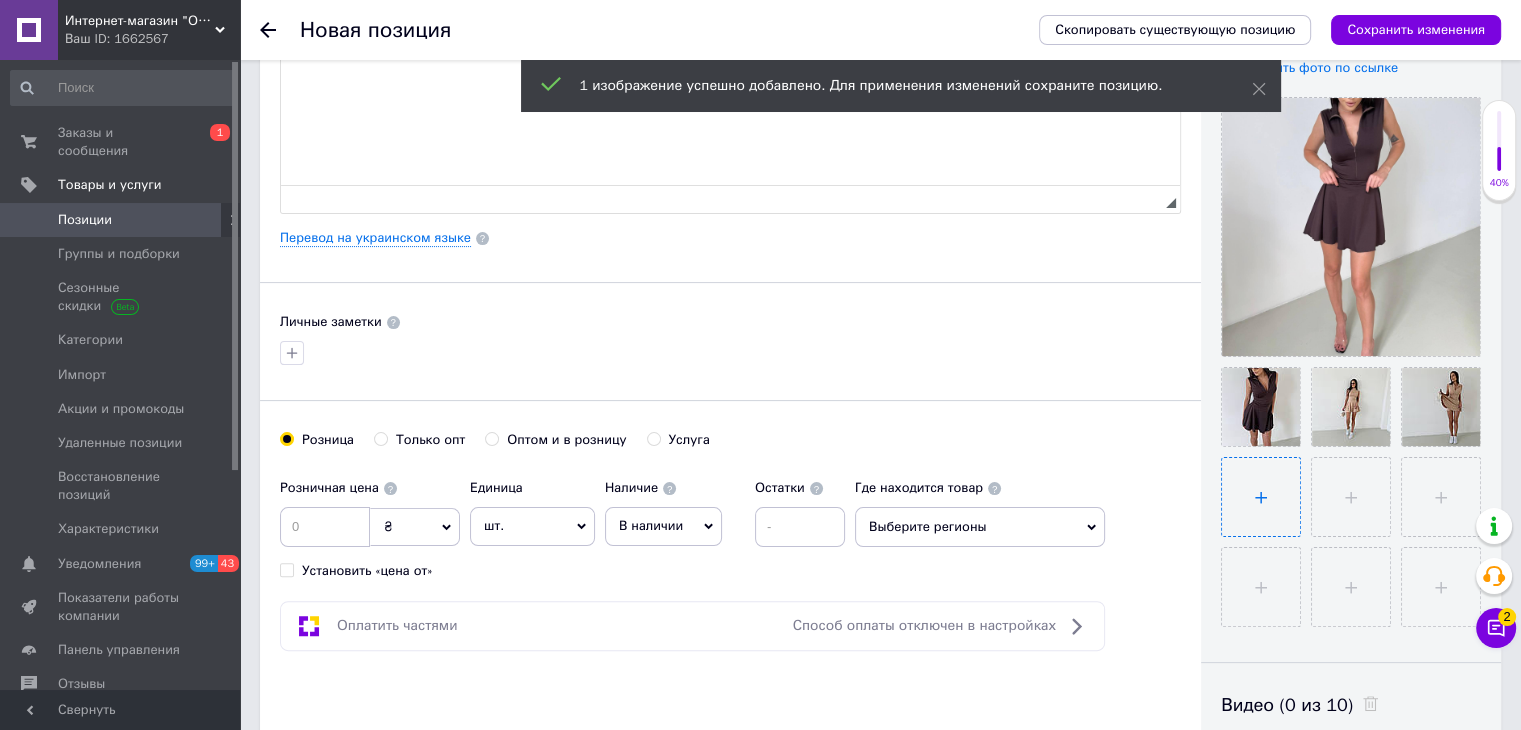 click at bounding box center (1261, 497) 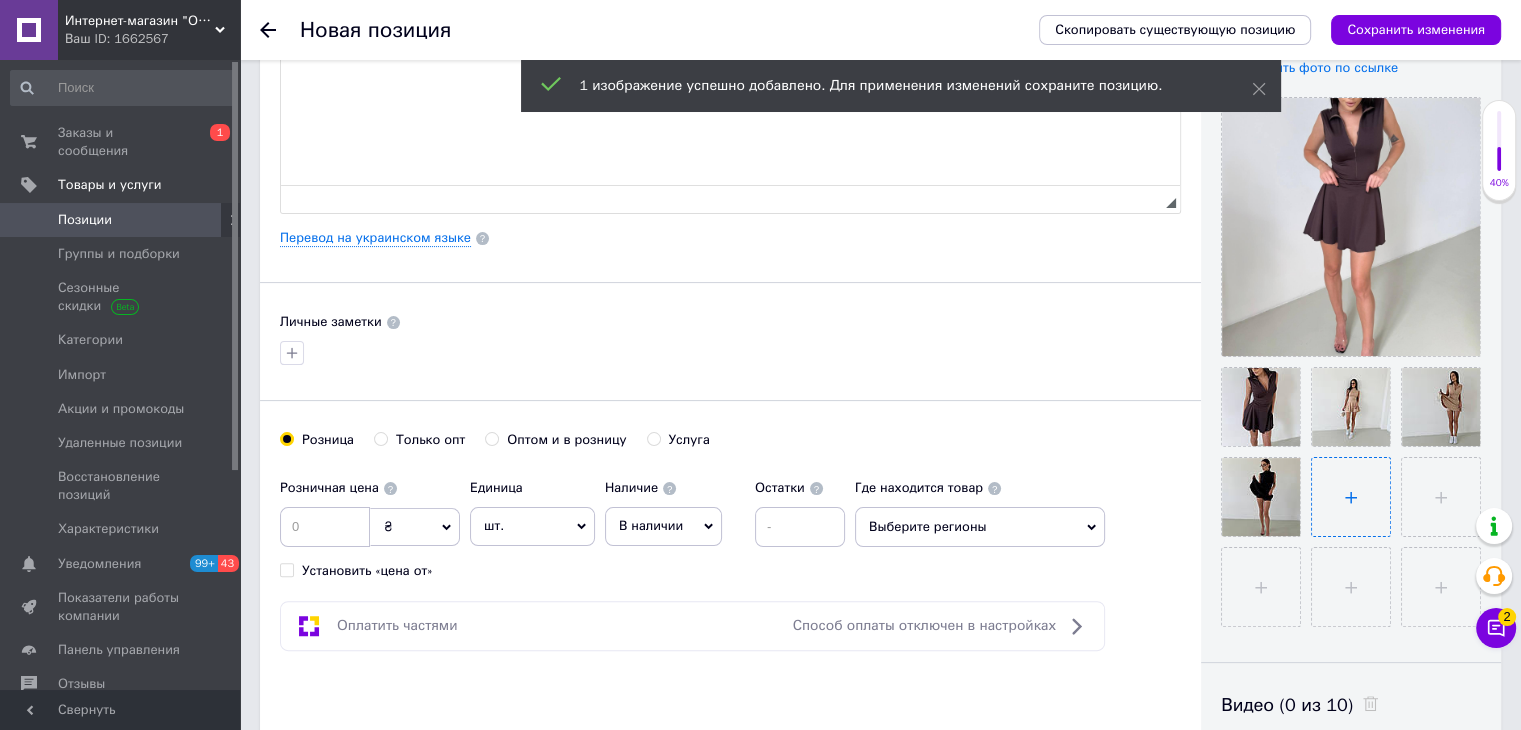 click at bounding box center (1351, 497) 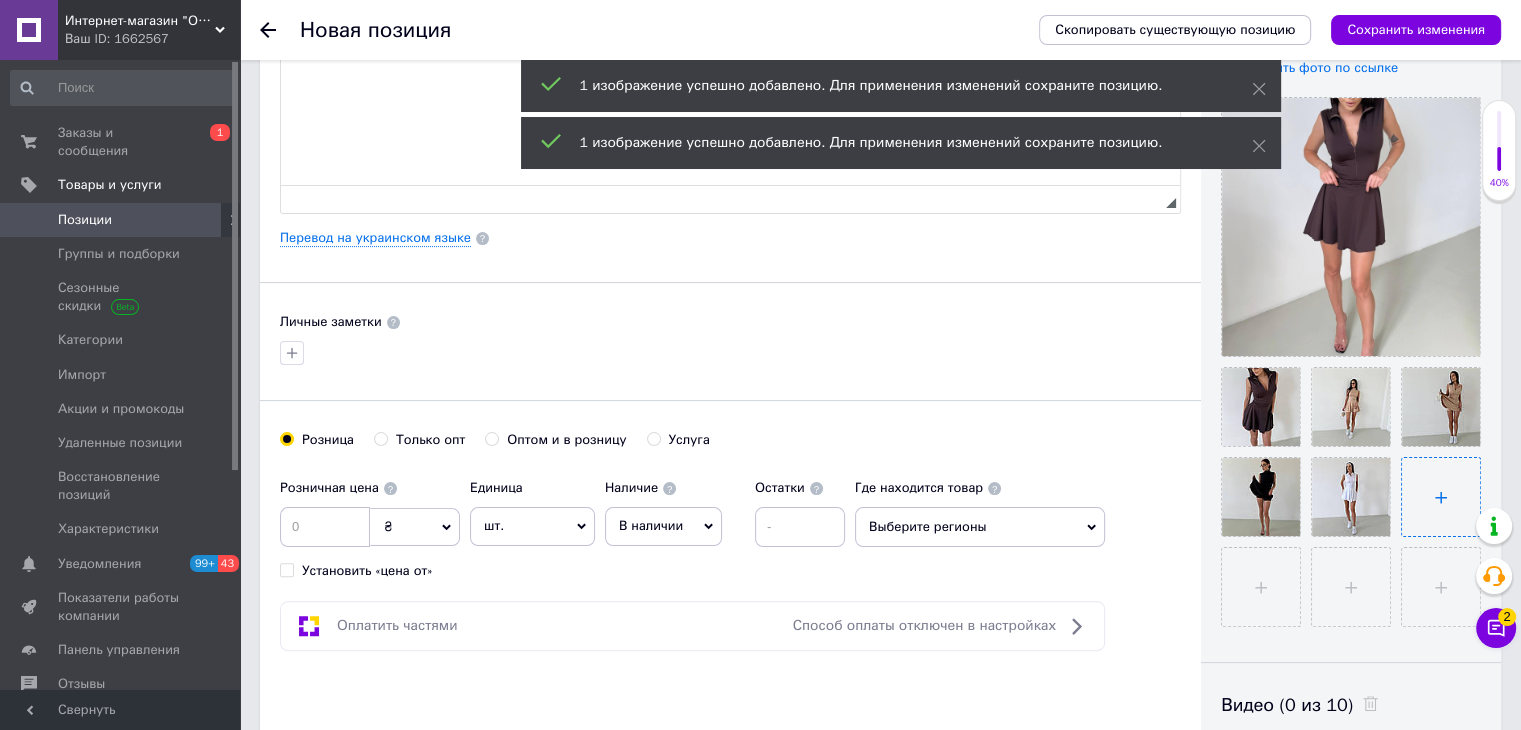 click at bounding box center [1441, 497] 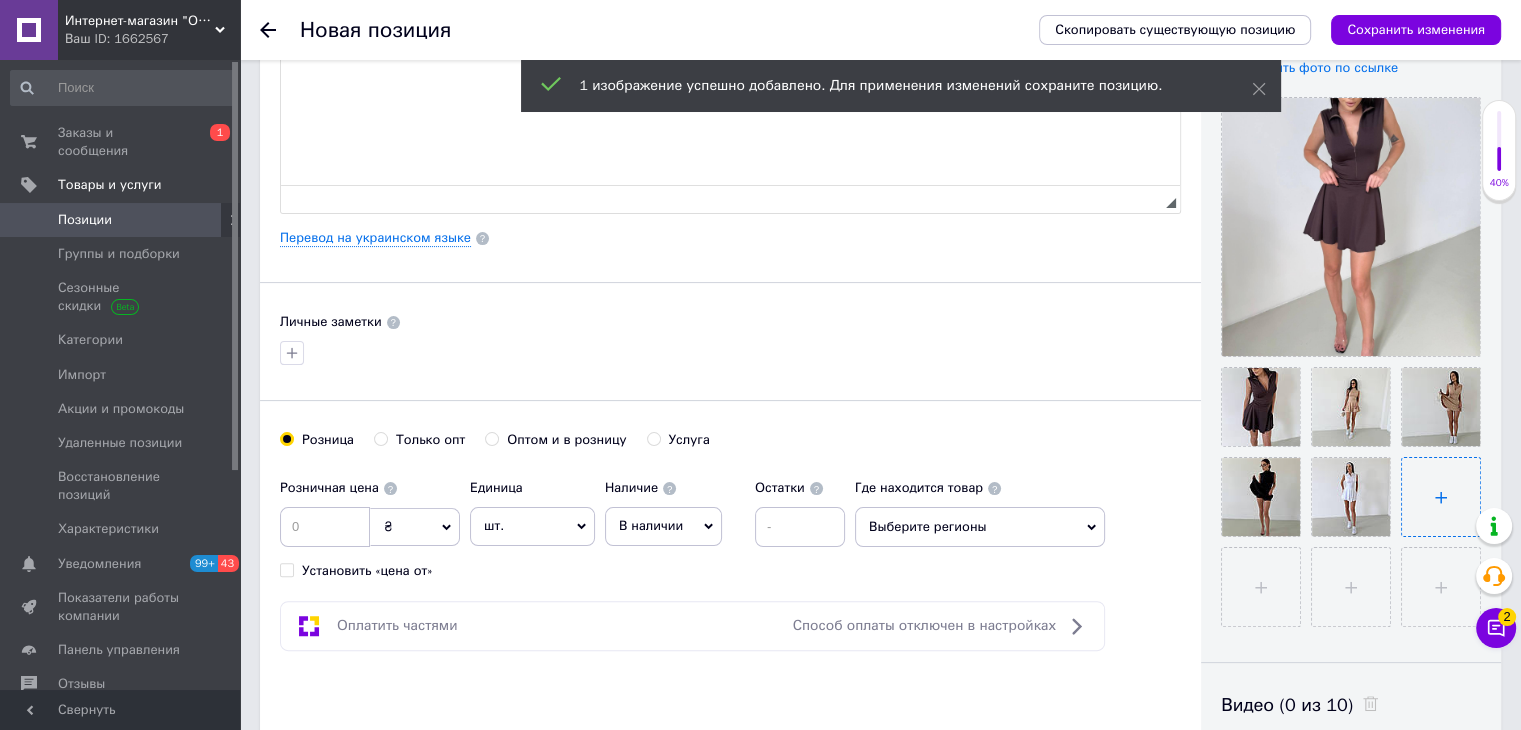type on "C:\fakepath\photo_2025-07-03_17-53-17 (2).jpg" 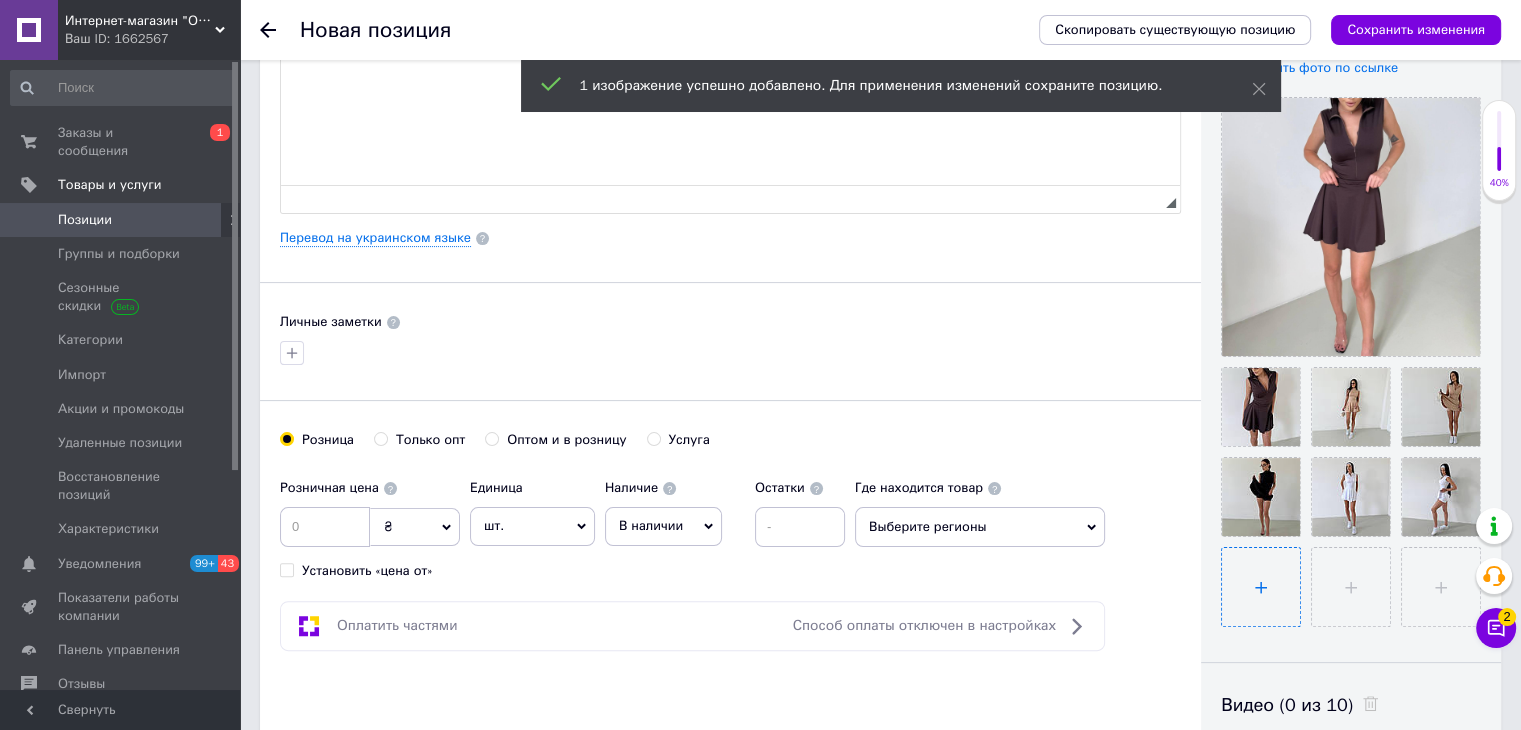 click at bounding box center [1261, 587] 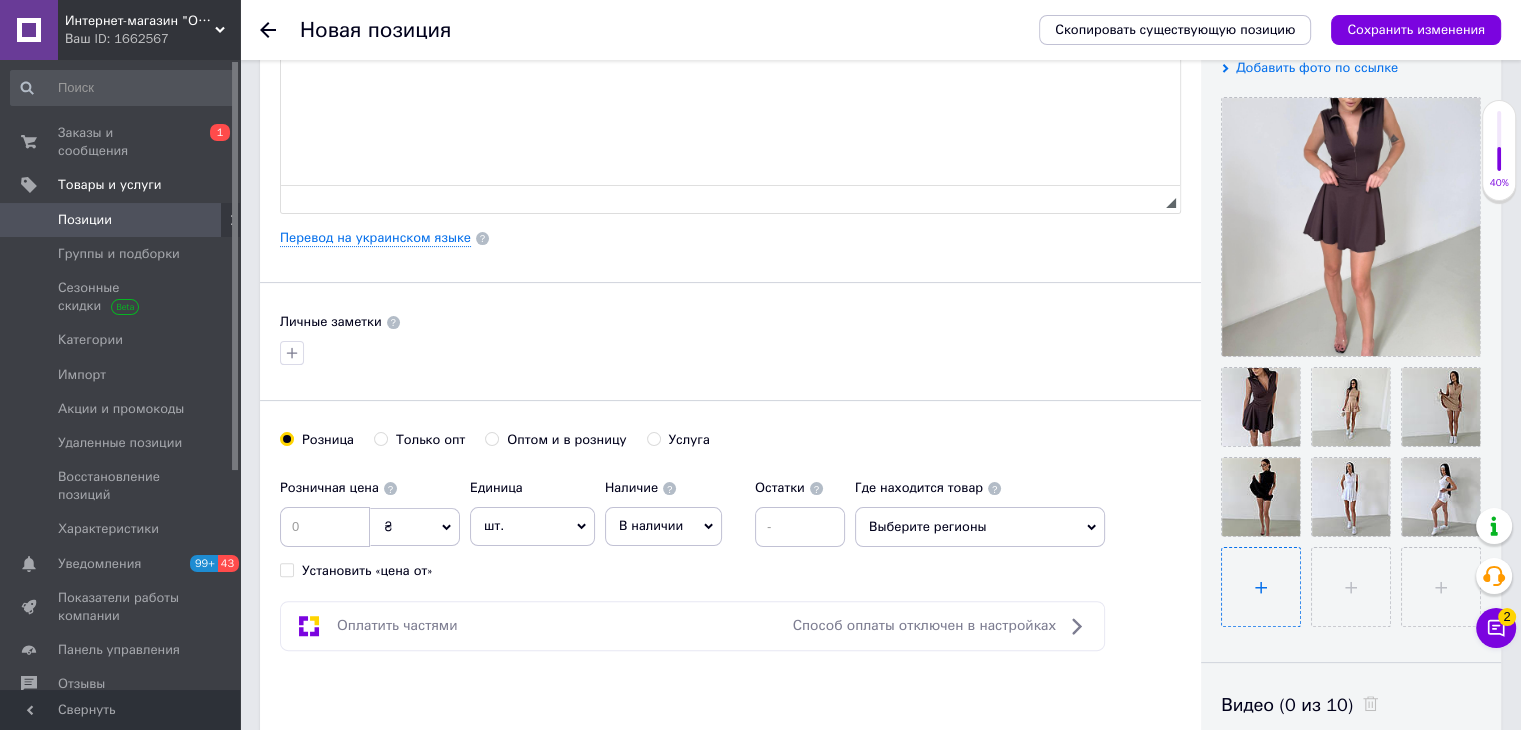 type on "C:\fakepath\photo_2025-07-03_17-53-15.jpg" 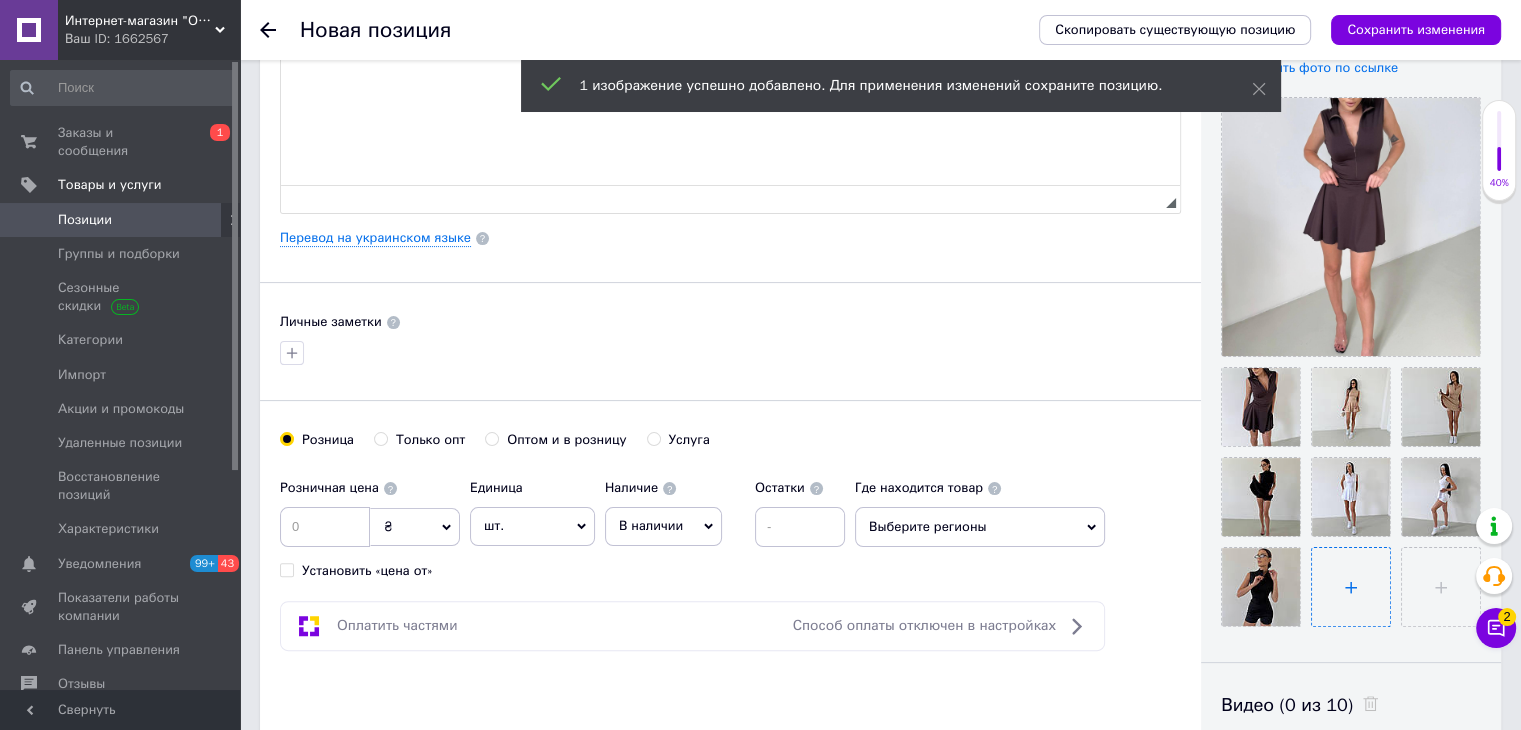 click at bounding box center [1351, 587] 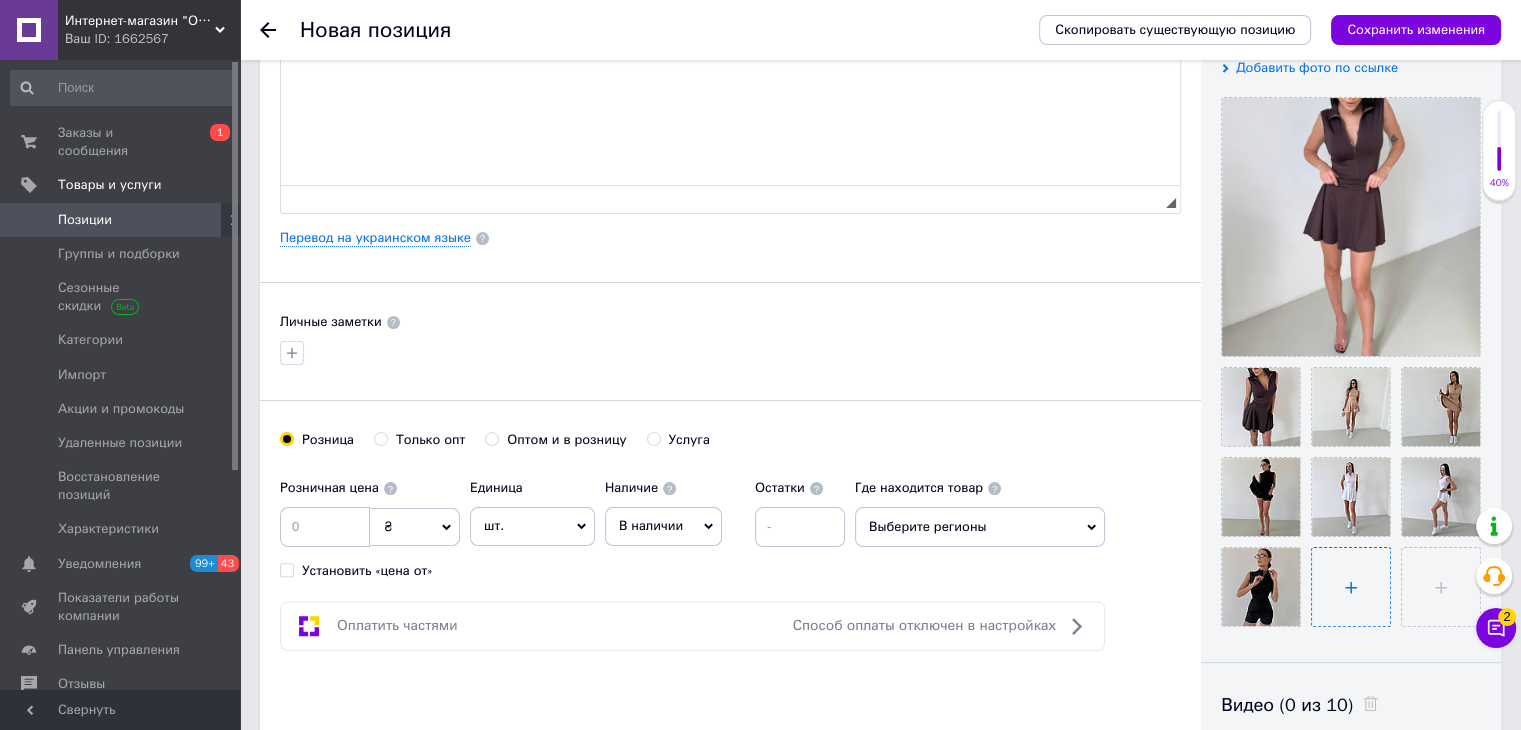 type on "C:\fakepath\photo_2025-07-03_17-53-14 (2).jpg" 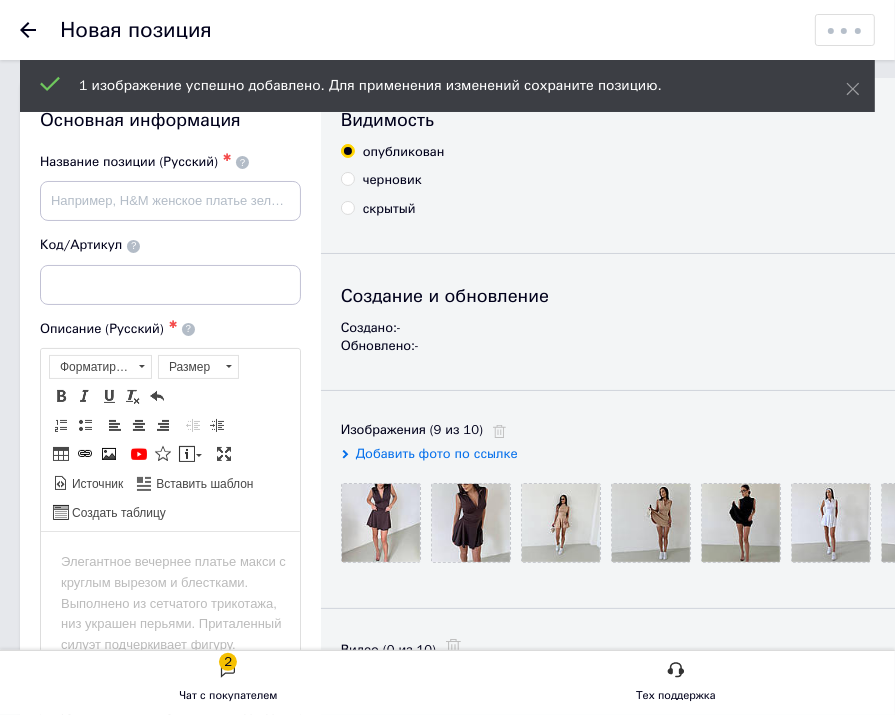 scroll, scrollTop: 0, scrollLeft: 0, axis: both 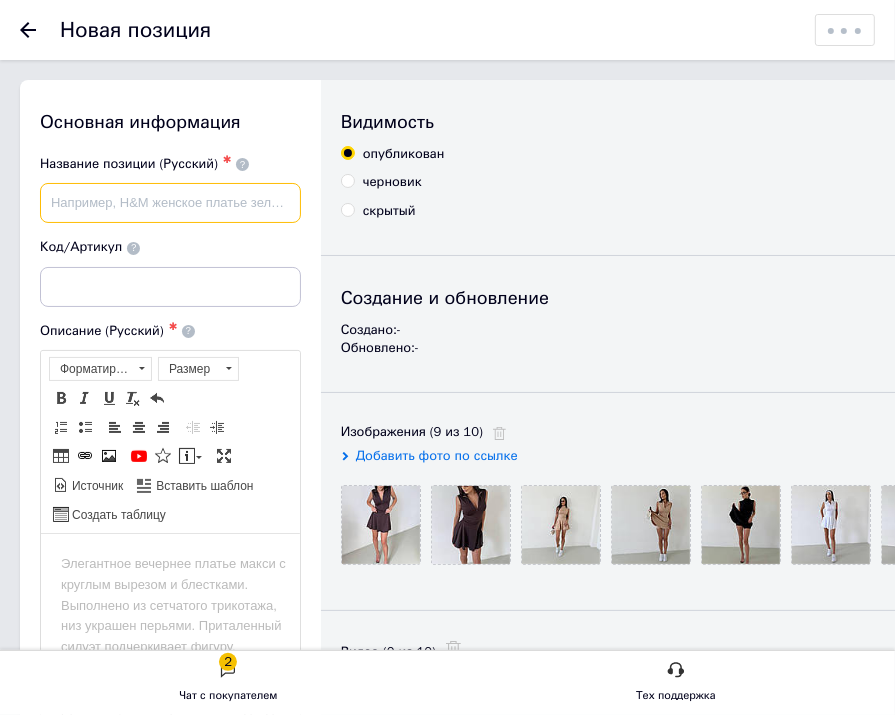 click at bounding box center (170, 203) 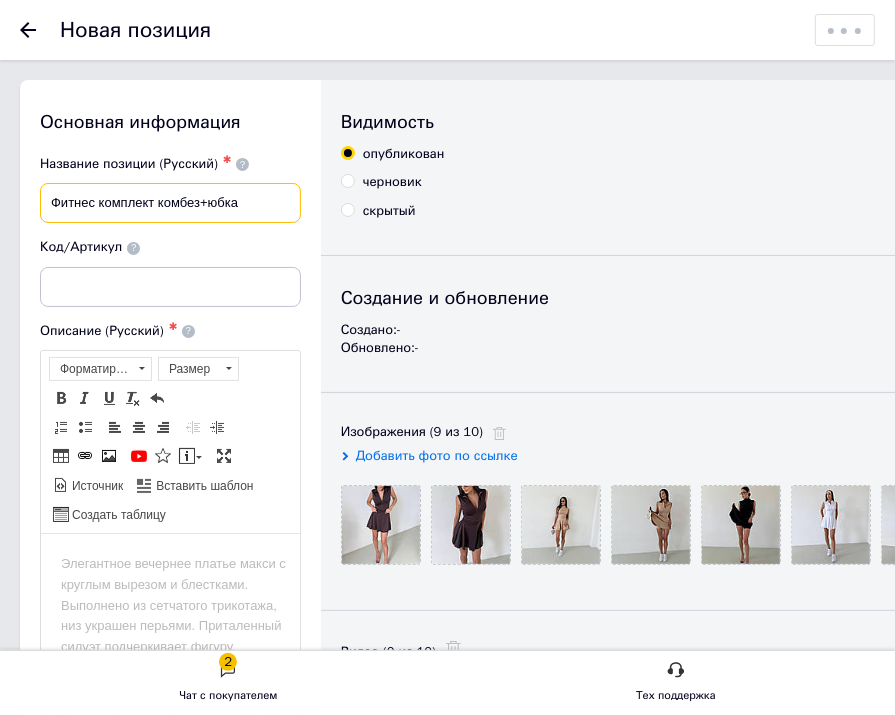 type on "Фитнес комплект комбез+юбка" 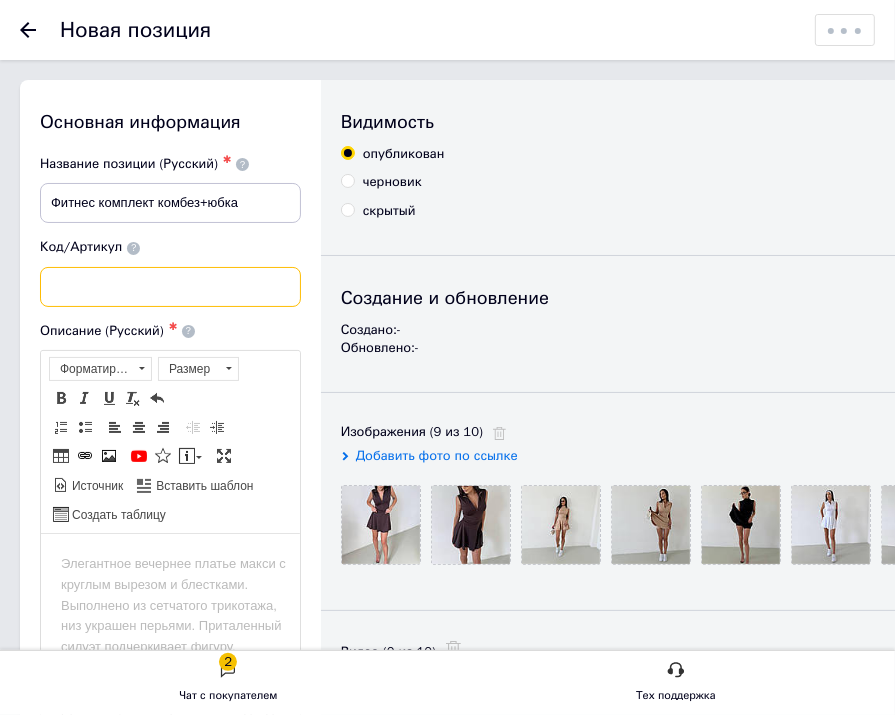 click at bounding box center [170, 287] 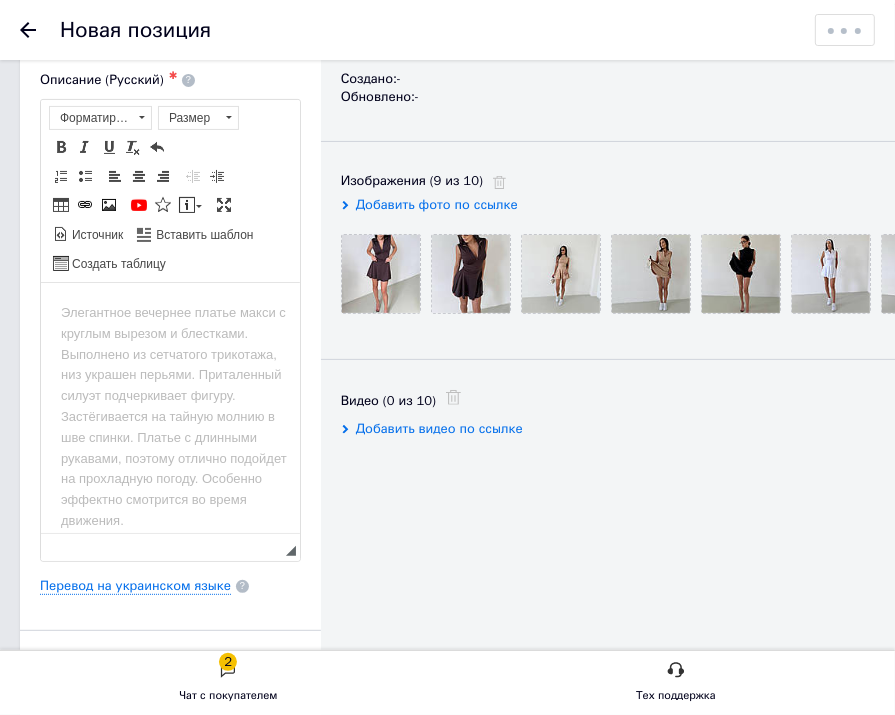 scroll, scrollTop: 252, scrollLeft: 0, axis: vertical 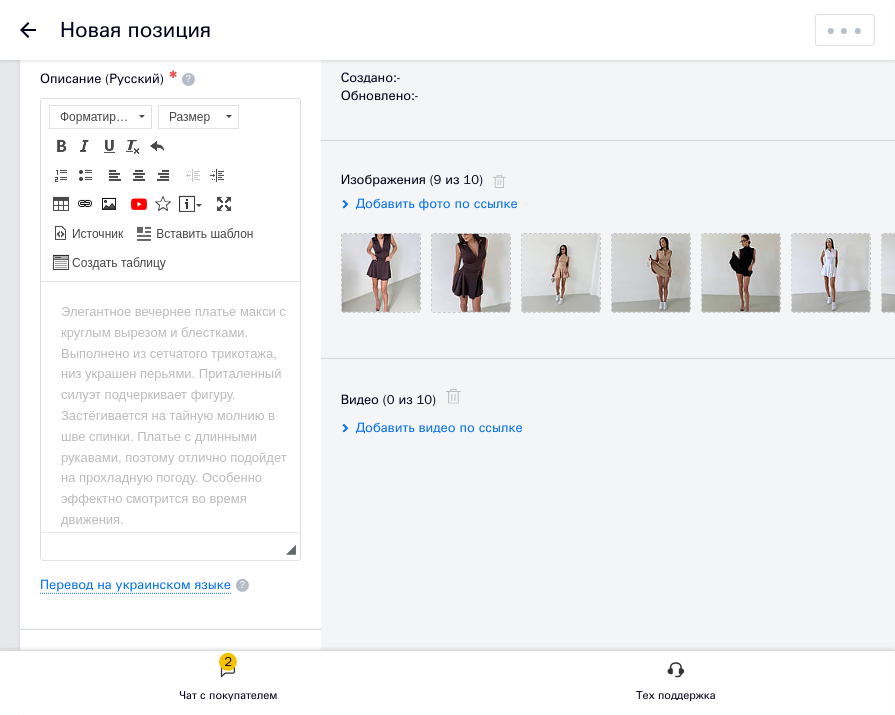 type on "1651blbl" 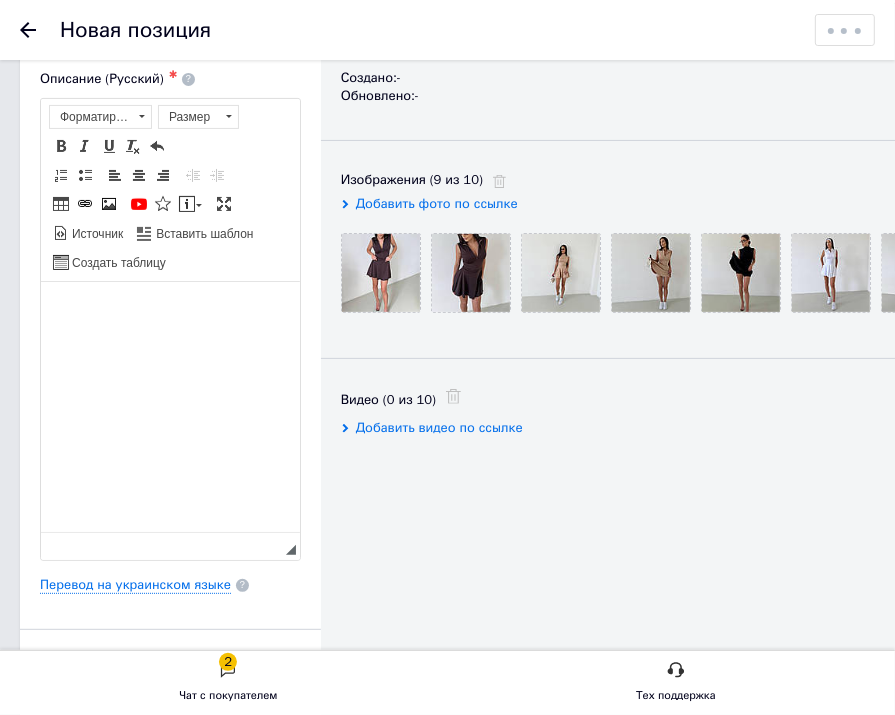 click at bounding box center (169, 311) 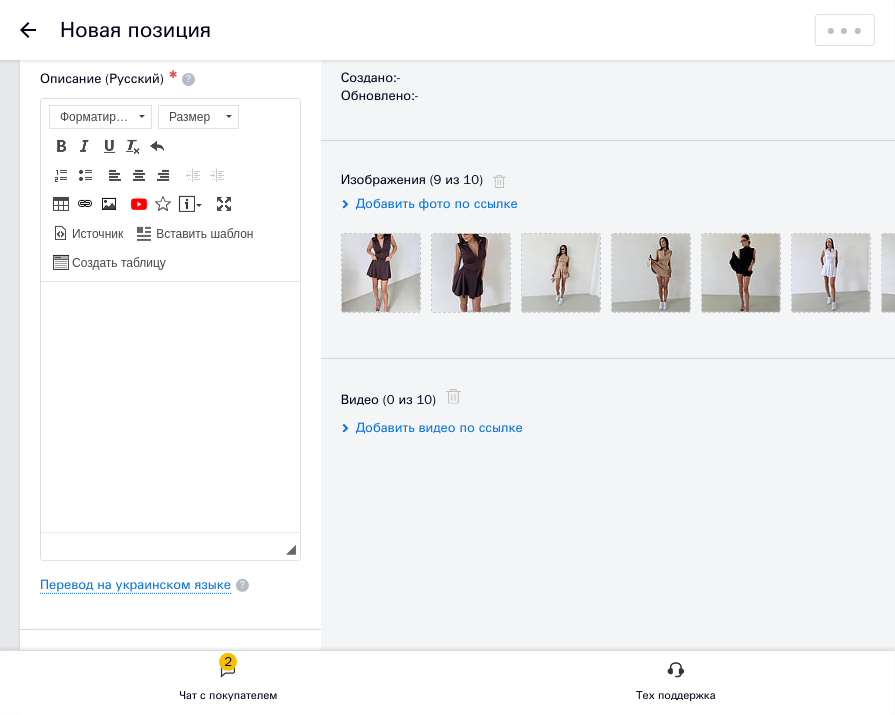 type 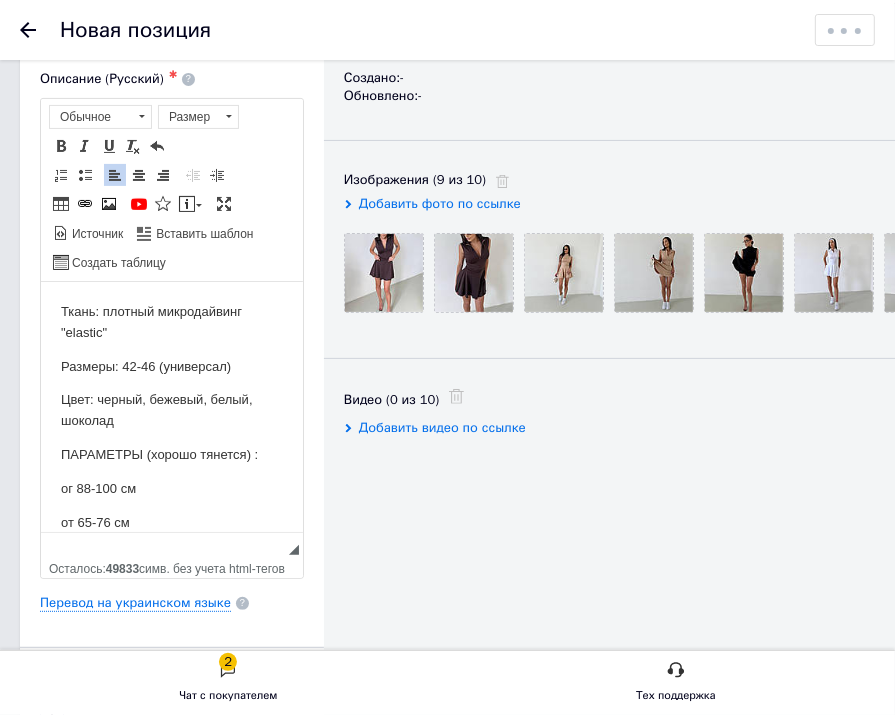 scroll, scrollTop: 32, scrollLeft: 0, axis: vertical 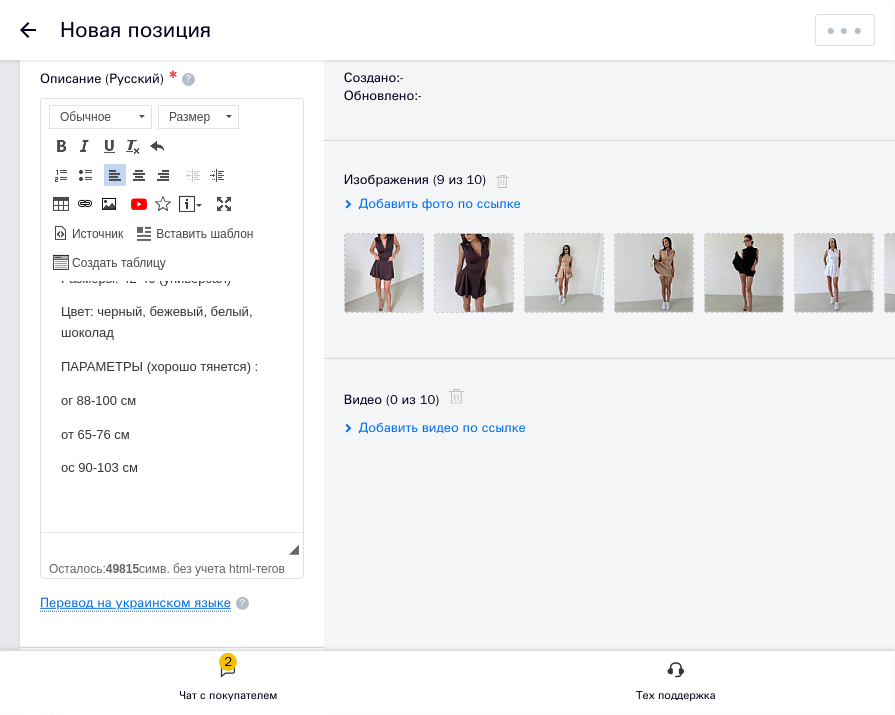 click on "Перевод на украинском языке" at bounding box center [135, 603] 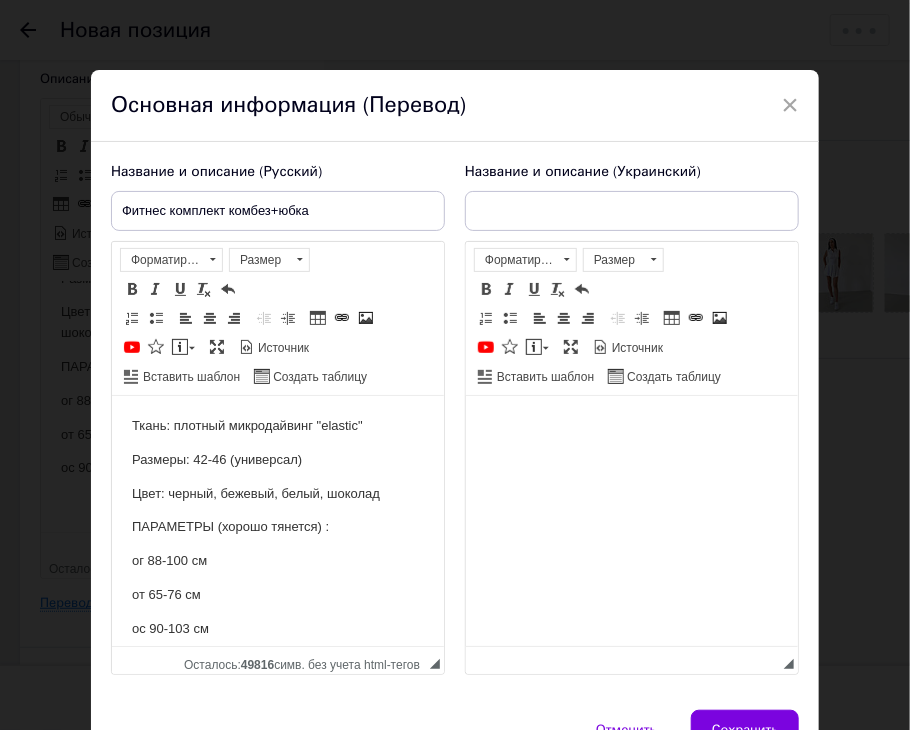 scroll, scrollTop: 0, scrollLeft: 0, axis: both 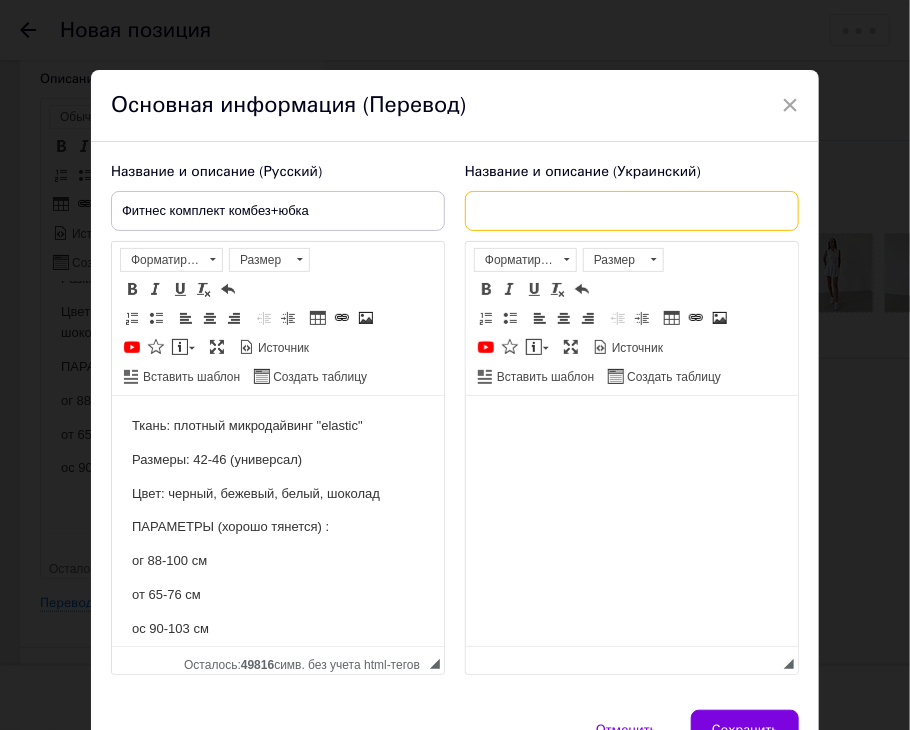 click at bounding box center (632, 211) 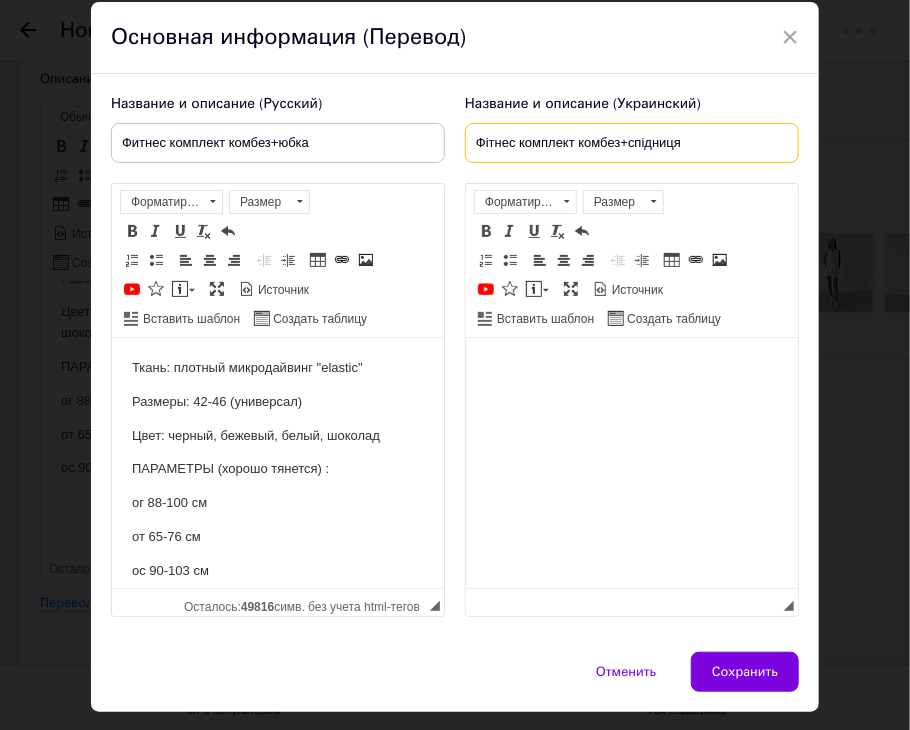scroll, scrollTop: 116, scrollLeft: 0, axis: vertical 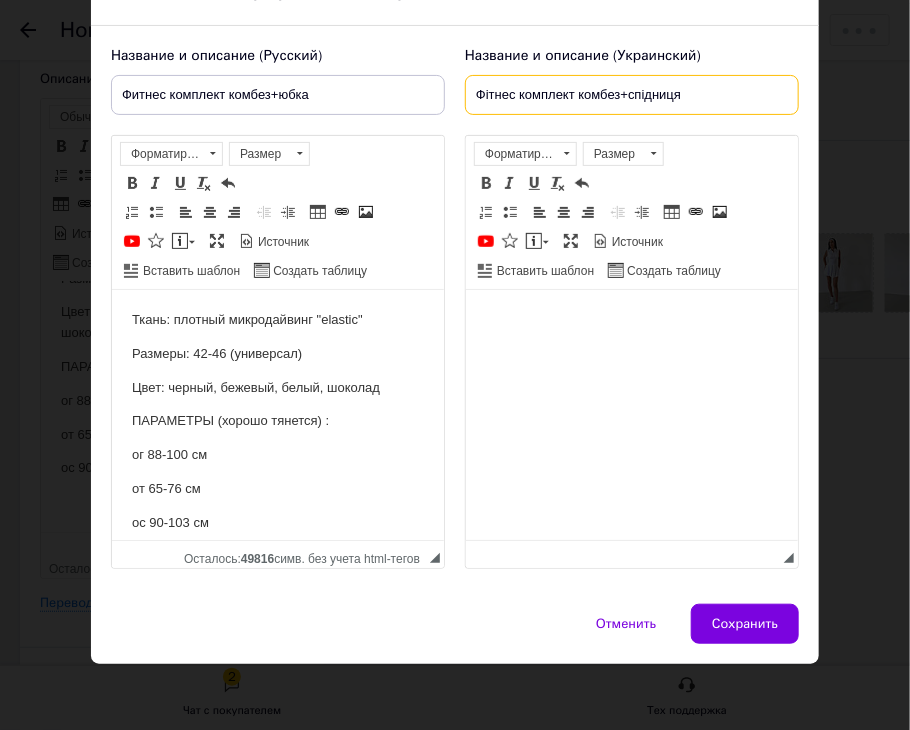 type on "Фітнес комплект комбез+спідниця" 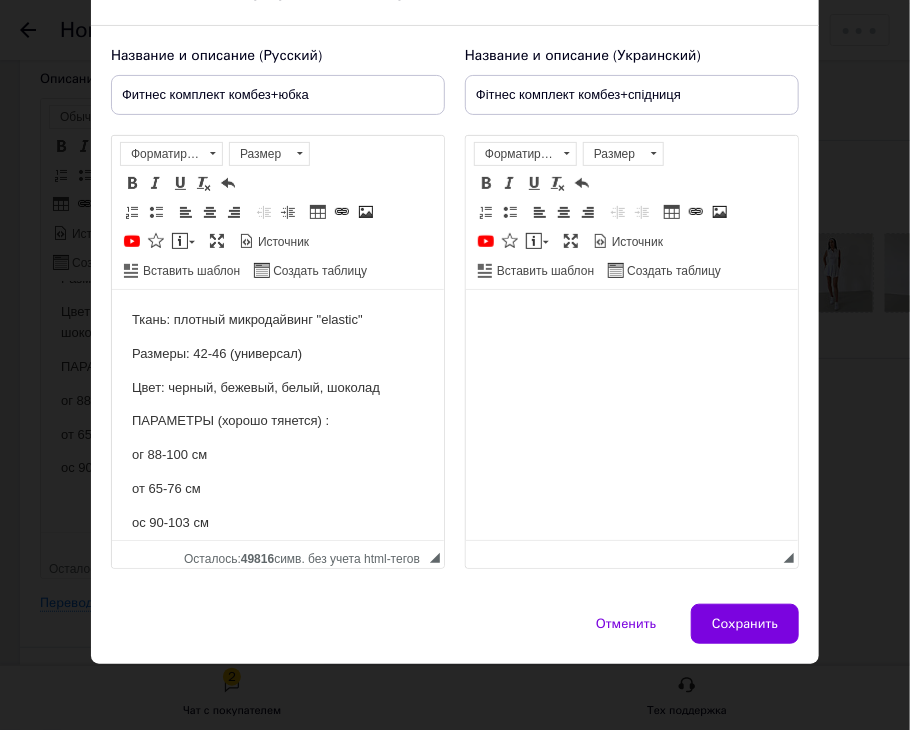 click at bounding box center (631, 320) 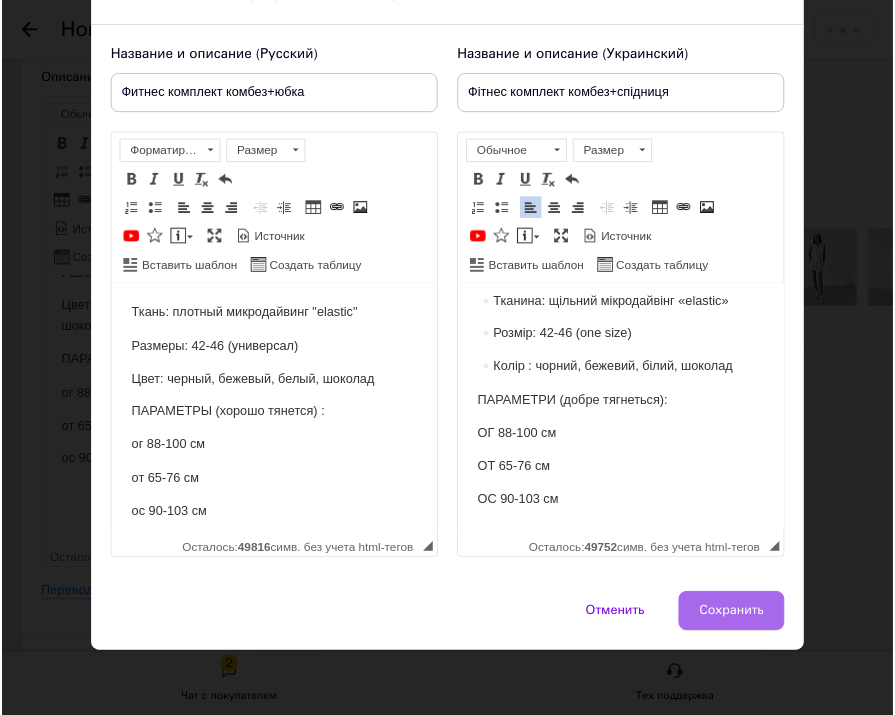 scroll, scrollTop: 80, scrollLeft: 0, axis: vertical 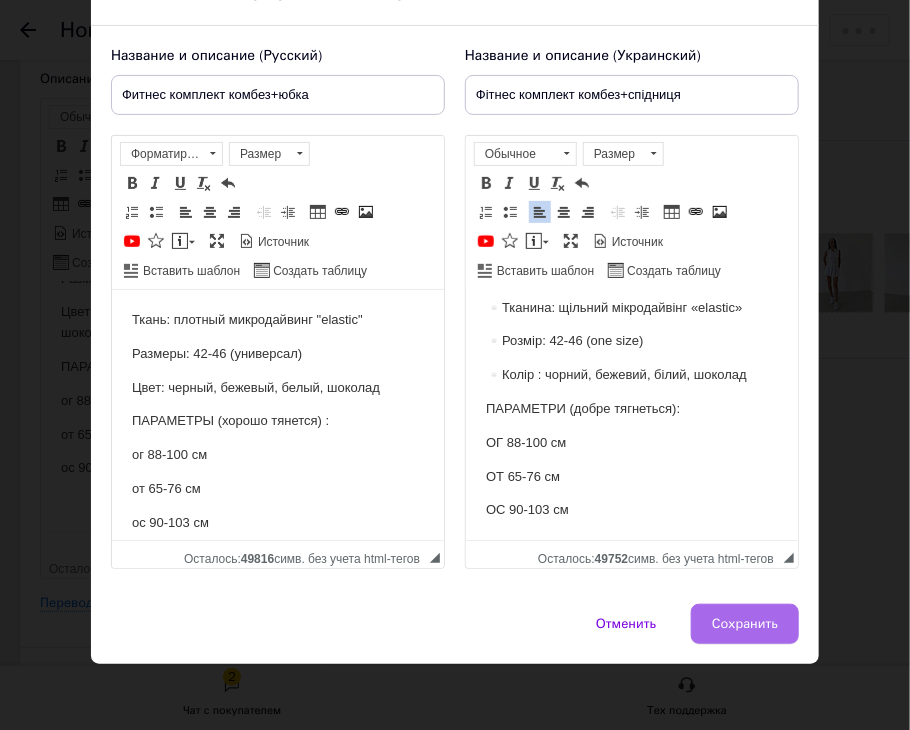 click on "Сохранить" at bounding box center [745, 624] 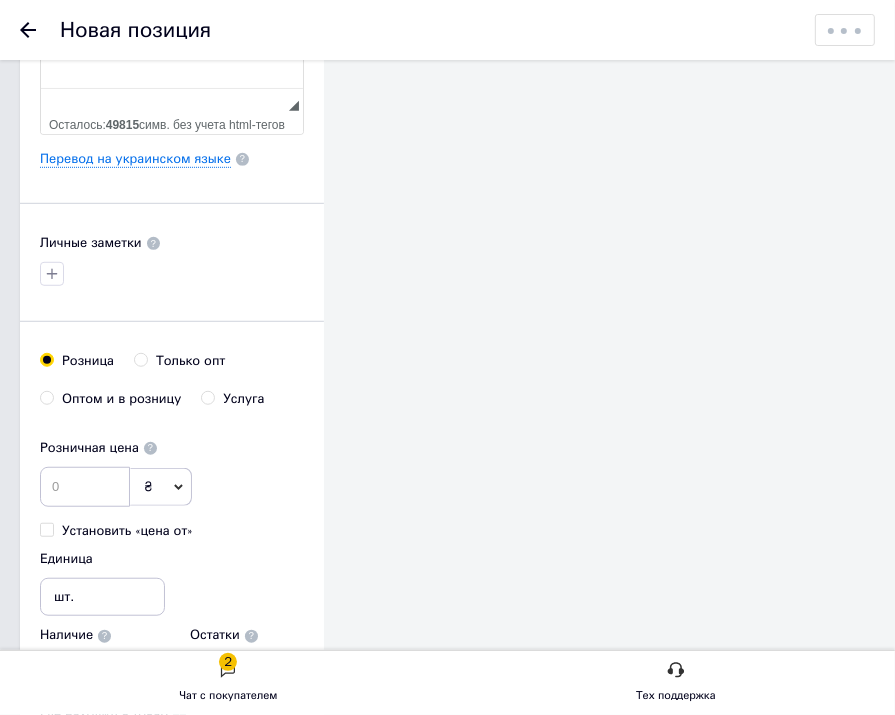 scroll, scrollTop: 752, scrollLeft: 0, axis: vertical 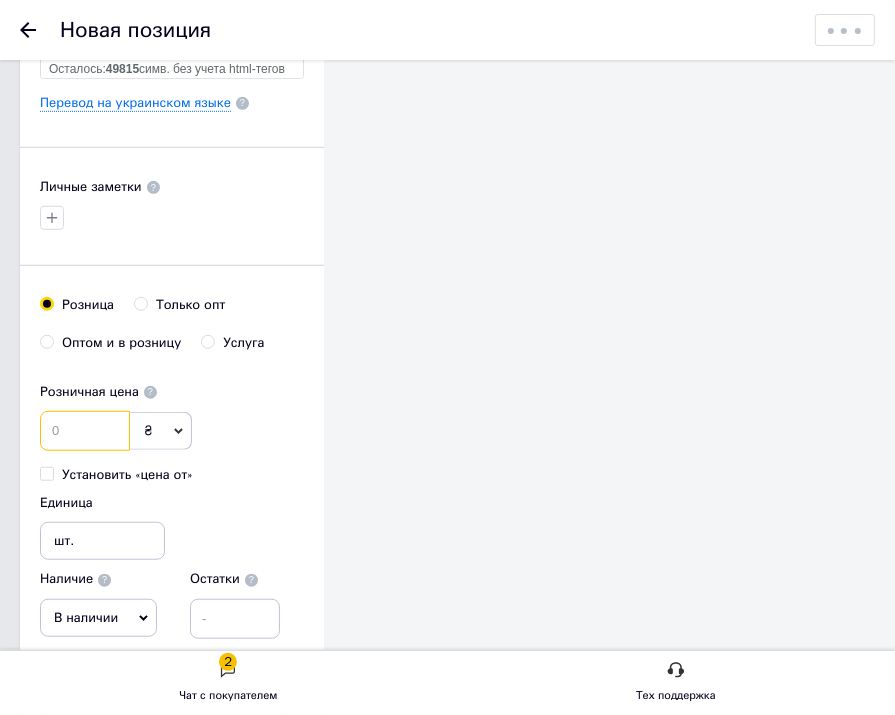 click at bounding box center (85, 431) 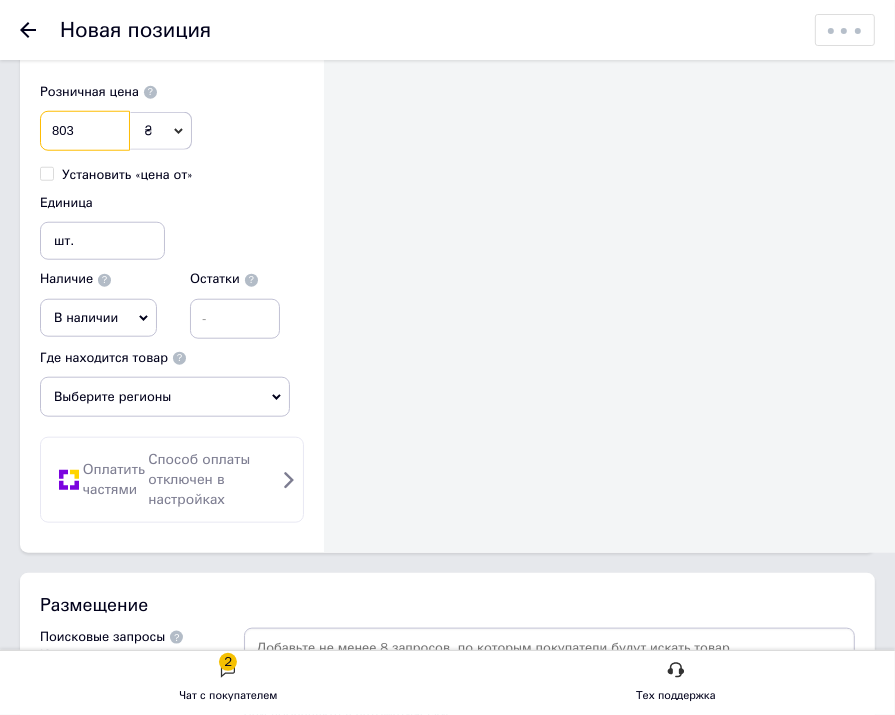 type on "803" 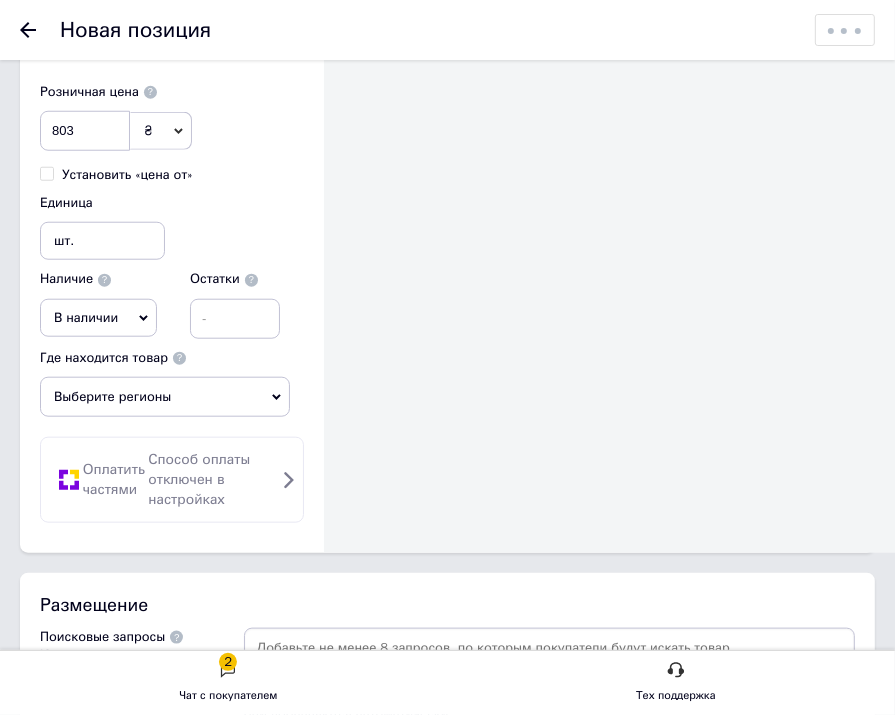 click on "Выберите регионы" at bounding box center [165, 397] 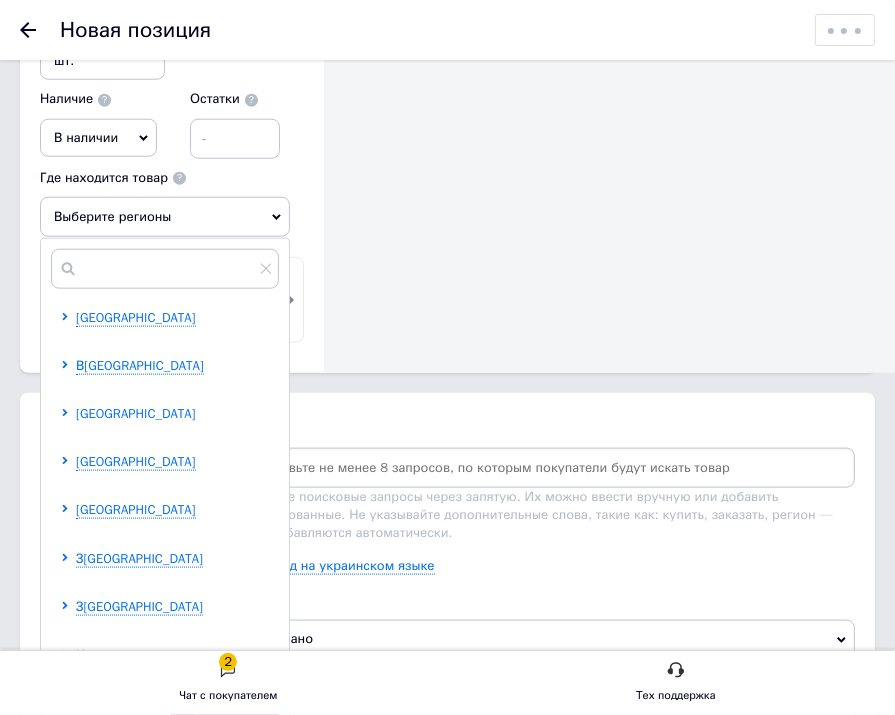 scroll, scrollTop: 1252, scrollLeft: 0, axis: vertical 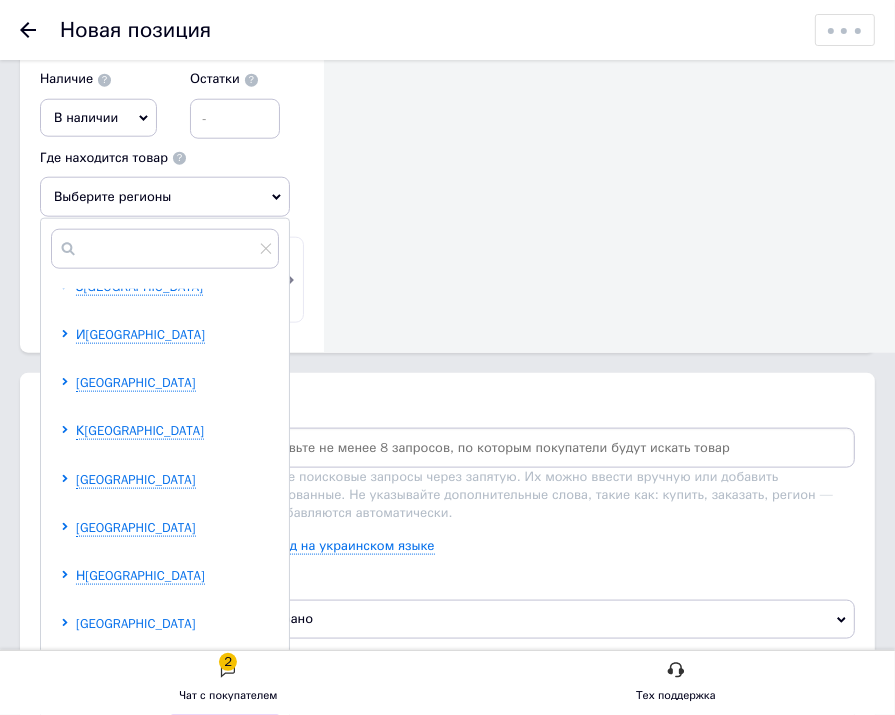 click on "[GEOGRAPHIC_DATA]" at bounding box center [136, 623] 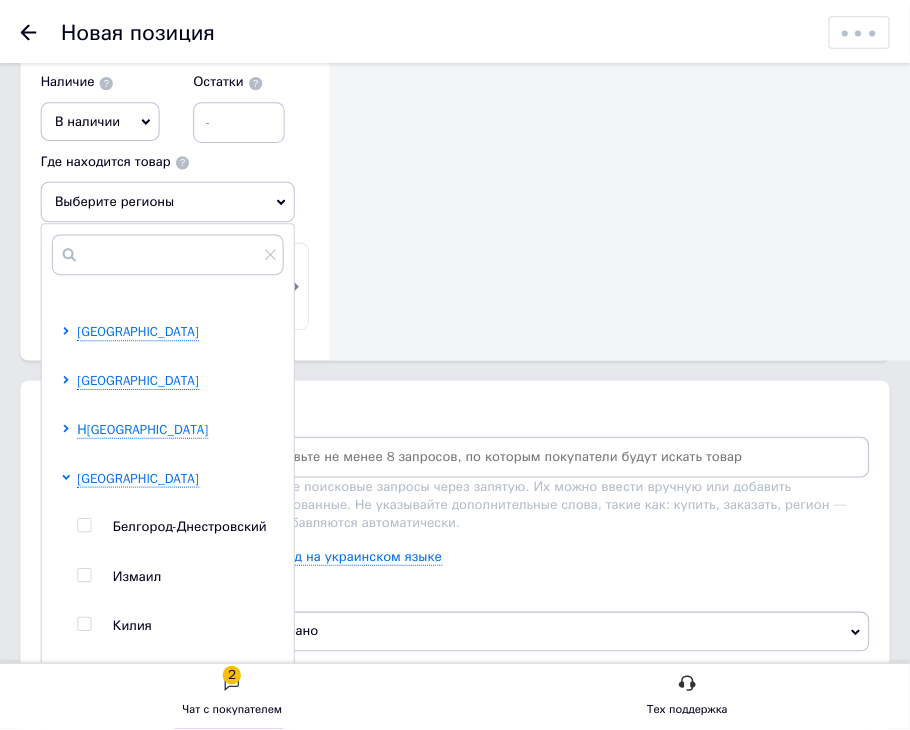 scroll, scrollTop: 500, scrollLeft: 0, axis: vertical 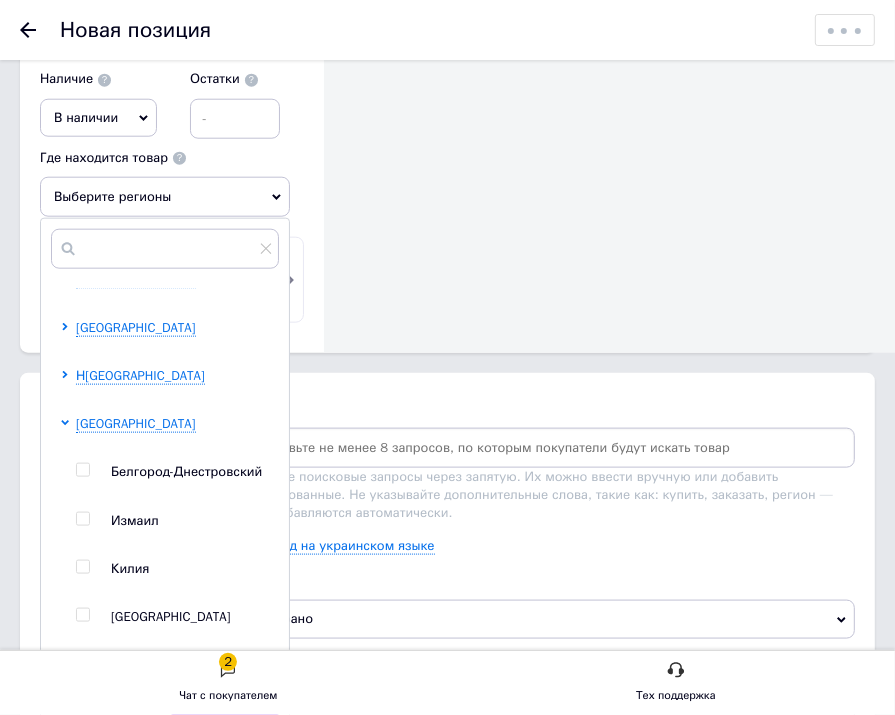 click at bounding box center [82, 615] 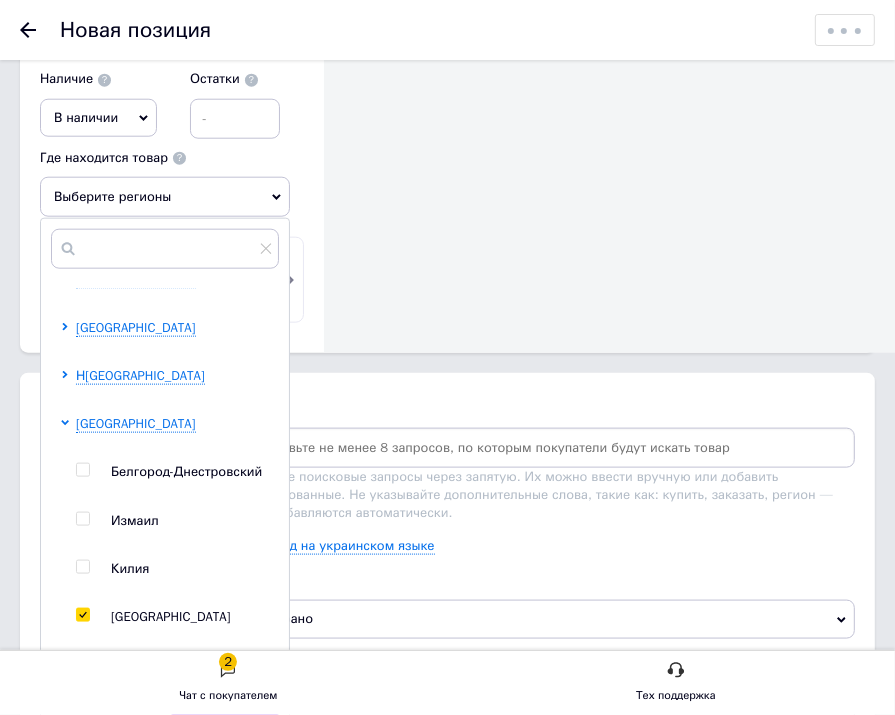 checkbox on "true" 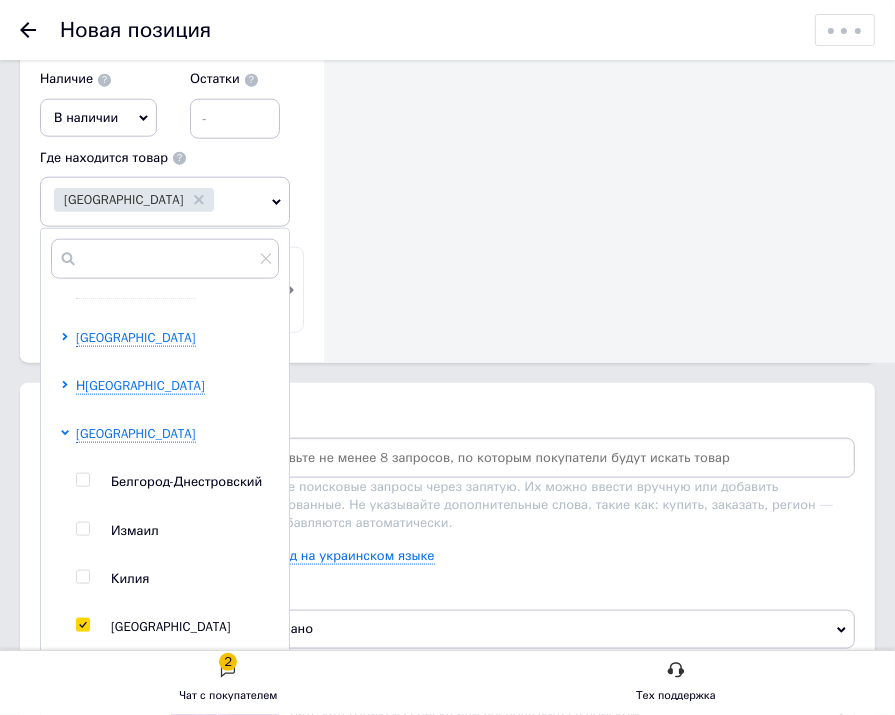 click on "Видимость опубликован черновик скрытый Создание и обновление Создано:  - Обновлено:  - Изображения (9 из 10) Добавить фото по ссылке Видео (0 из 10) Добавить видео по ссылке" at bounding box center [789, -405] 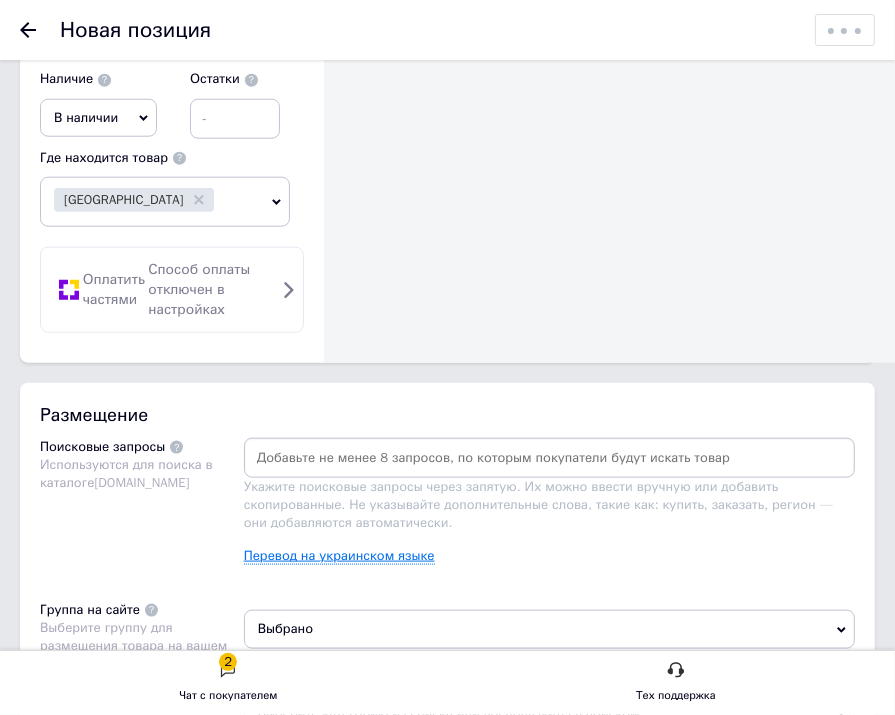 click on "Перевод на украинском языке" at bounding box center (339, 556) 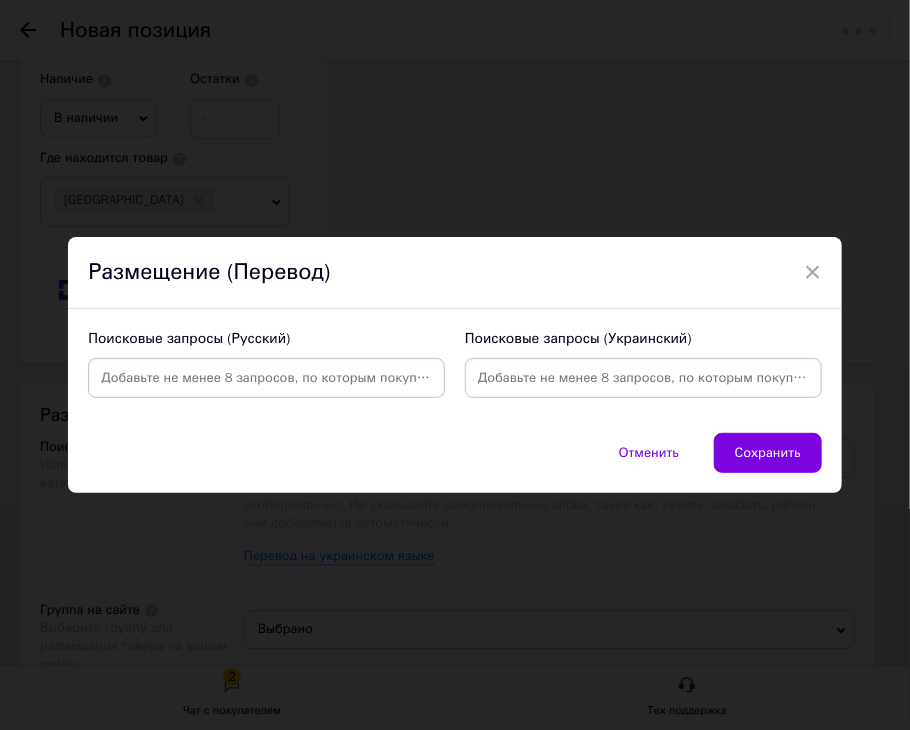 click at bounding box center [266, 378] 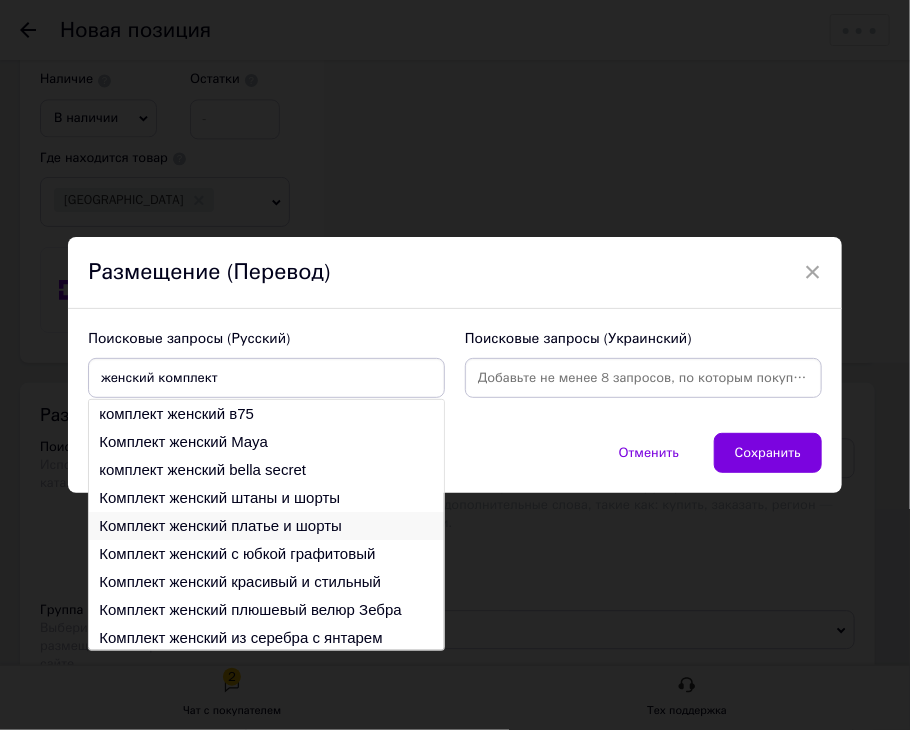 type on "женский комплект" 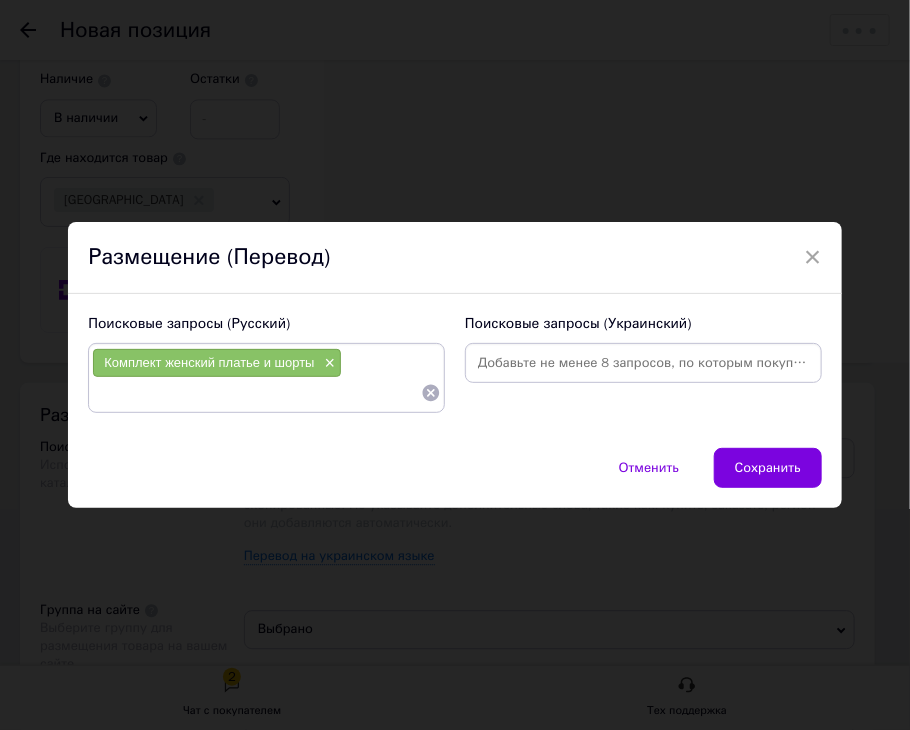 click at bounding box center (256, 393) 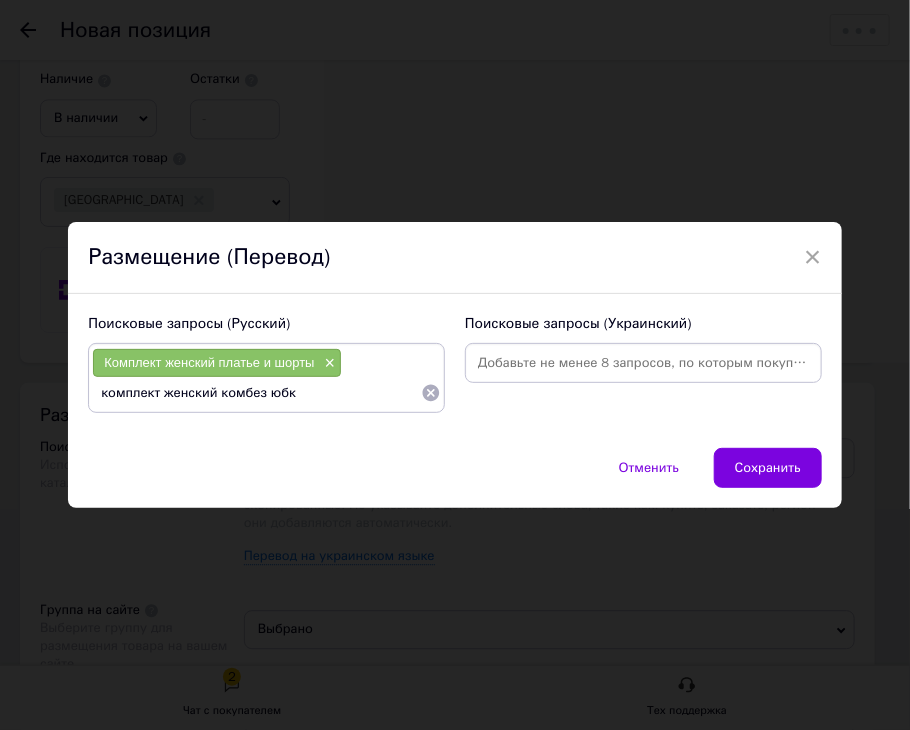 type on "комплект женский комбез юбка" 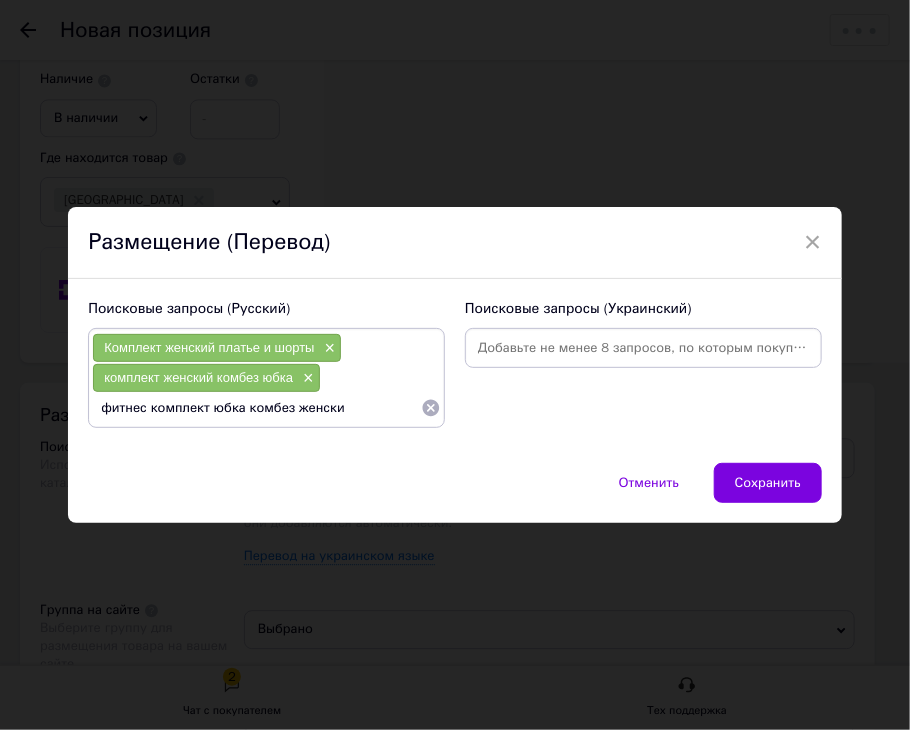 type on "фитнес комплект юбка комбез женский" 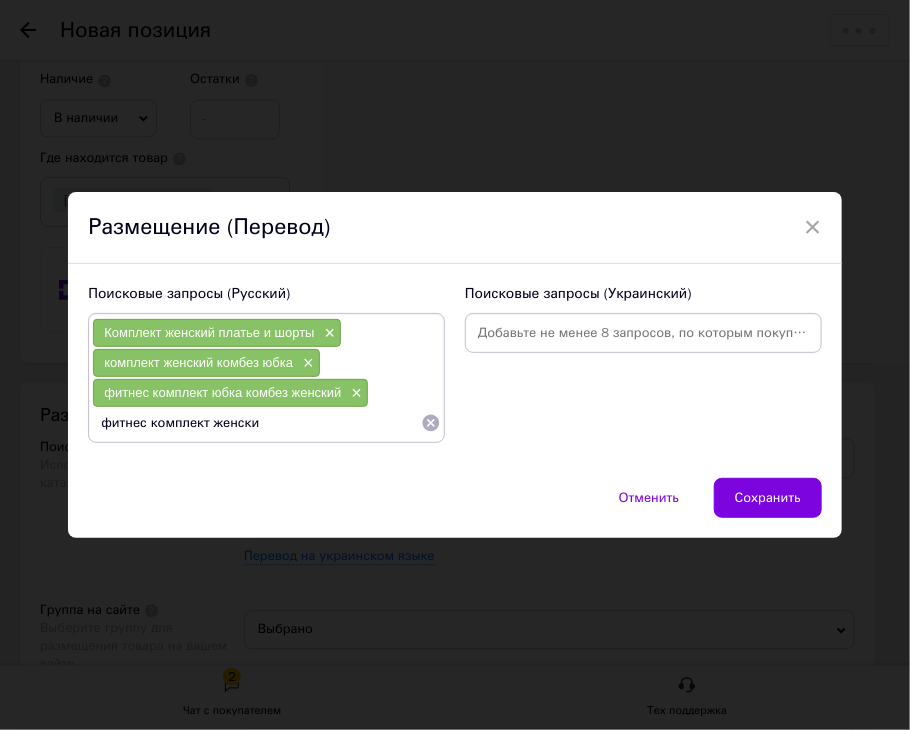 type on "фитнес комплект женский" 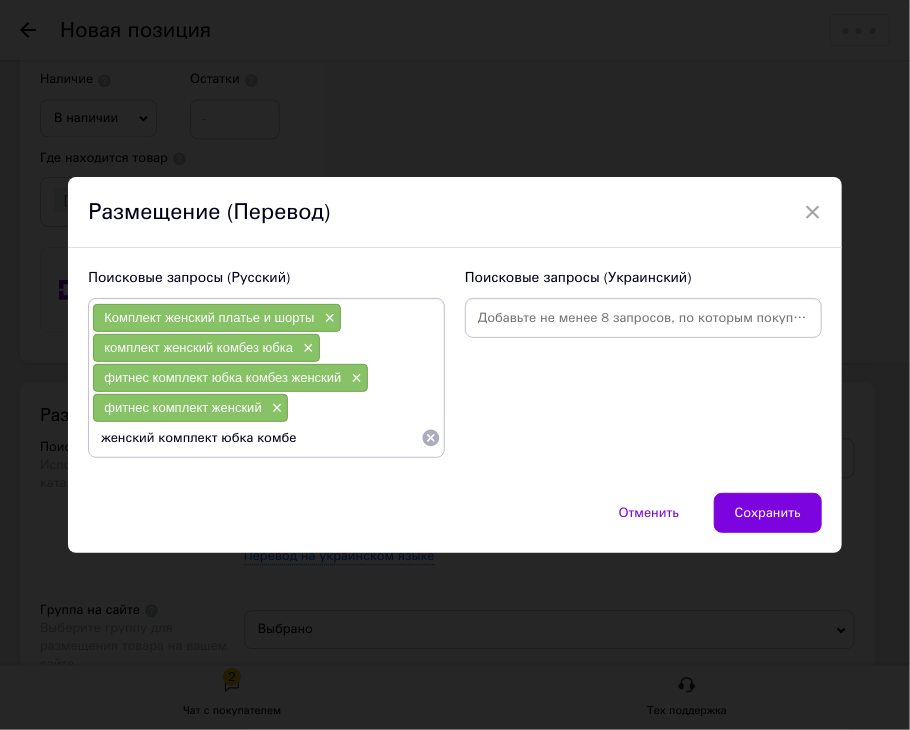 type on "женский комплект юбка комбез" 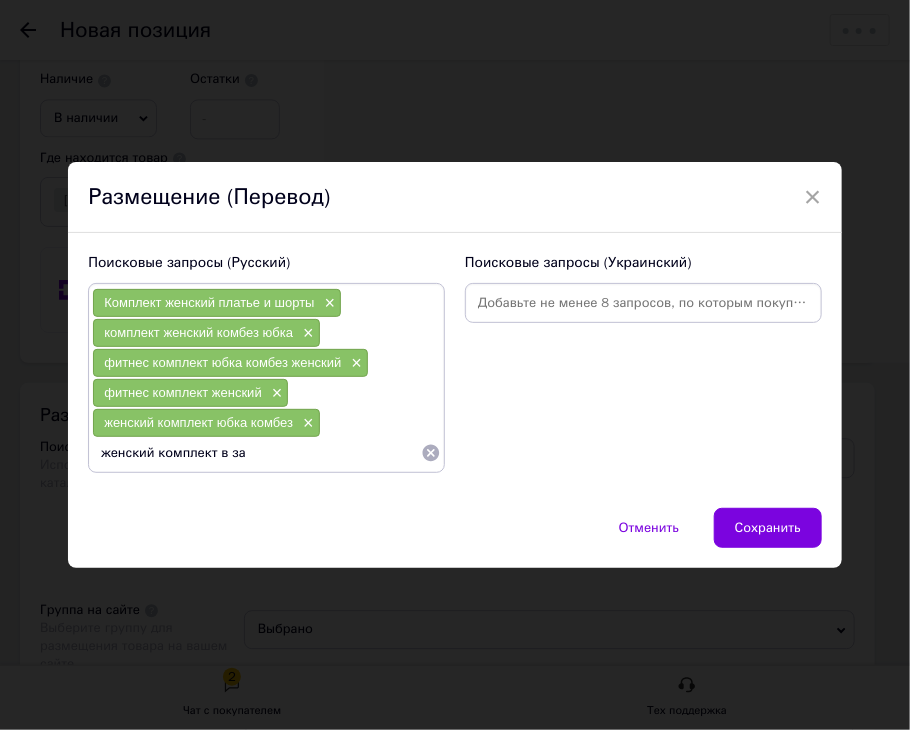 type on "женский комплект в зал" 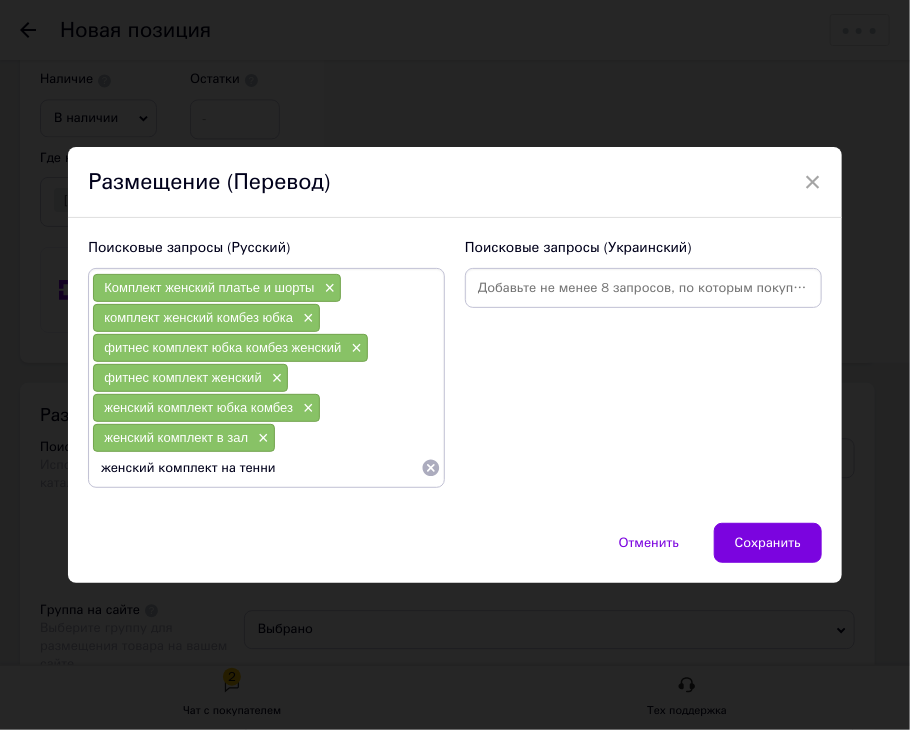 type on "женский комплект на теннис" 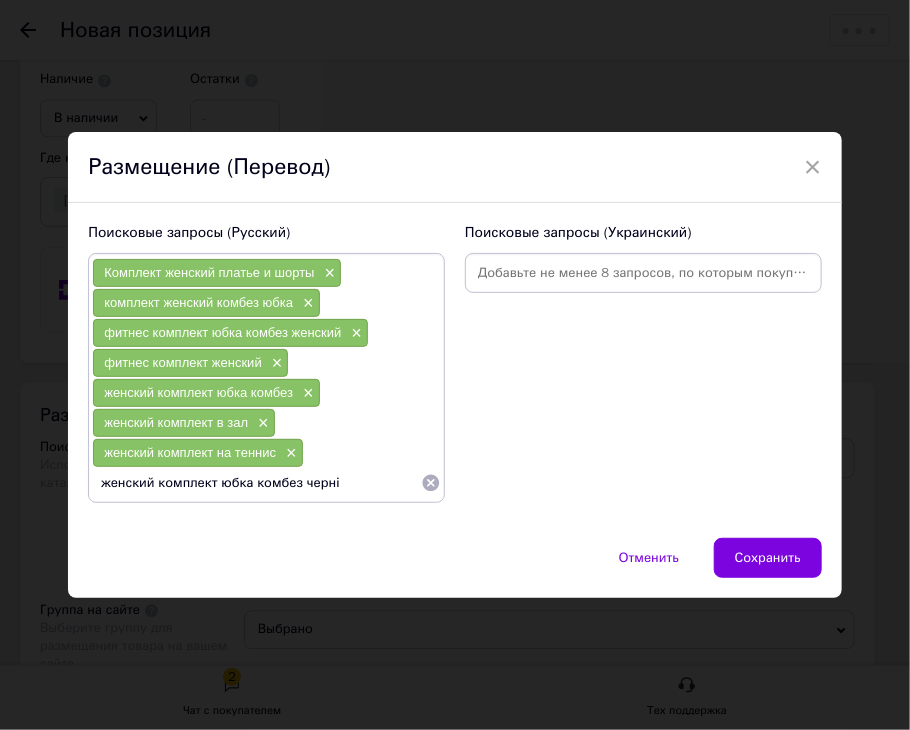 type on "женский комплект юбка комбез черній" 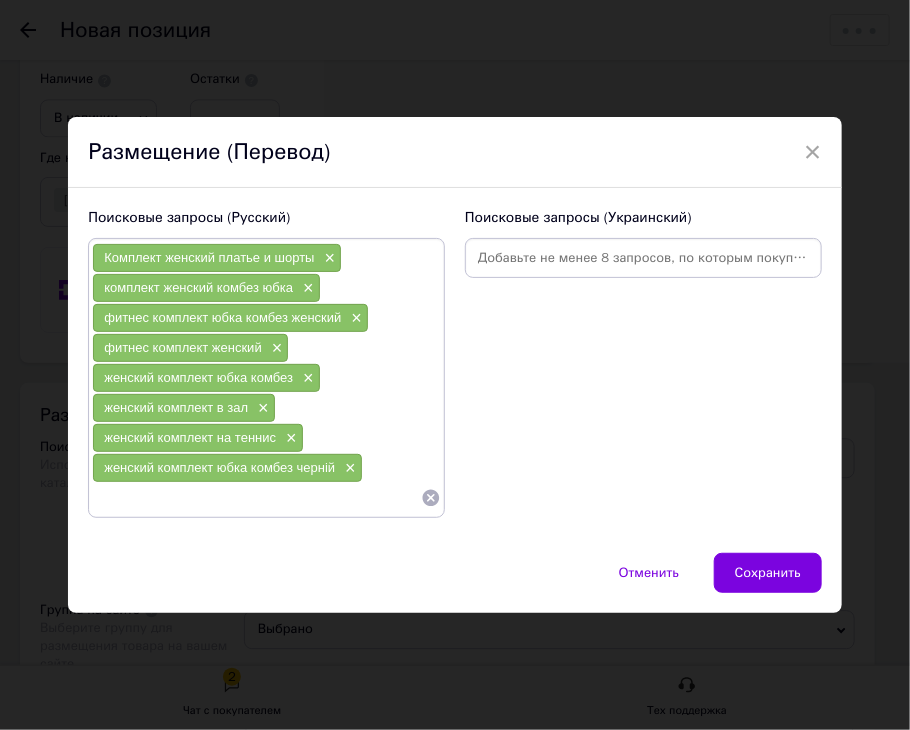 type on "ж" 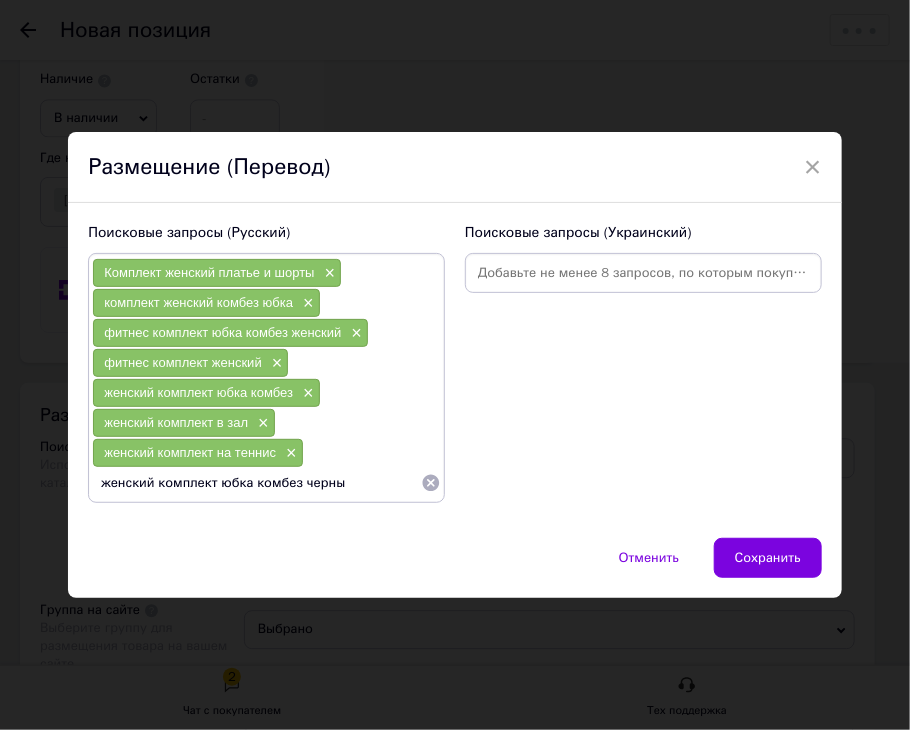 type on "женский комплект юбка комбез черный" 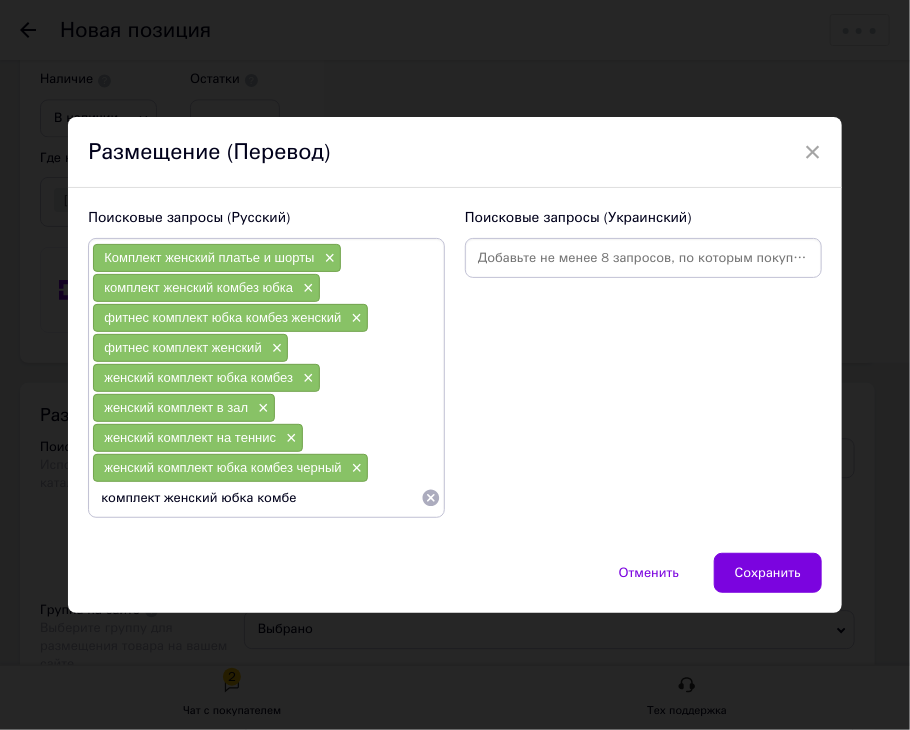 type on "комплект женский юбка комбез" 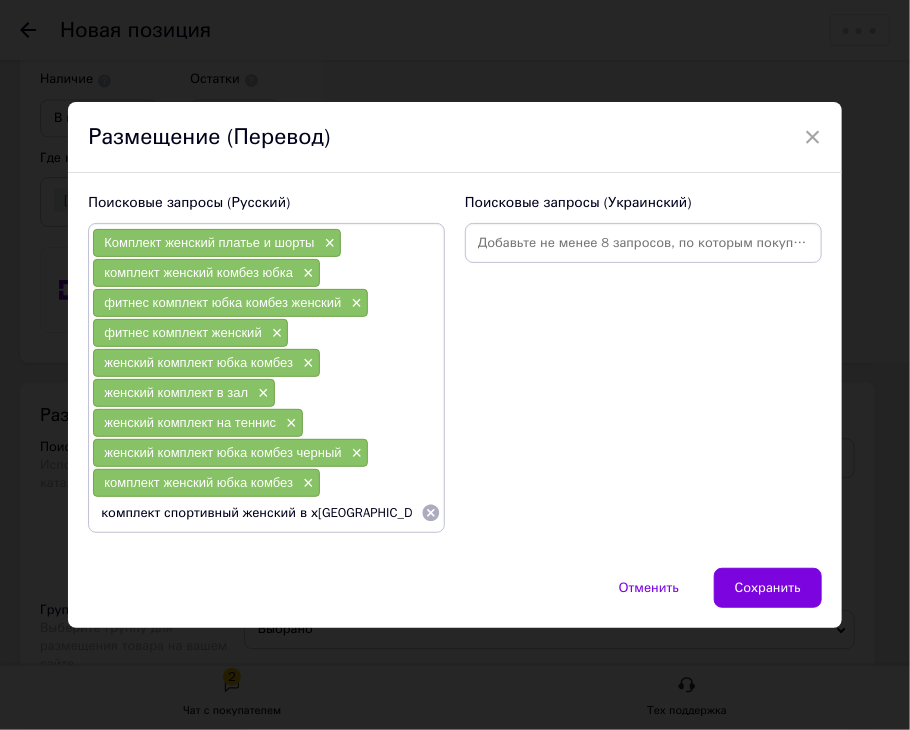 type on "комплект спортивный женский в хал" 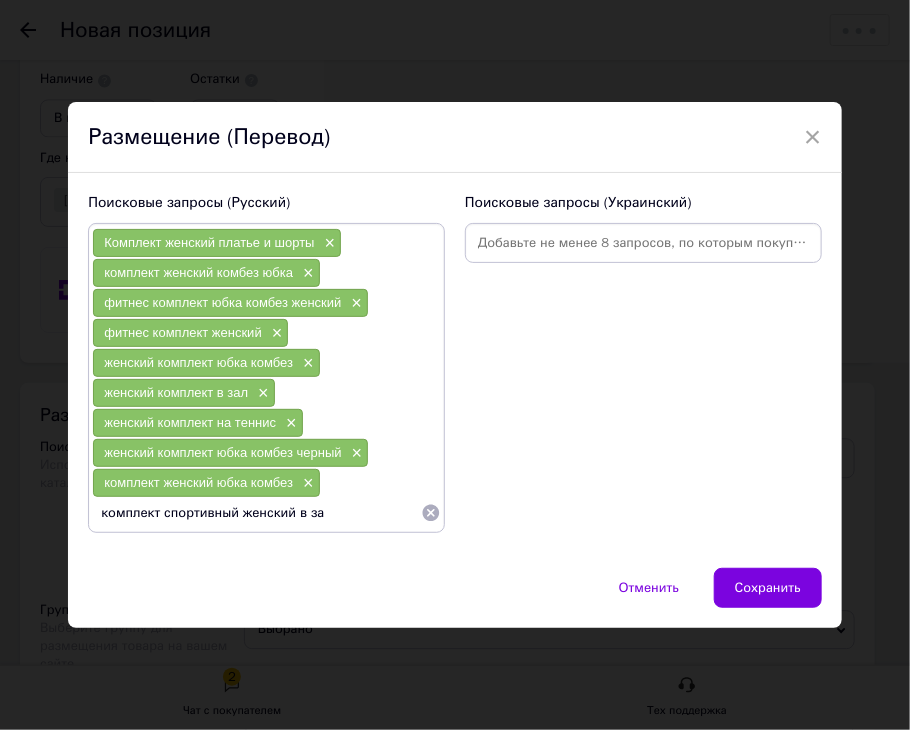 type on "комплект спортивный женский в зал" 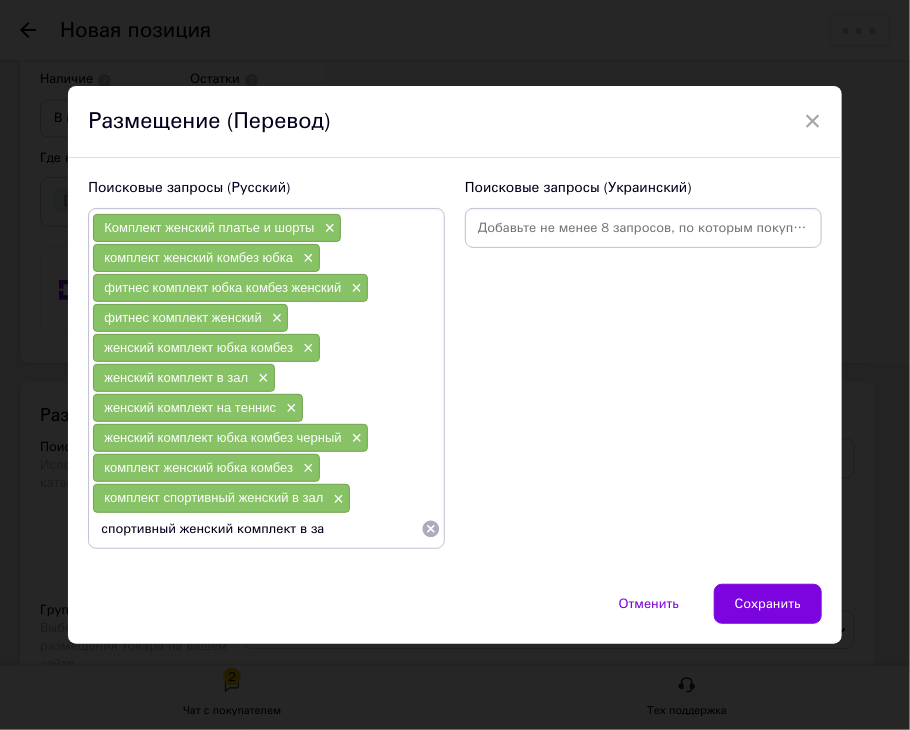 type on "спортивный женский комплект в зал" 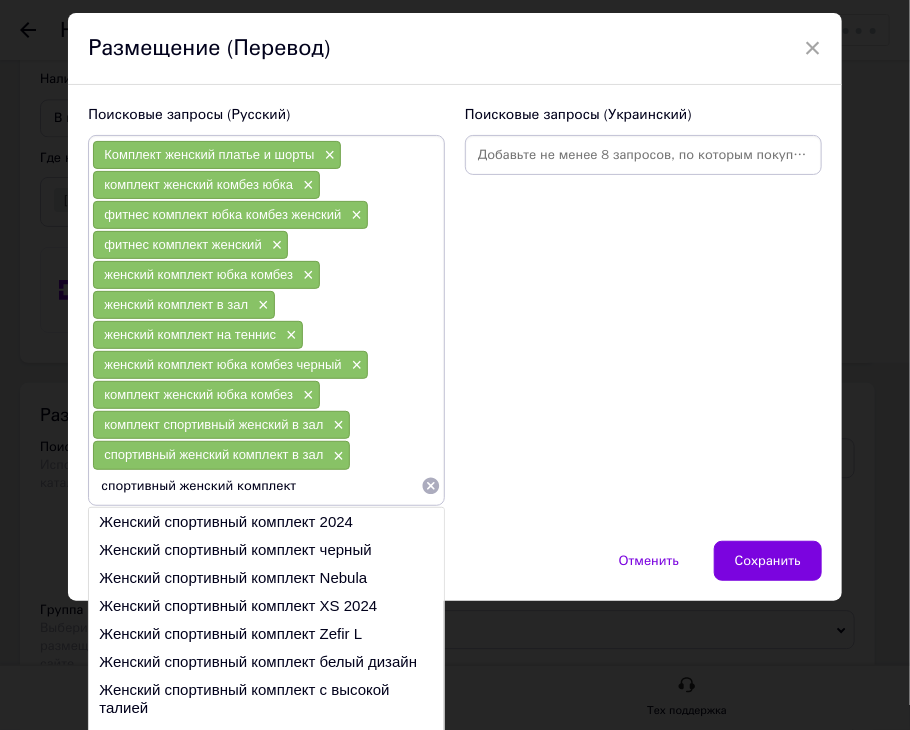 scroll, scrollTop: 83, scrollLeft: 0, axis: vertical 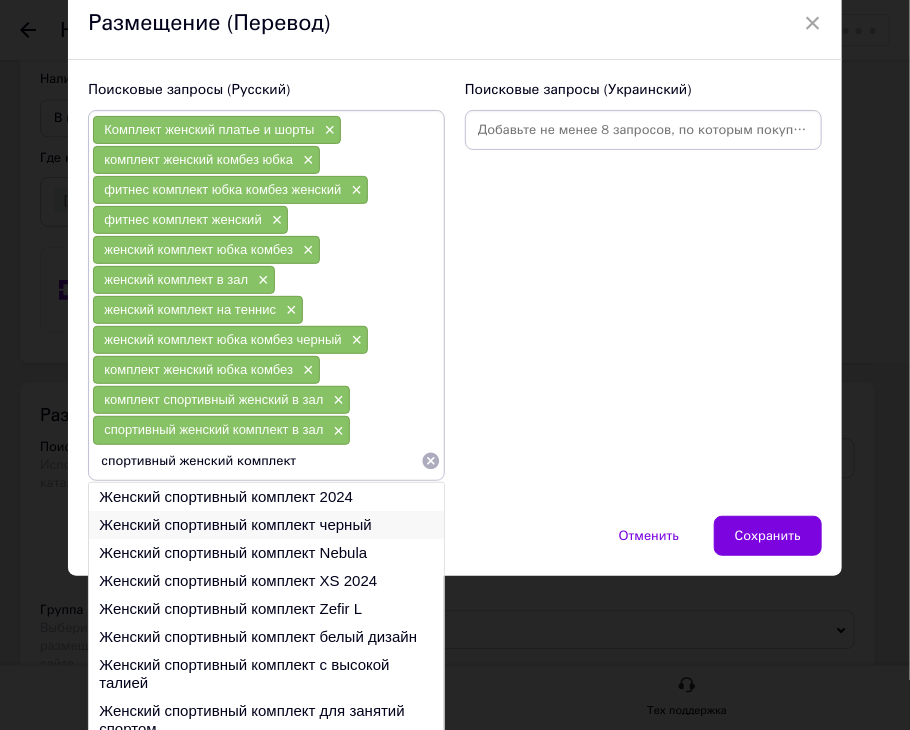 type on "спортивный женский комплект" 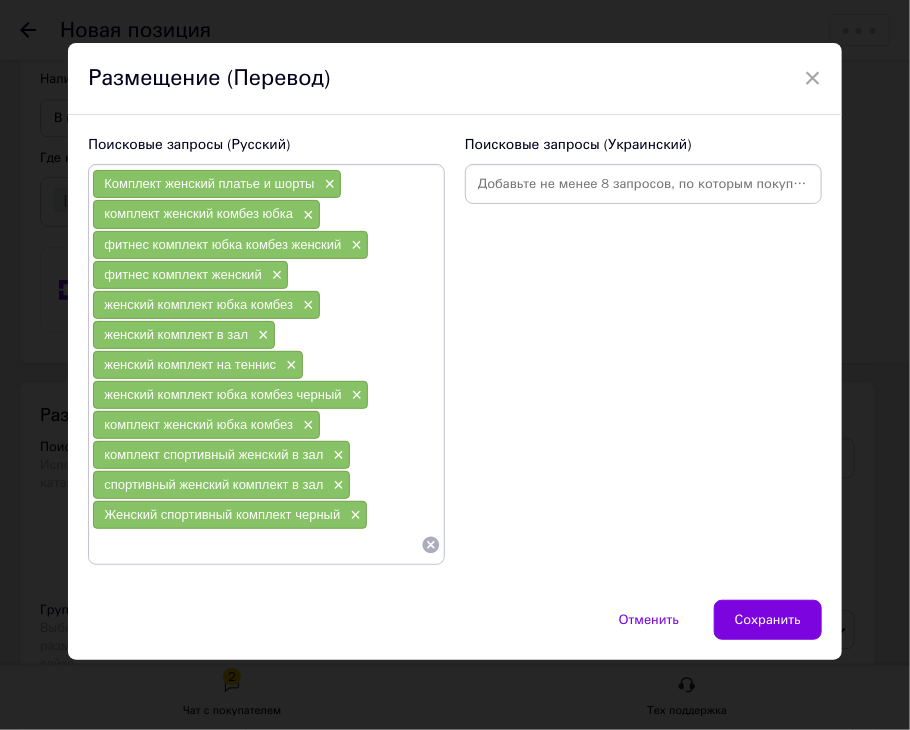 scroll, scrollTop: 20, scrollLeft: 0, axis: vertical 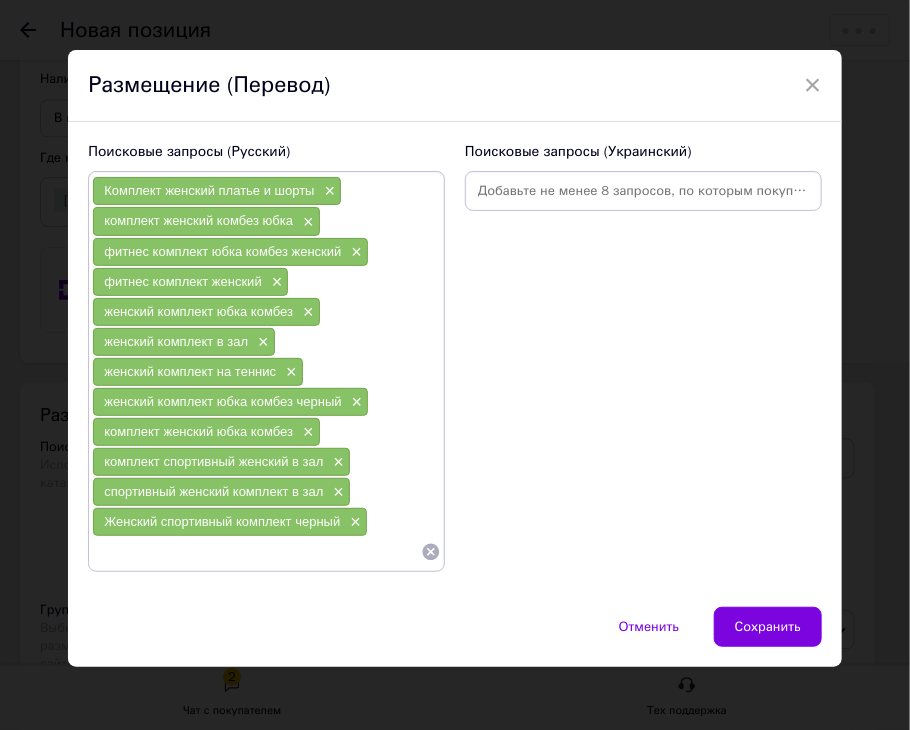 click at bounding box center (256, 552) 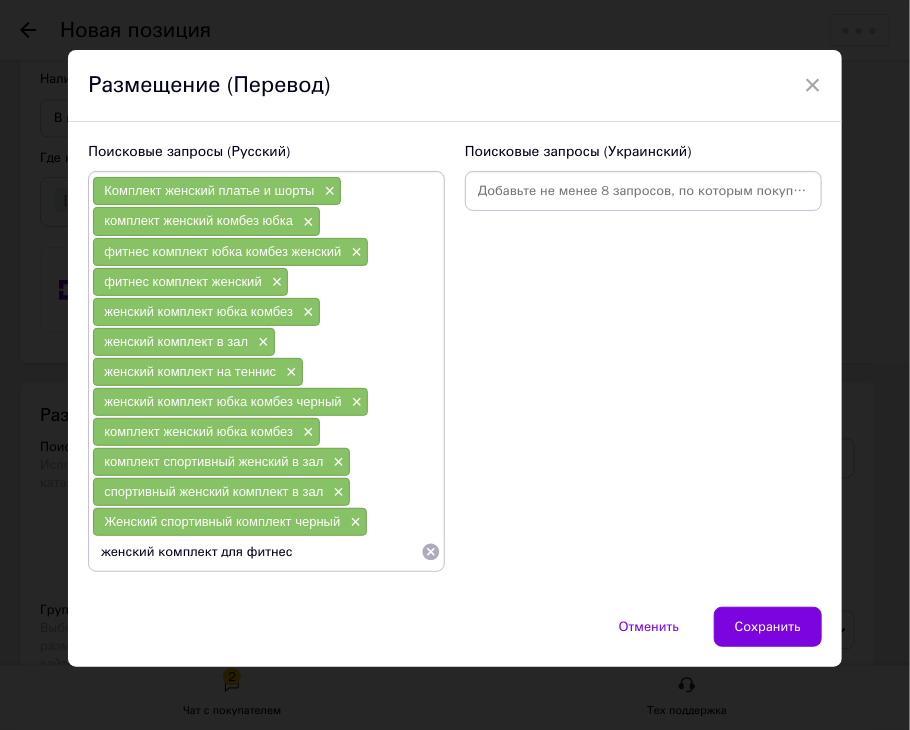type on "женский комплект для фитнеса" 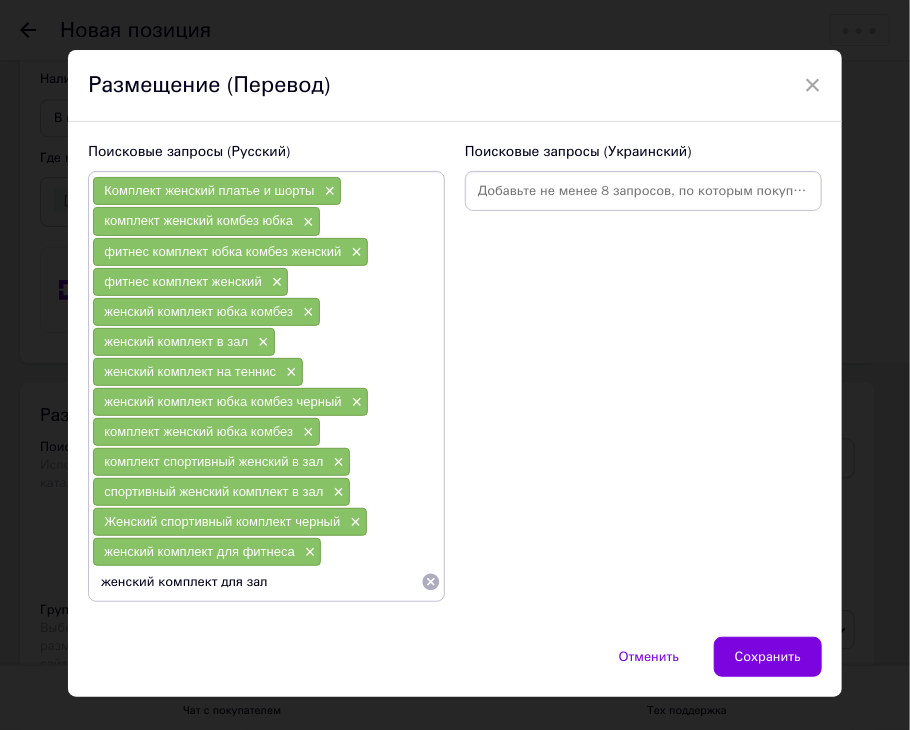 type on "женский комплект для зала" 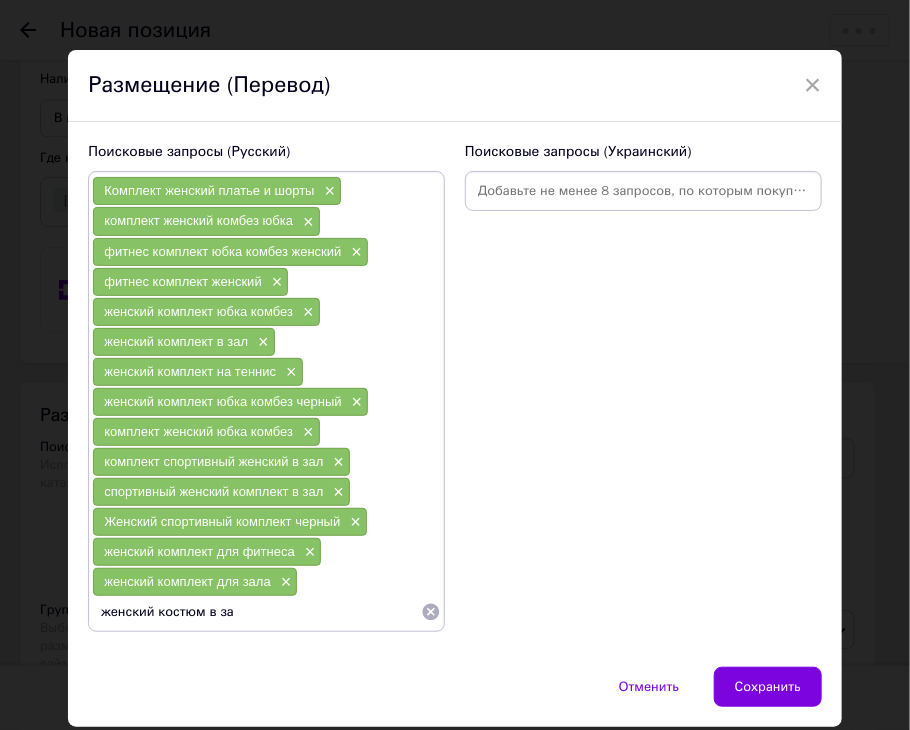 type on "женский костюм в зал" 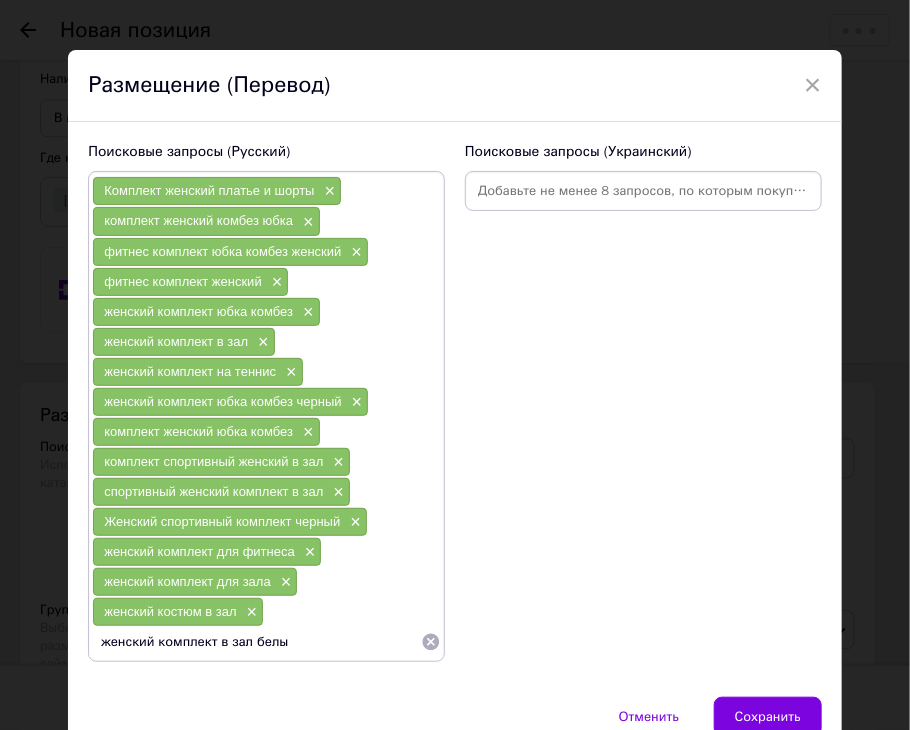 type on "женский комплект в зал белый" 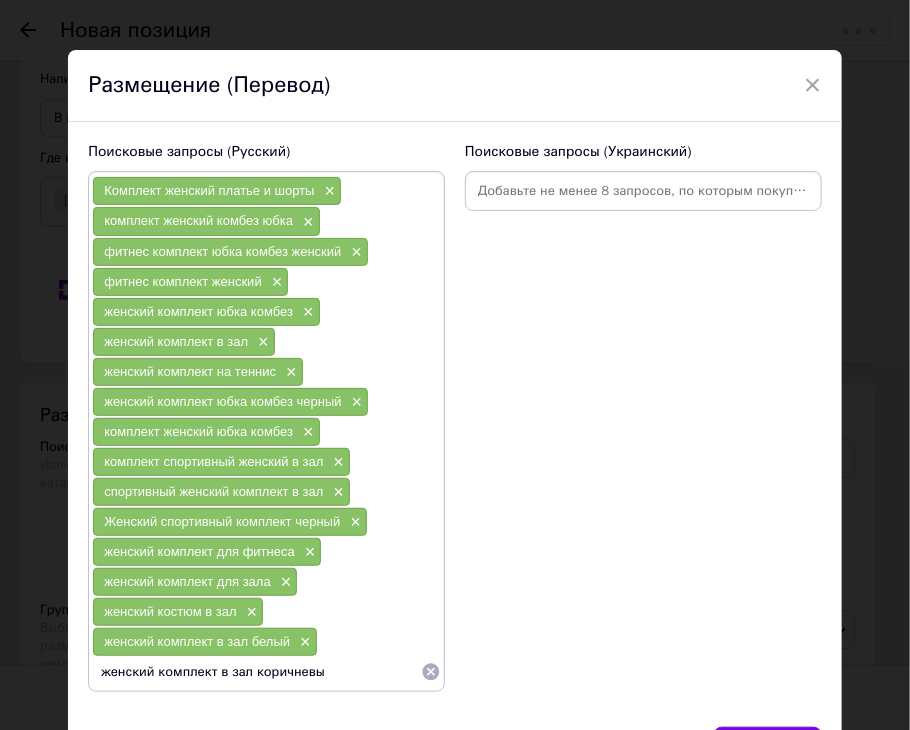 type on "женский комплект в зал коричневый" 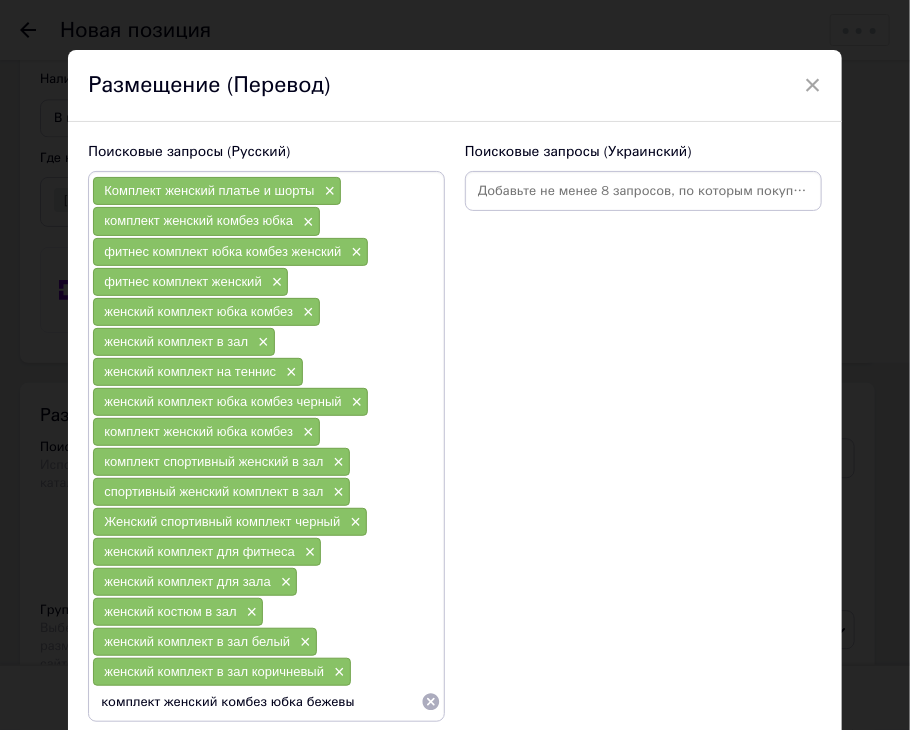 type on "комплект женский комбез юбка бежевый" 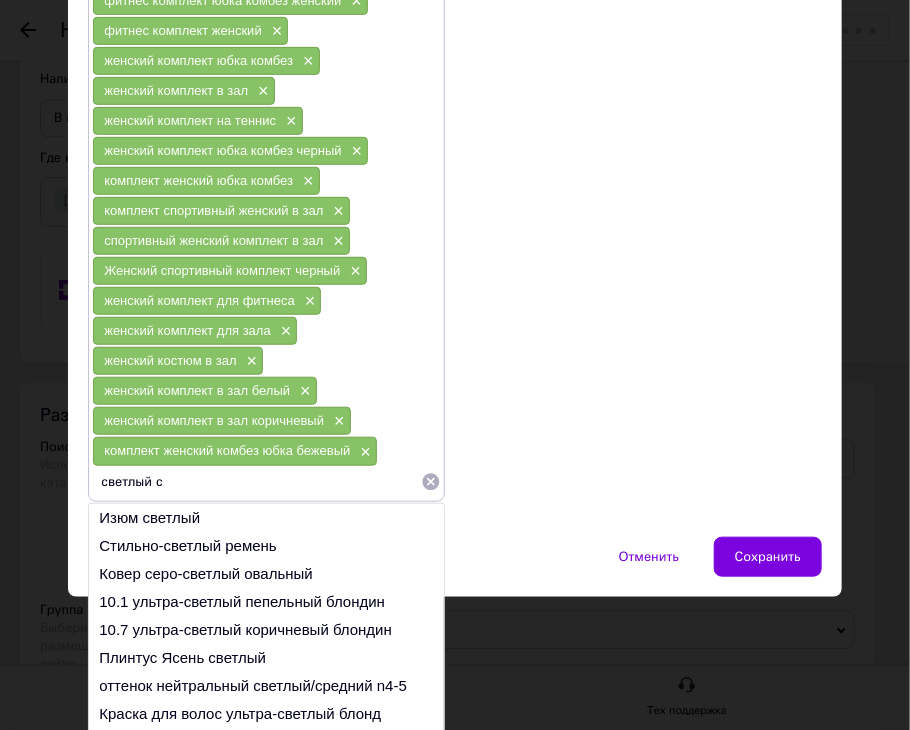 scroll, scrollTop: 196, scrollLeft: 0, axis: vertical 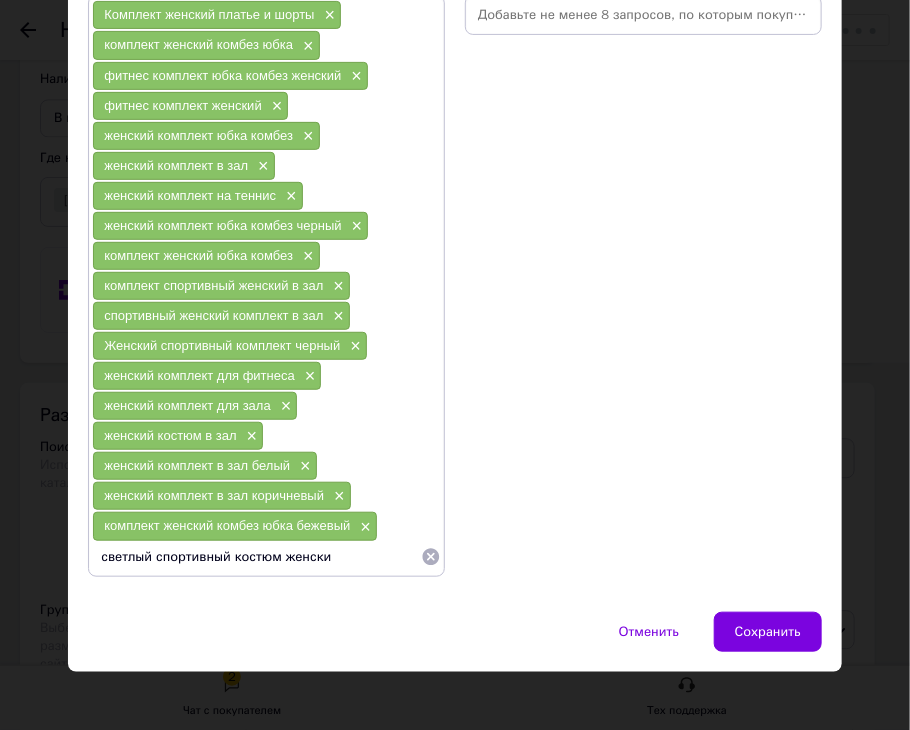 type on "светлый спортивный костюм женский" 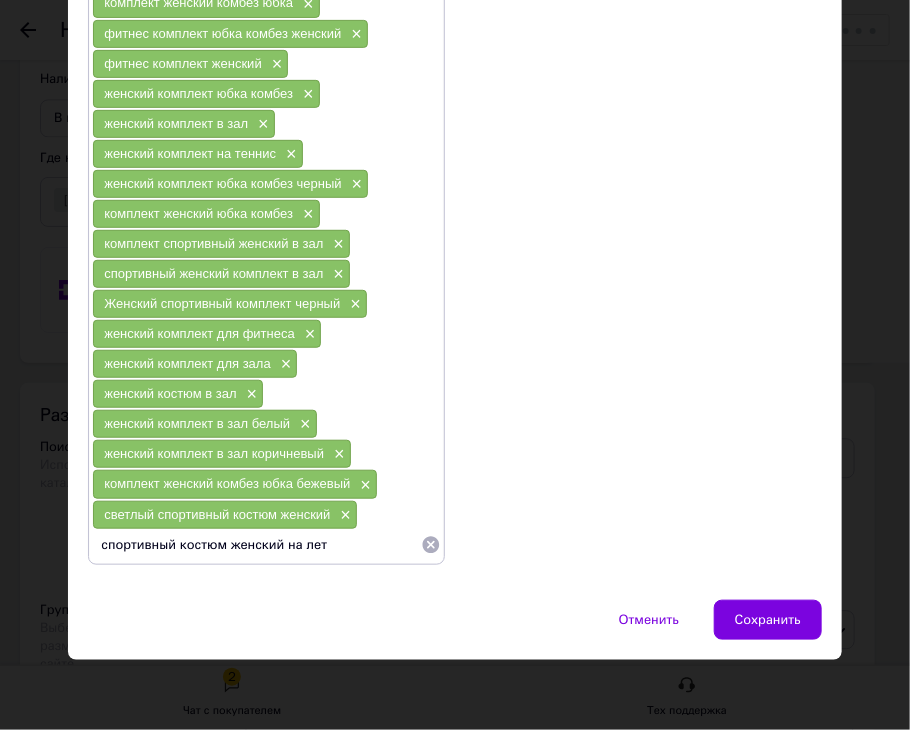 scroll, scrollTop: 226, scrollLeft: 0, axis: vertical 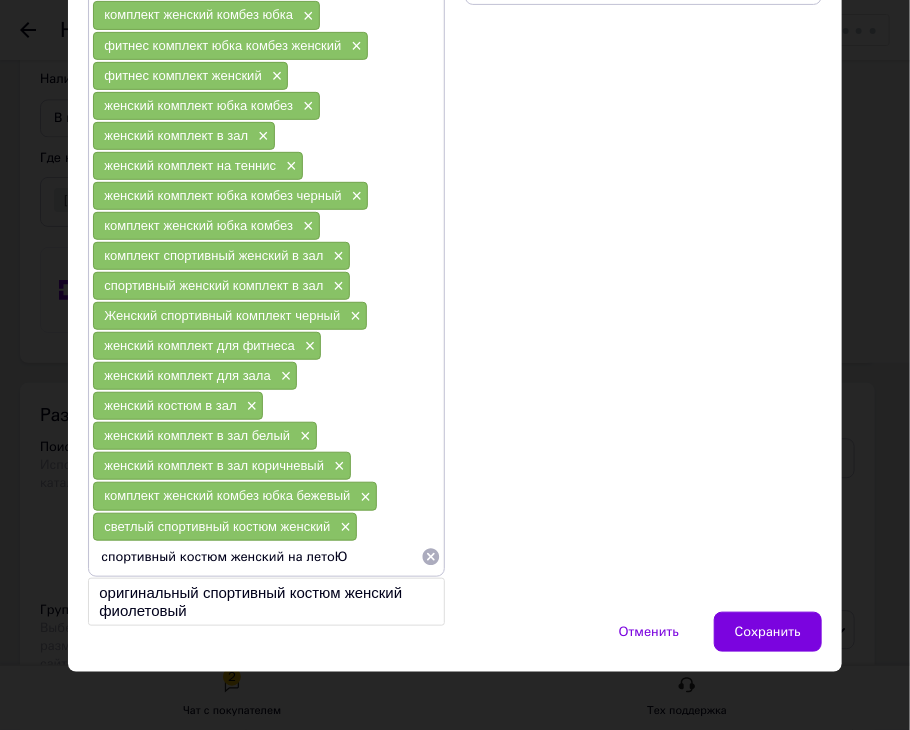 type on "спортивный костюм женский на лето" 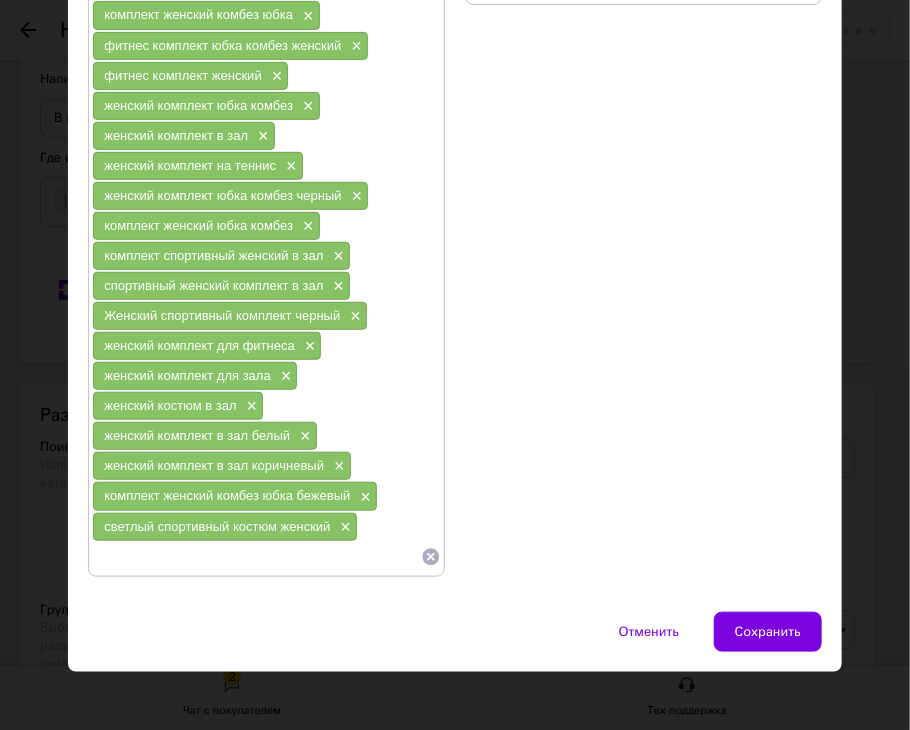 scroll, scrollTop: 256, scrollLeft: 0, axis: vertical 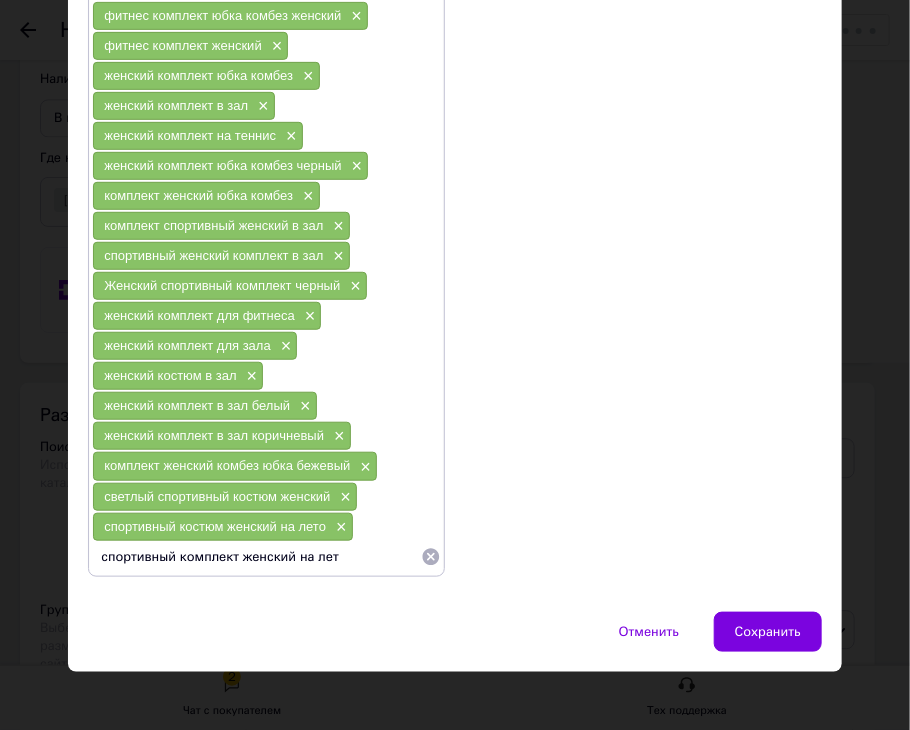 type on "спортивный комплект женский на лето" 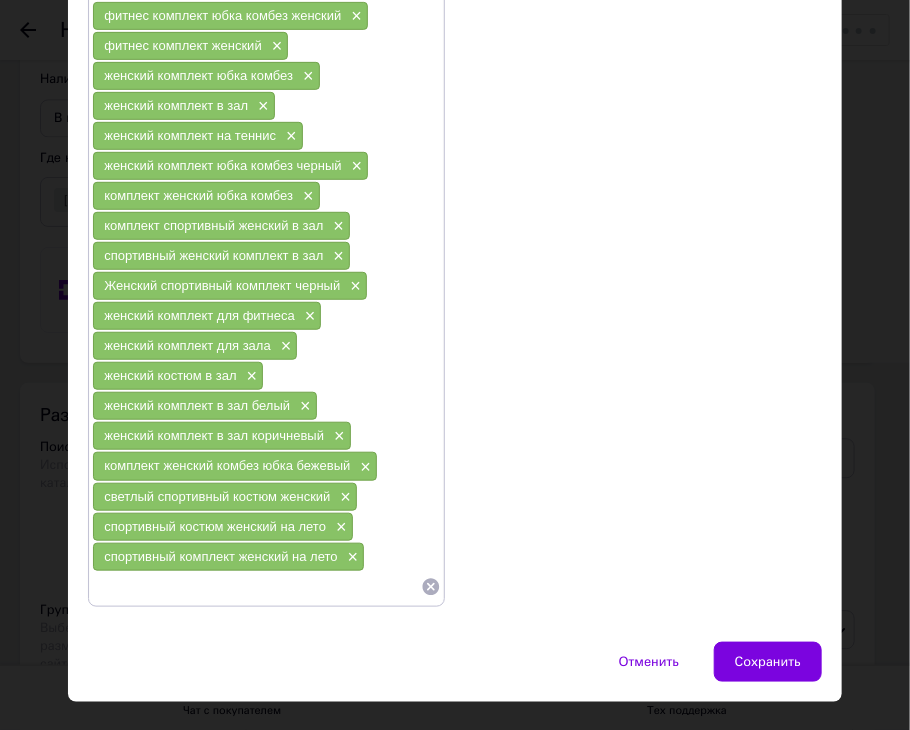 scroll, scrollTop: 271, scrollLeft: 0, axis: vertical 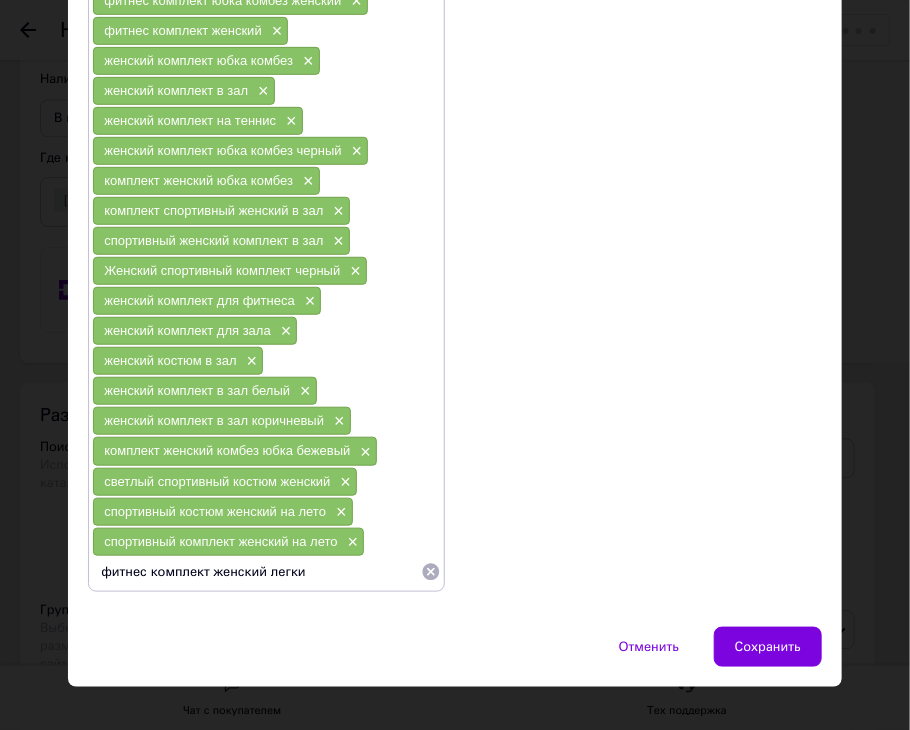 type on "фитнес комплект женский легкий" 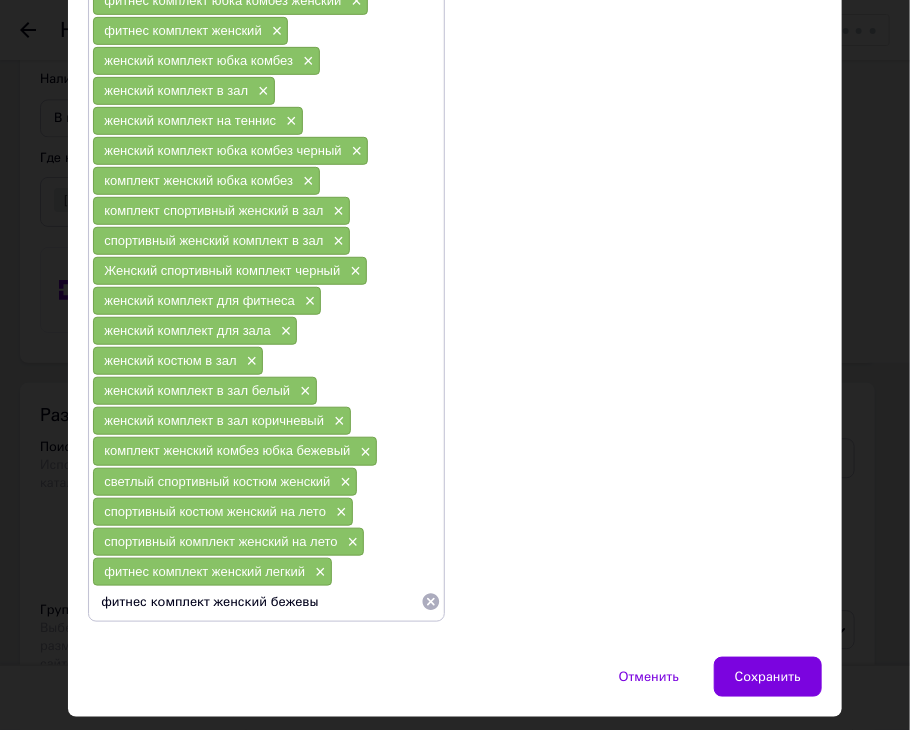 type on "фитнес комплект женский бежевый" 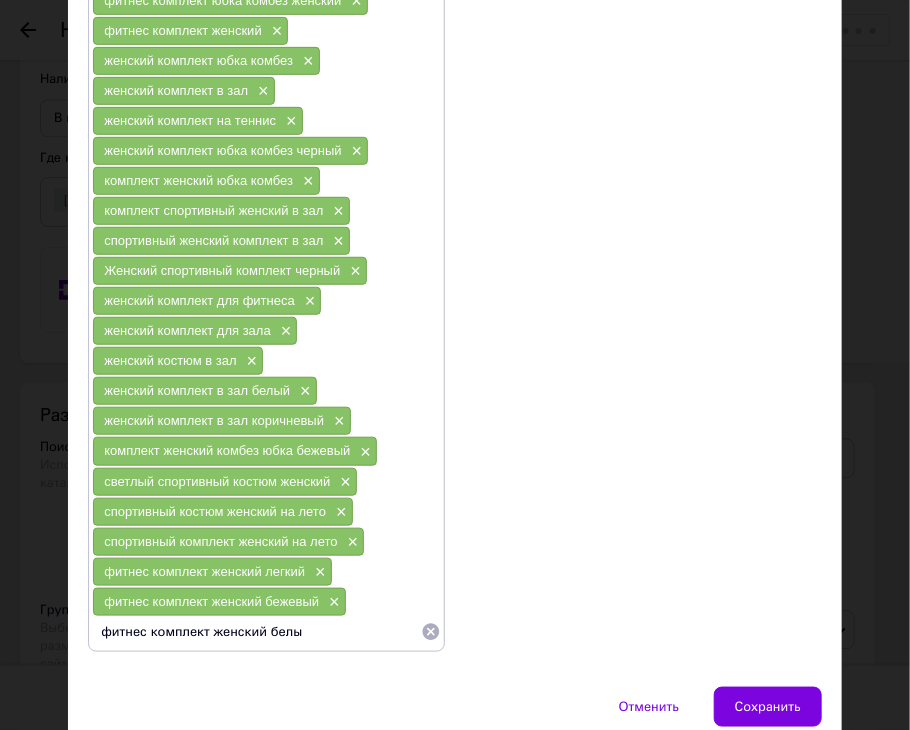 type on "фитнес комплект женский белый" 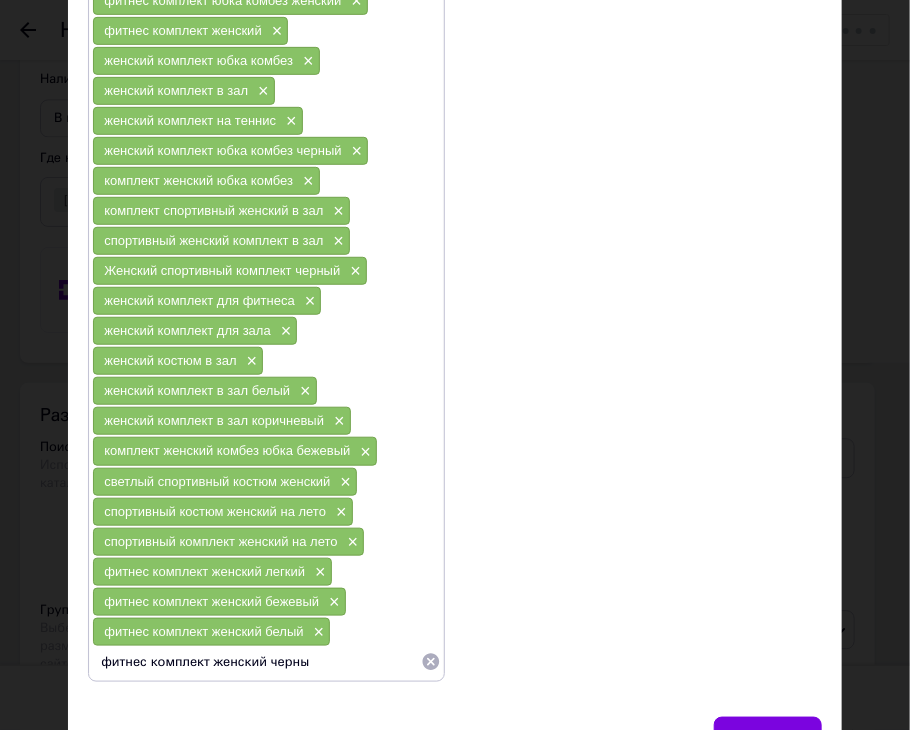 type on "фитнес комплект женский черный" 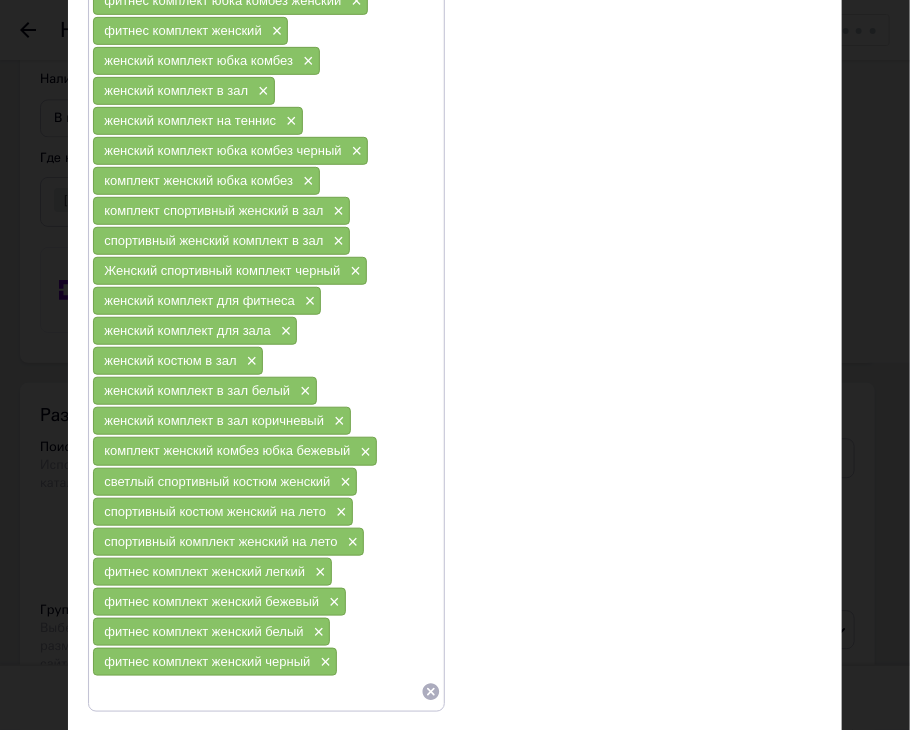 scroll, scrollTop: 403, scrollLeft: 0, axis: vertical 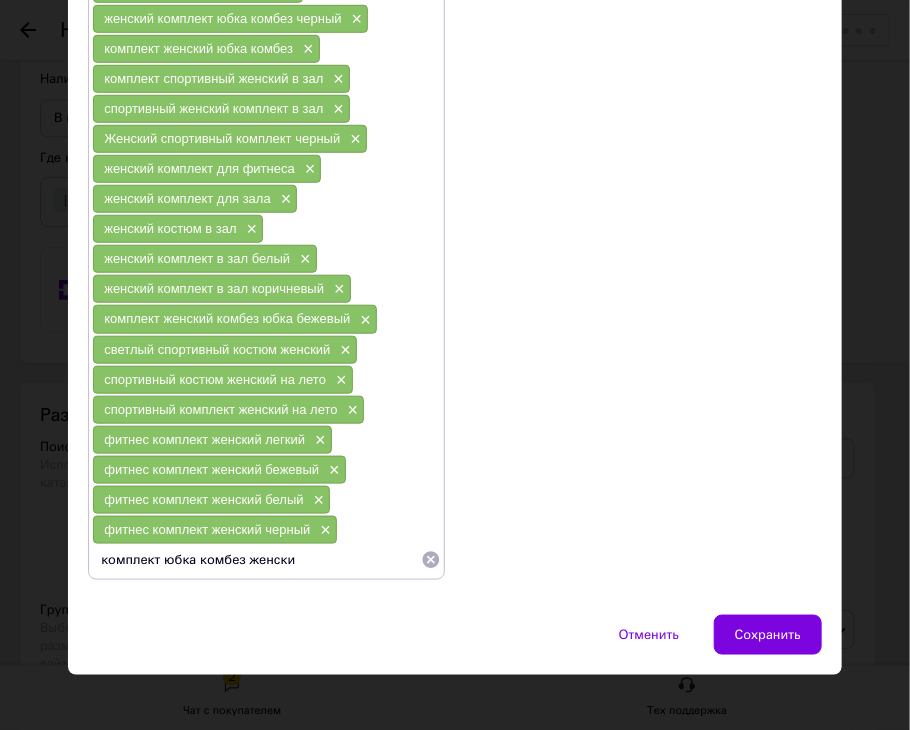 type on "комплект юбка комбез женский" 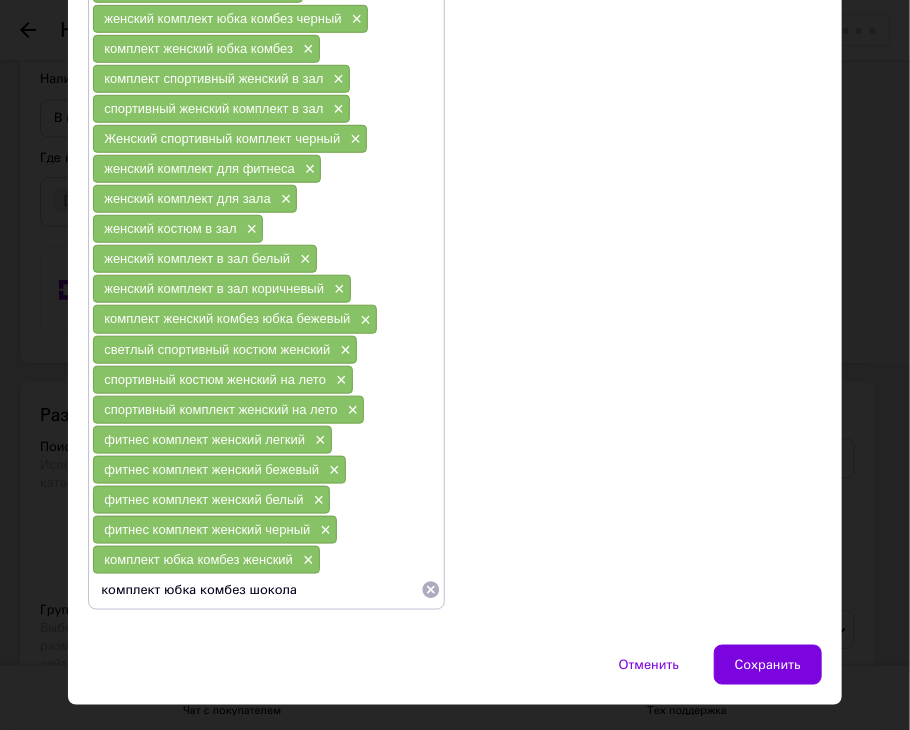 type on "комплект юбка комбез шоколад" 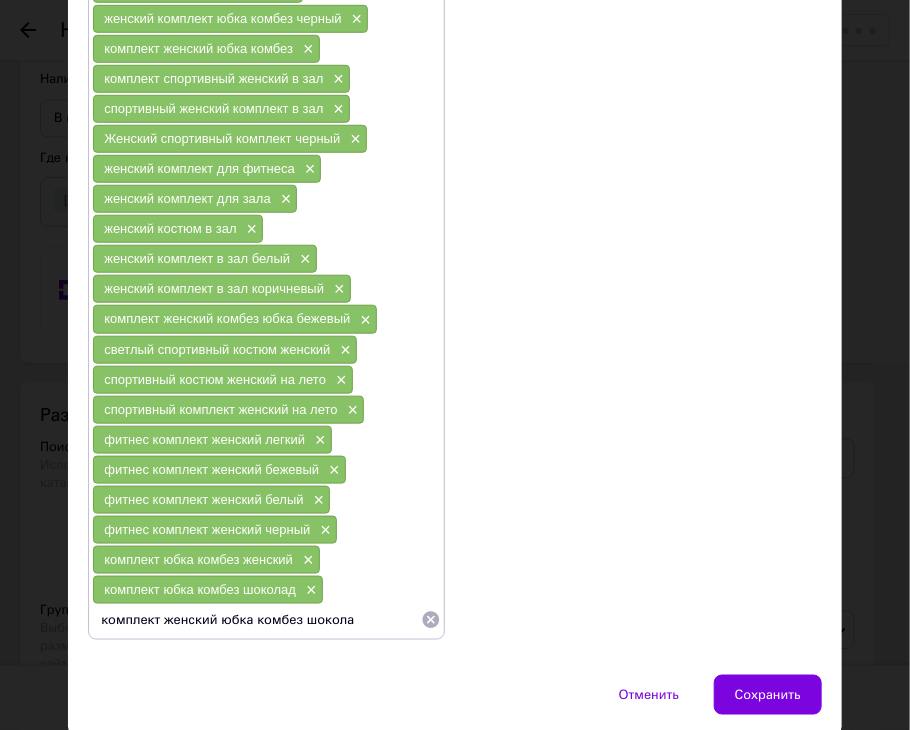 type on "комплект женский юбка комбез шоколад" 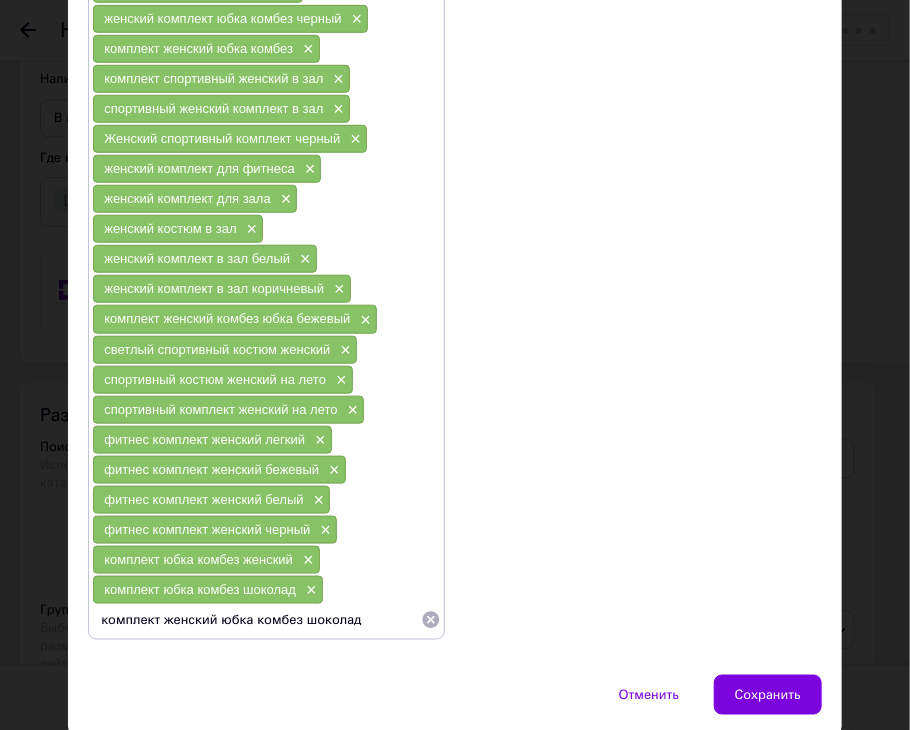 type 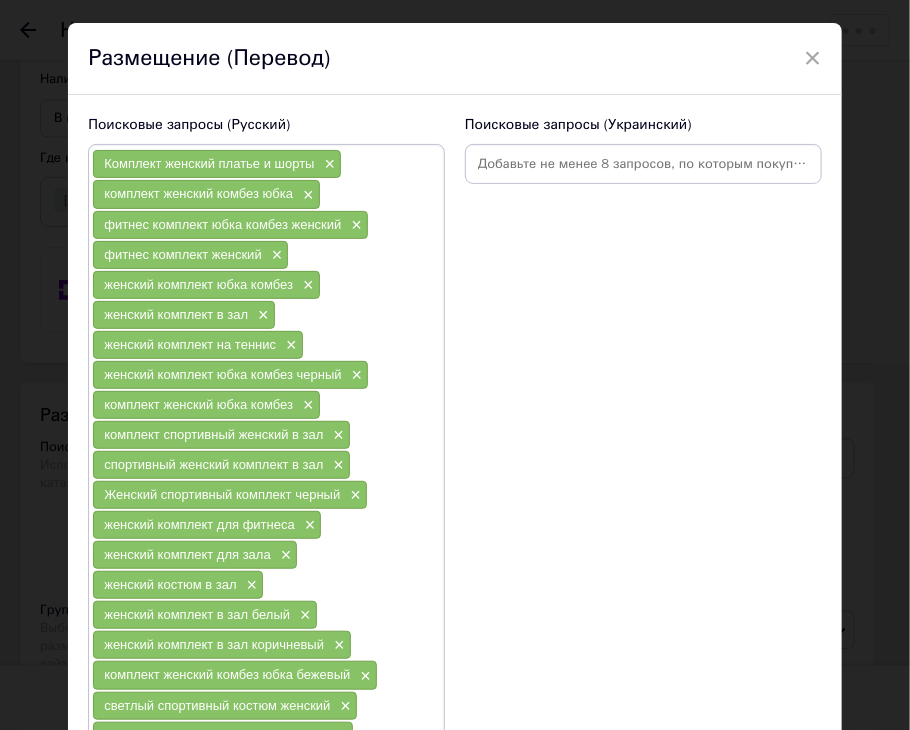 scroll, scrollTop: 0, scrollLeft: 0, axis: both 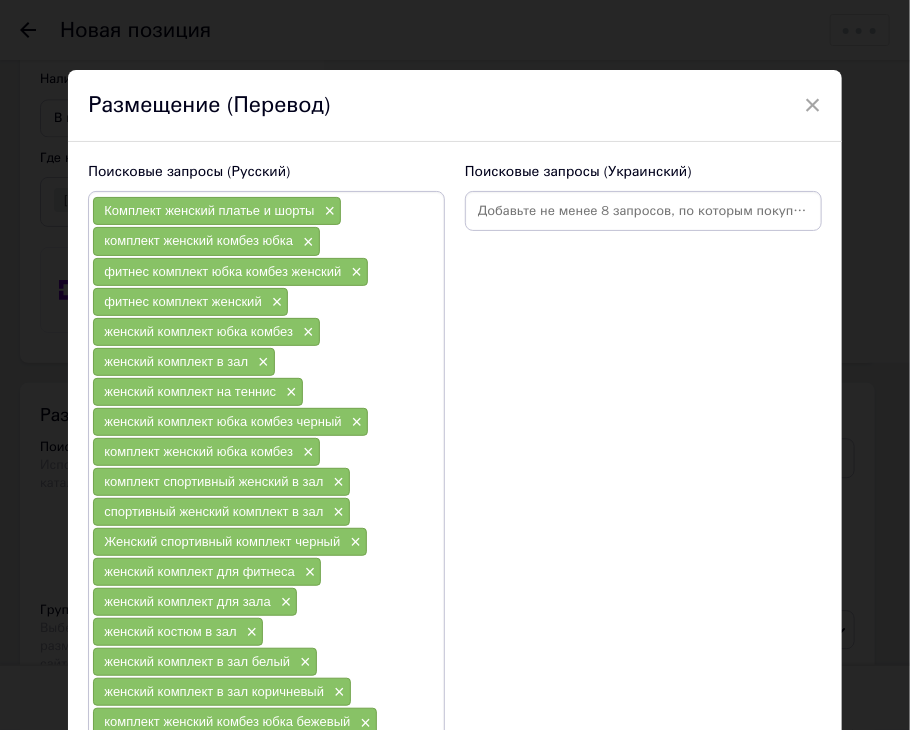click at bounding box center [643, 211] 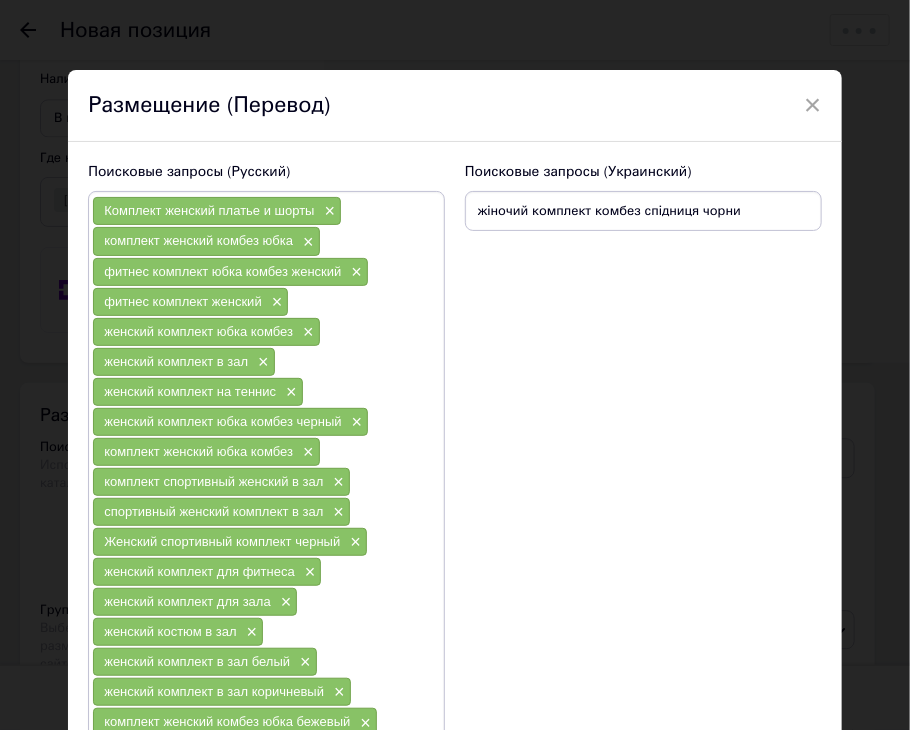 type on "жіночий комплект комбез спідниця чорний" 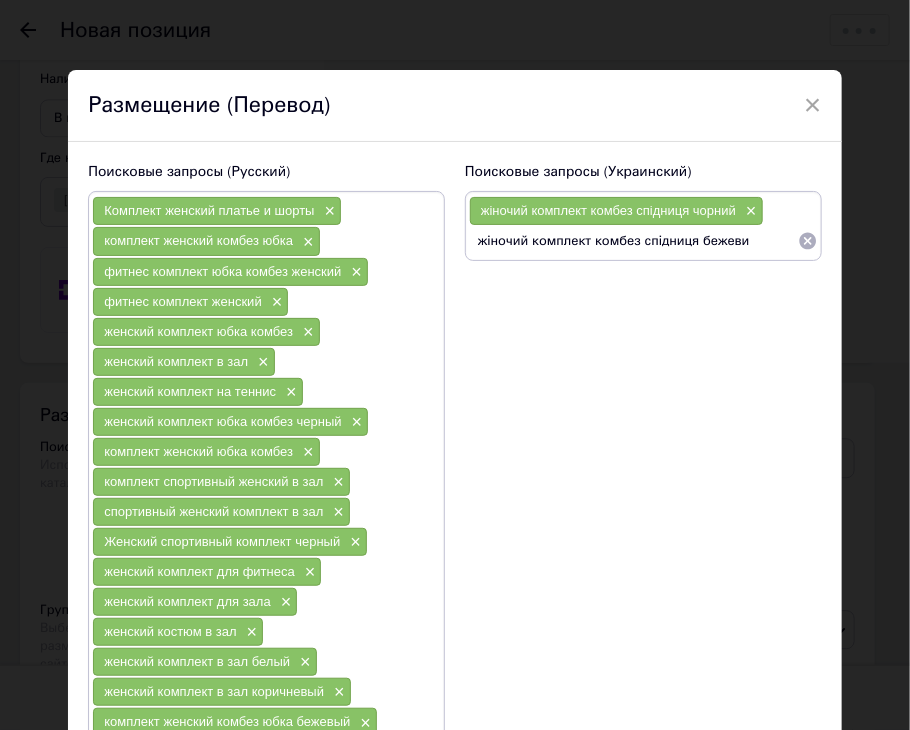 type on "жіночий комплект комбез спідниця бежевий" 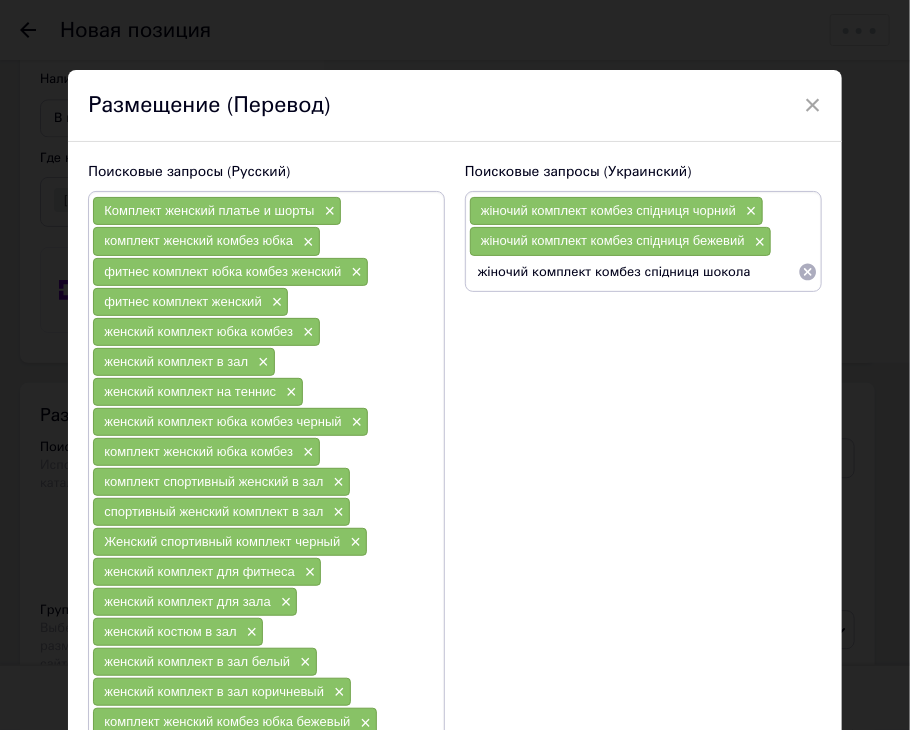type on "жіночий комплект комбез спідниця шоколад" 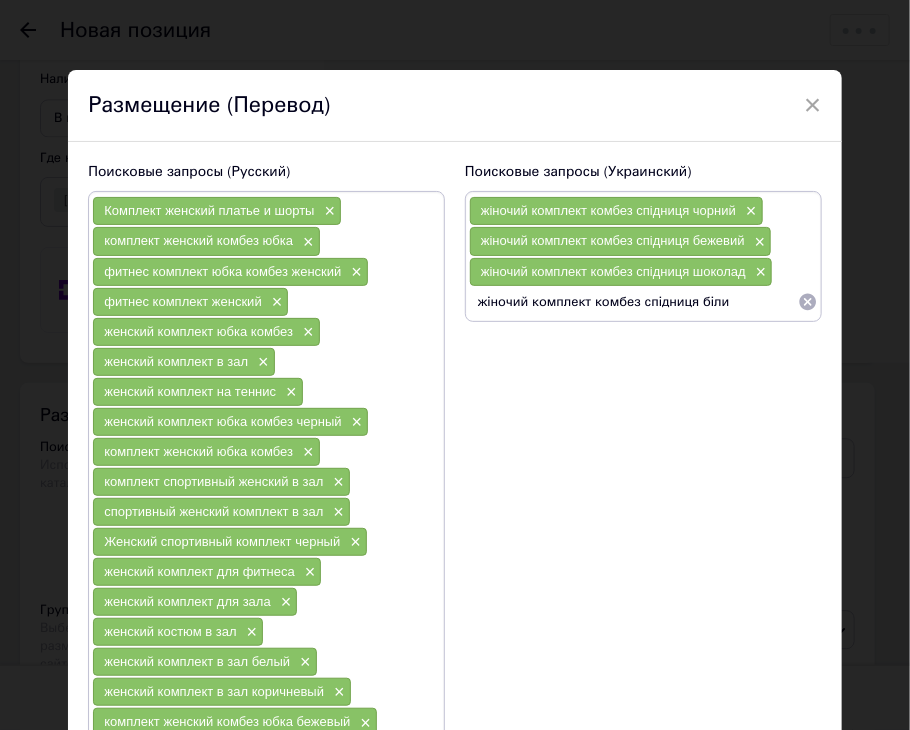 type on "жіночий комплект комбез спідниця білий" 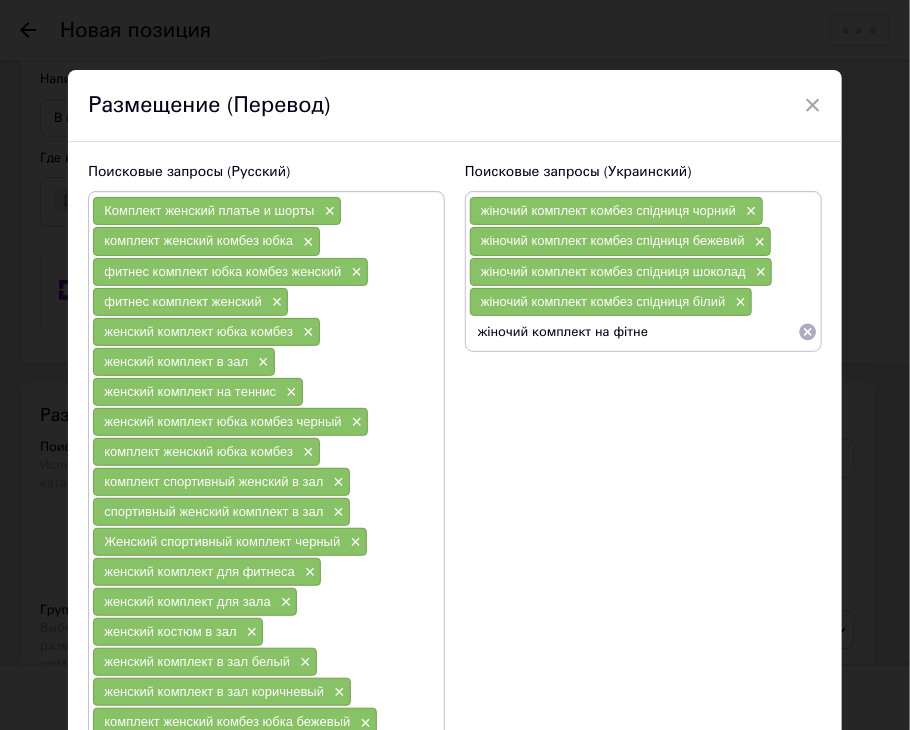 type on "жіночий комплект на фітнес" 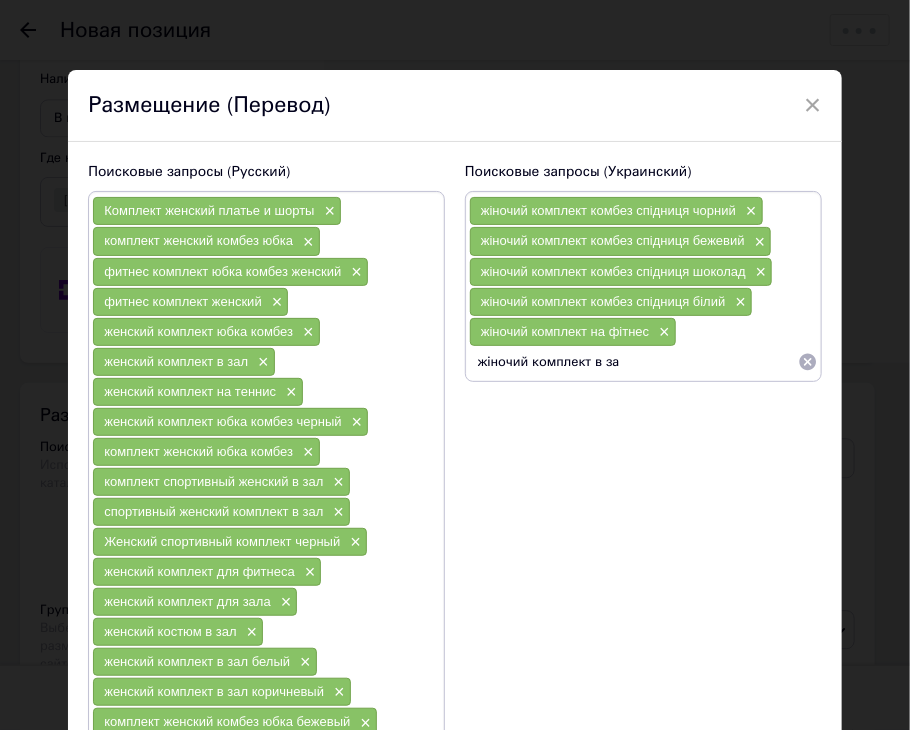 type on "жіночий комплект в зал" 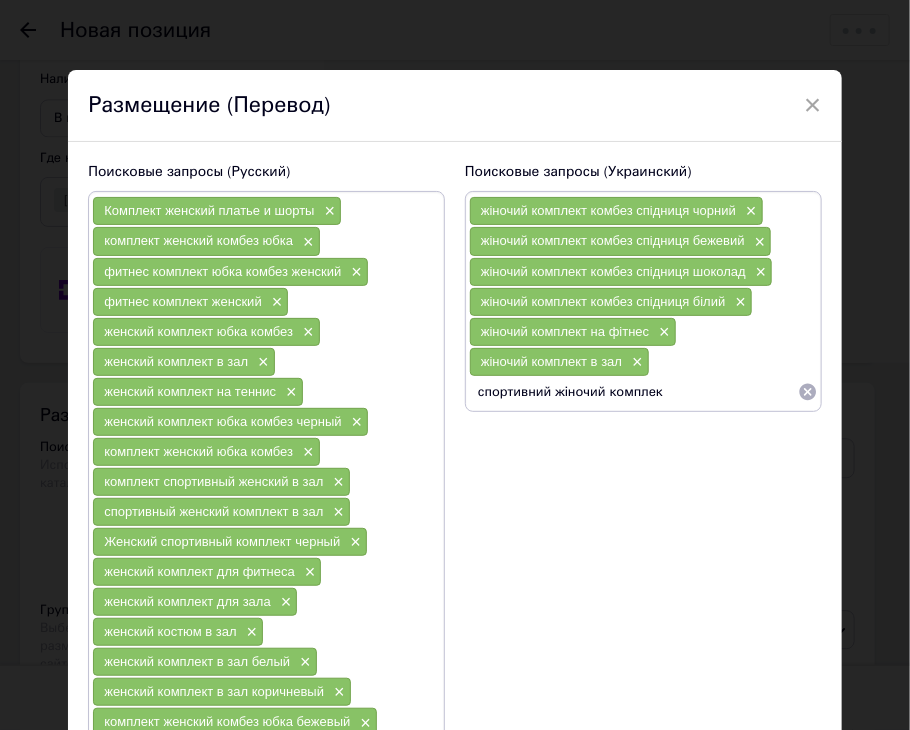 type on "спортивний жіночий комплект" 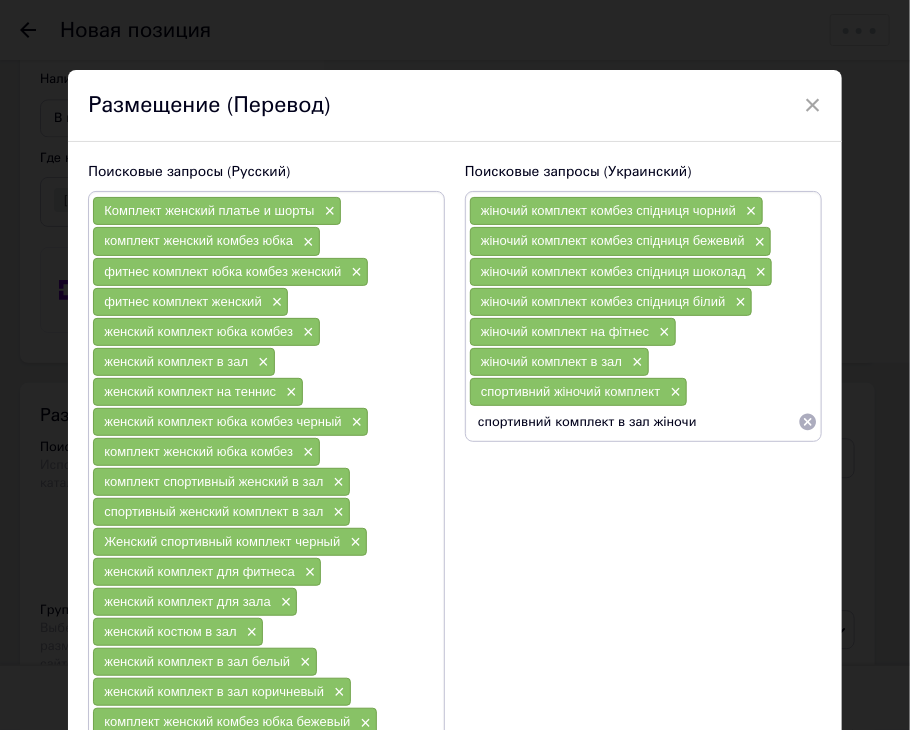 type on "спортивний комплект в зал жіночий" 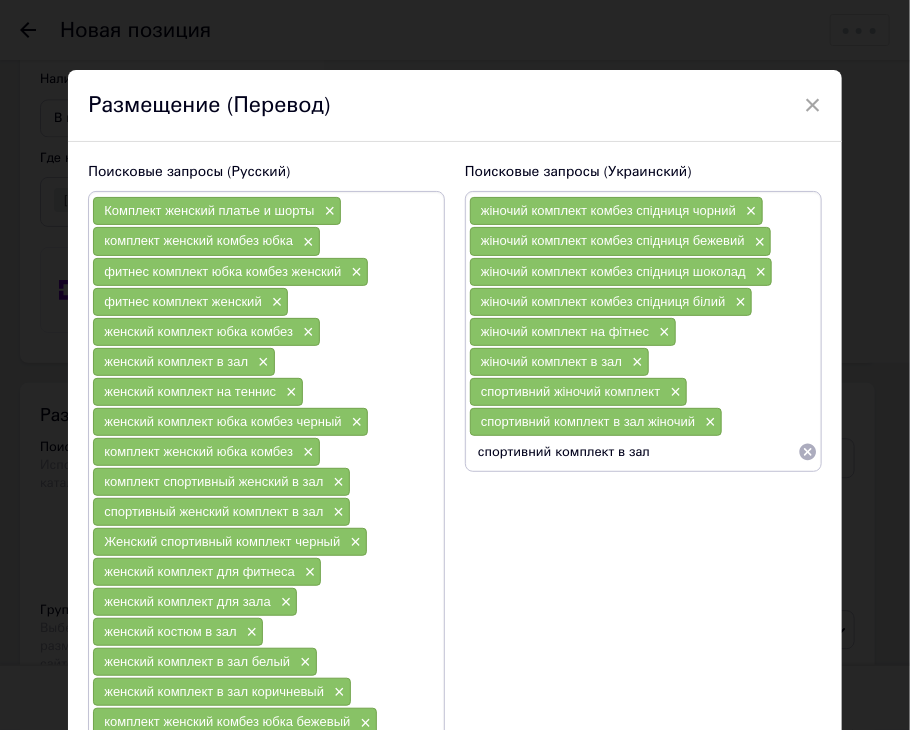type on "спортивний комплект в зал" 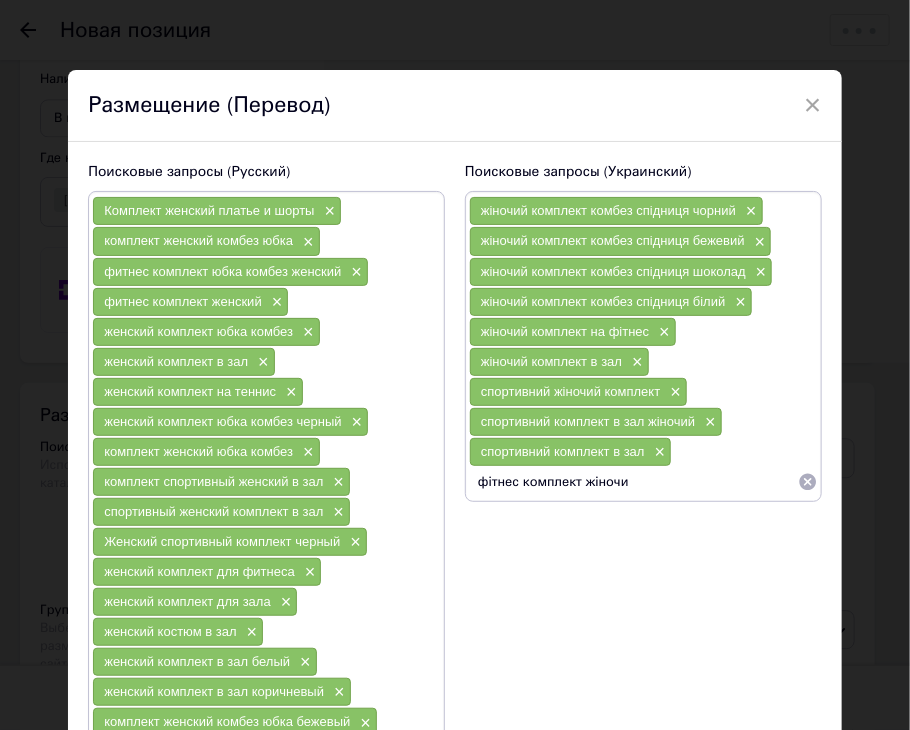 type on "фітнес комплект жіночий" 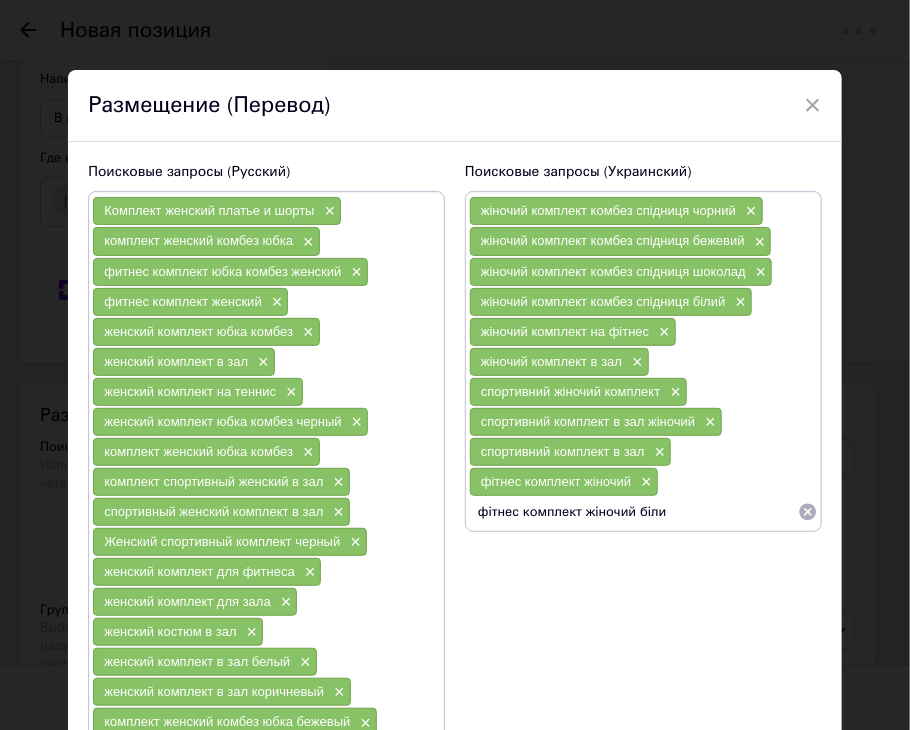 type on "фітнес комплект жіночий білий" 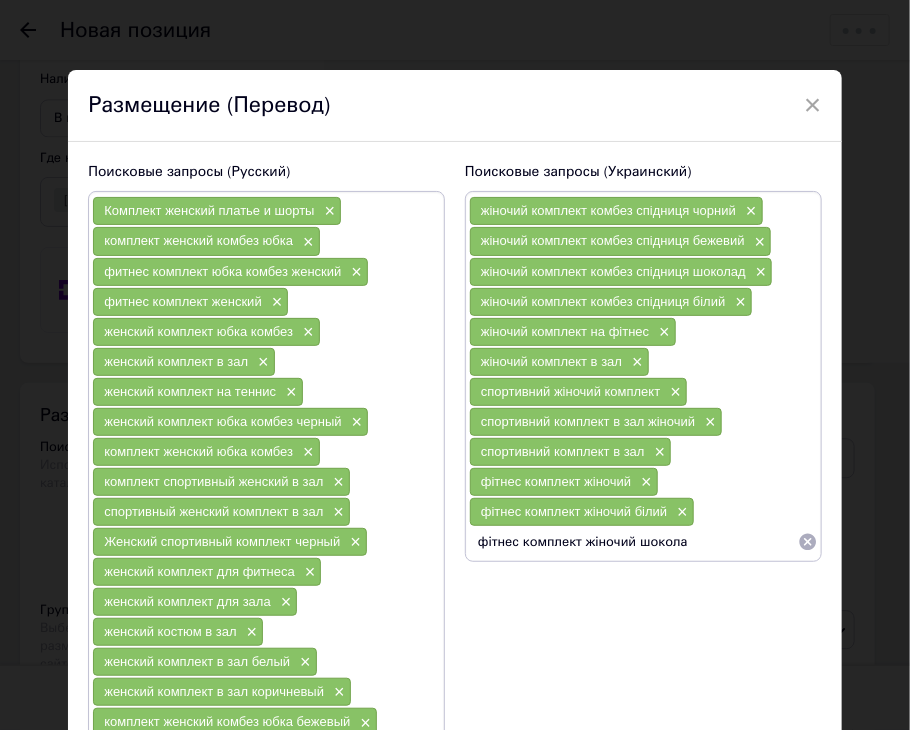 type on "фітнес комплект жіночий шоколад" 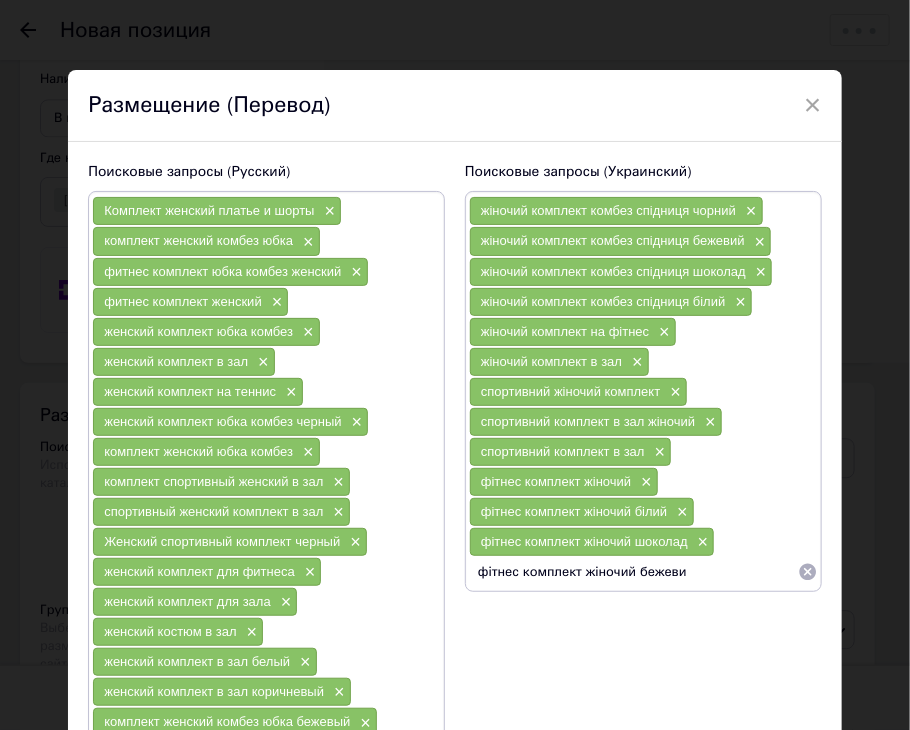 type on "фітнес комплект жіночий бежевий" 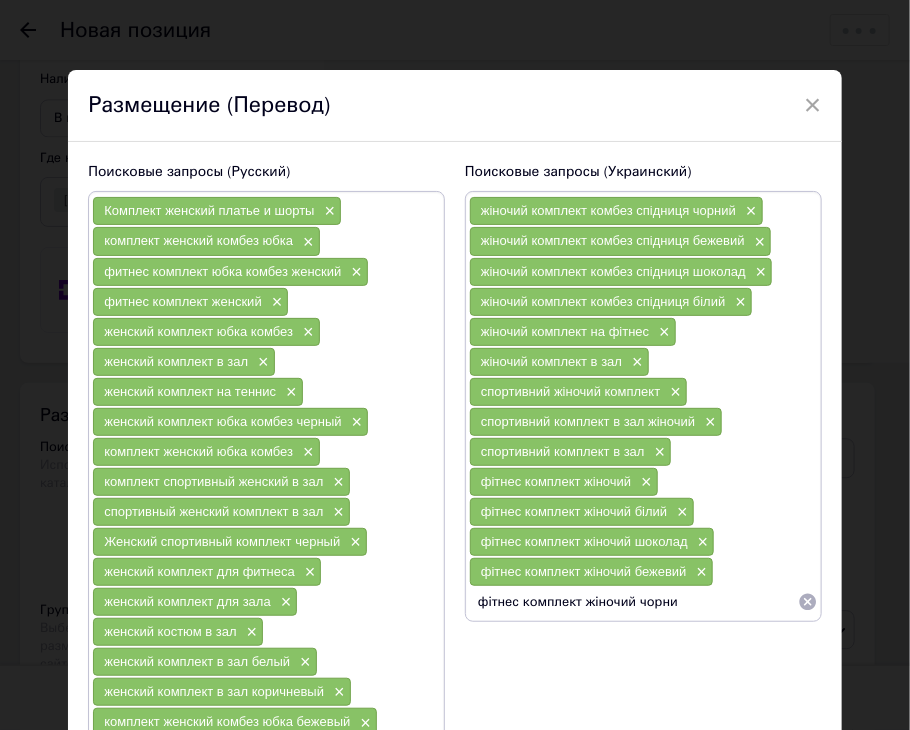 type on "фітнес комплект жіночий чорний" 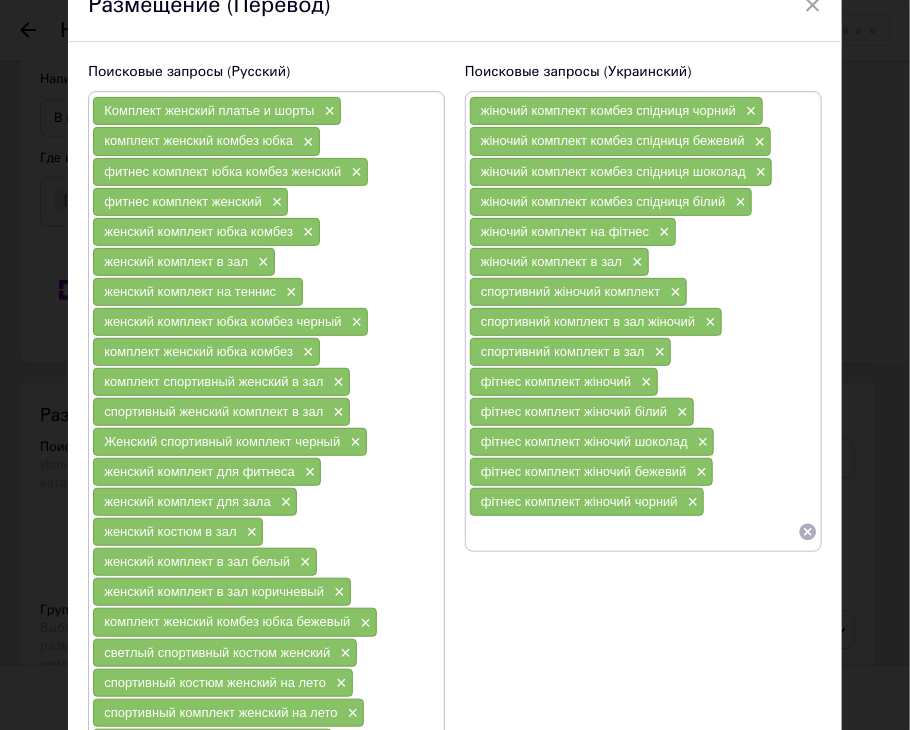 scroll, scrollTop: 102, scrollLeft: 0, axis: vertical 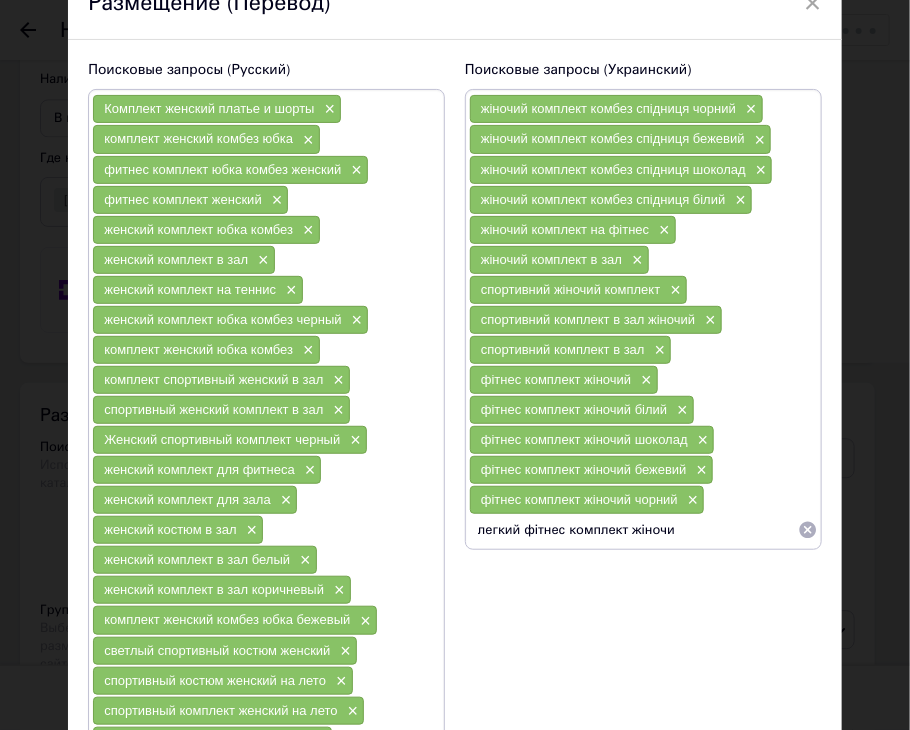 type on "легкий фітнес комплект жіночий" 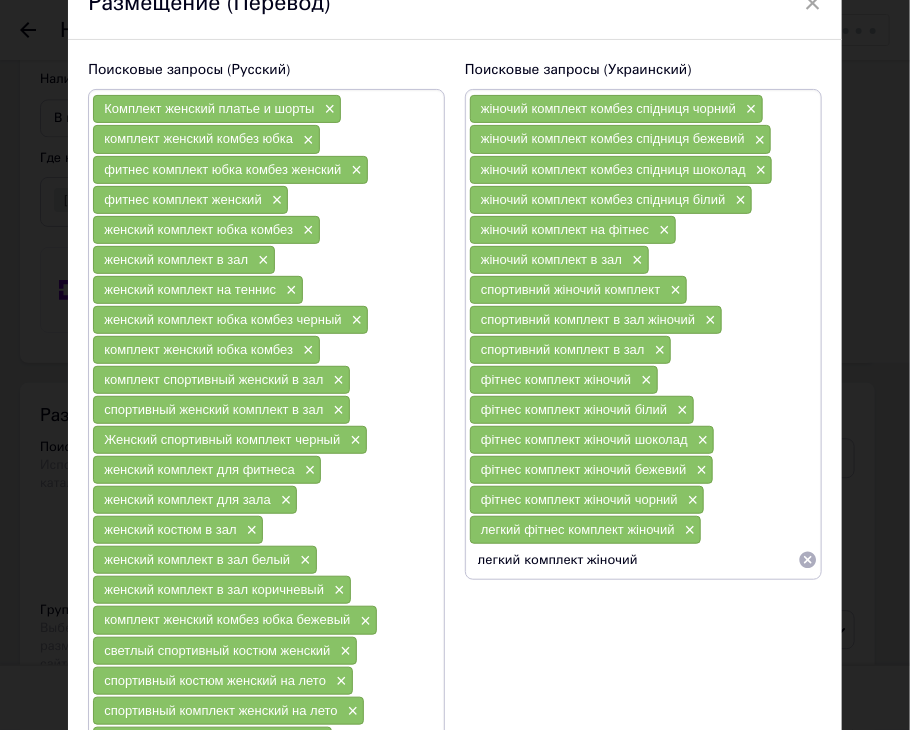 type on "легкий комплект жіночий" 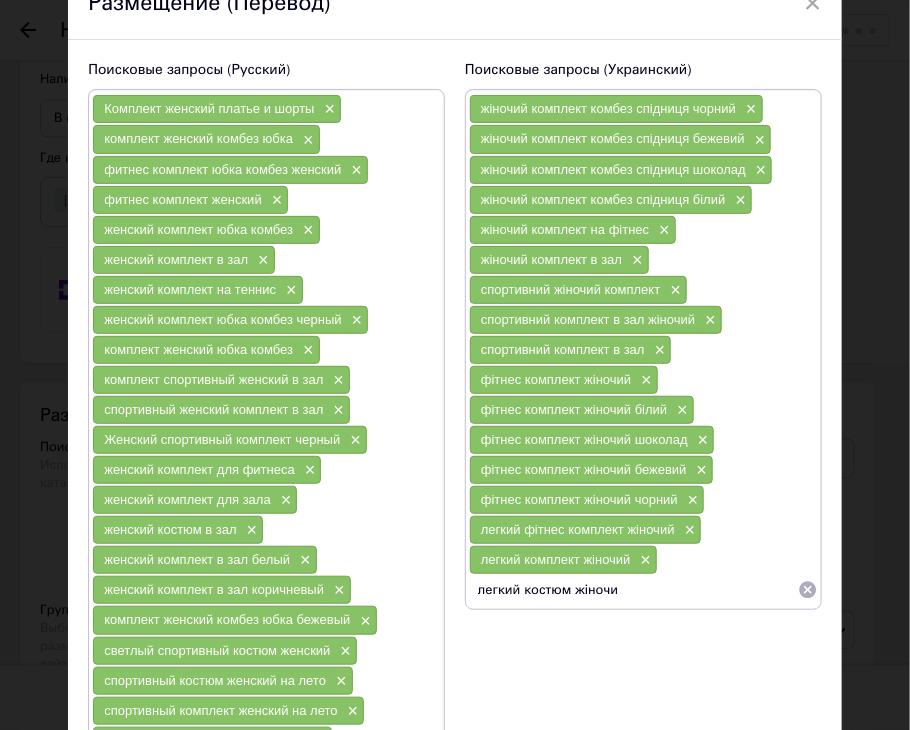 type on "легкий костюм жіночий" 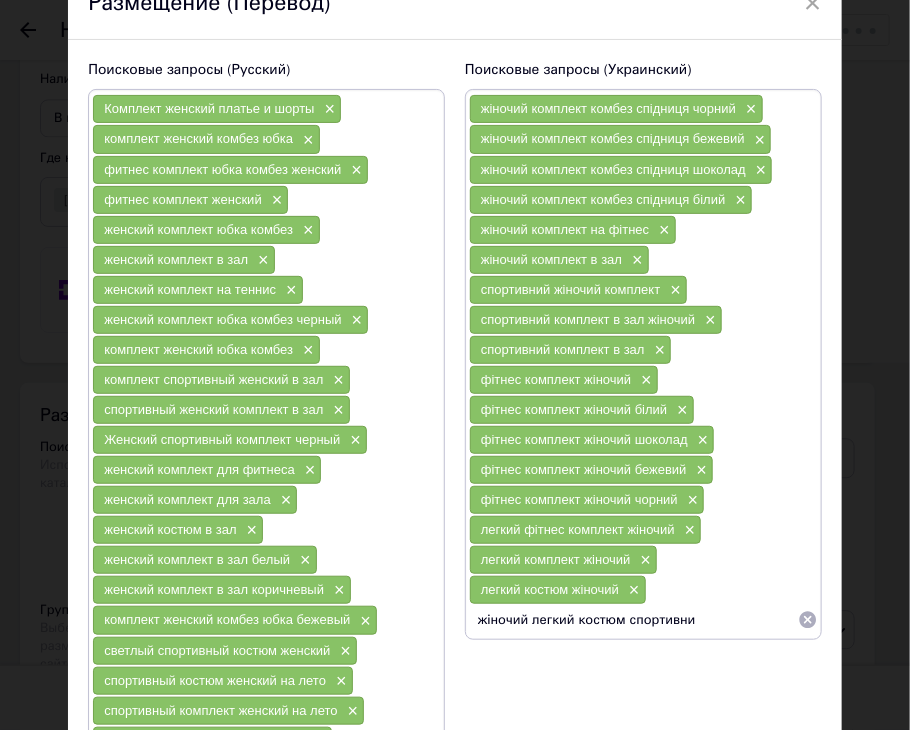 type on "жіночий легкий костюм спортивний" 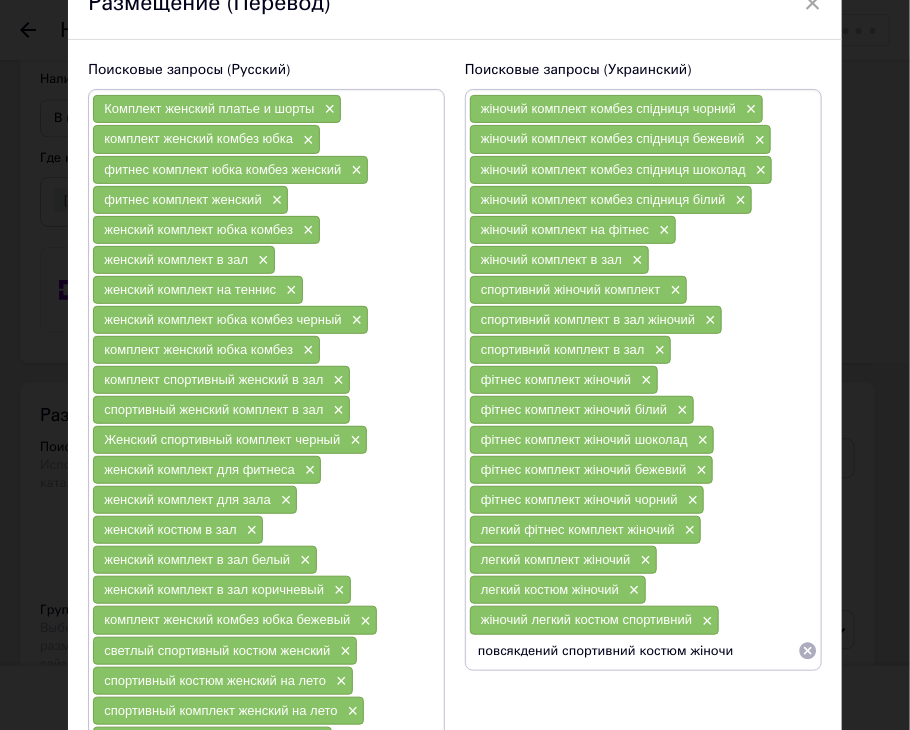 type on "повсякдений спортивний костюм жіночий" 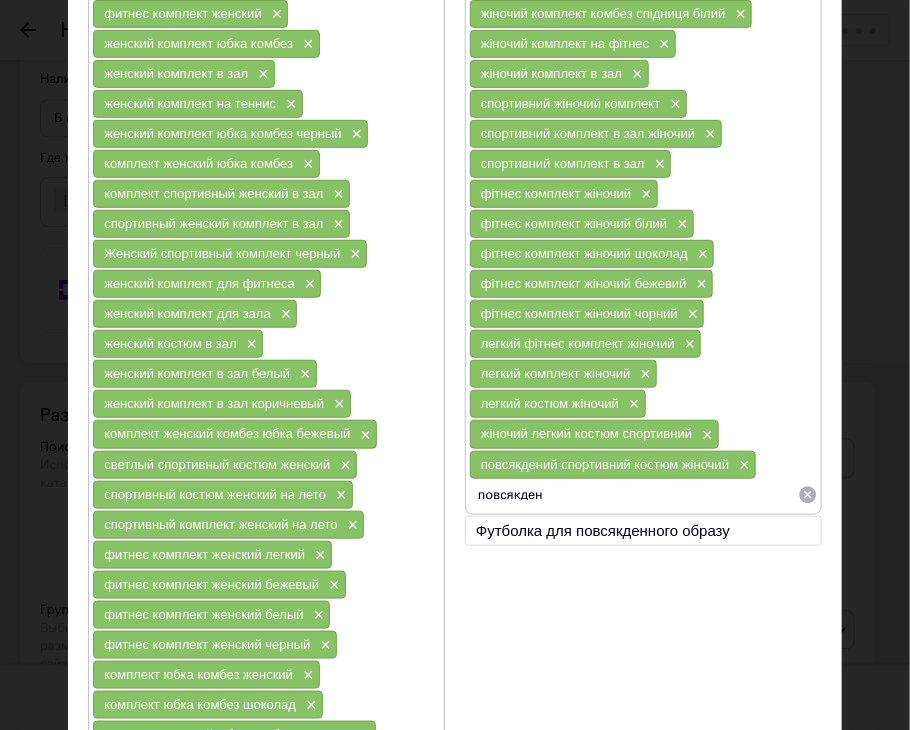 scroll, scrollTop: 290, scrollLeft: 0, axis: vertical 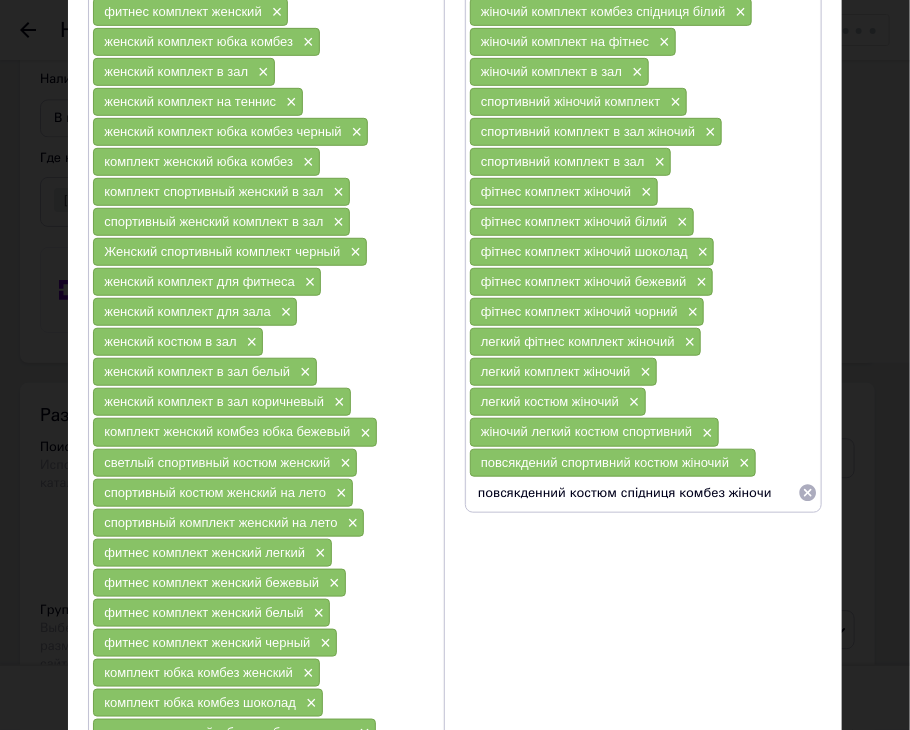 type on "повсякденний костюм спідниця комбез жіночий" 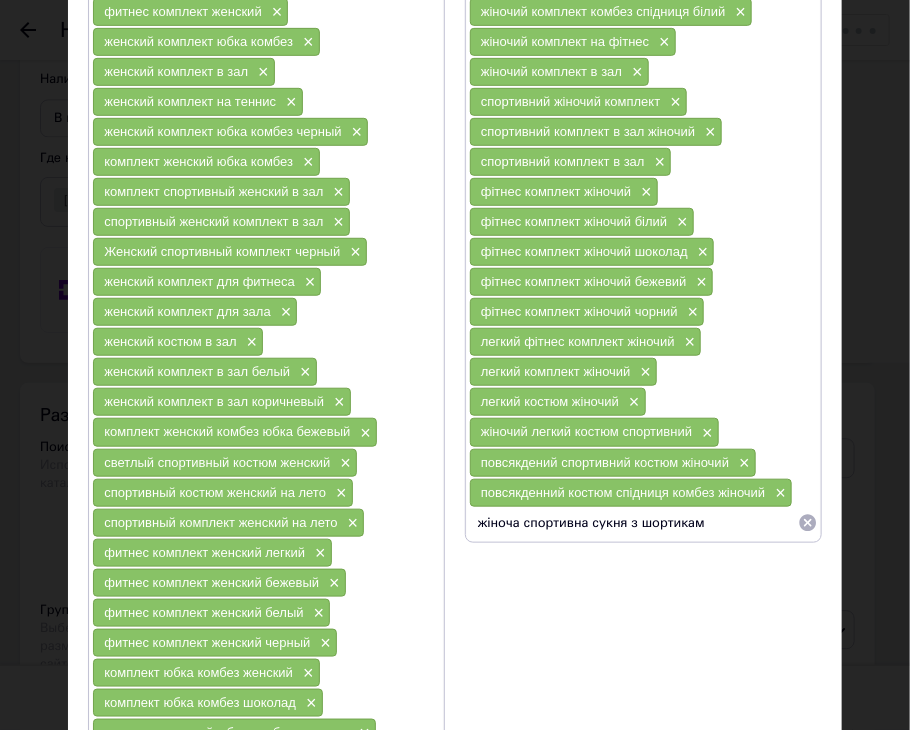 type on "жіноча спортивна сукня з шортиками" 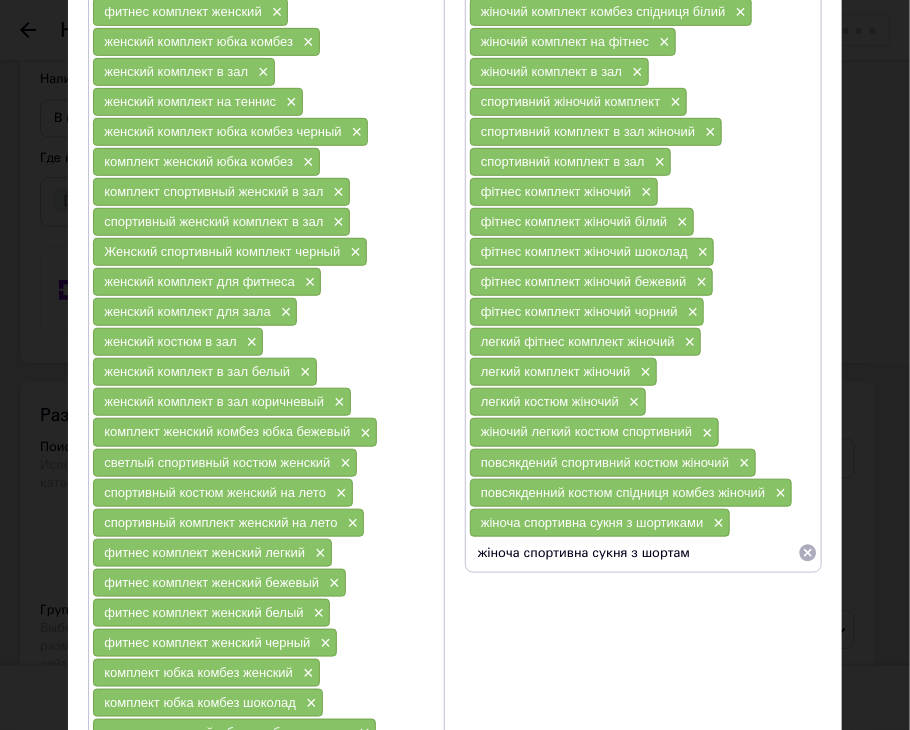 type on "жіноча спортивна сукня з шортами" 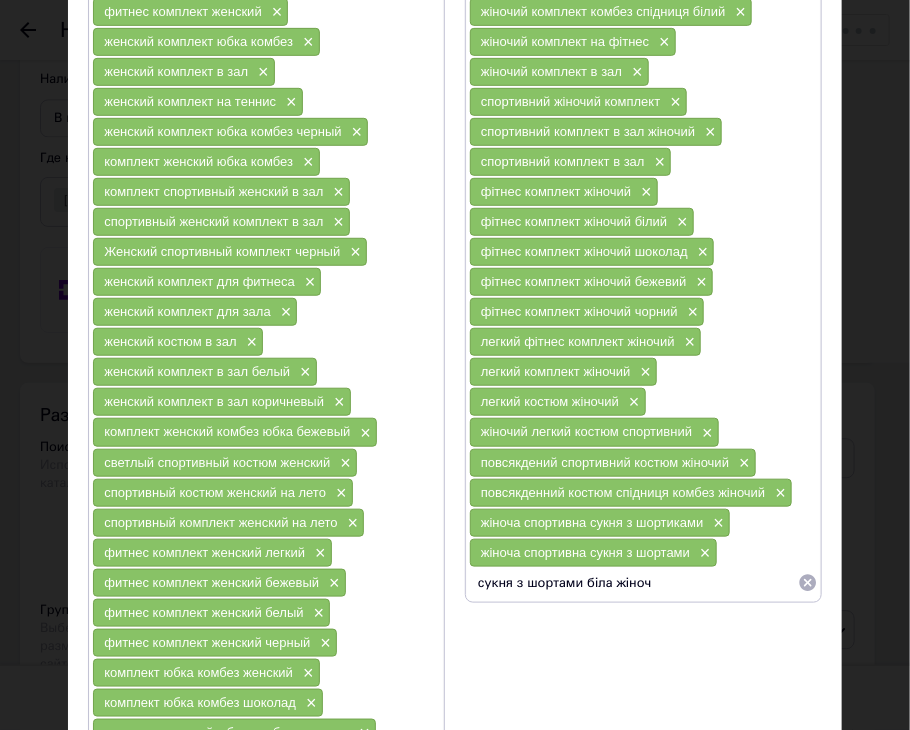 type on "сукня з шортами біла жіноча" 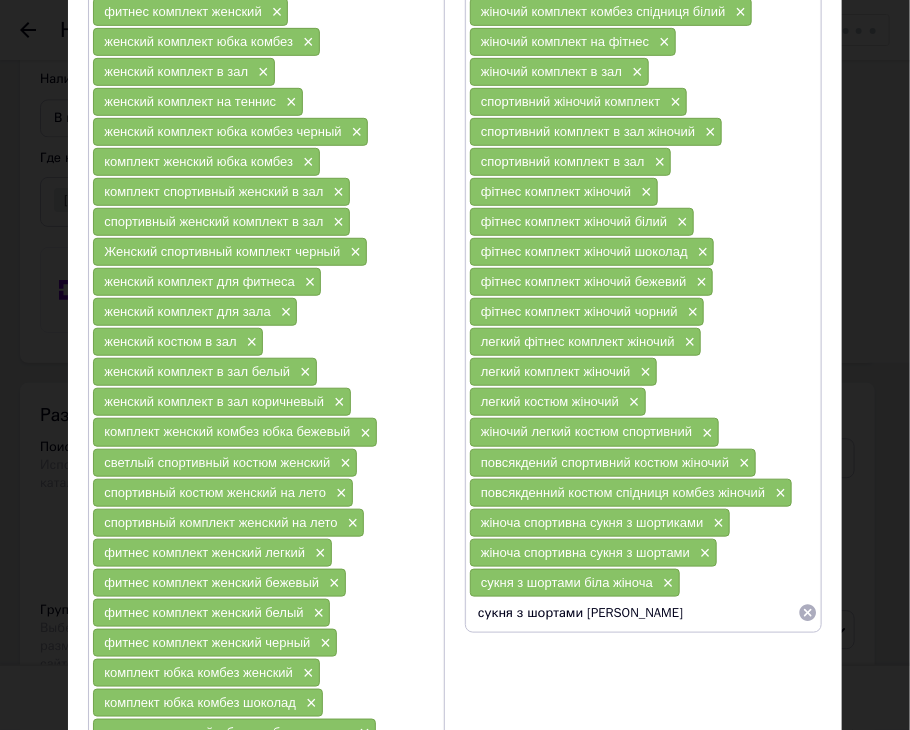 type on "сукня з шортами шоколад жіноча" 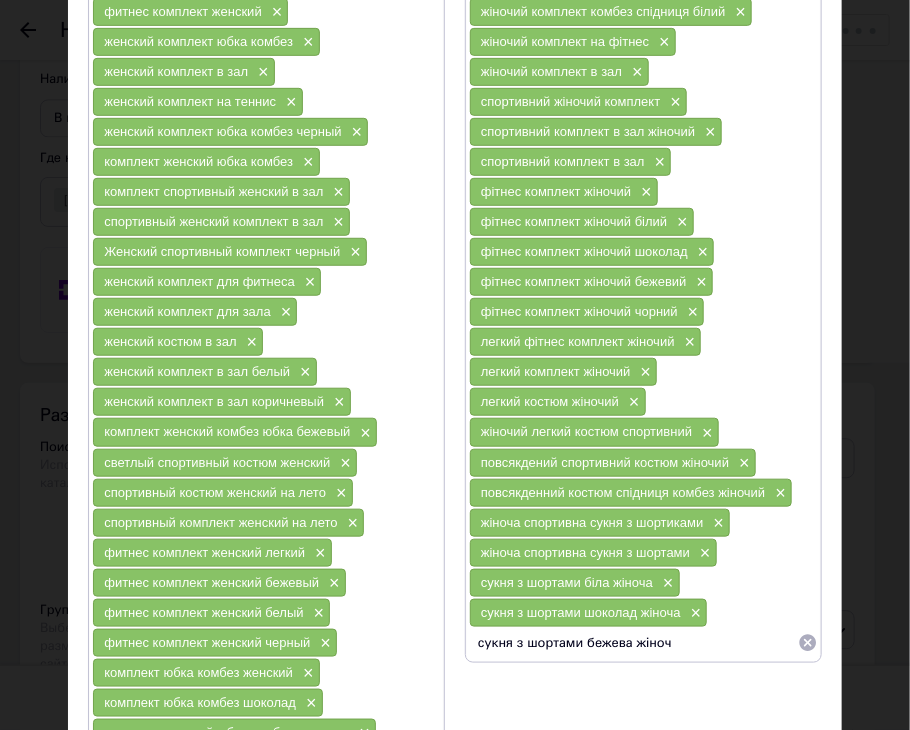 type on "сукня з шортами бежева жіноча" 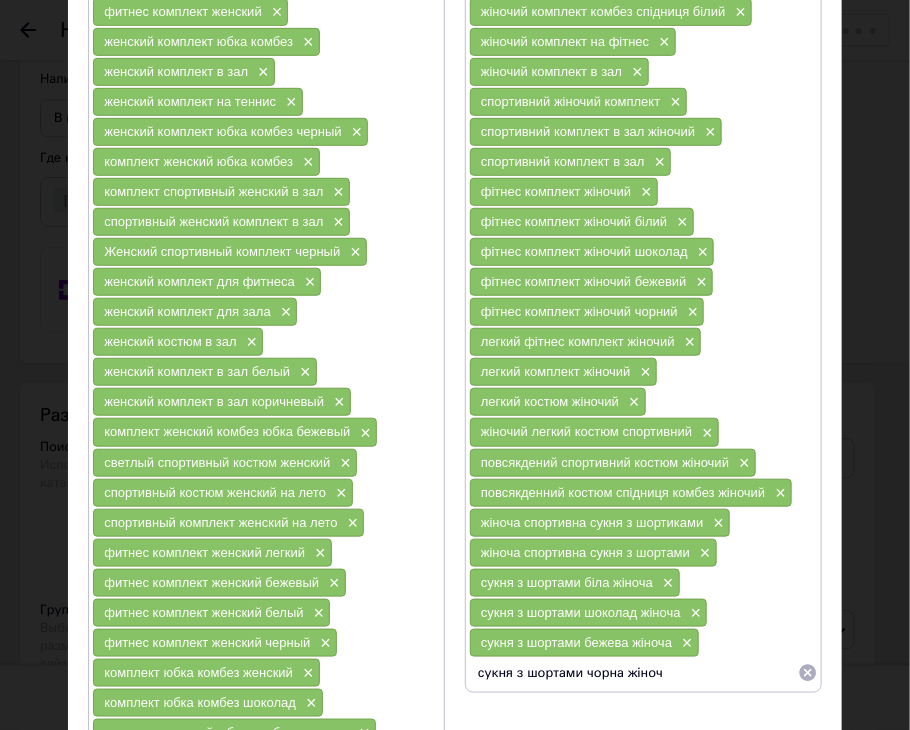 type on "сукня з шортами чорна жіноча" 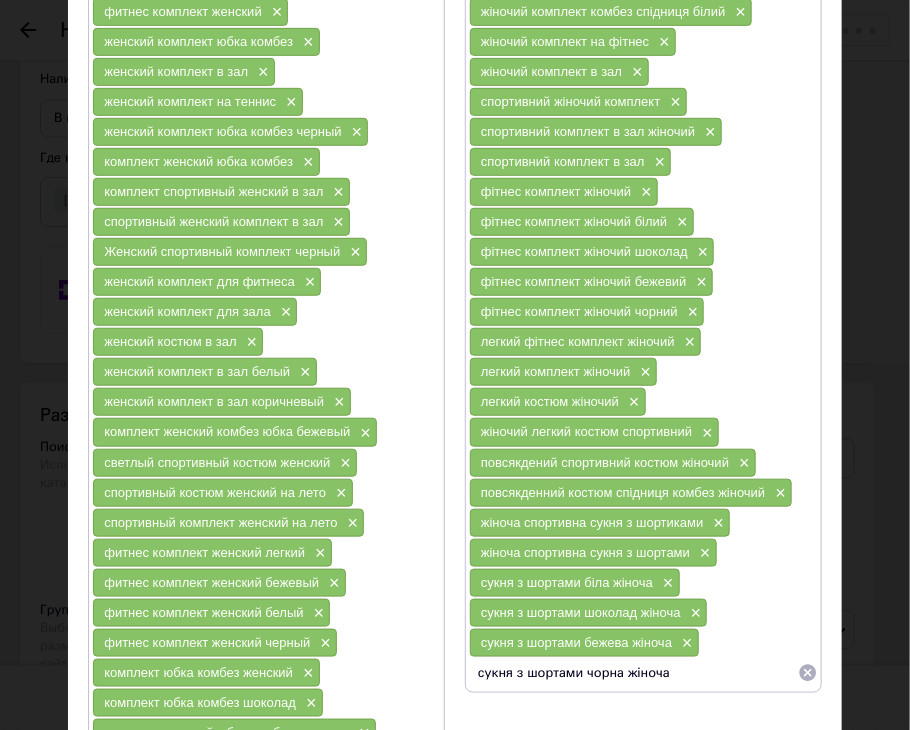 type 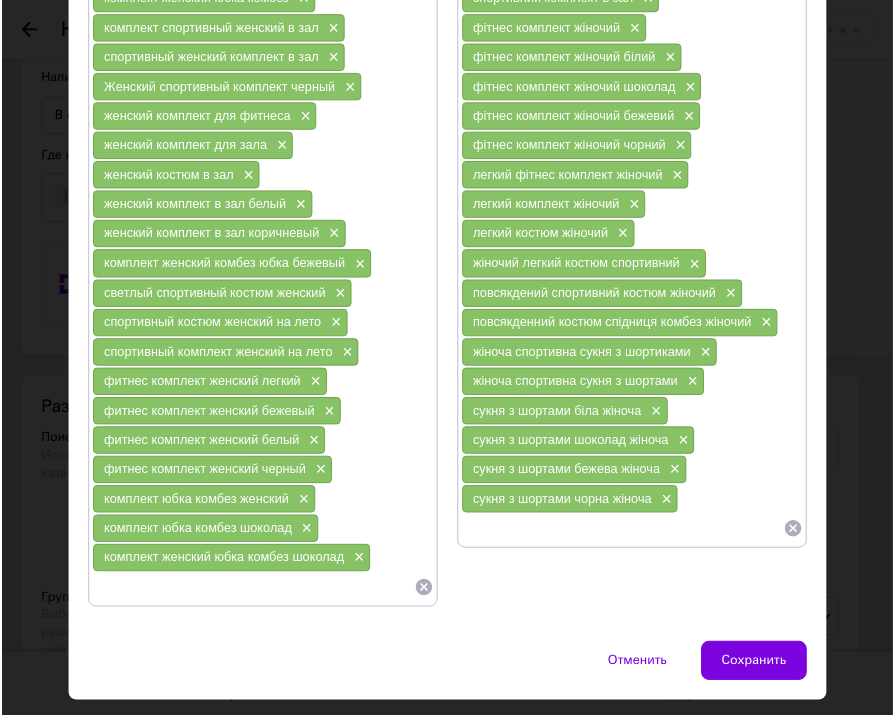 scroll, scrollTop: 456, scrollLeft: 0, axis: vertical 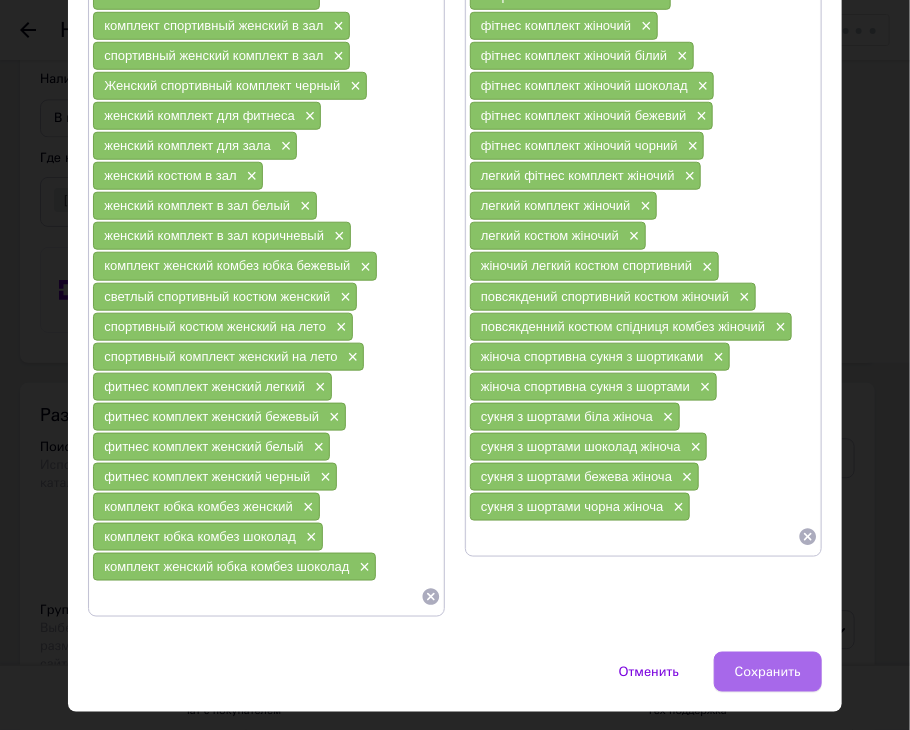 click on "Сохранить" at bounding box center [768, 672] 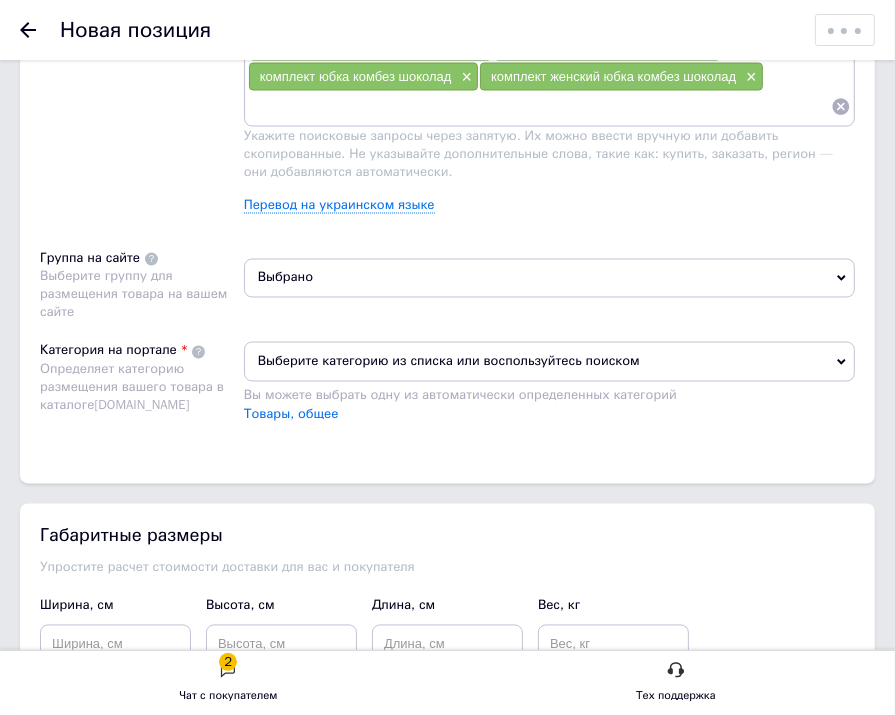 scroll, scrollTop: 2024, scrollLeft: 0, axis: vertical 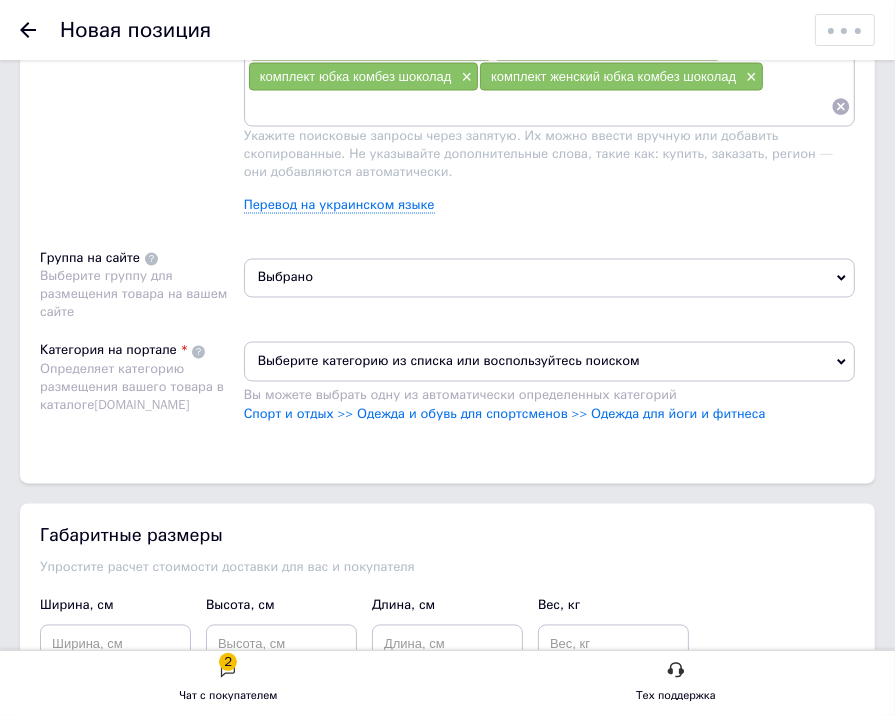 click on "Выбрано" at bounding box center (549, 278) 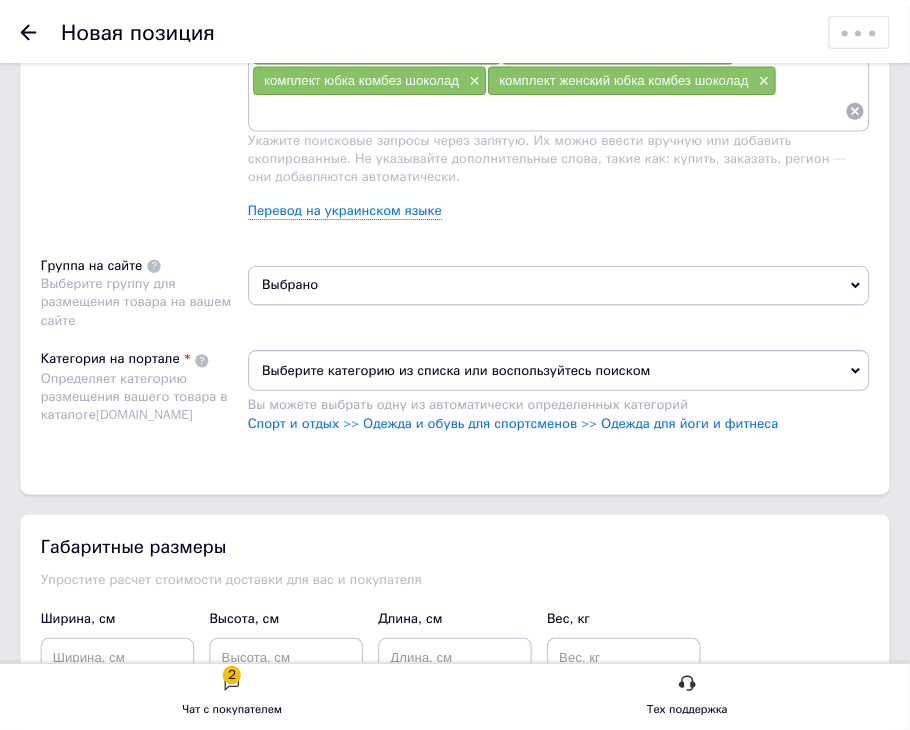 scroll, scrollTop: 0, scrollLeft: 0, axis: both 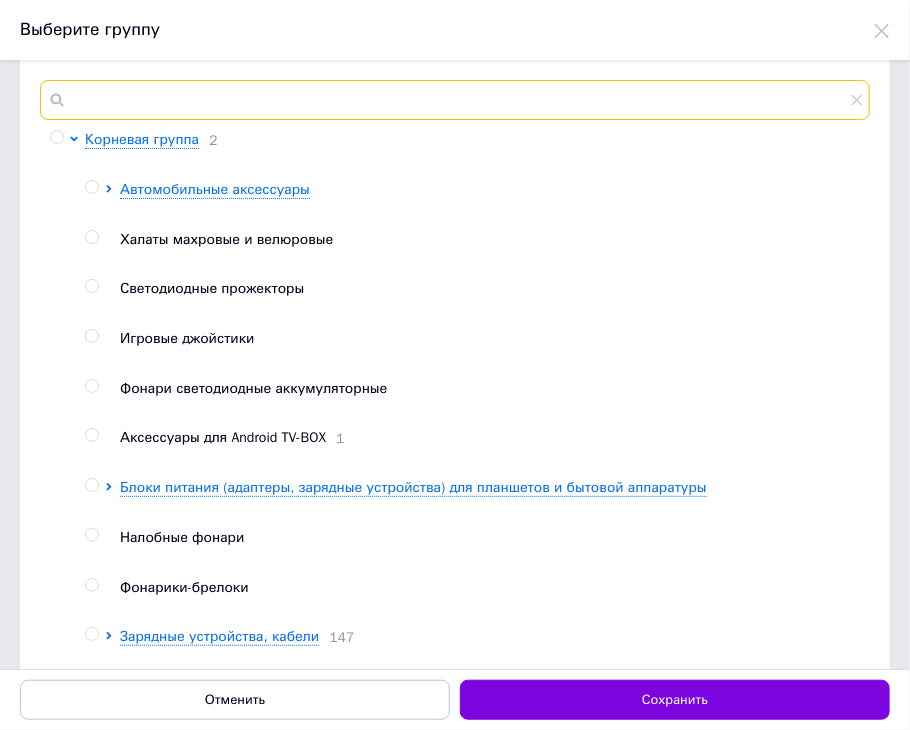 click at bounding box center [455, 100] 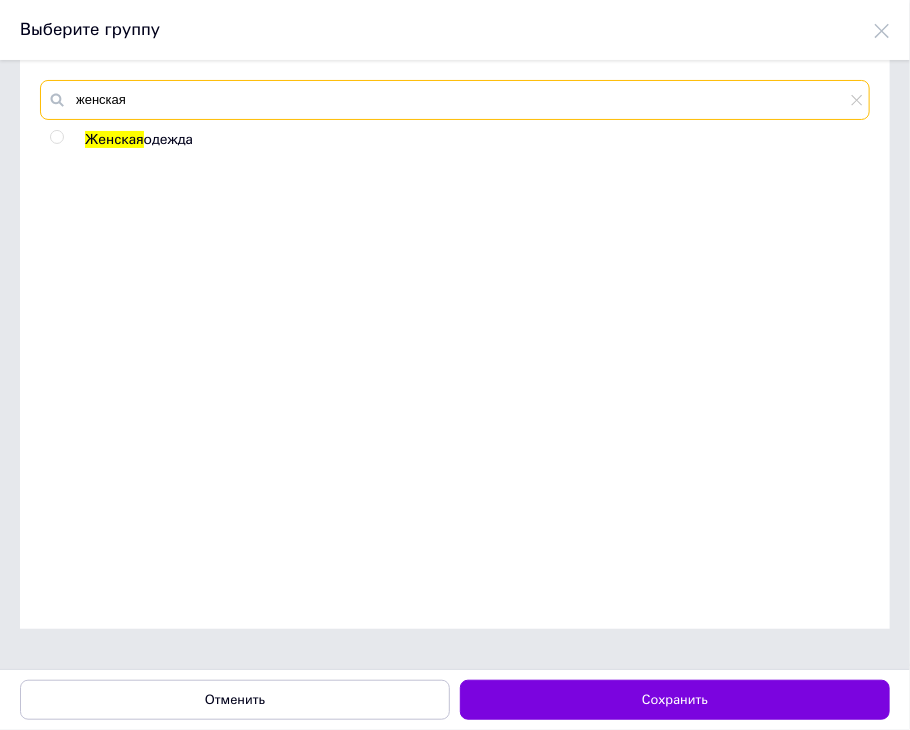 type on "женская" 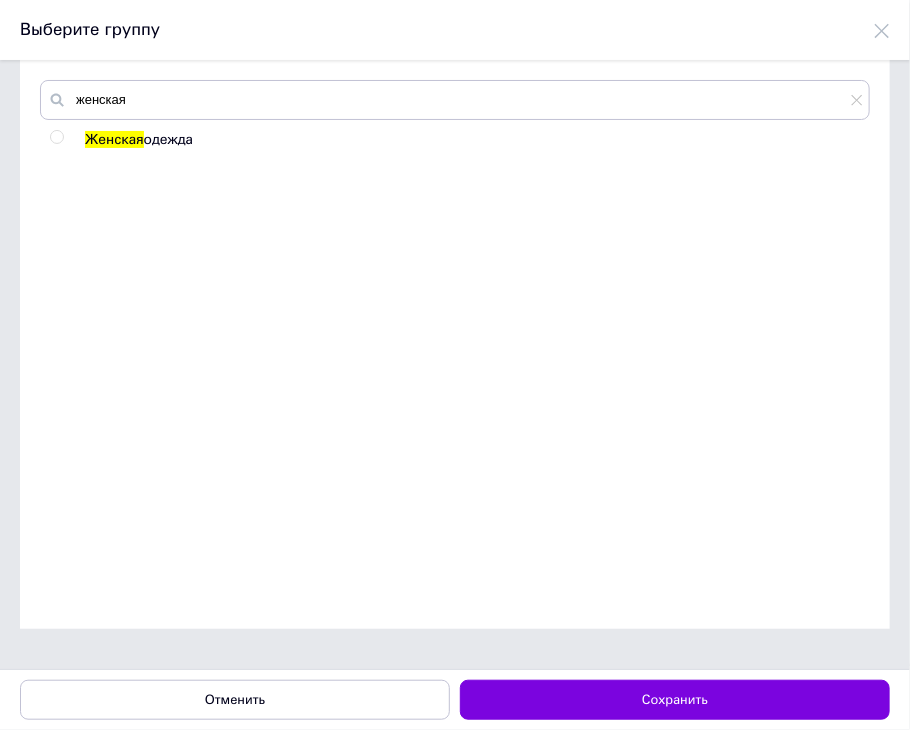 click at bounding box center (56, 137) 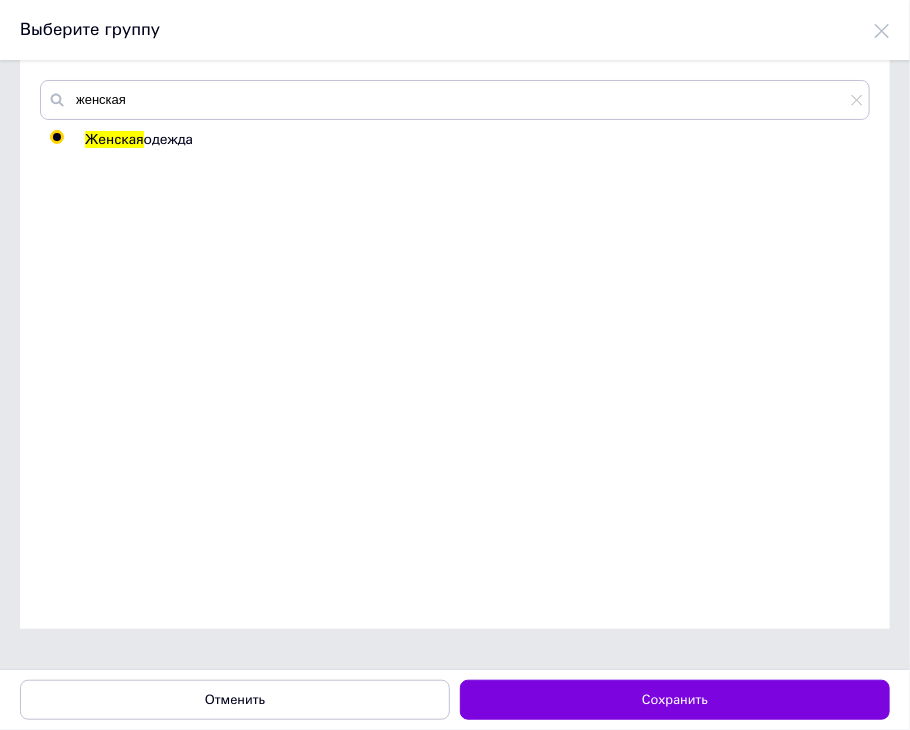 radio on "true" 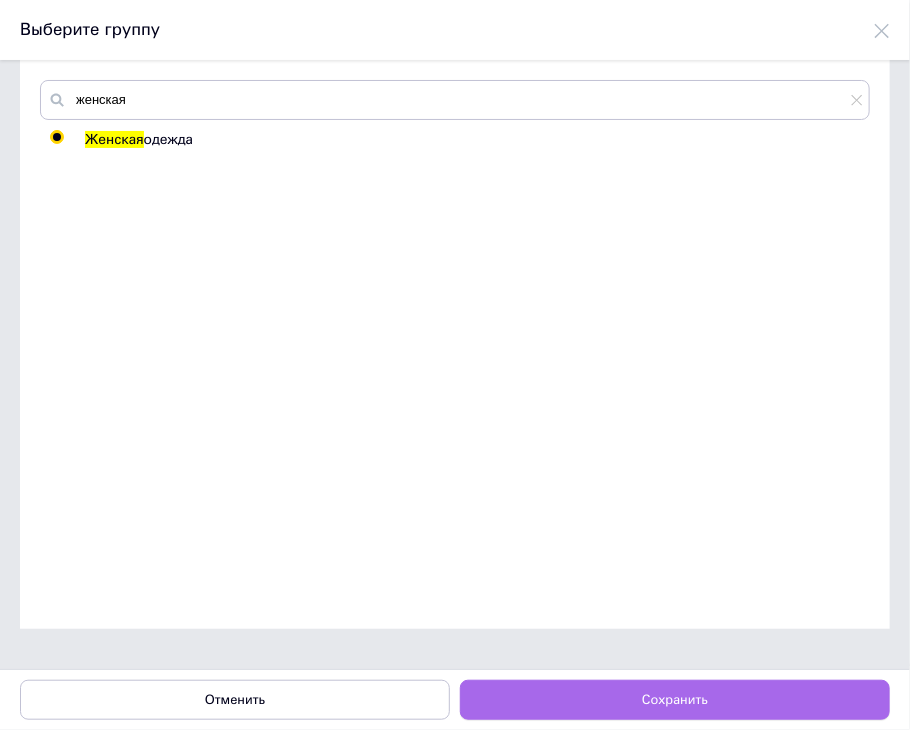 click on "Сохранить" at bounding box center (675, 700) 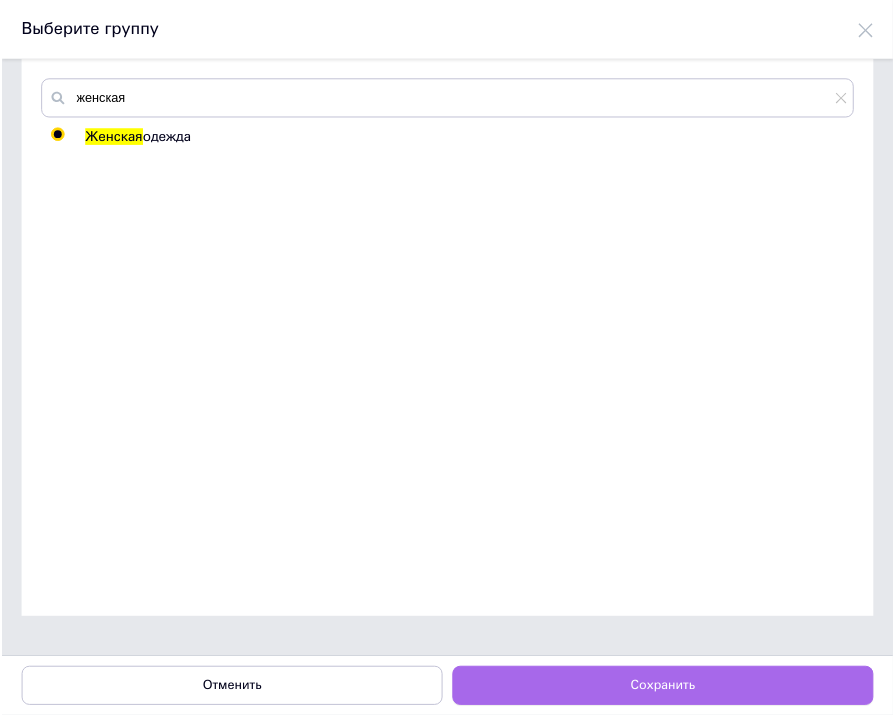 scroll, scrollTop: 2024, scrollLeft: 0, axis: vertical 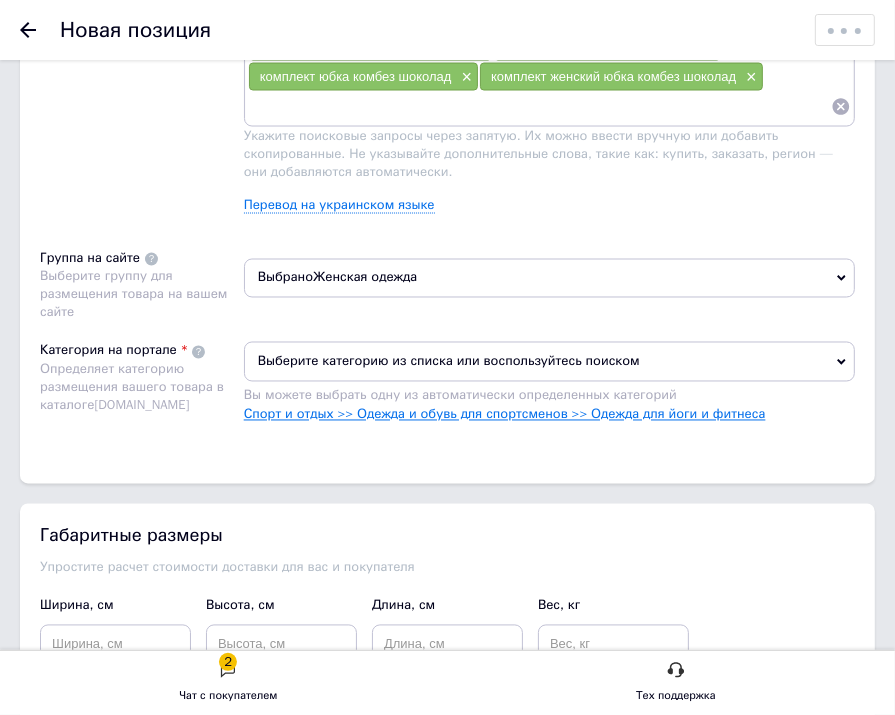 click on "Спорт и отдых >> Одежда и обувь для спортсменов >> Одежда для йоги и фитнеса" at bounding box center [505, 414] 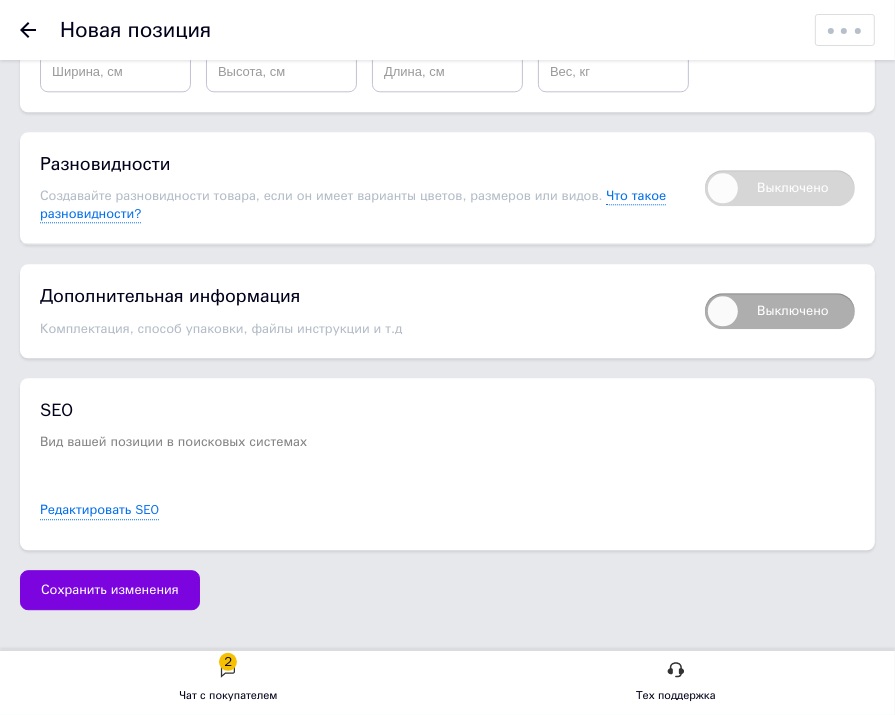 scroll, scrollTop: 2961, scrollLeft: 0, axis: vertical 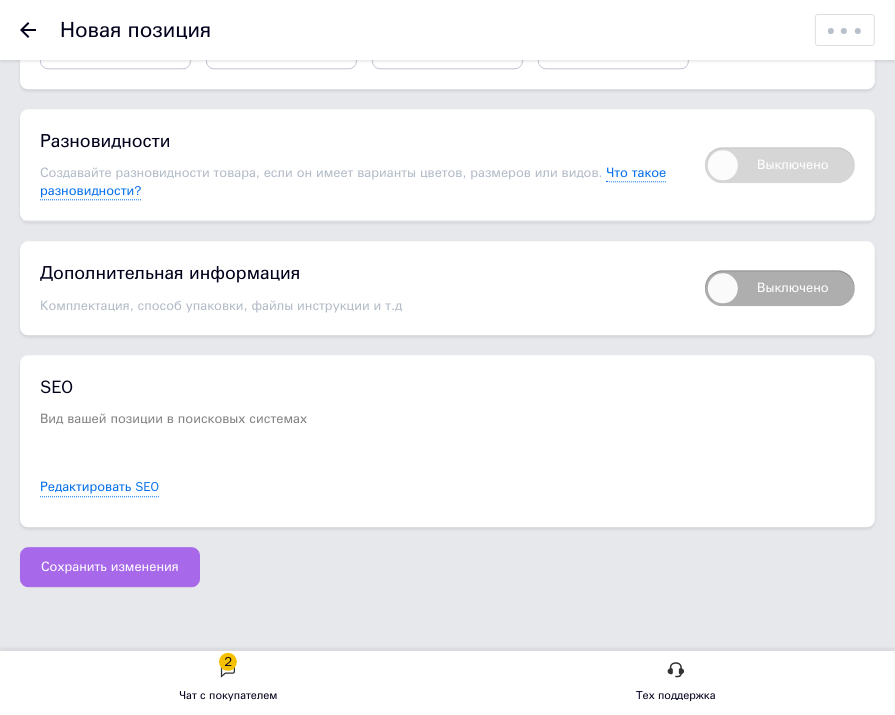click on "Сохранить изменения" at bounding box center [110, 567] 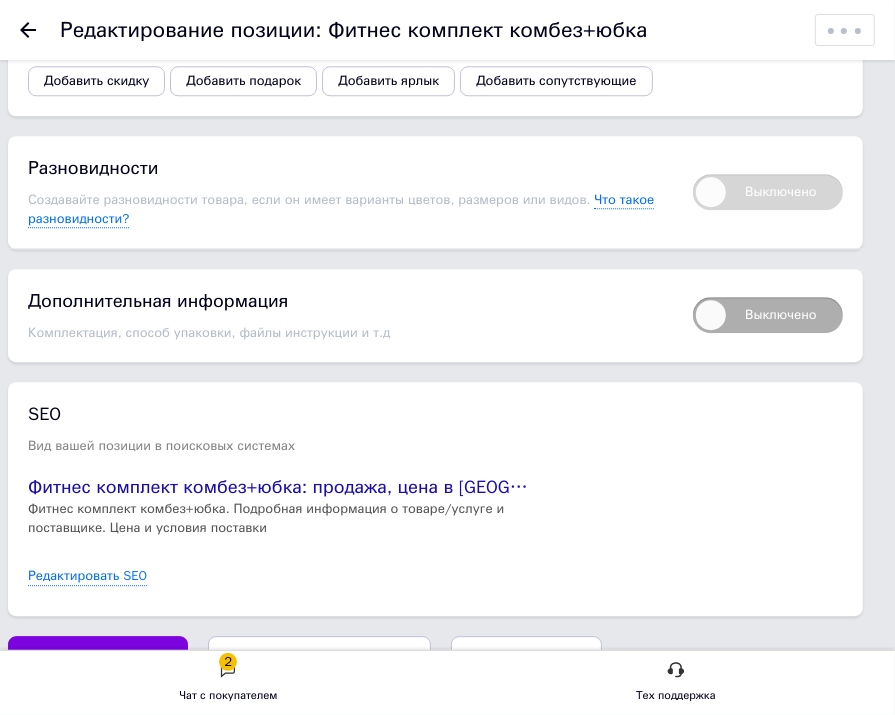 scroll, scrollTop: 3136, scrollLeft: 15, axis: both 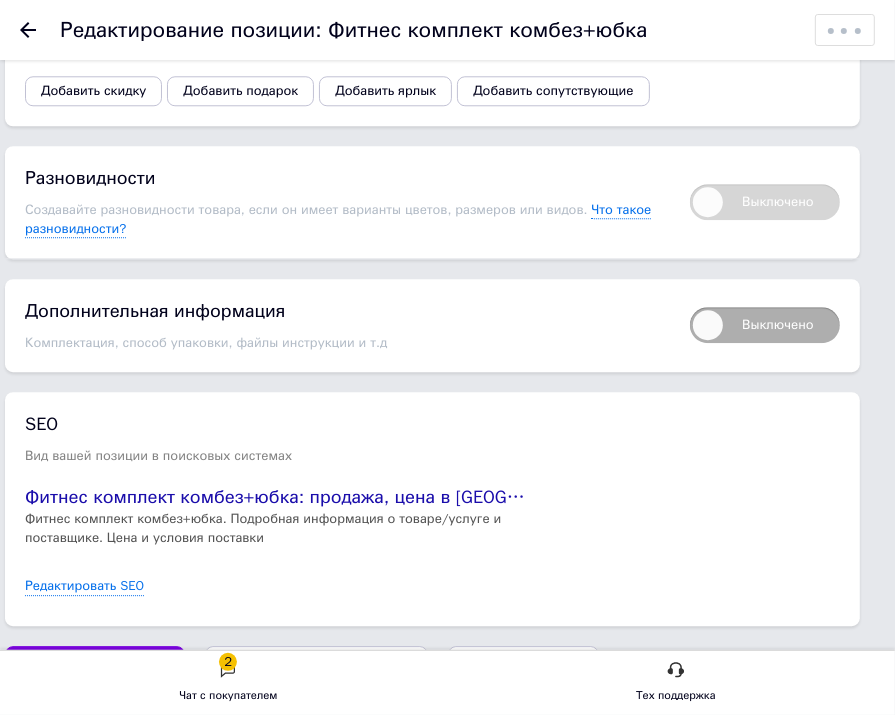 click on "Выключено" at bounding box center (765, 325) 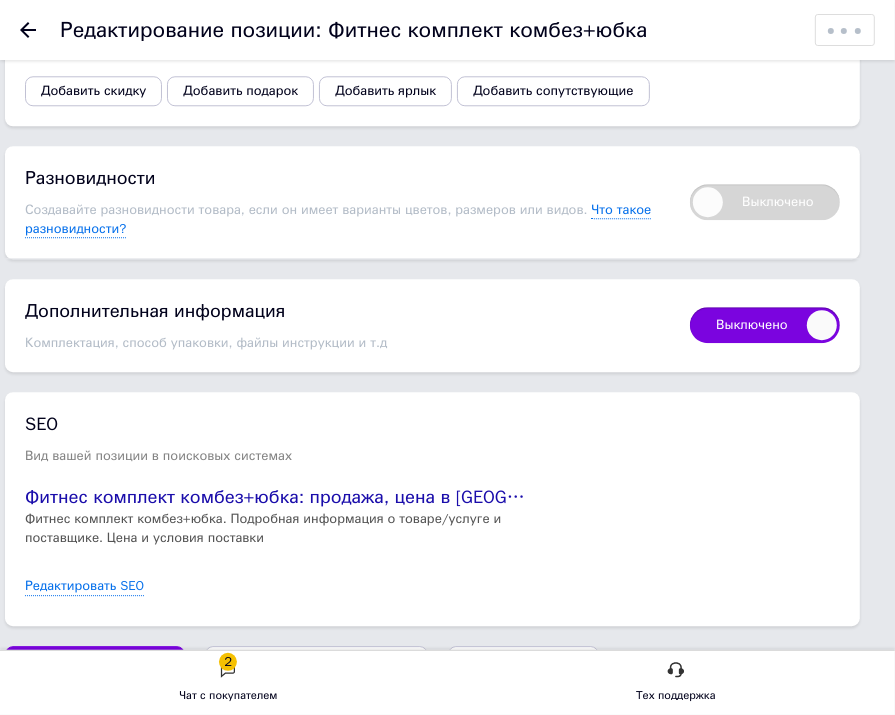 checkbox on "true" 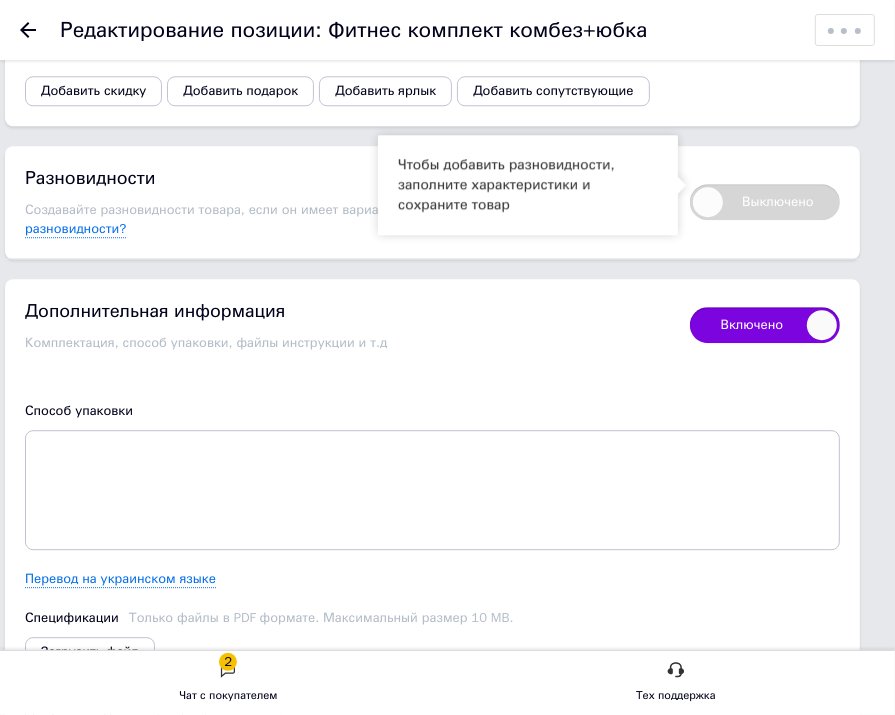 click on "Выключено" at bounding box center (765, 202) 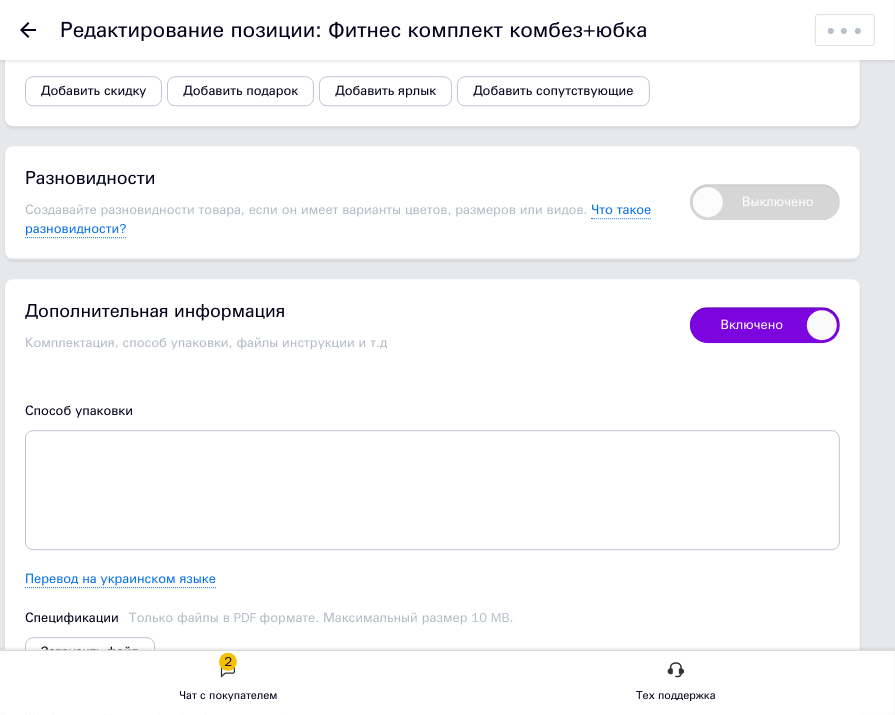 drag, startPoint x: 719, startPoint y: 189, endPoint x: 692, endPoint y: 180, distance: 28.460499 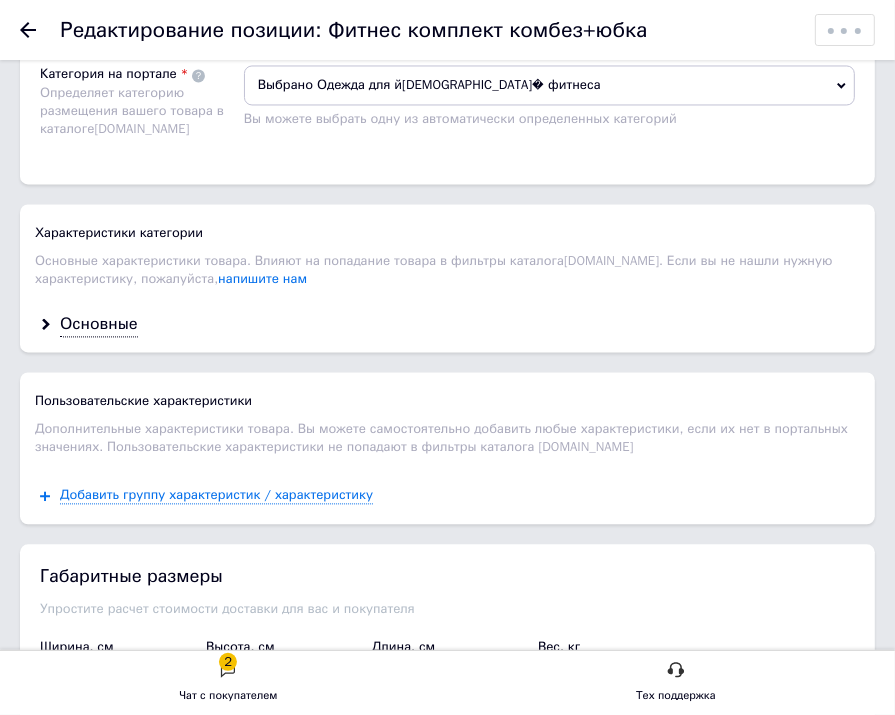 scroll, scrollTop: 2472, scrollLeft: 0, axis: vertical 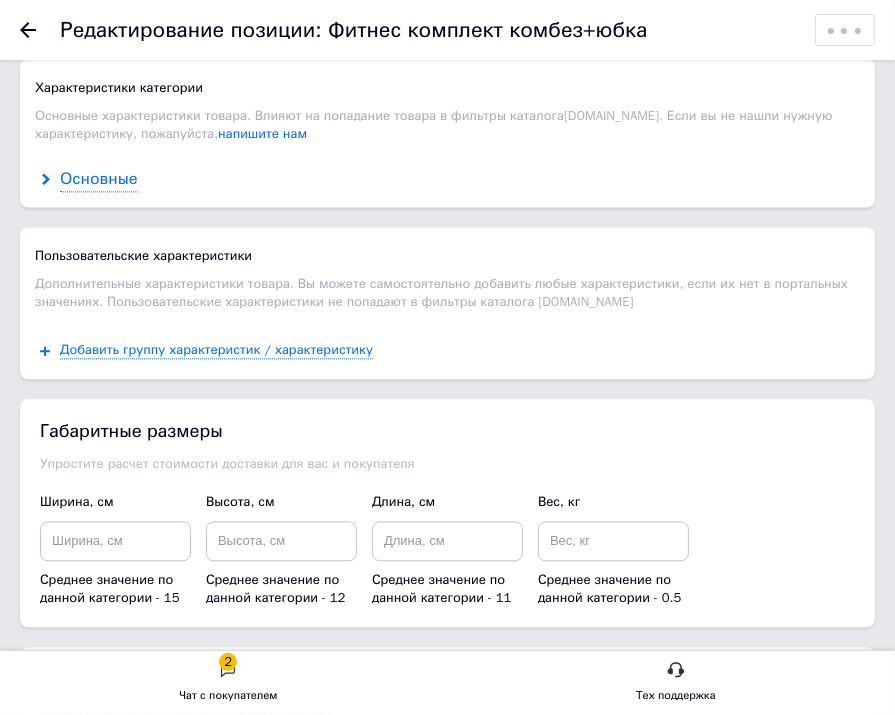 click on "Основные" at bounding box center (99, 179) 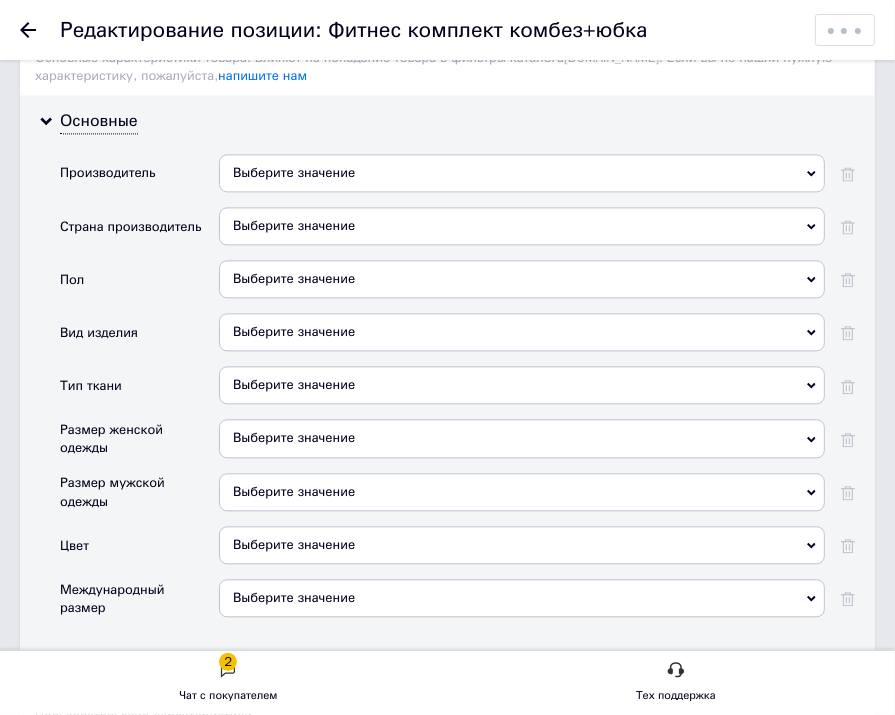 scroll, scrollTop: 2527, scrollLeft: 0, axis: vertical 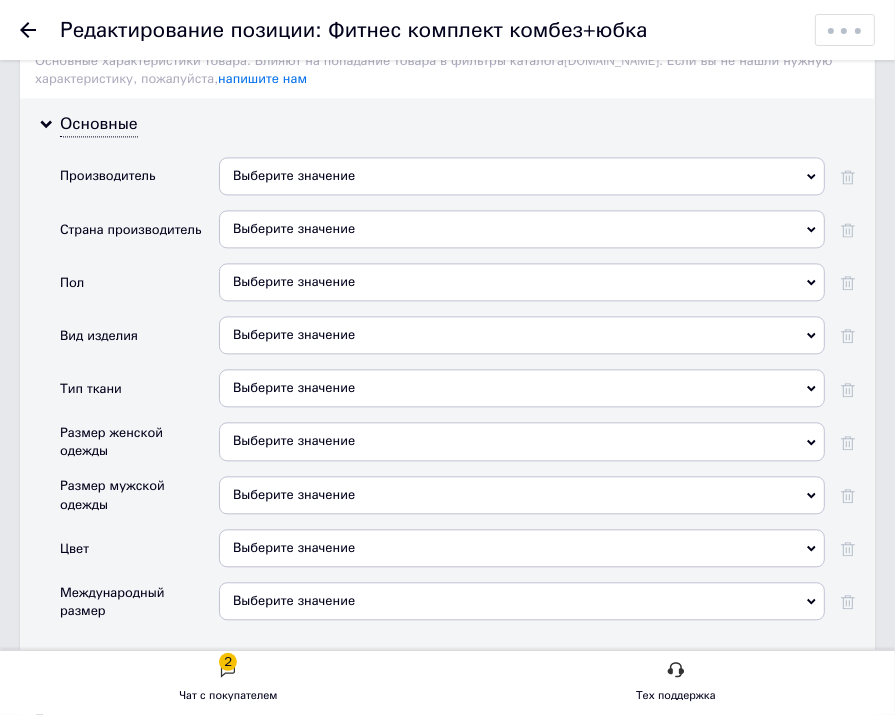 click on "Выберите значение" at bounding box center [522, 176] 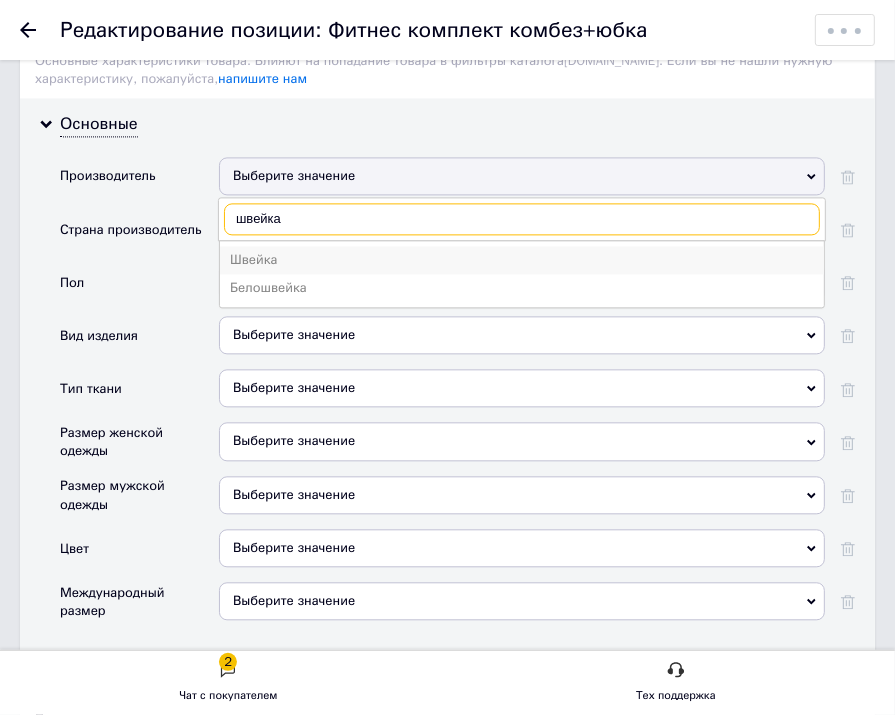 type on "швейка" 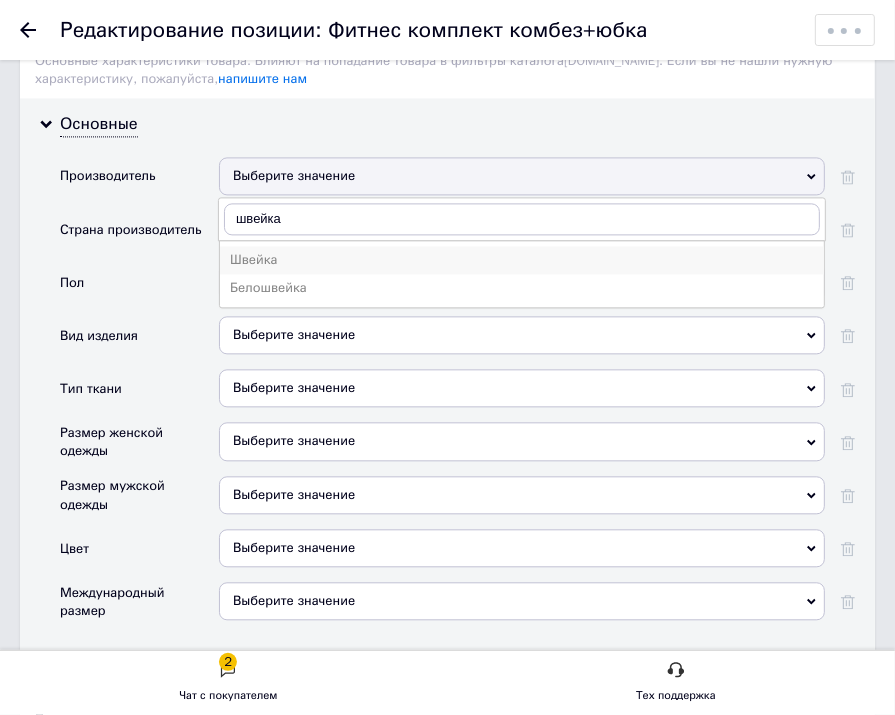 click on "Швейка" at bounding box center [522, 260] 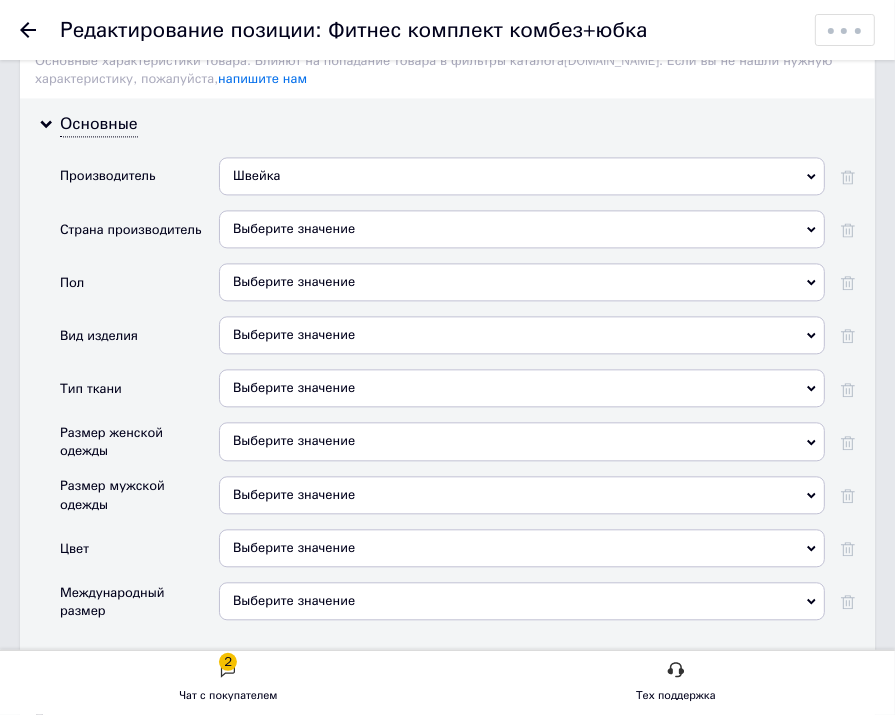 click on "Выберите значение" at bounding box center (522, 229) 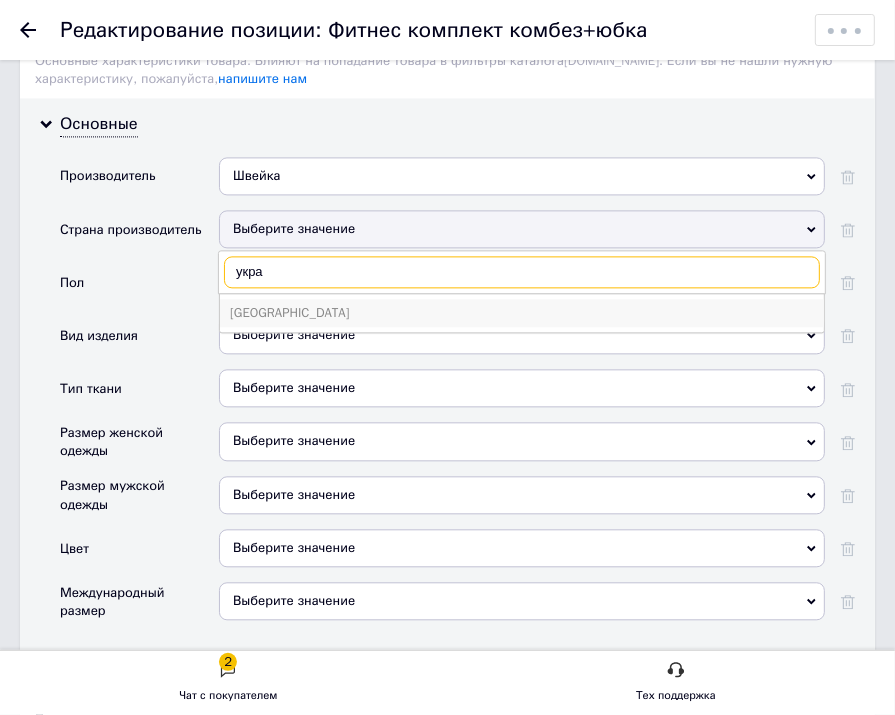 type on "укра" 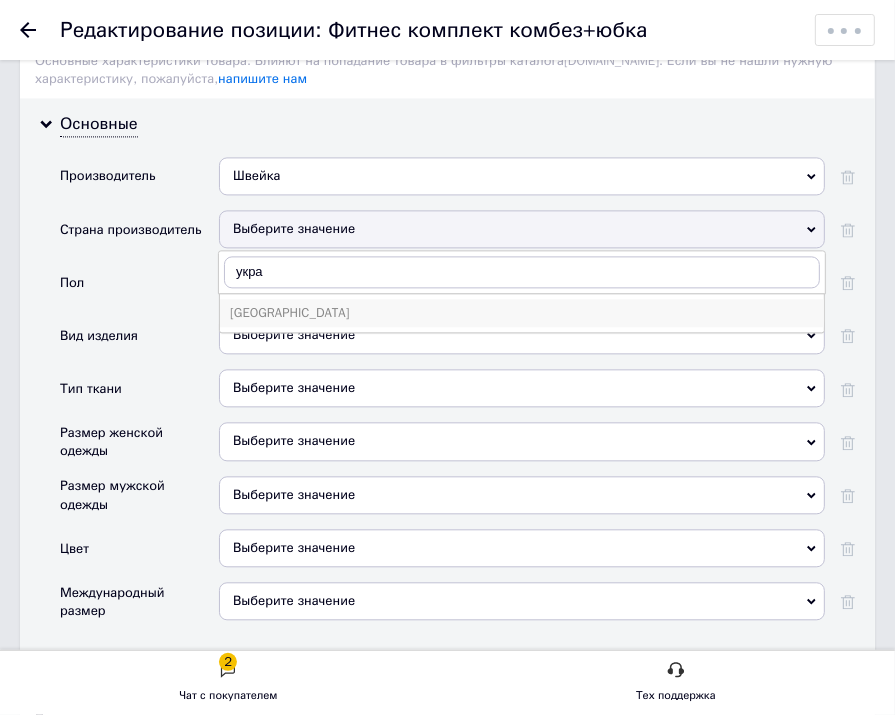 click on "[GEOGRAPHIC_DATA]" at bounding box center [522, 313] 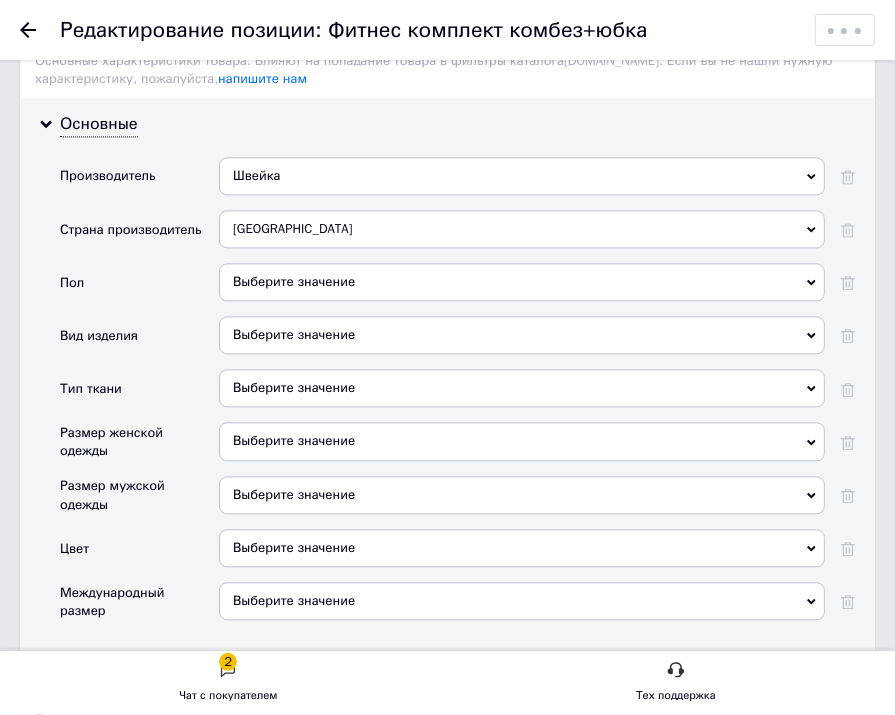 click on "Выберите значение" at bounding box center (522, 282) 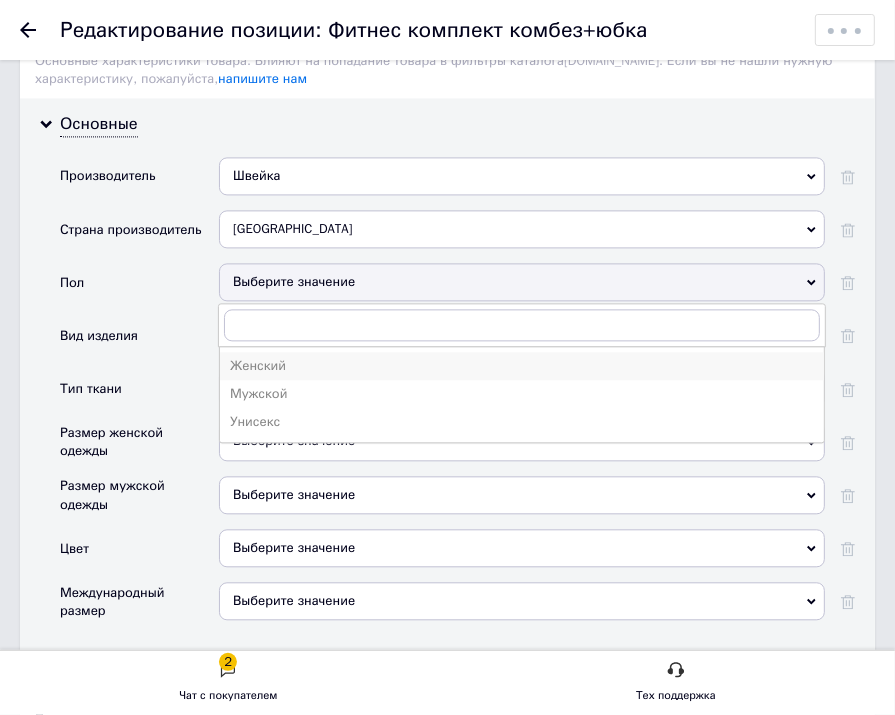 click on "Женский" at bounding box center [522, 366] 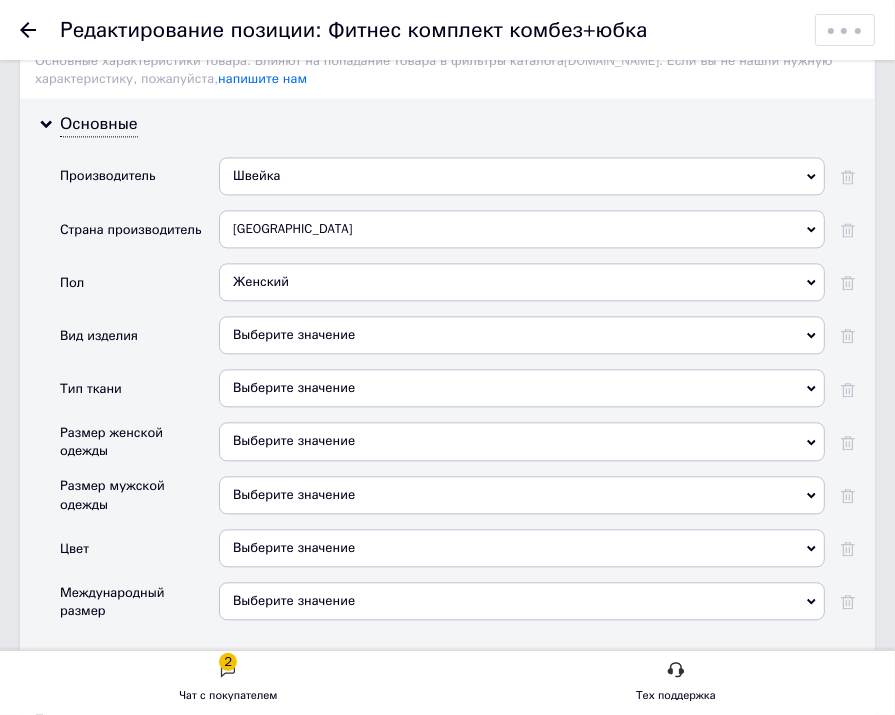 click on "Выберите значение" at bounding box center (522, 335) 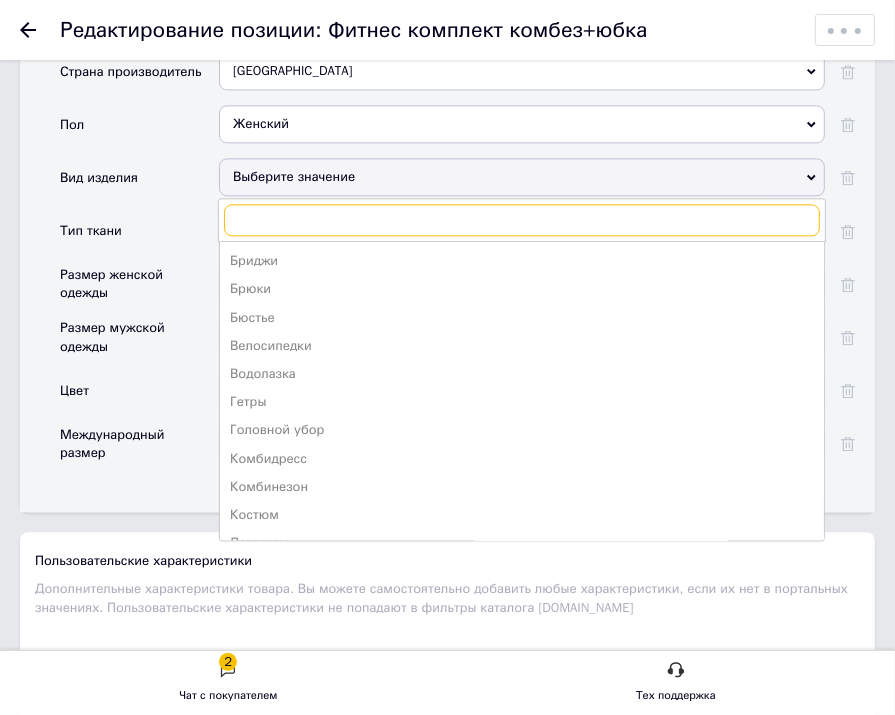 scroll, scrollTop: 2684, scrollLeft: 0, axis: vertical 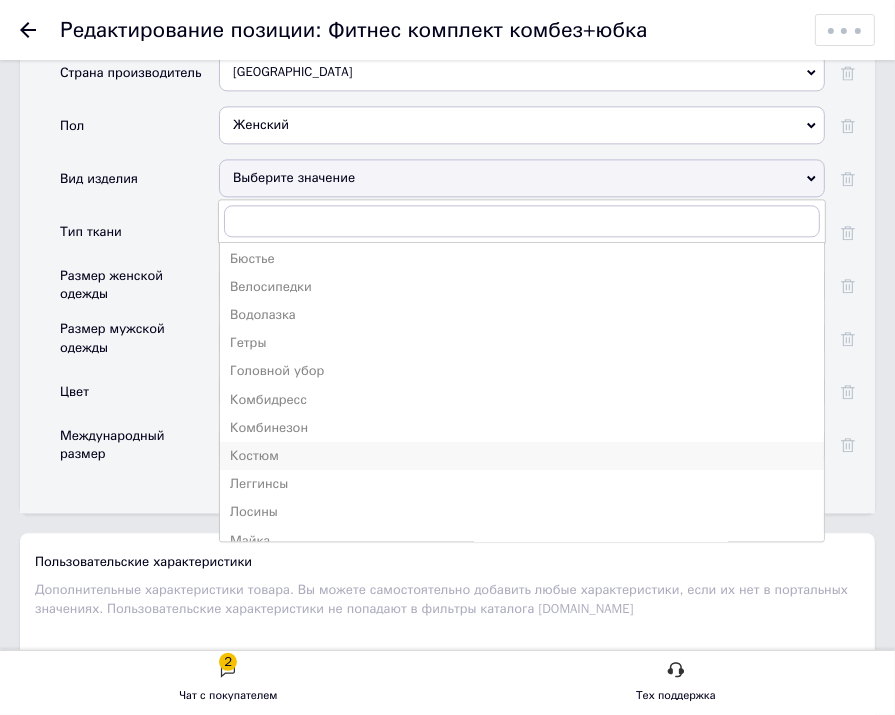 click on "Костюм" at bounding box center [522, 456] 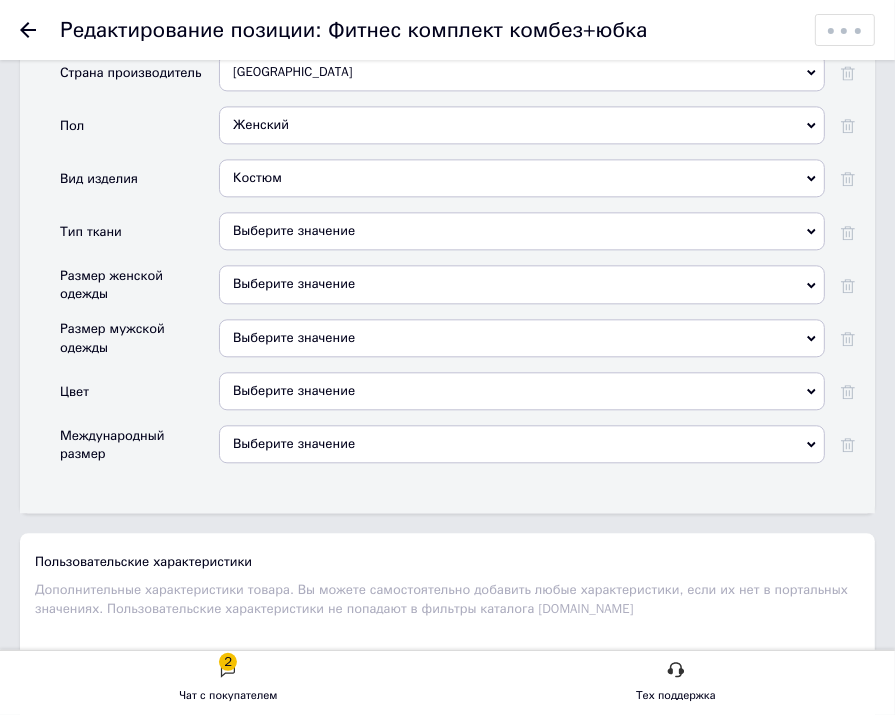 click on "Выберите значение" at bounding box center [522, 231] 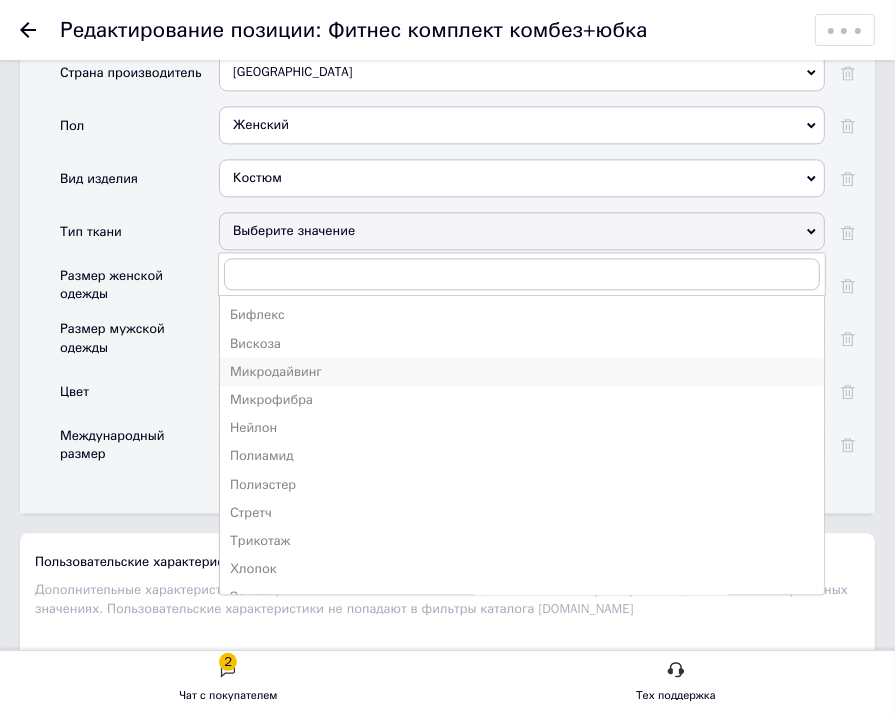 click on "Микродайвинг" at bounding box center (522, 372) 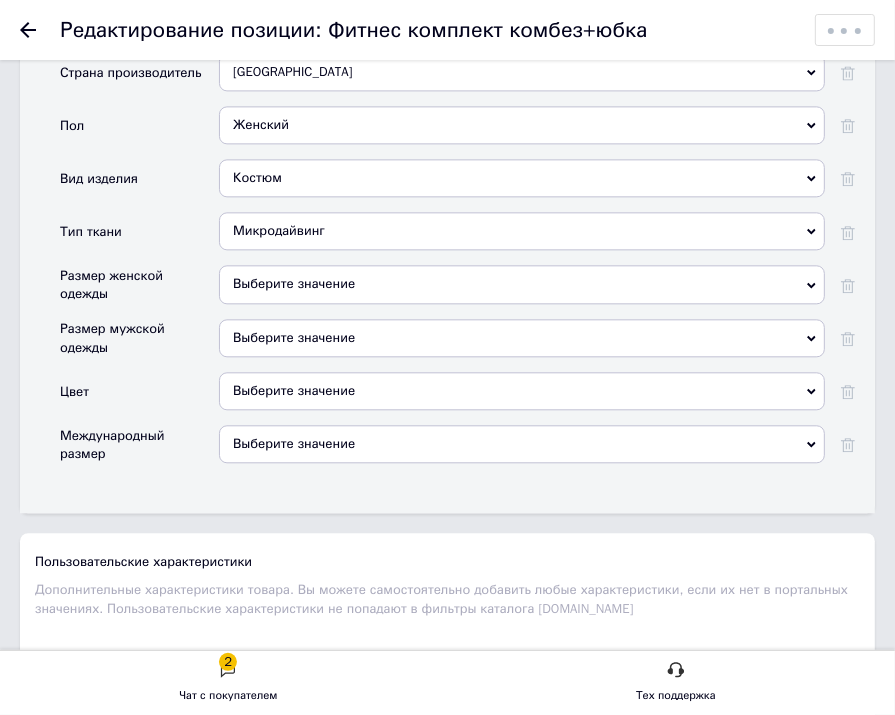 click on "Выберите значение" at bounding box center (522, 284) 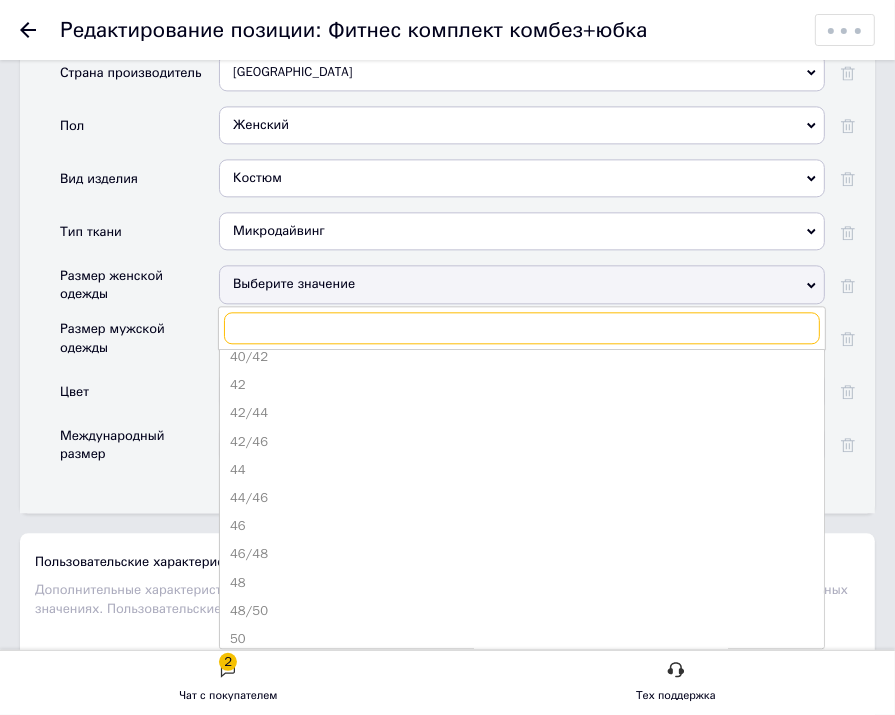scroll, scrollTop: 66, scrollLeft: 0, axis: vertical 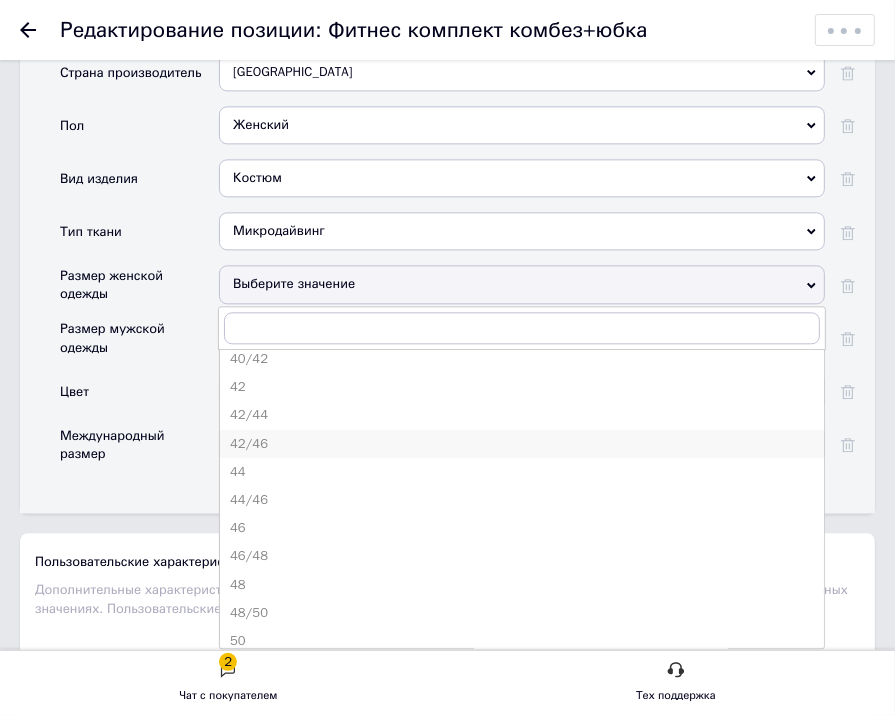 click on "42/46" at bounding box center [522, 444] 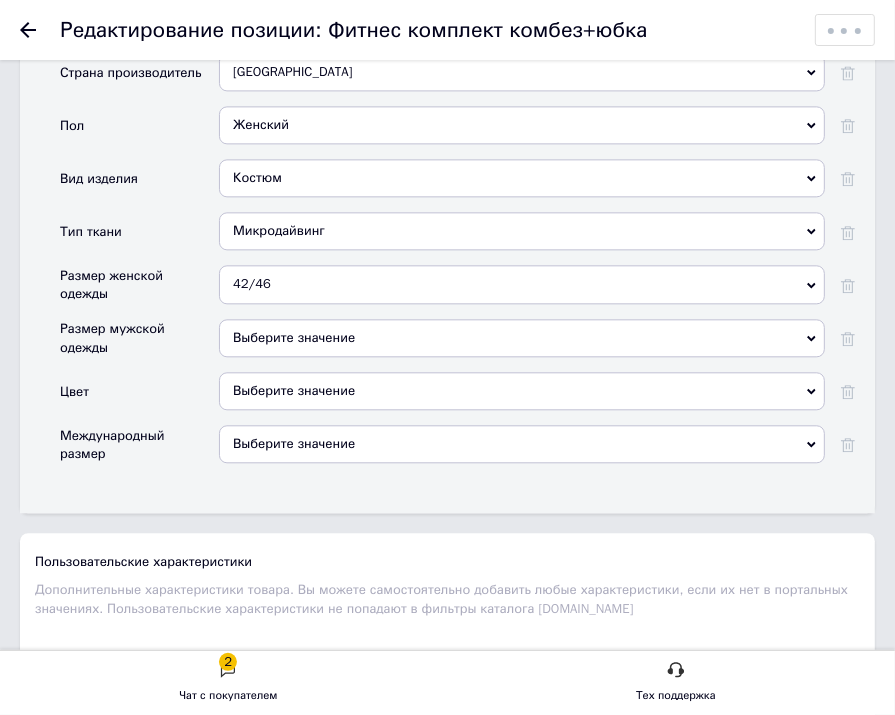 click on "Выберите значение" at bounding box center (522, 338) 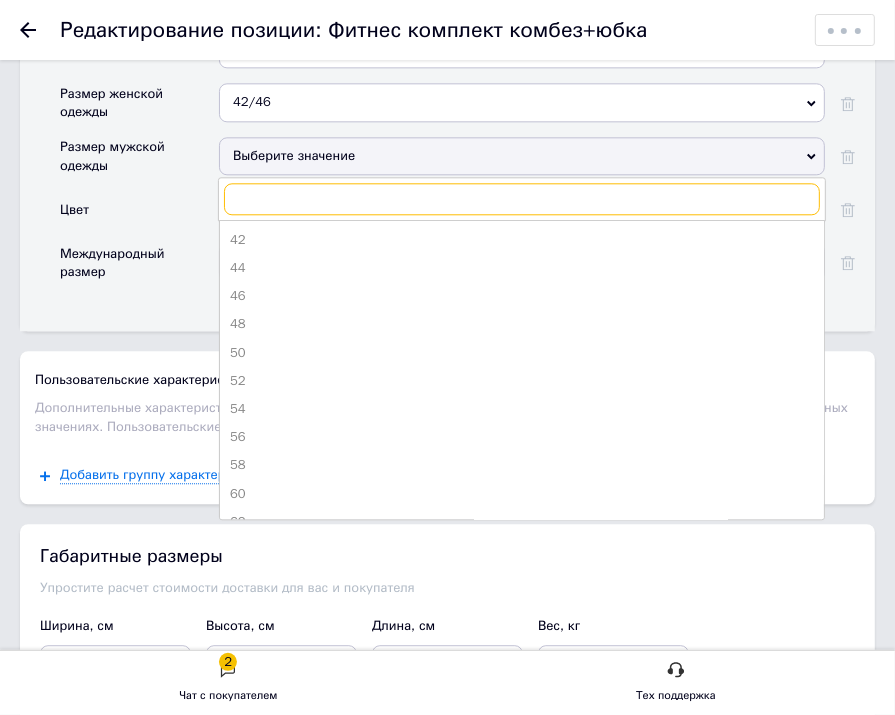 scroll, scrollTop: 2866, scrollLeft: 0, axis: vertical 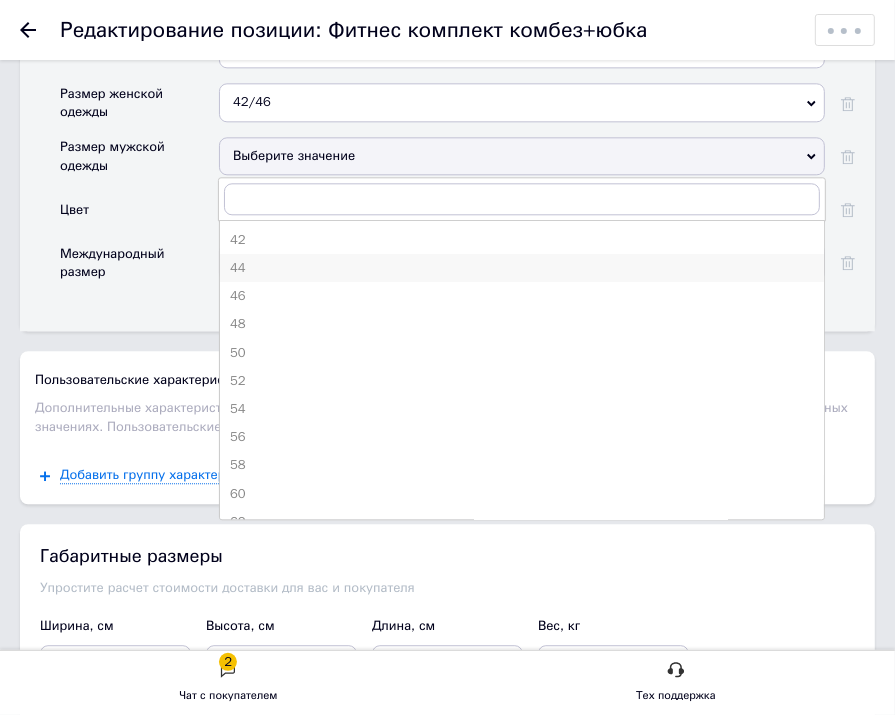 click on "44" at bounding box center (522, 268) 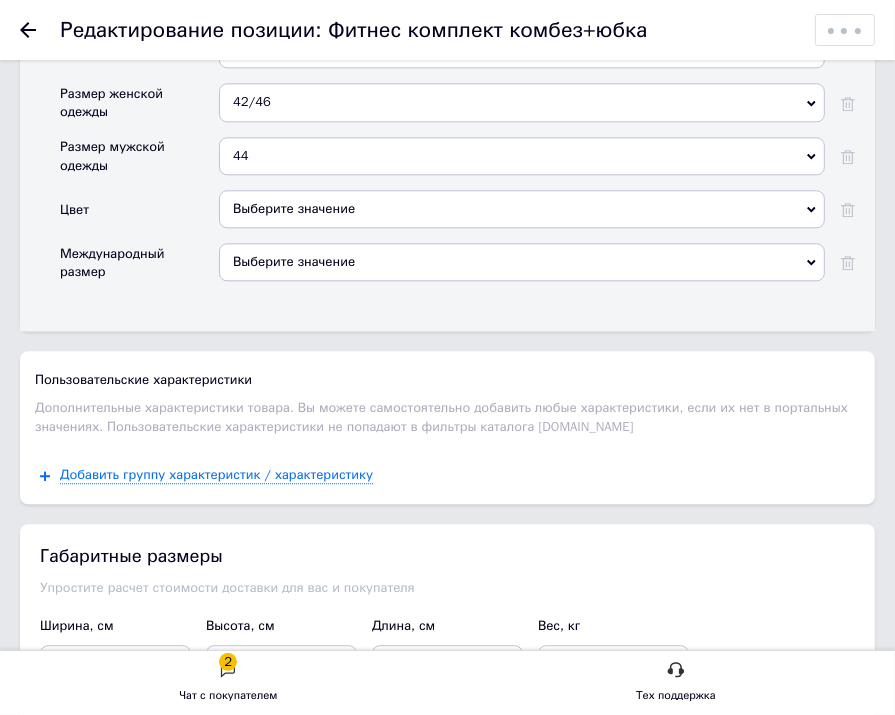 click on "Выберите значение" at bounding box center [522, 209] 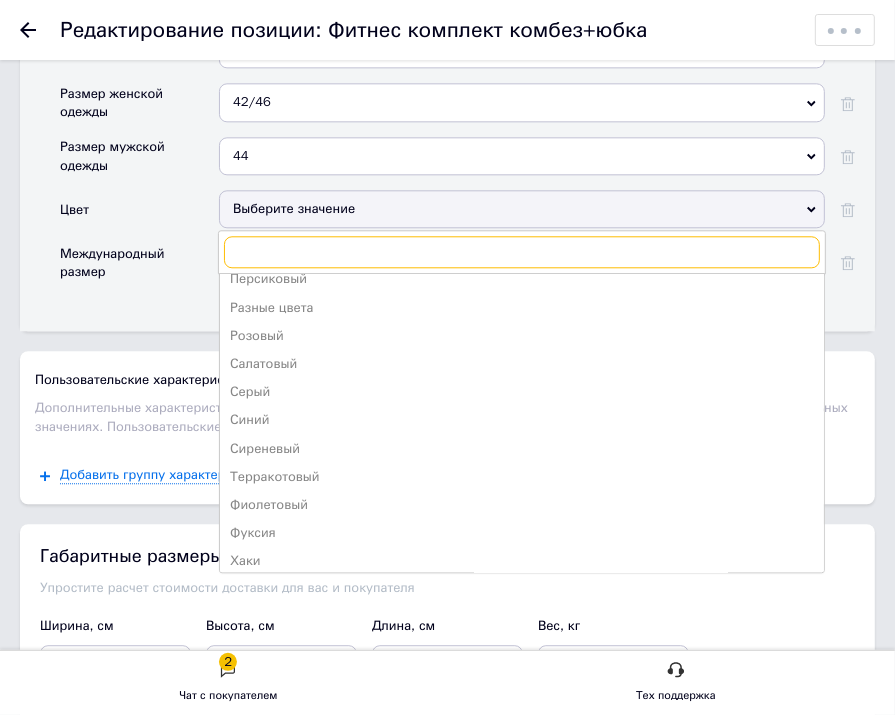 scroll, scrollTop: 382, scrollLeft: 0, axis: vertical 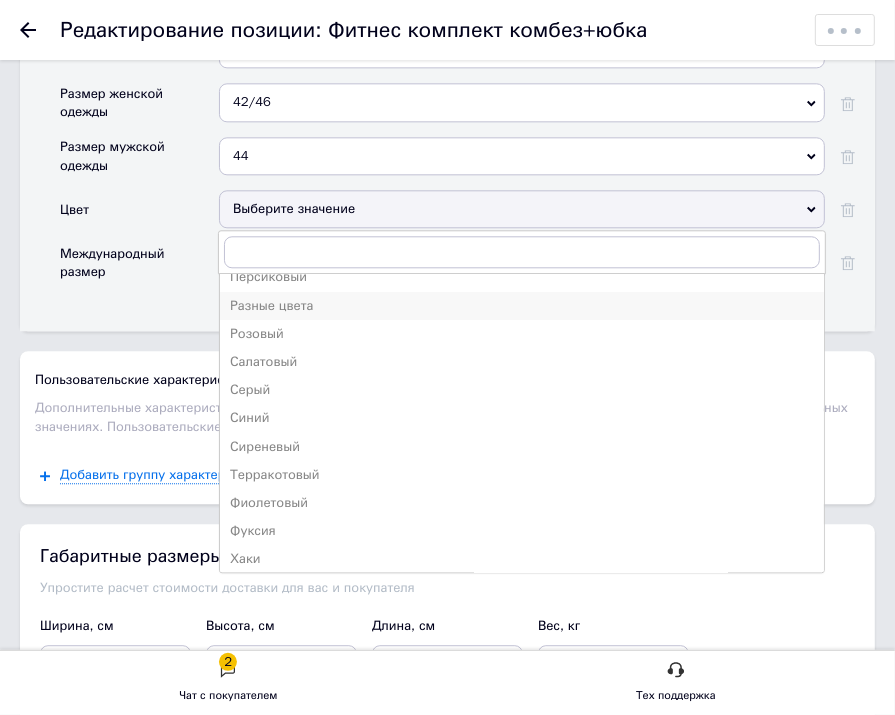 click on "Разные цвета" at bounding box center (522, 306) 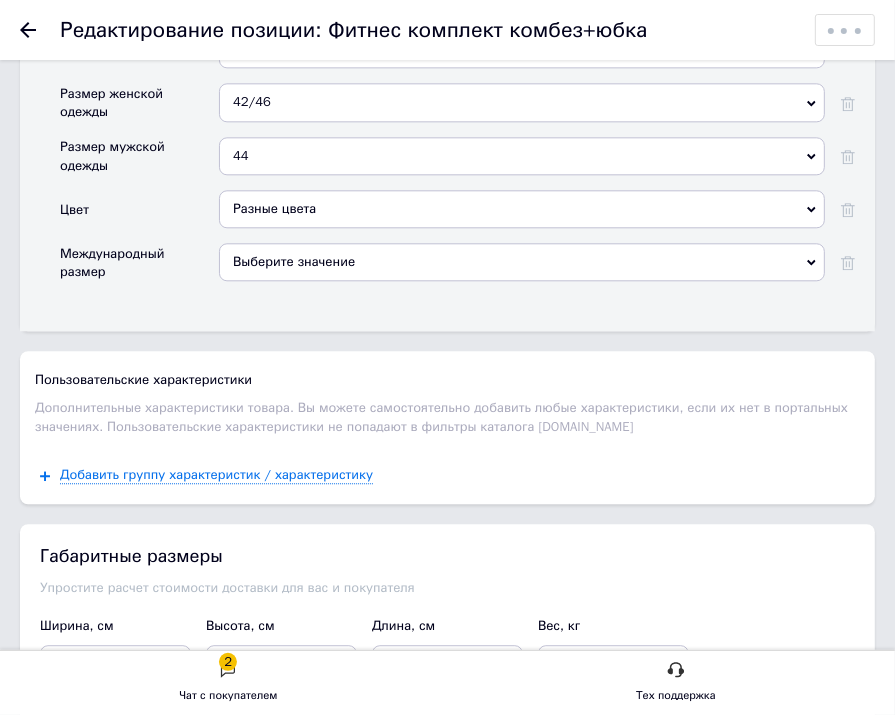 click on "Выберите значение" at bounding box center [522, 262] 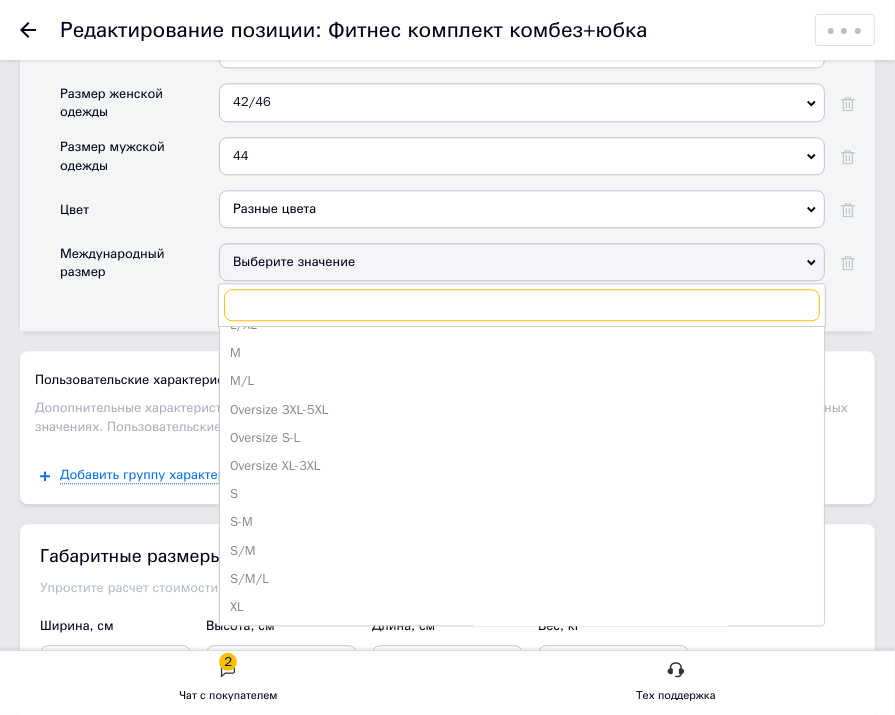 scroll, scrollTop: 444, scrollLeft: 0, axis: vertical 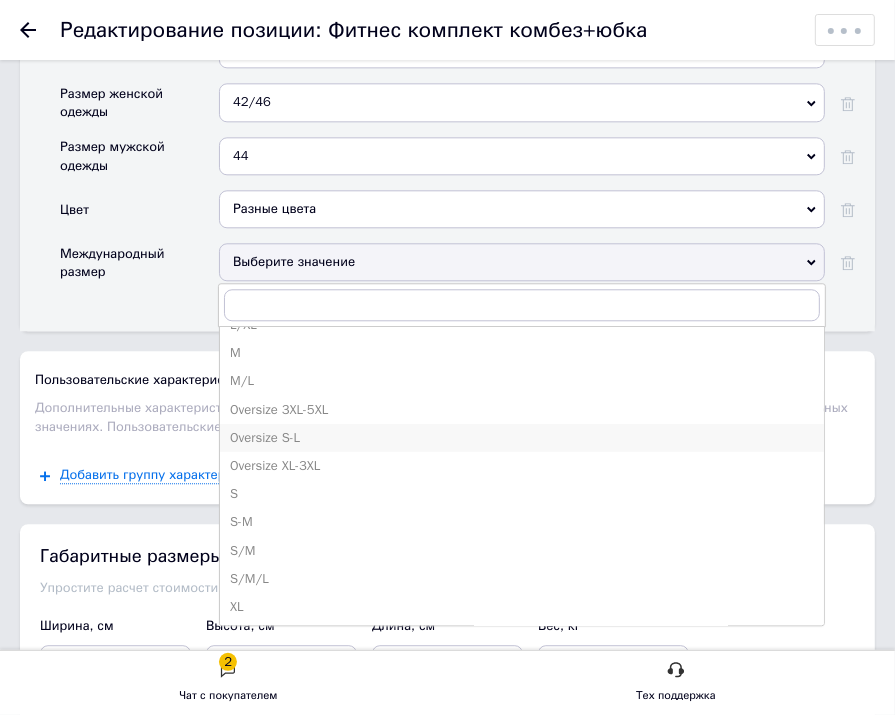 click on "Oversize S-L" at bounding box center [522, 438] 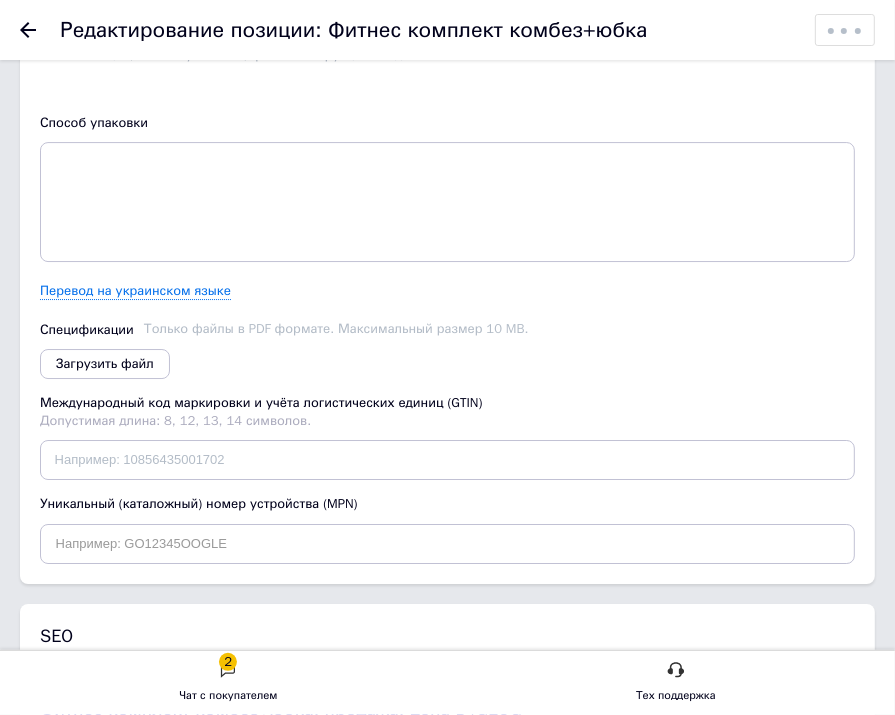 scroll, scrollTop: 4248, scrollLeft: 0, axis: vertical 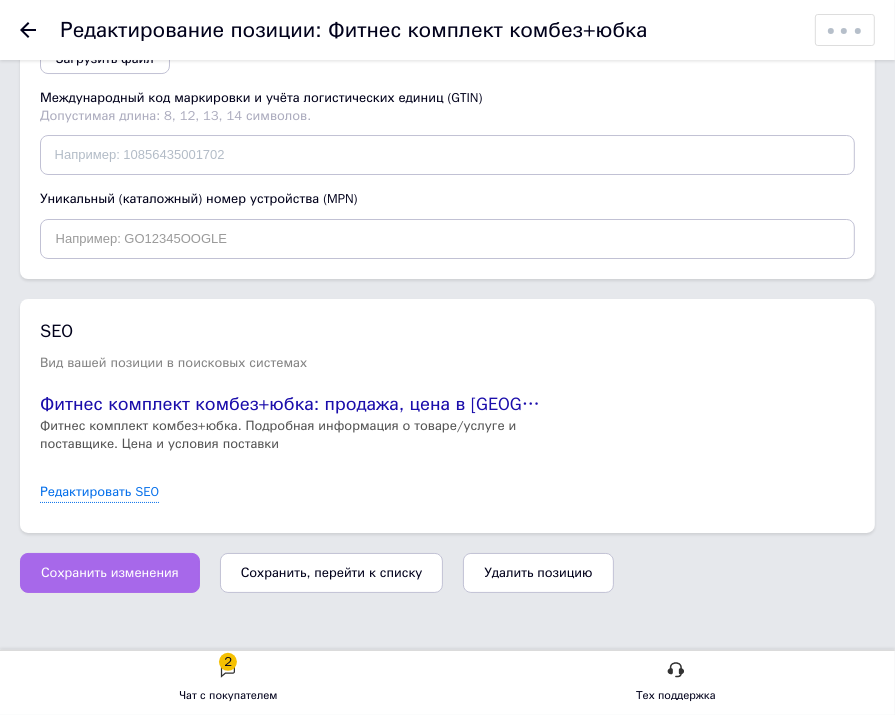 click on "Сохранить изменения" at bounding box center (110, 573) 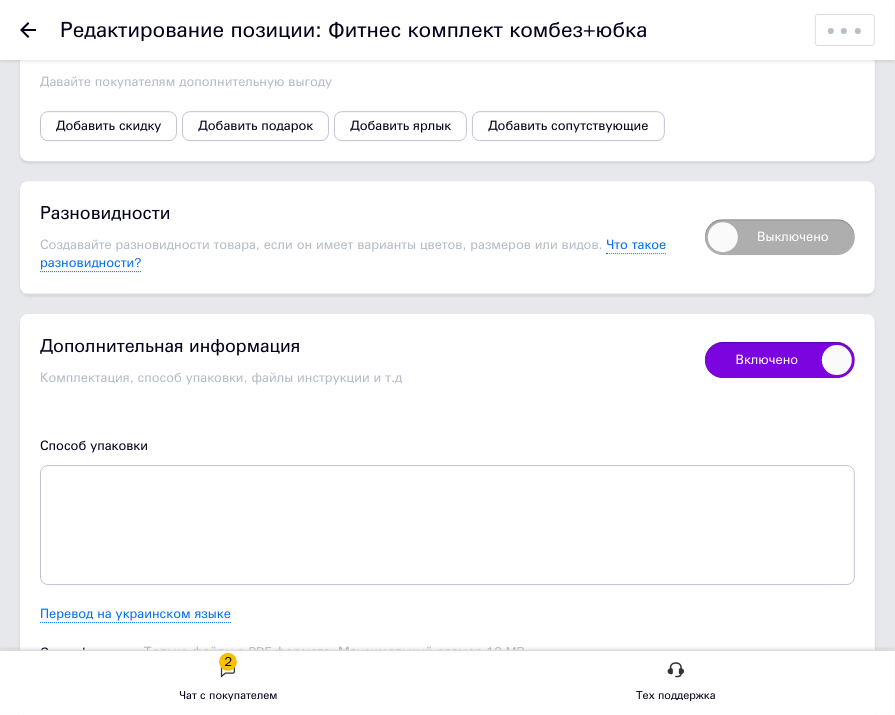 scroll, scrollTop: 3620, scrollLeft: 0, axis: vertical 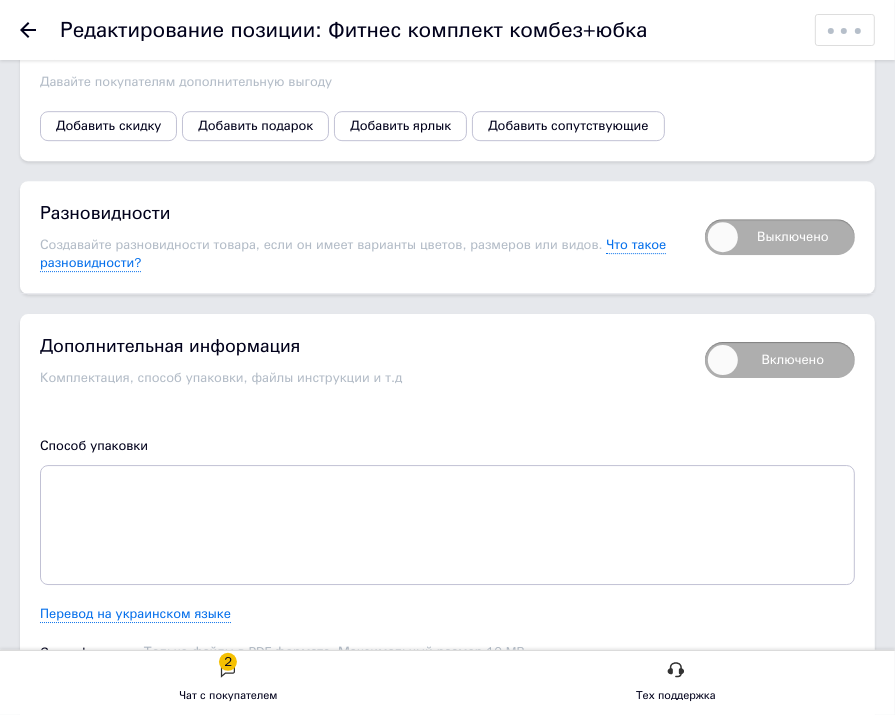 checkbox on "false" 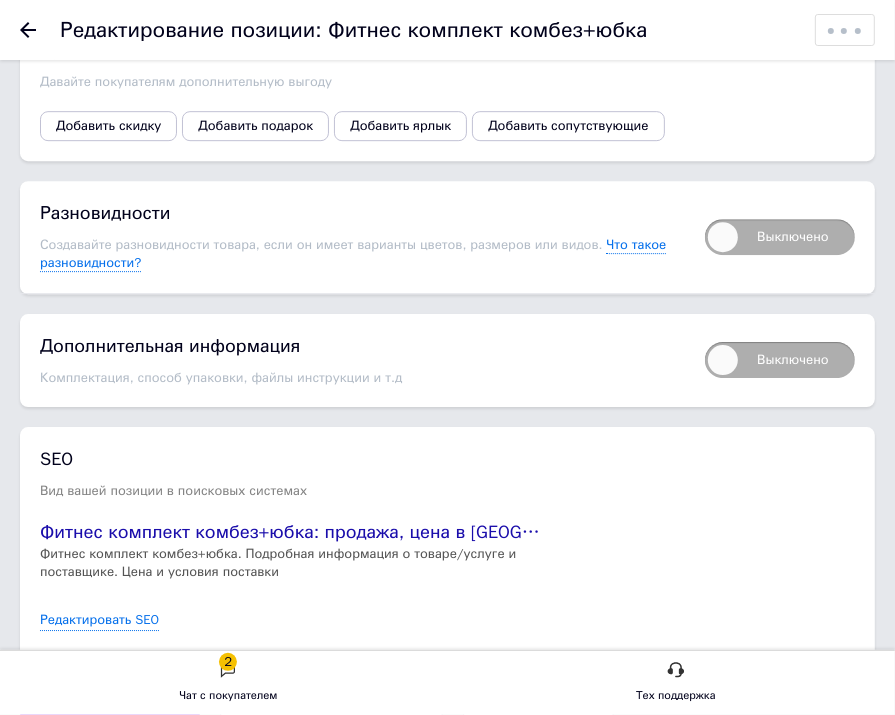 click on "Выключено" at bounding box center (780, 237) 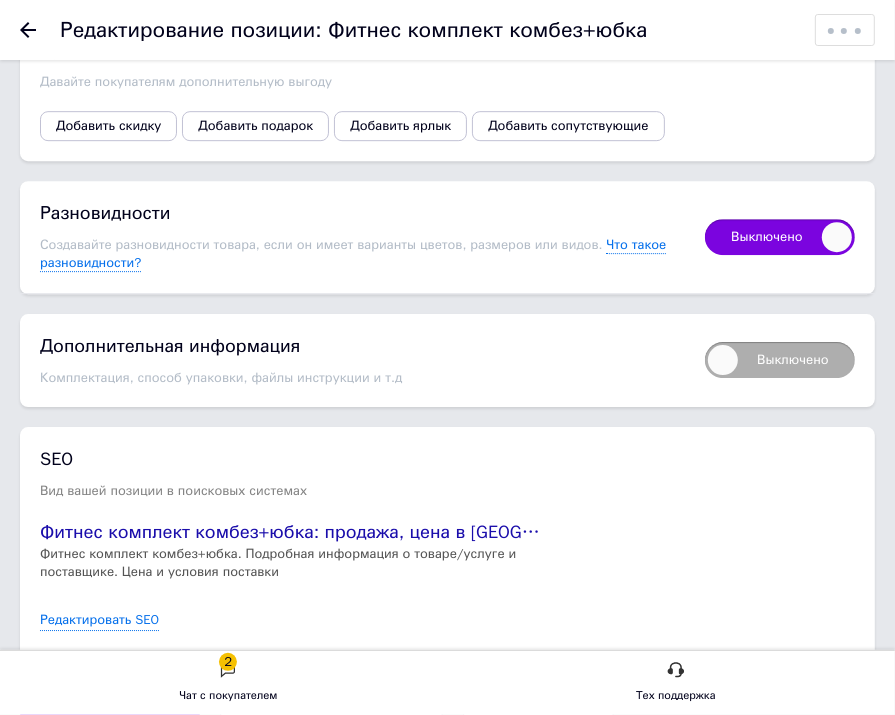 checkbox on "true" 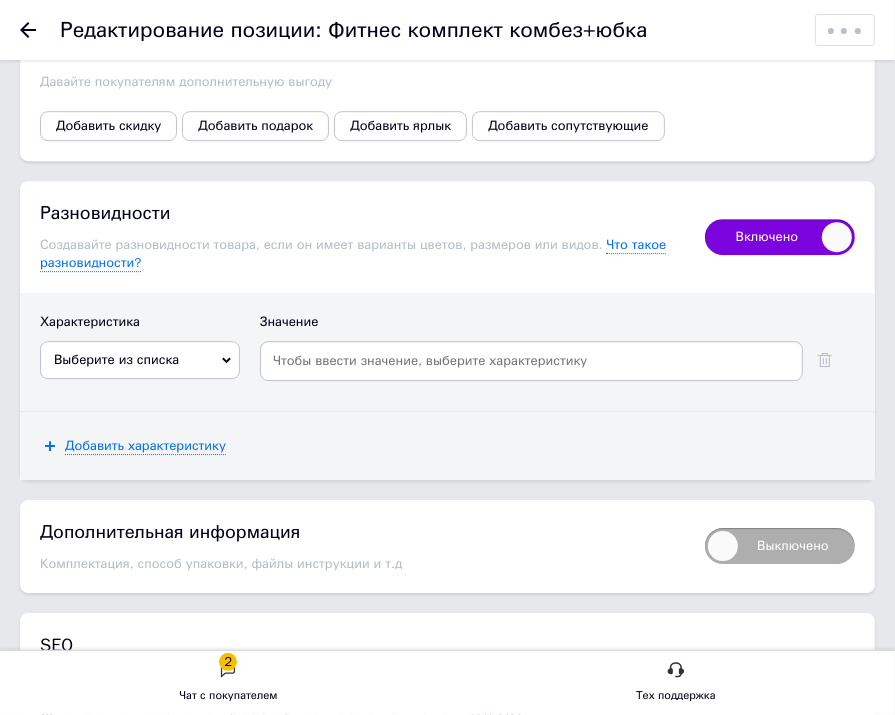 click on "Выберите из списка" at bounding box center (140, 360) 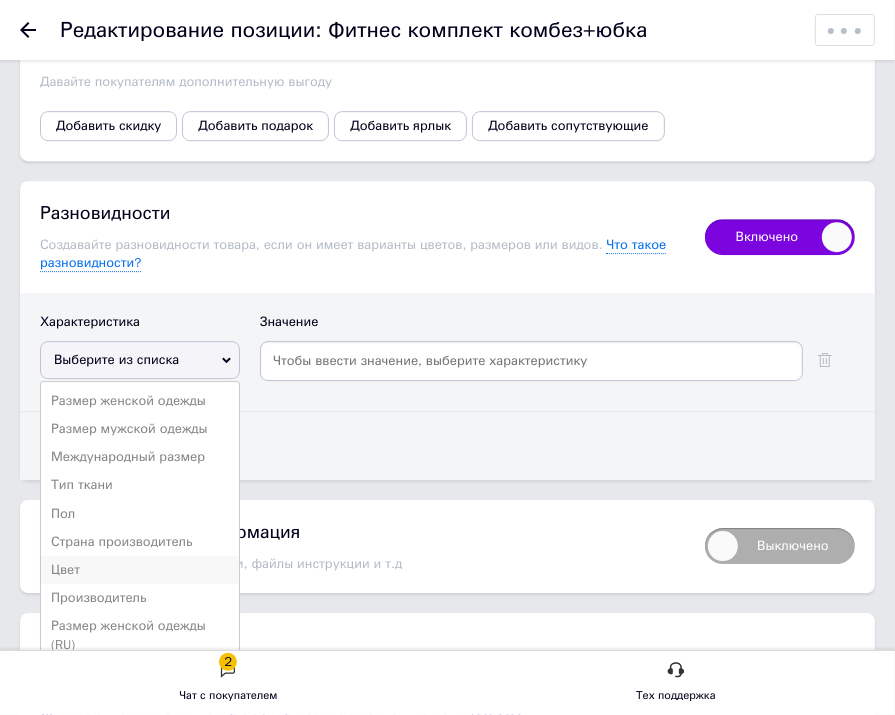 click on "Цвет" at bounding box center (140, 570) 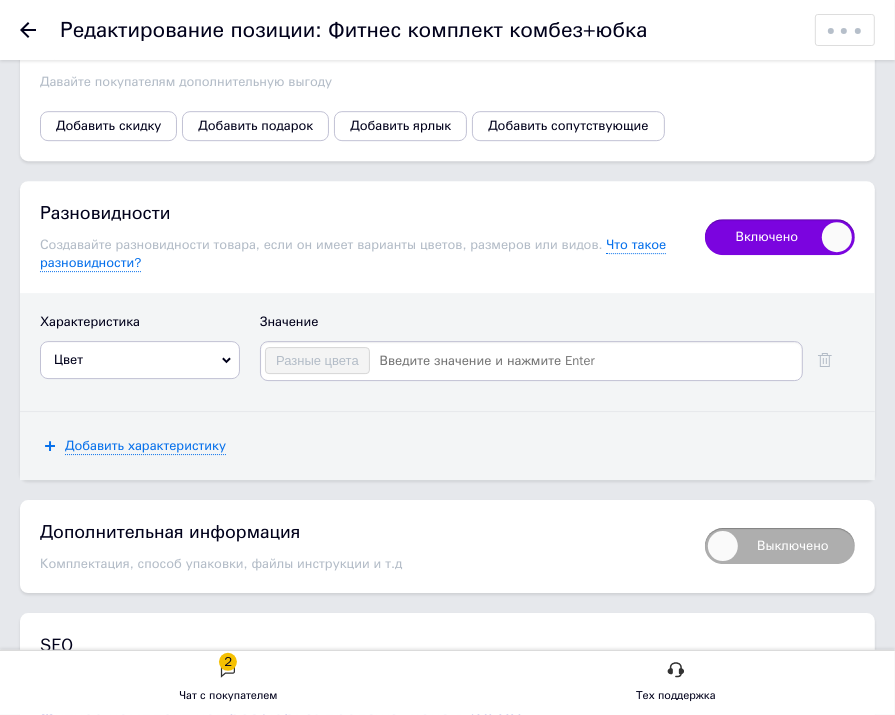 click at bounding box center (585, 361) 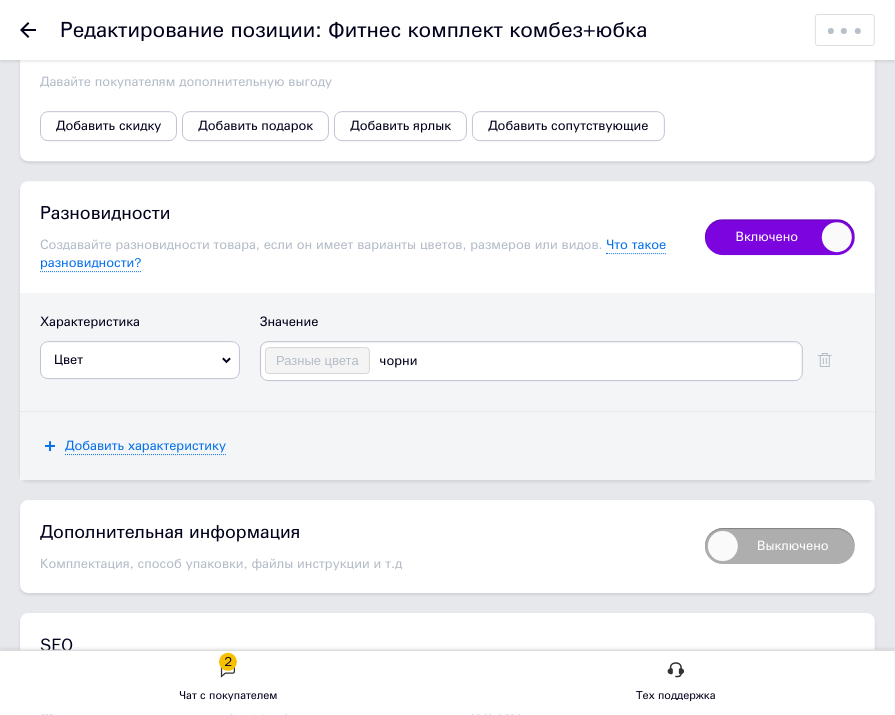 type on "чорний" 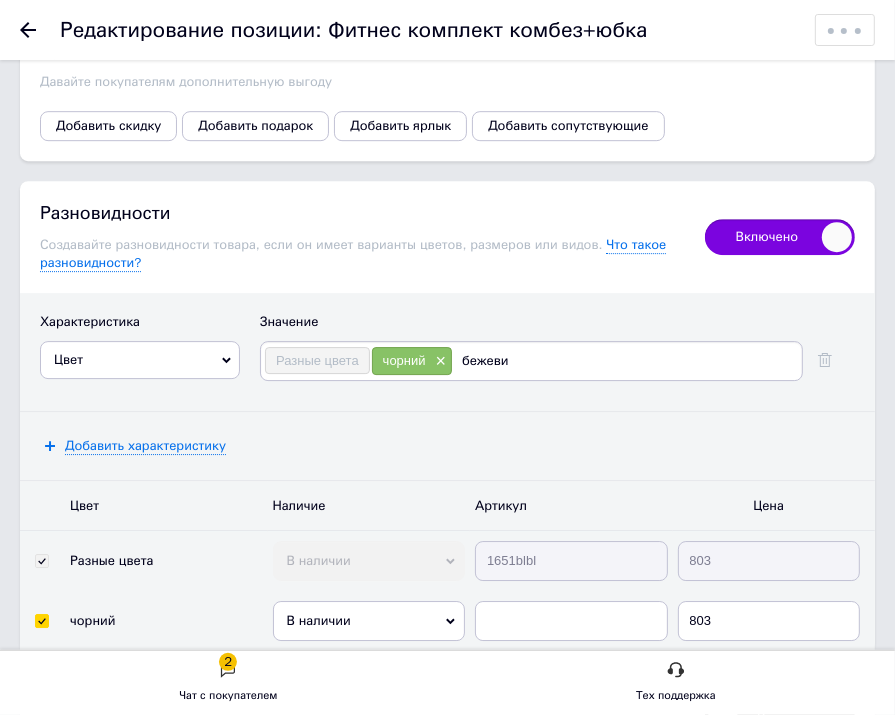 type on "бежевий" 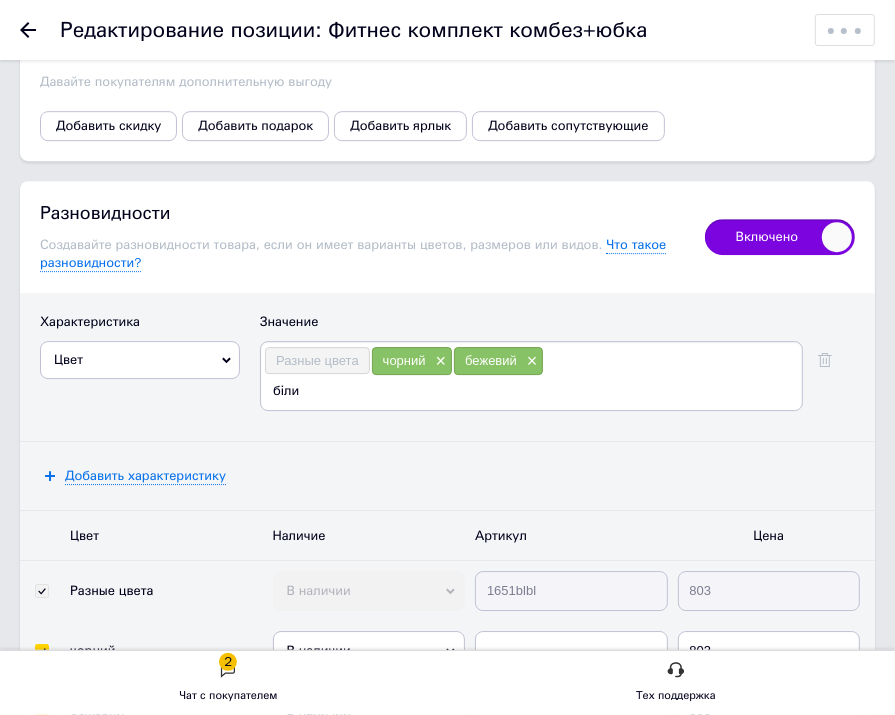 type on "білий" 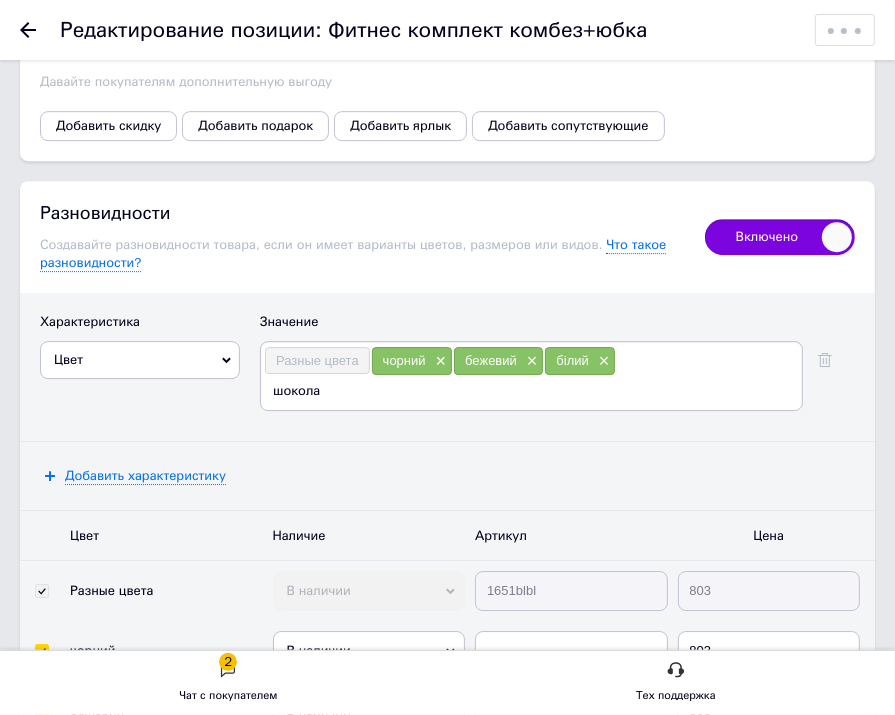 type on "шоколад" 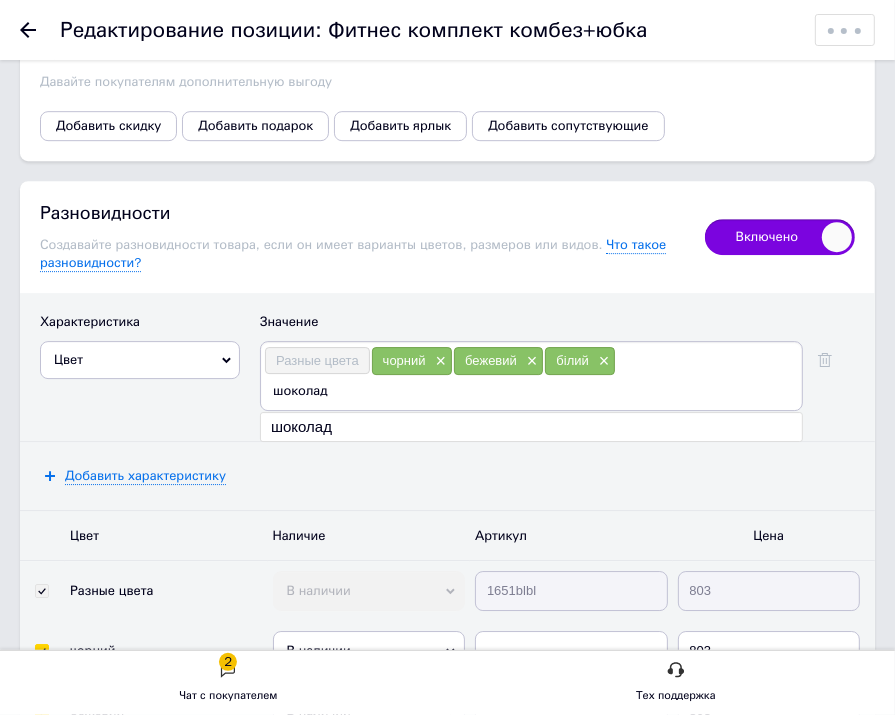 type 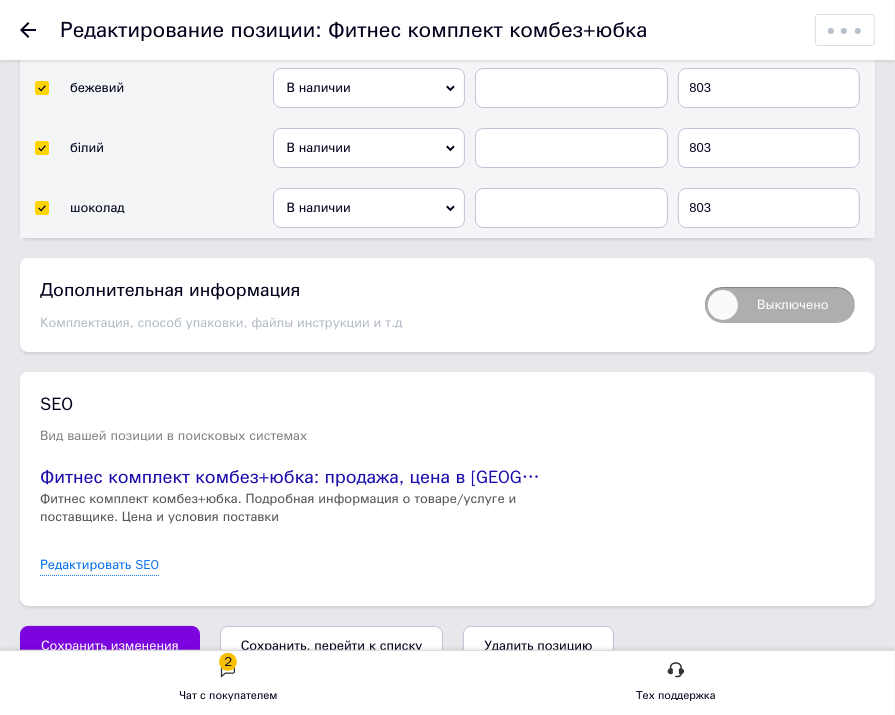 scroll, scrollTop: 4314, scrollLeft: 0, axis: vertical 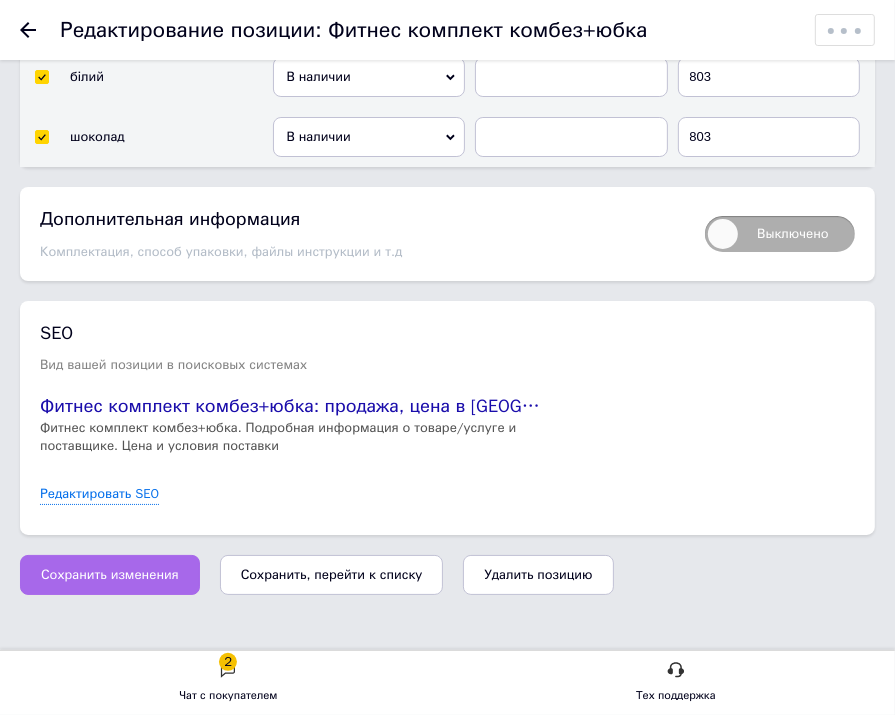 click on "Сохранить изменения" at bounding box center (110, 575) 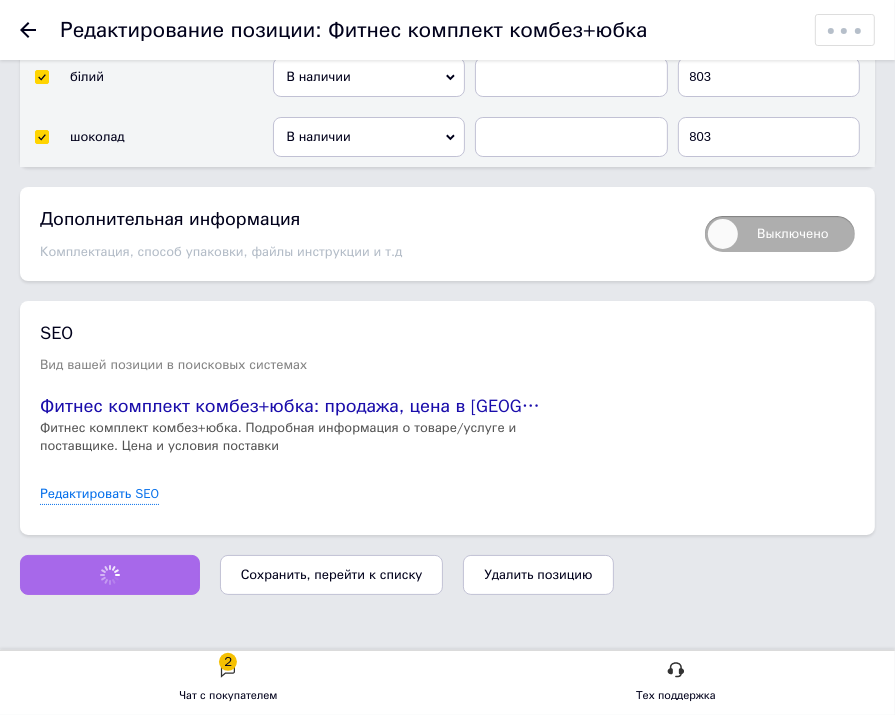 scroll, scrollTop: 4310, scrollLeft: 0, axis: vertical 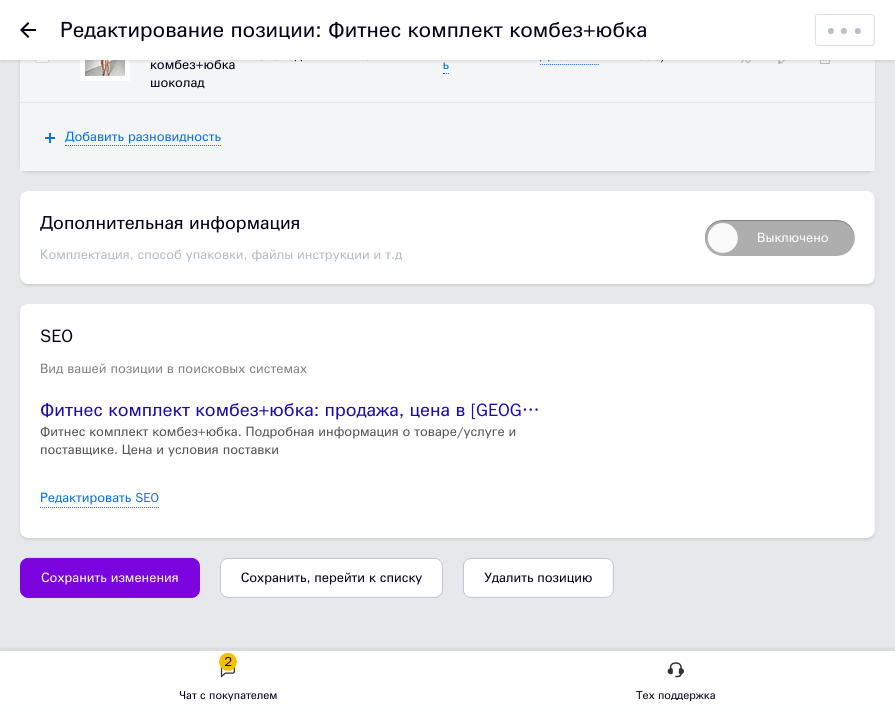 click 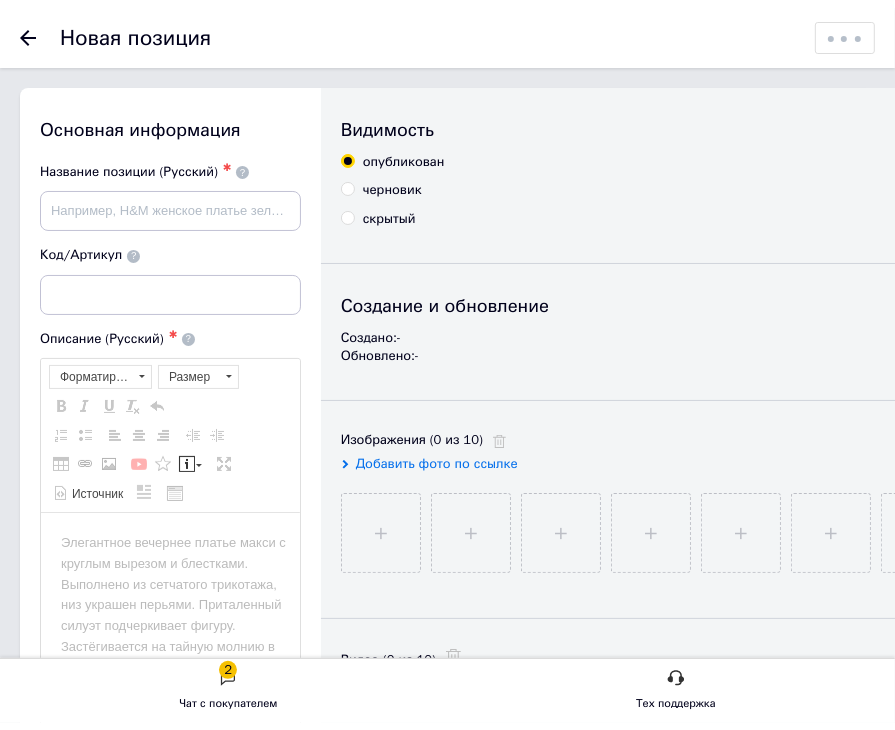 scroll, scrollTop: 0, scrollLeft: 0, axis: both 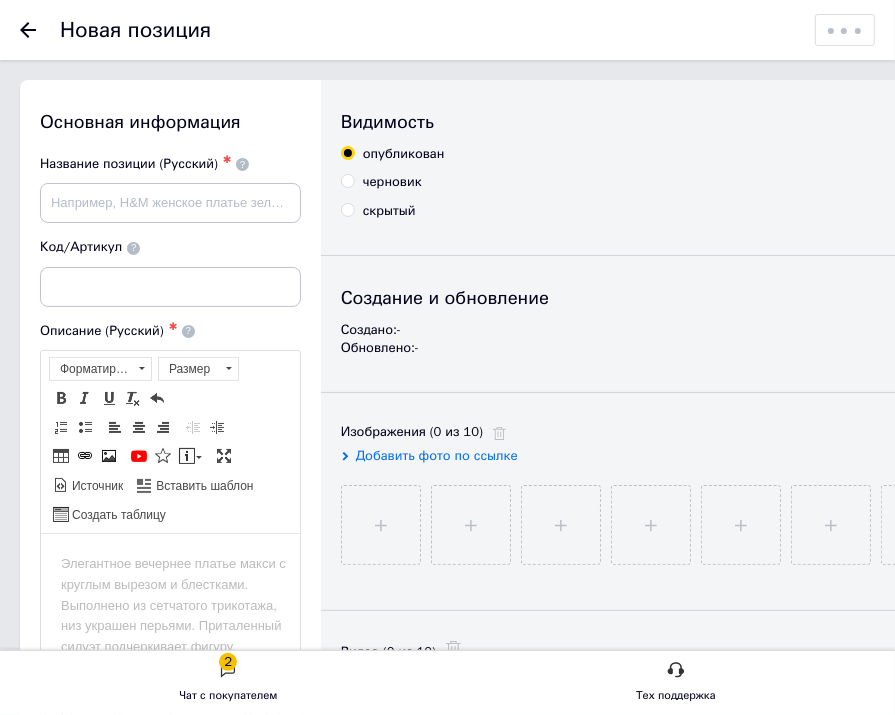 click 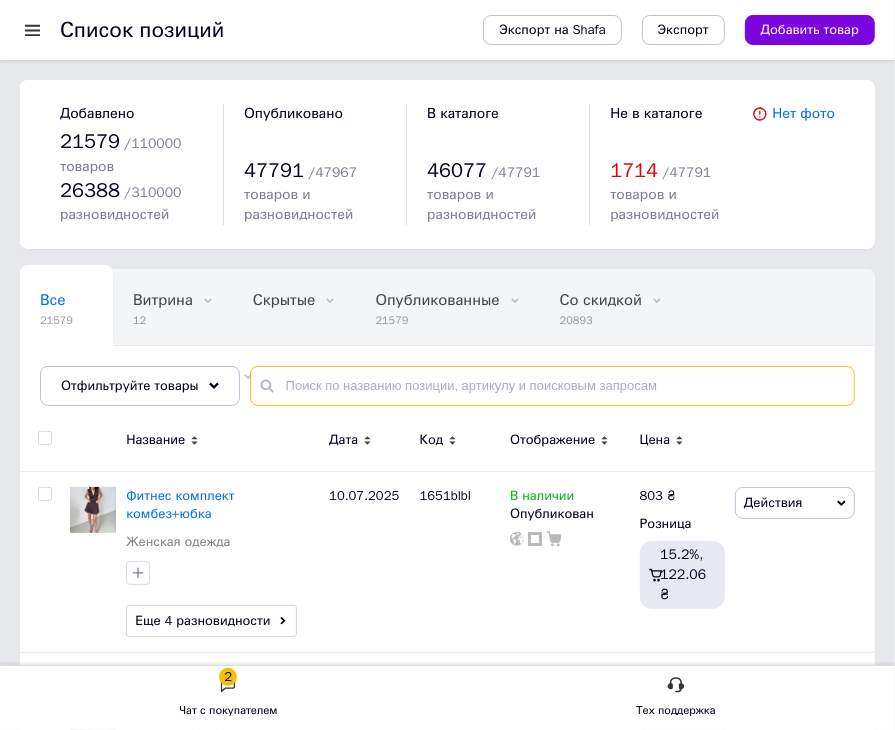 click at bounding box center (552, 386) 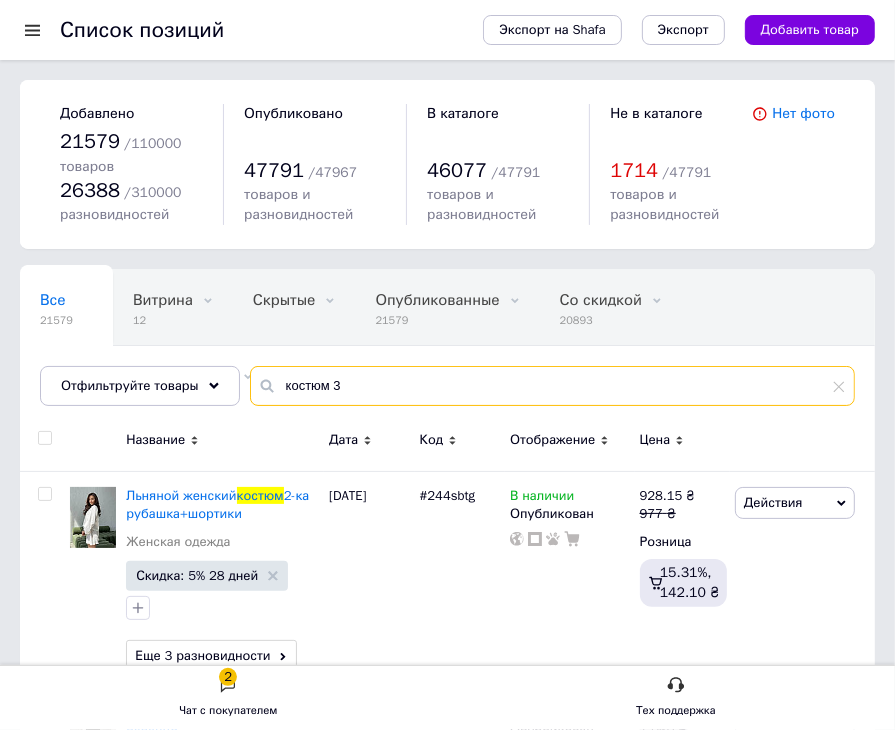 scroll, scrollTop: 0, scrollLeft: 0, axis: both 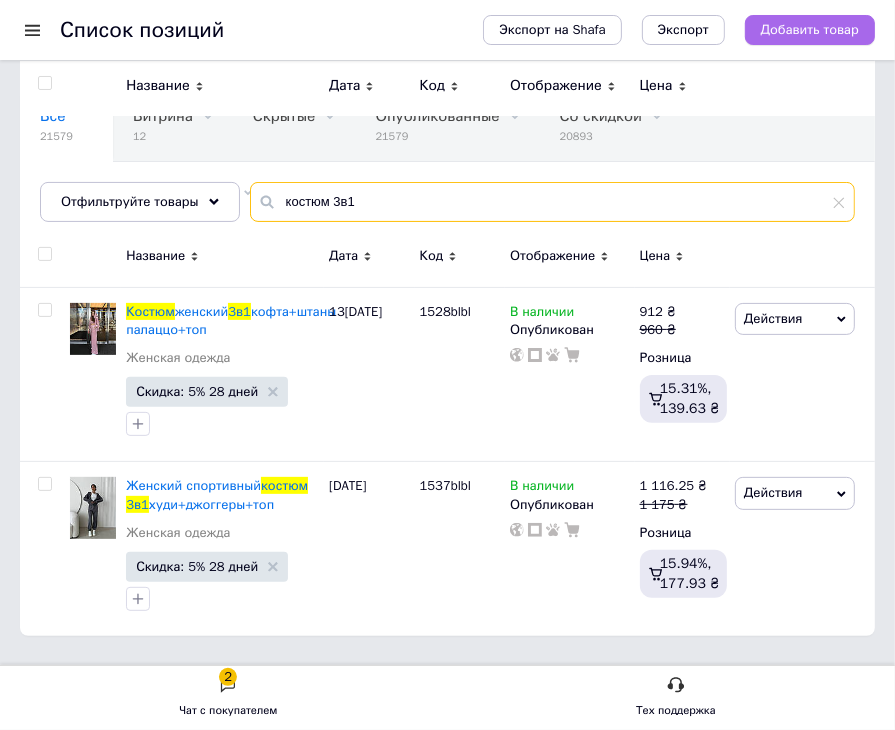 type on "костюм 3в1" 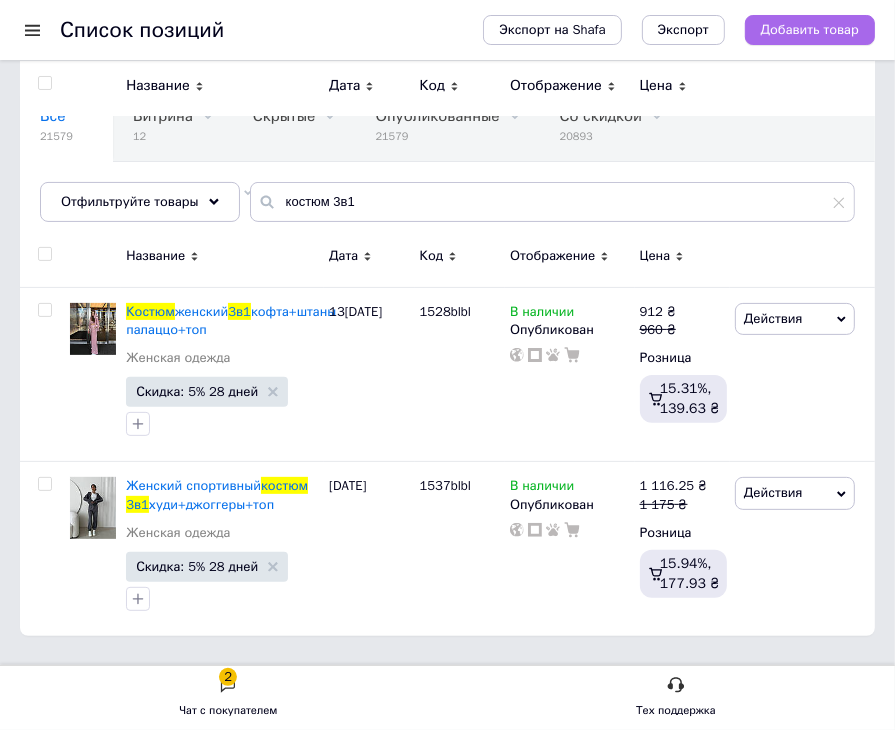 click on "Добавить товар" at bounding box center [810, 30] 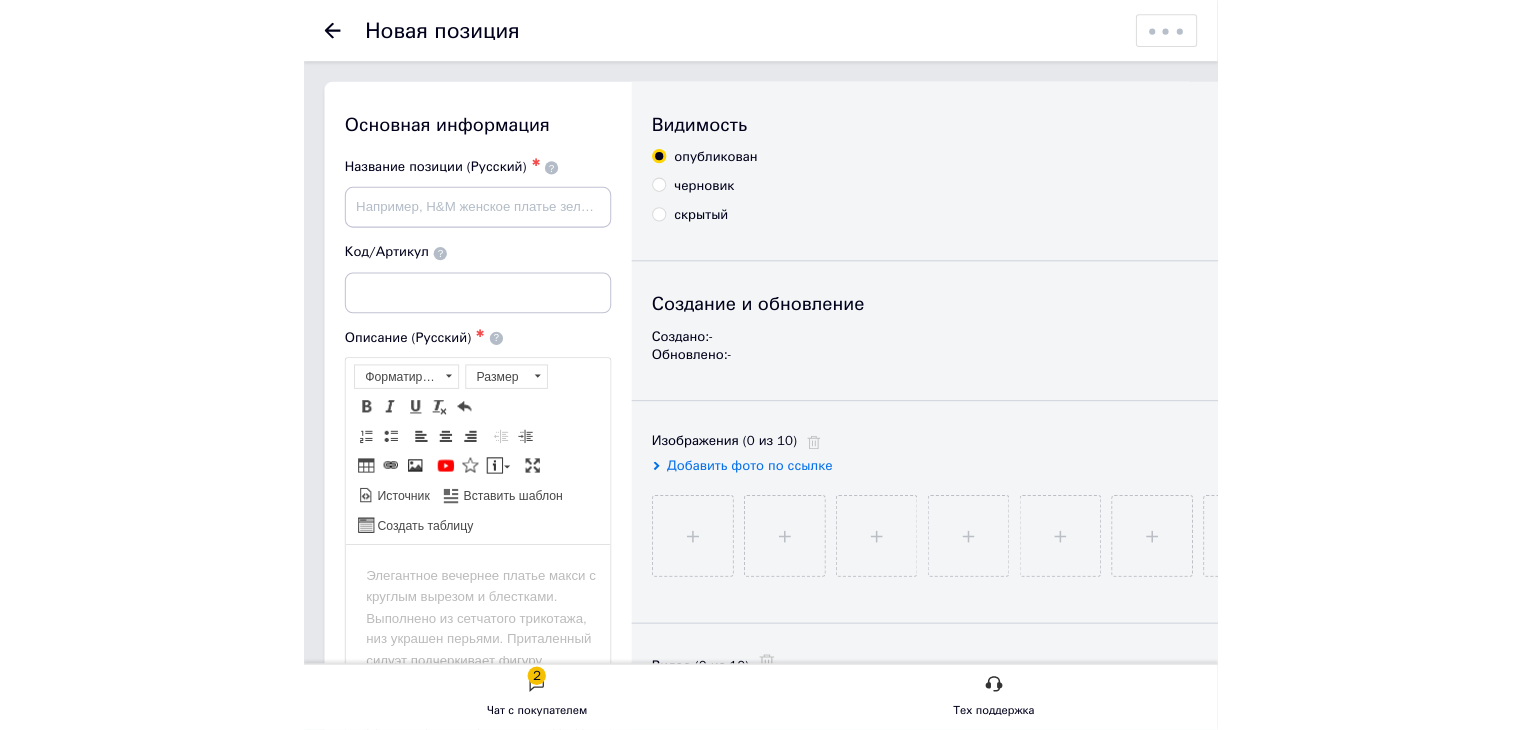 scroll, scrollTop: 0, scrollLeft: 0, axis: both 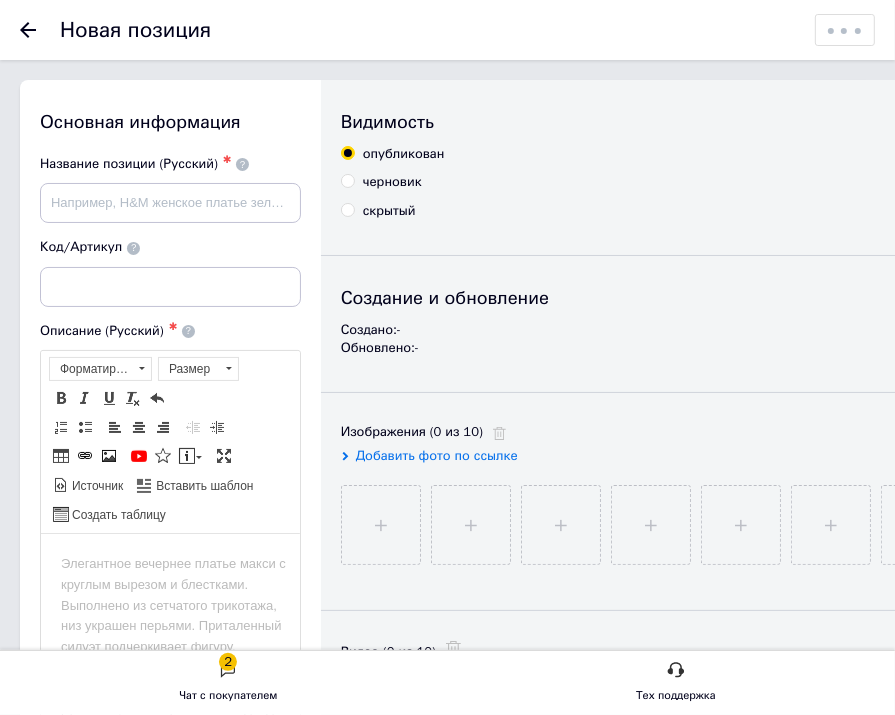 click on "Новая позиция Сохранить изменения Скопировать существующую позицию Добавить подарок Добавить скидку Добавить сопуствующие Добавить ярлык Основная информация Название позиции (Русский) ✱ Код/Артикул Описание (Русский) ✱ Rich Text Editor, 474734CE-8161-4F88-96E0-F01AB93CBD58 Панели инструментов редактора Форматирование Форматирование Размер Размер   Полужирный  Комбинация клавиш Ctrl+B   Курсив  Комбинация клавиш Ctrl+I   Подчеркнутый  Комбинация клавиш Ctrl+U   Убрать форматирование   Отменить  Комбинация клавиш Ctrl+Z   Вставить / удалить нумерованный список     По левому краю" at bounding box center (447, 1407) 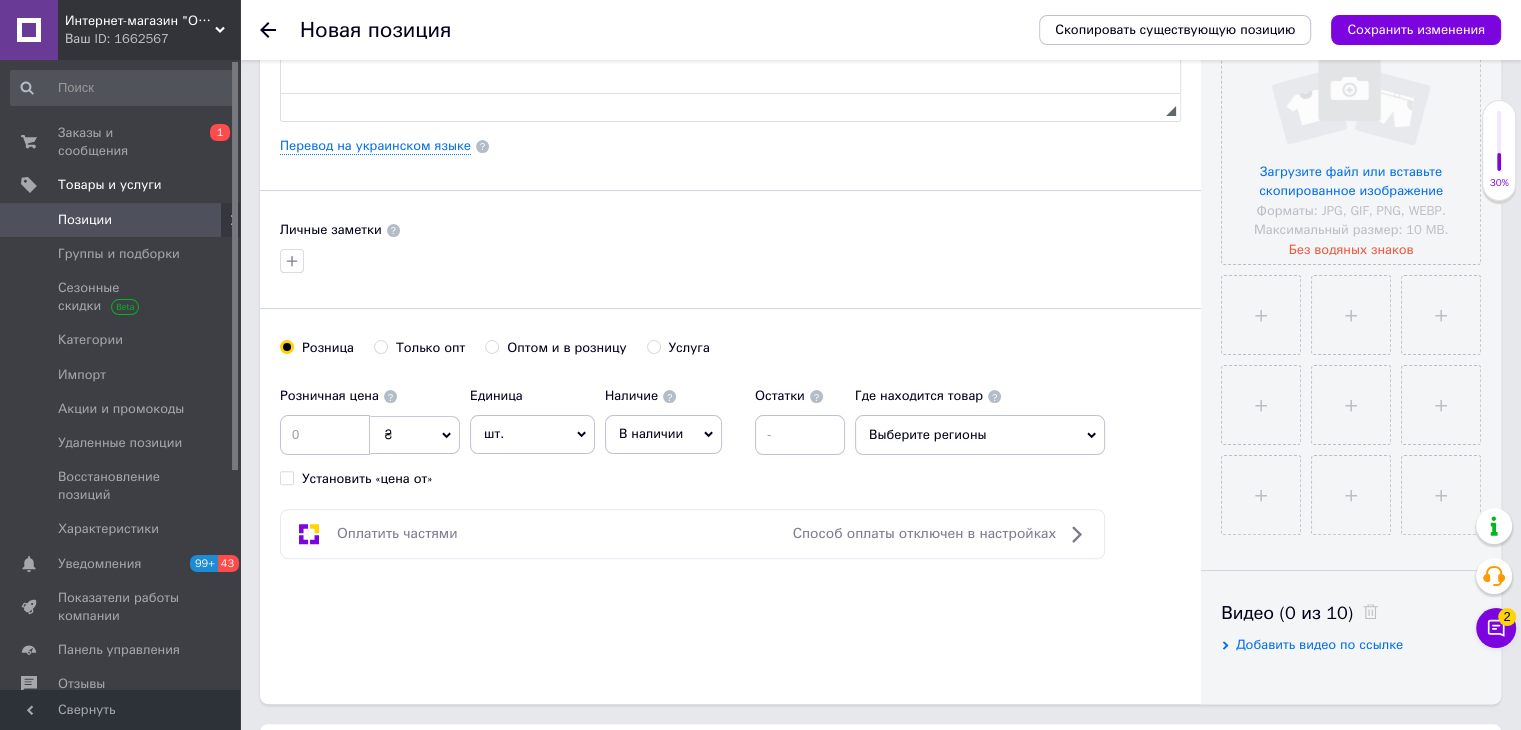 scroll, scrollTop: 500, scrollLeft: 0, axis: vertical 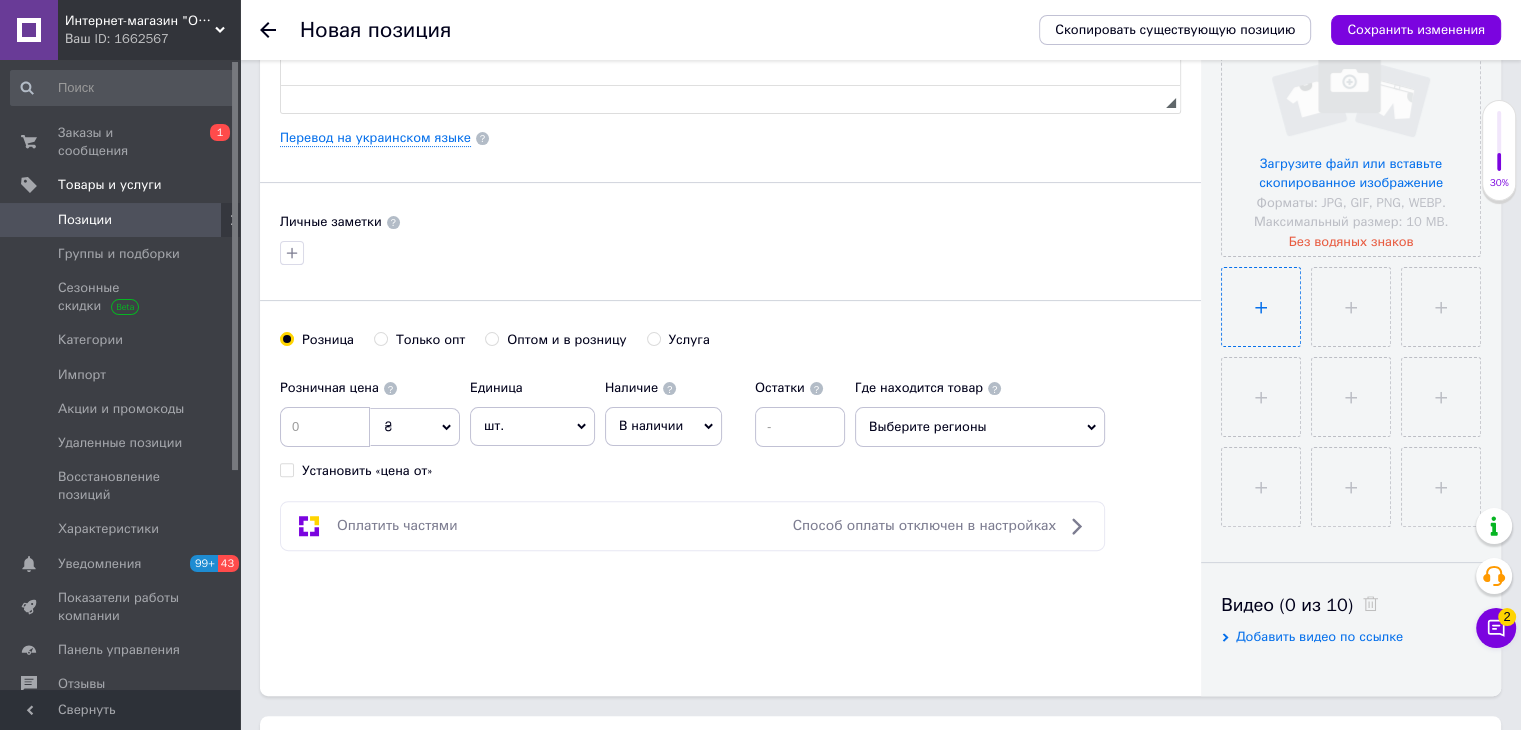 click at bounding box center [1261, 307] 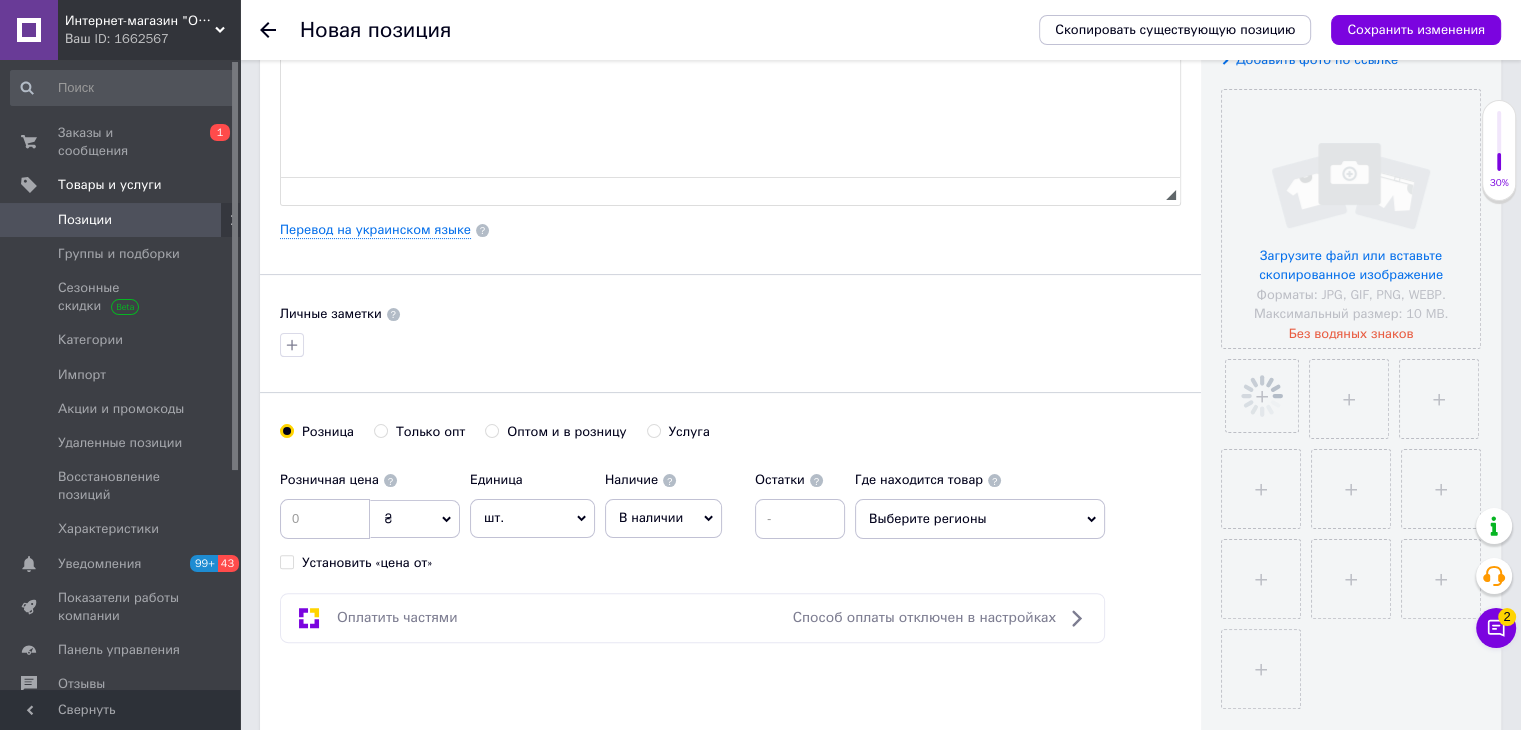 scroll, scrollTop: 400, scrollLeft: 0, axis: vertical 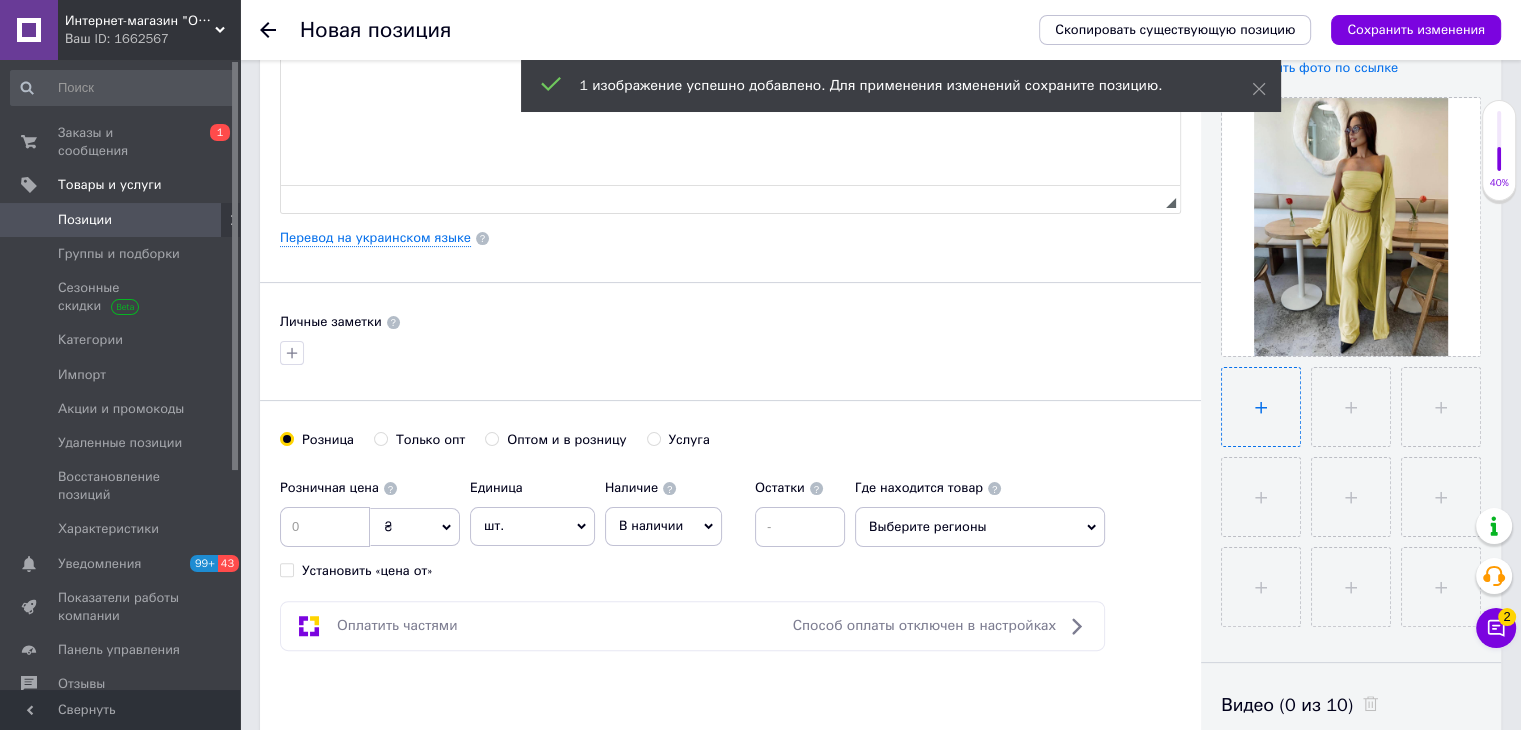 click at bounding box center [1261, 407] 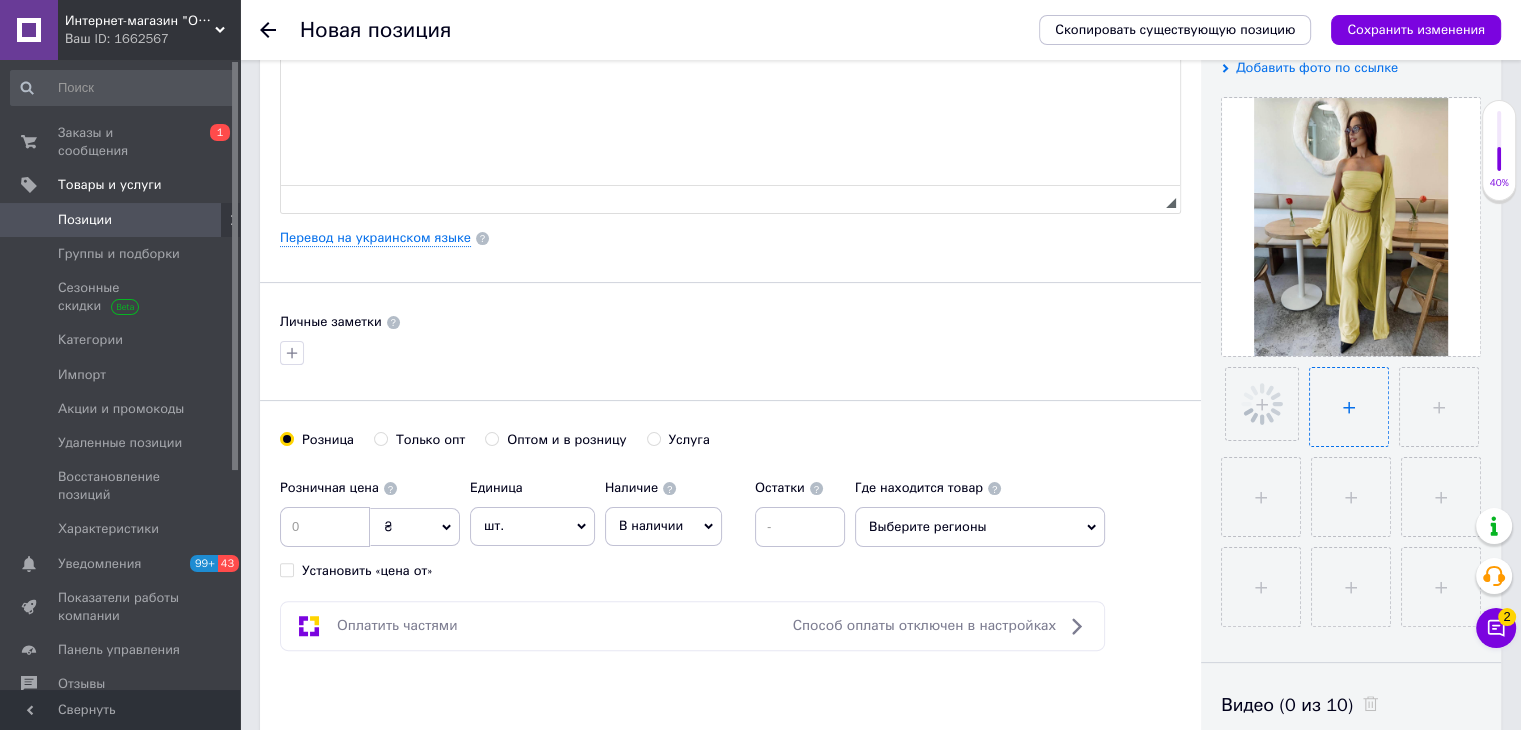 click at bounding box center [1349, 407] 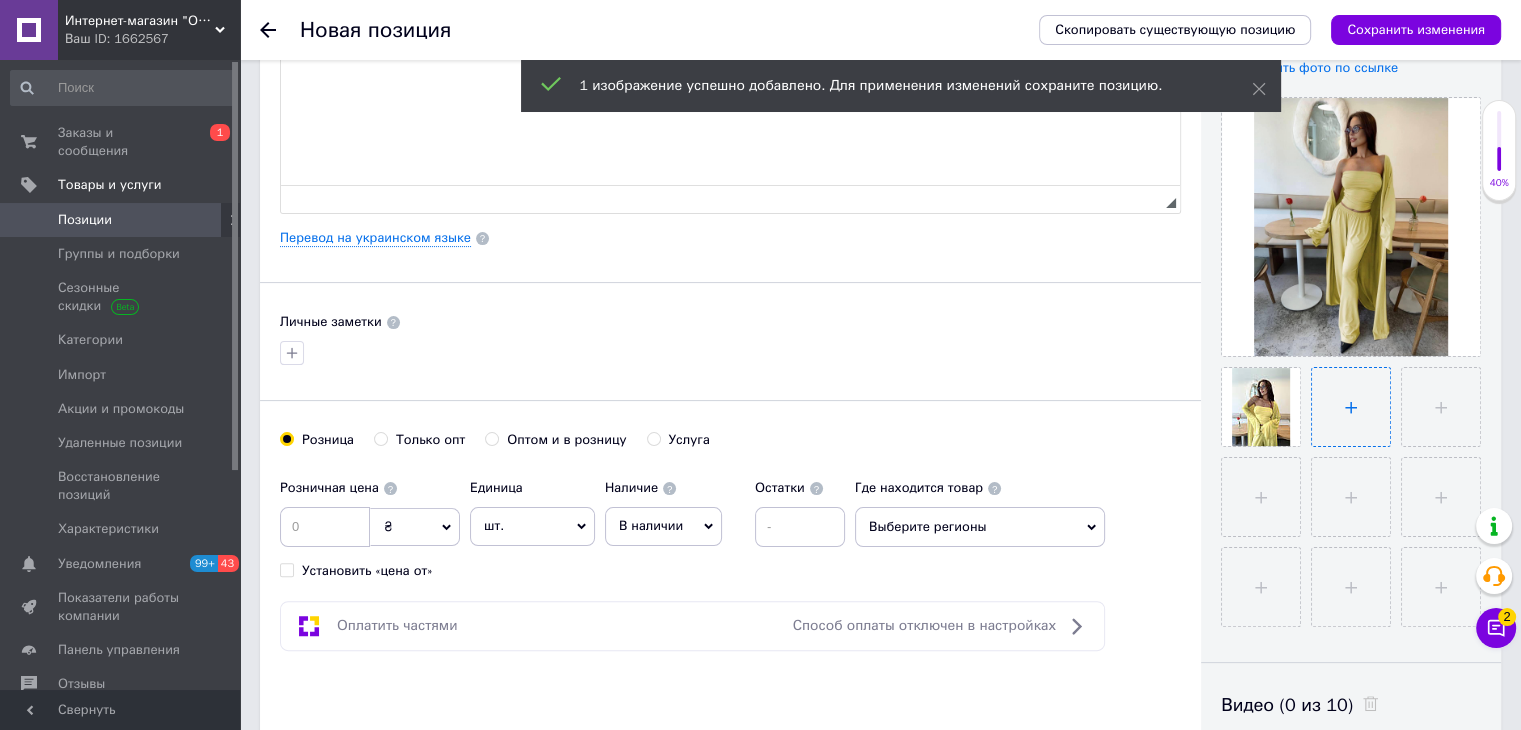 type on "C:\fakepath\photo_2025-07-03_18-02-32.jpg" 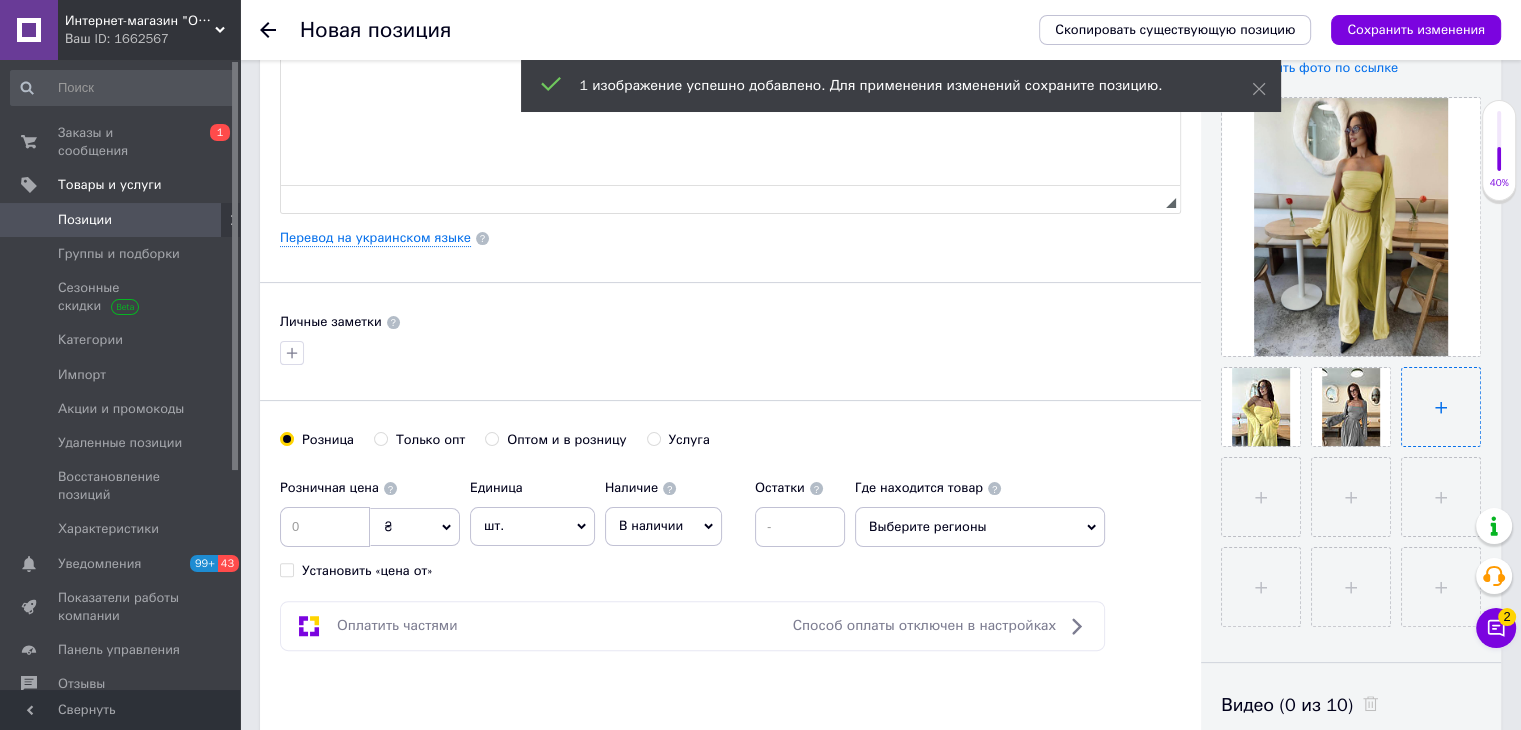 click at bounding box center [1441, 407] 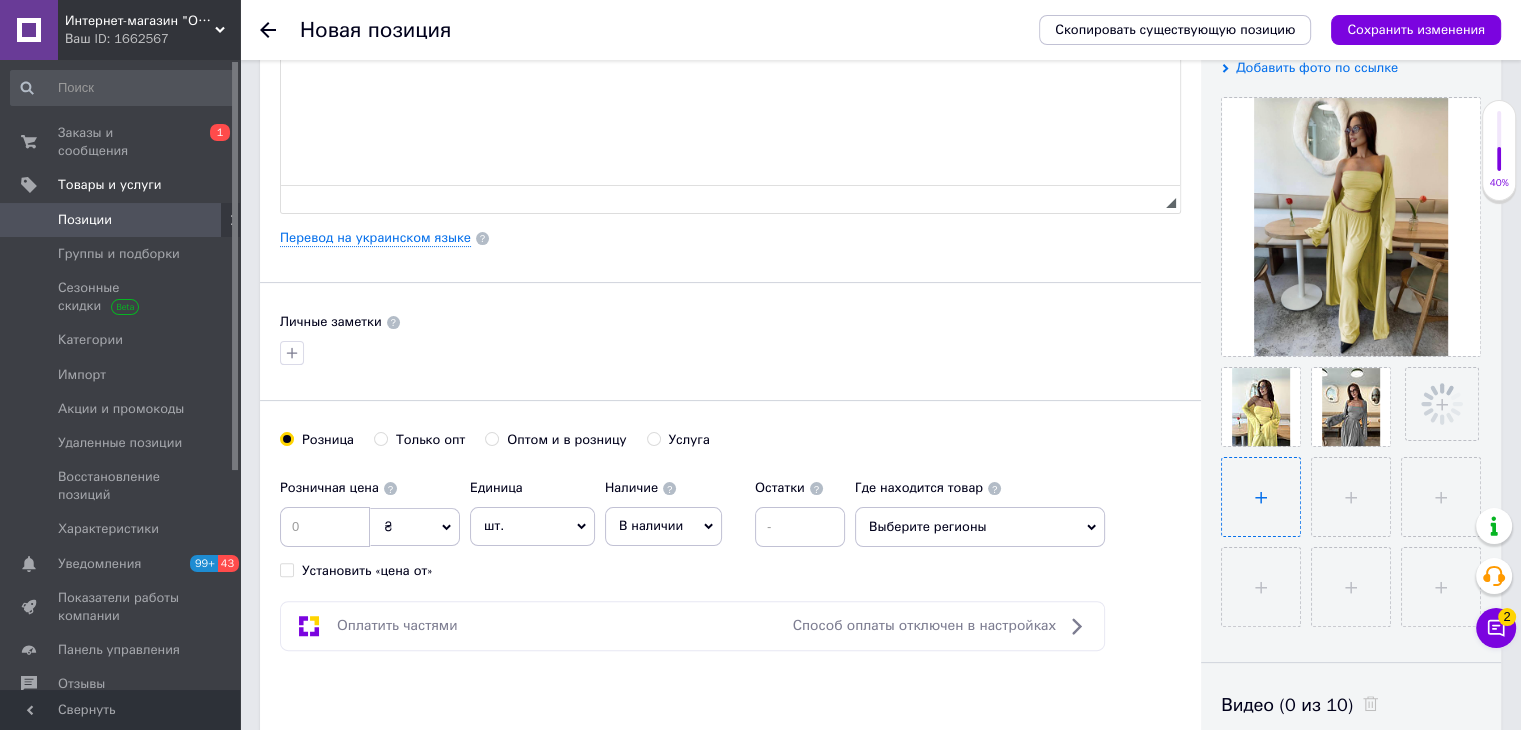 click at bounding box center (1261, 497) 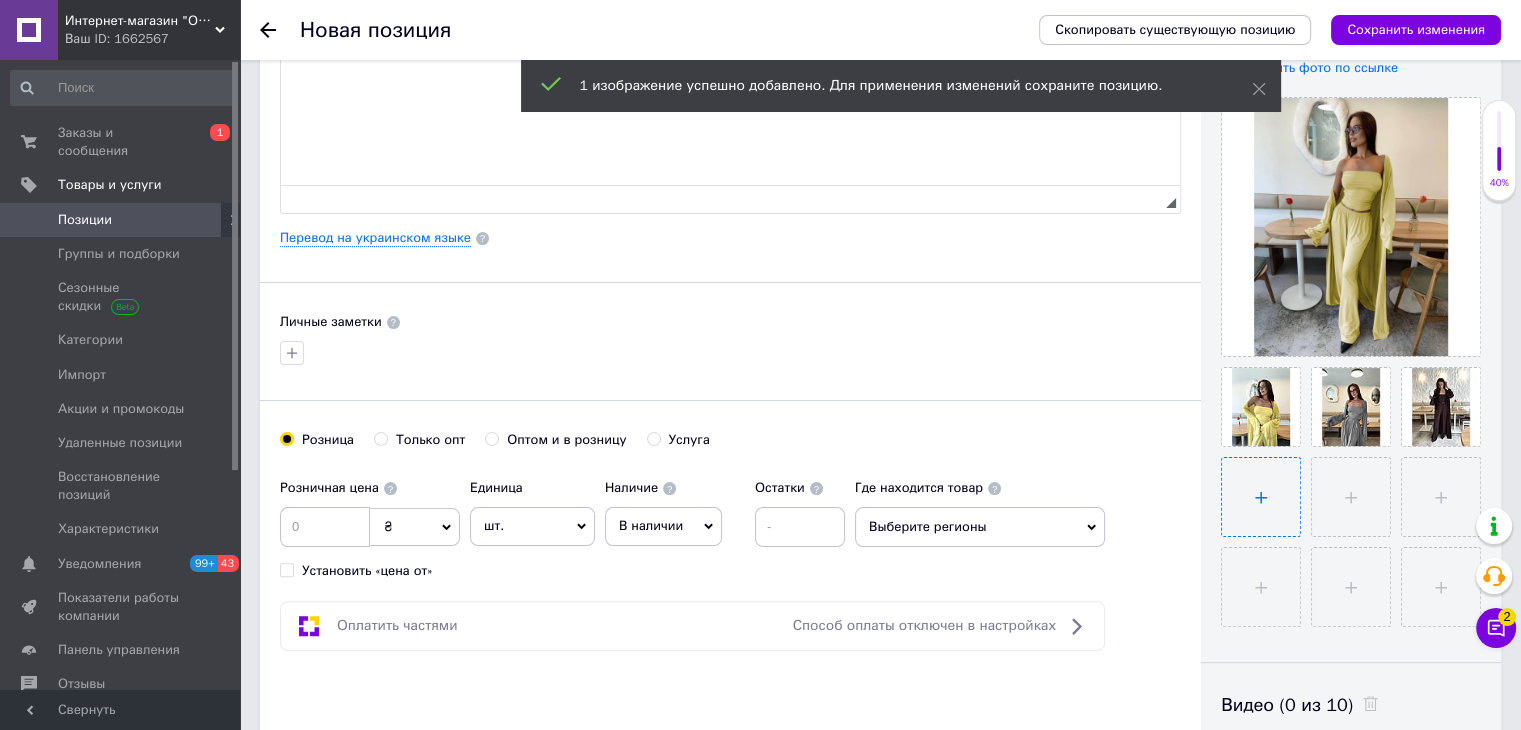 click at bounding box center (1261, 497) 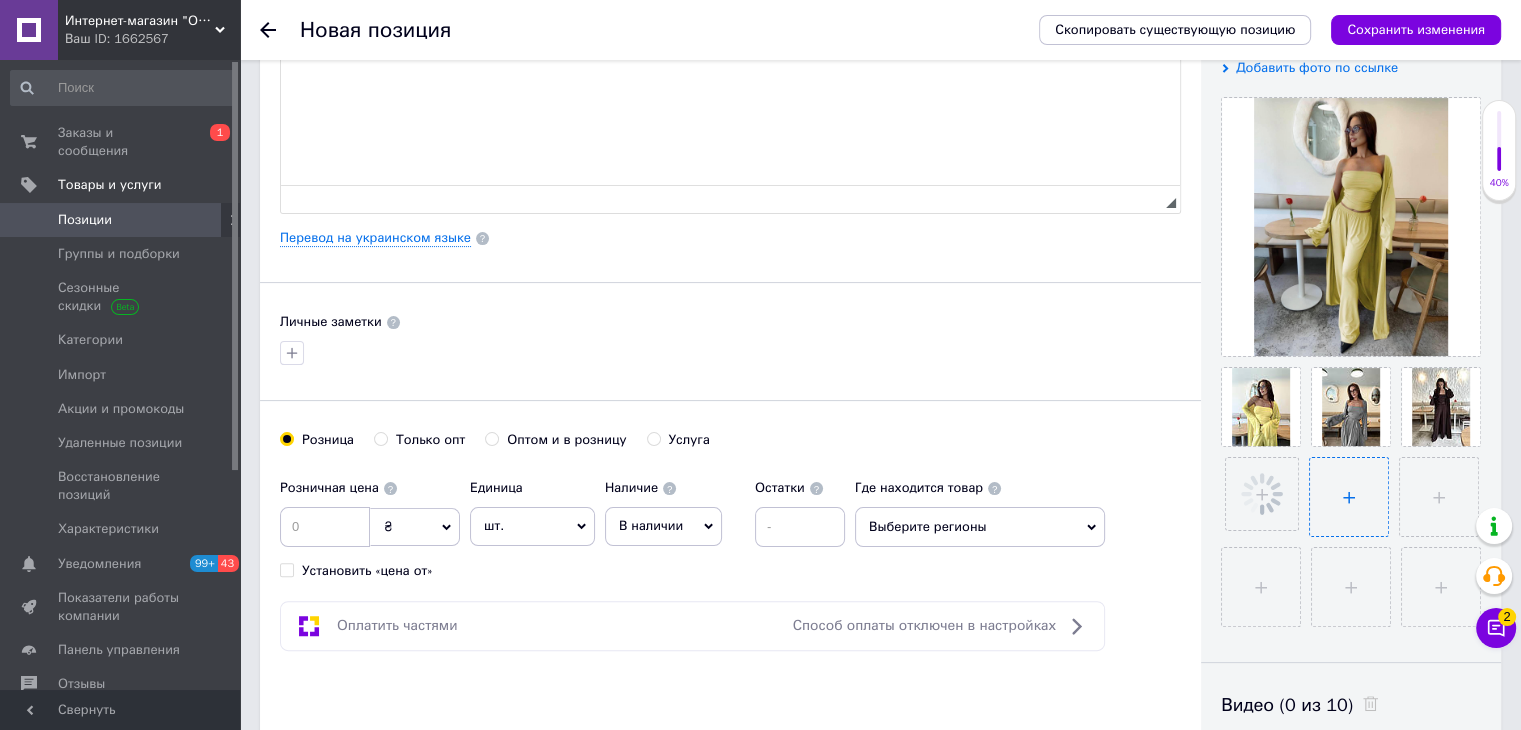click at bounding box center [1349, 497] 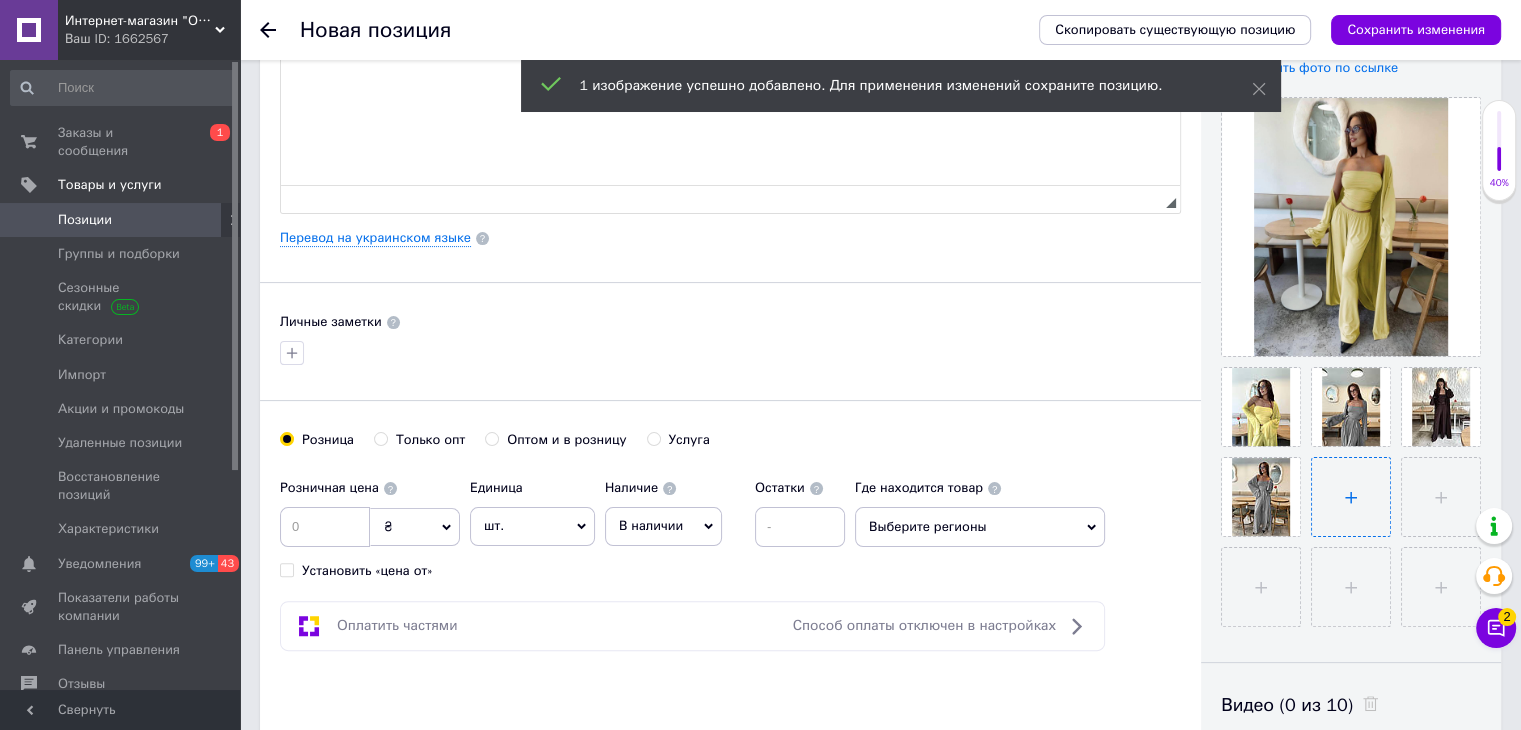 type on "C:\fakepath\photo_2025-07-03_18-02-30.jpg" 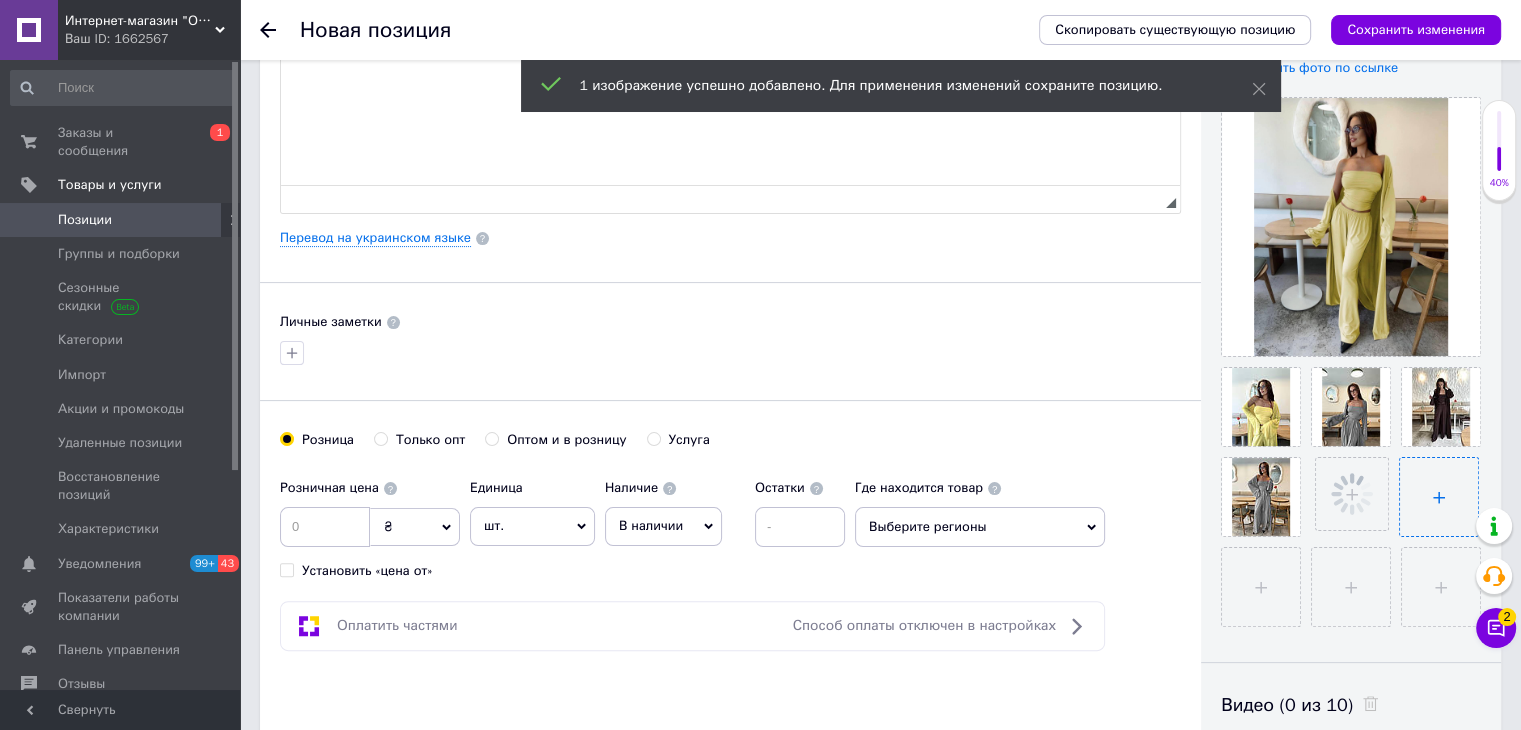 click at bounding box center (1439, 497) 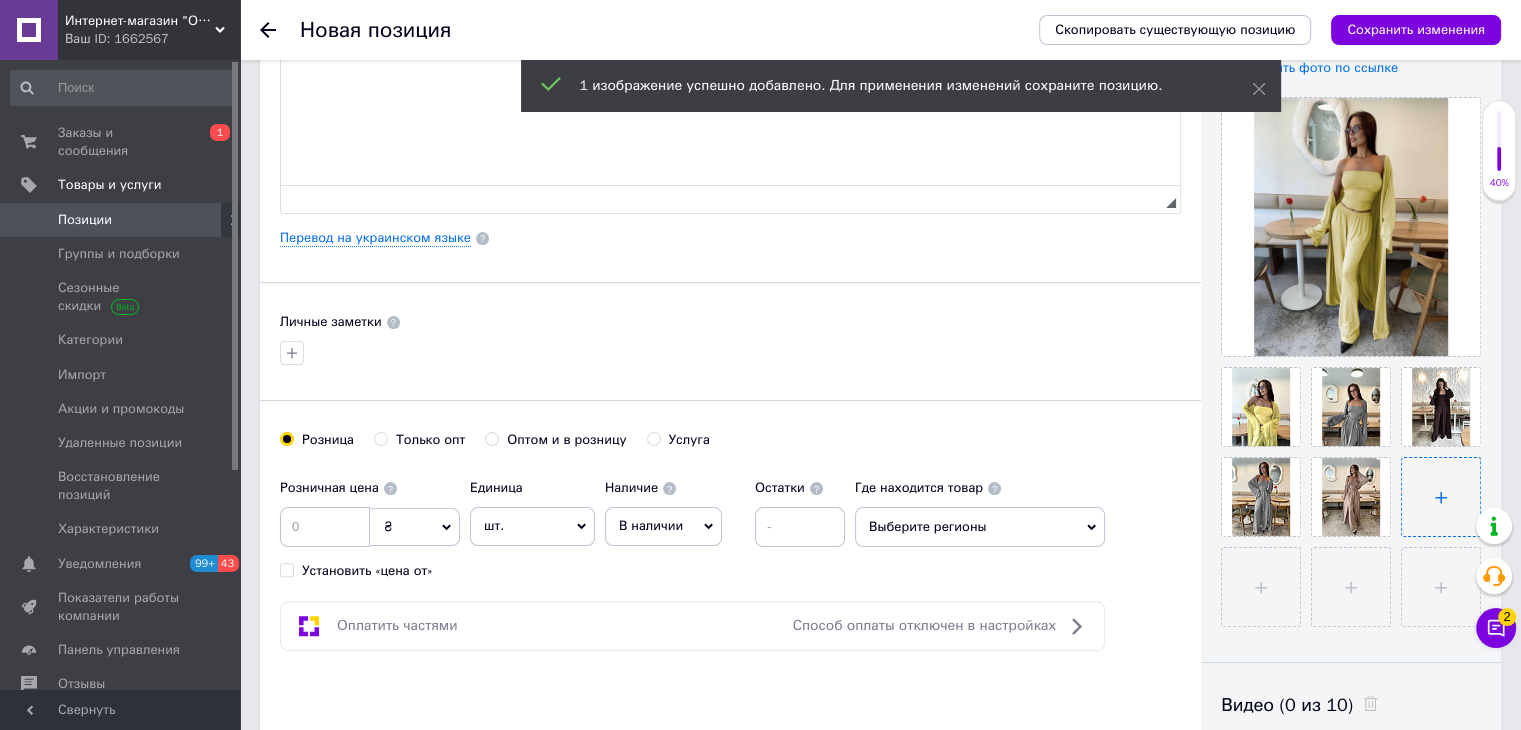 type on "C:\fakepath\photo_2025-07-03_18-02-29.jpg" 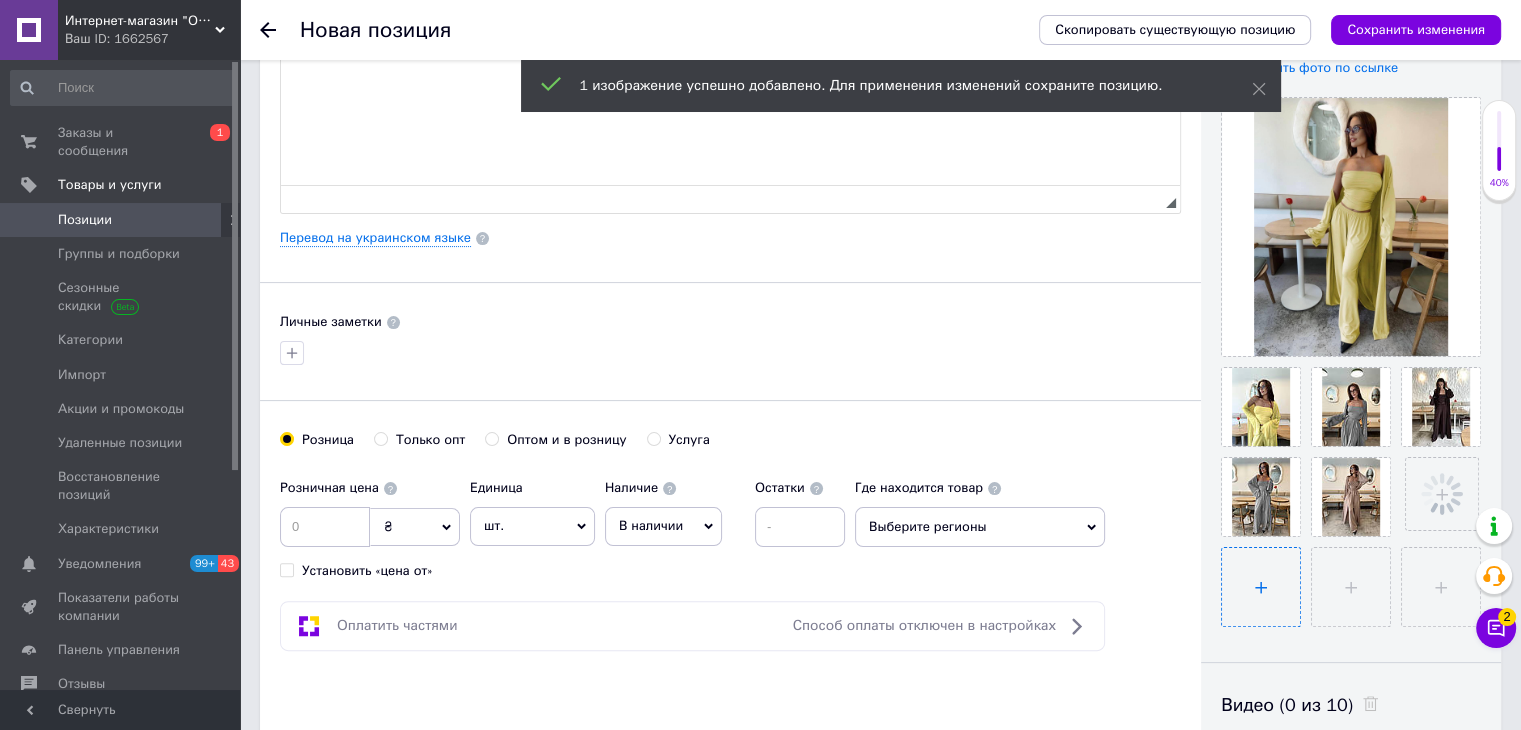 click at bounding box center [1261, 587] 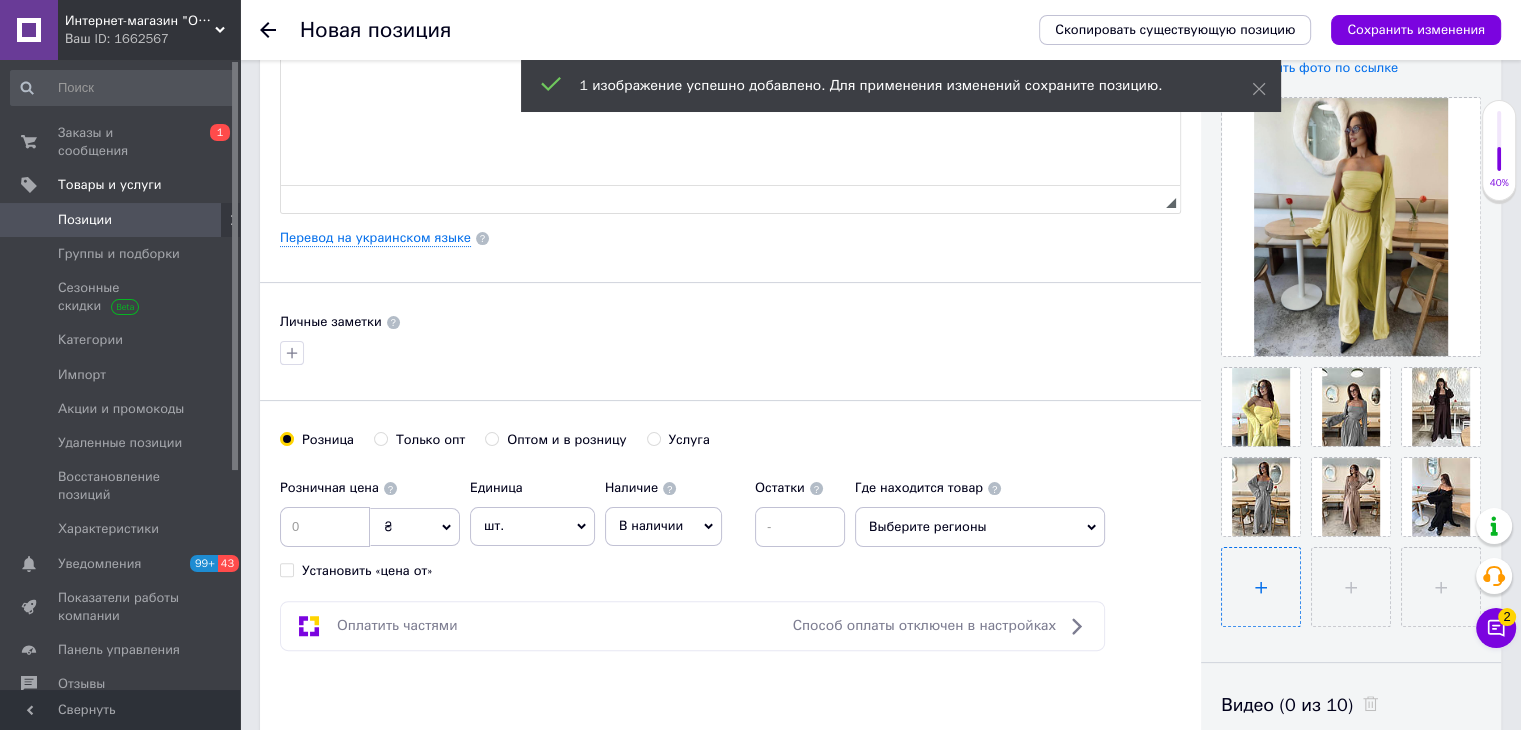 type on "C:\fakepath\photo_2025-07-03_18-02-29 (2).jpg" 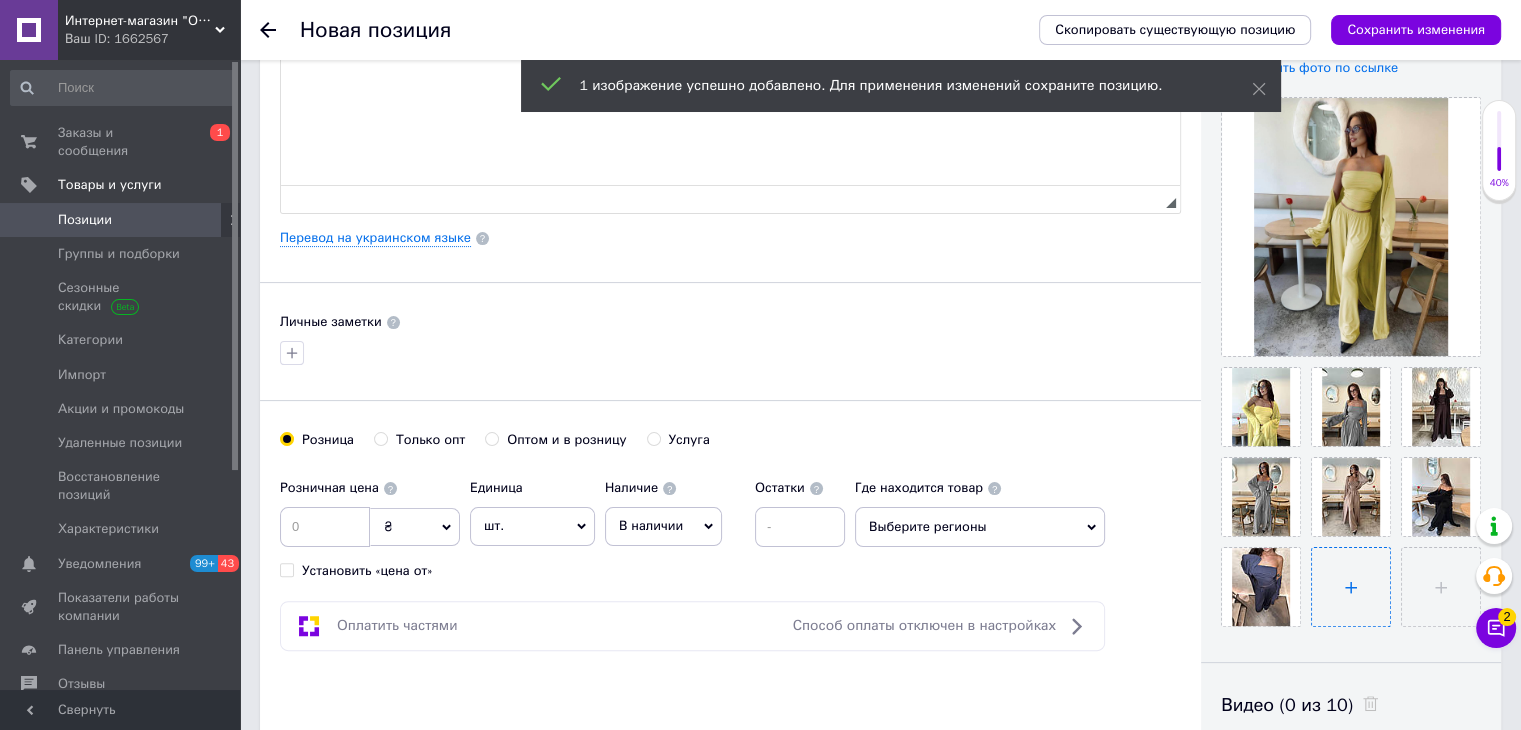 click at bounding box center [1351, 587] 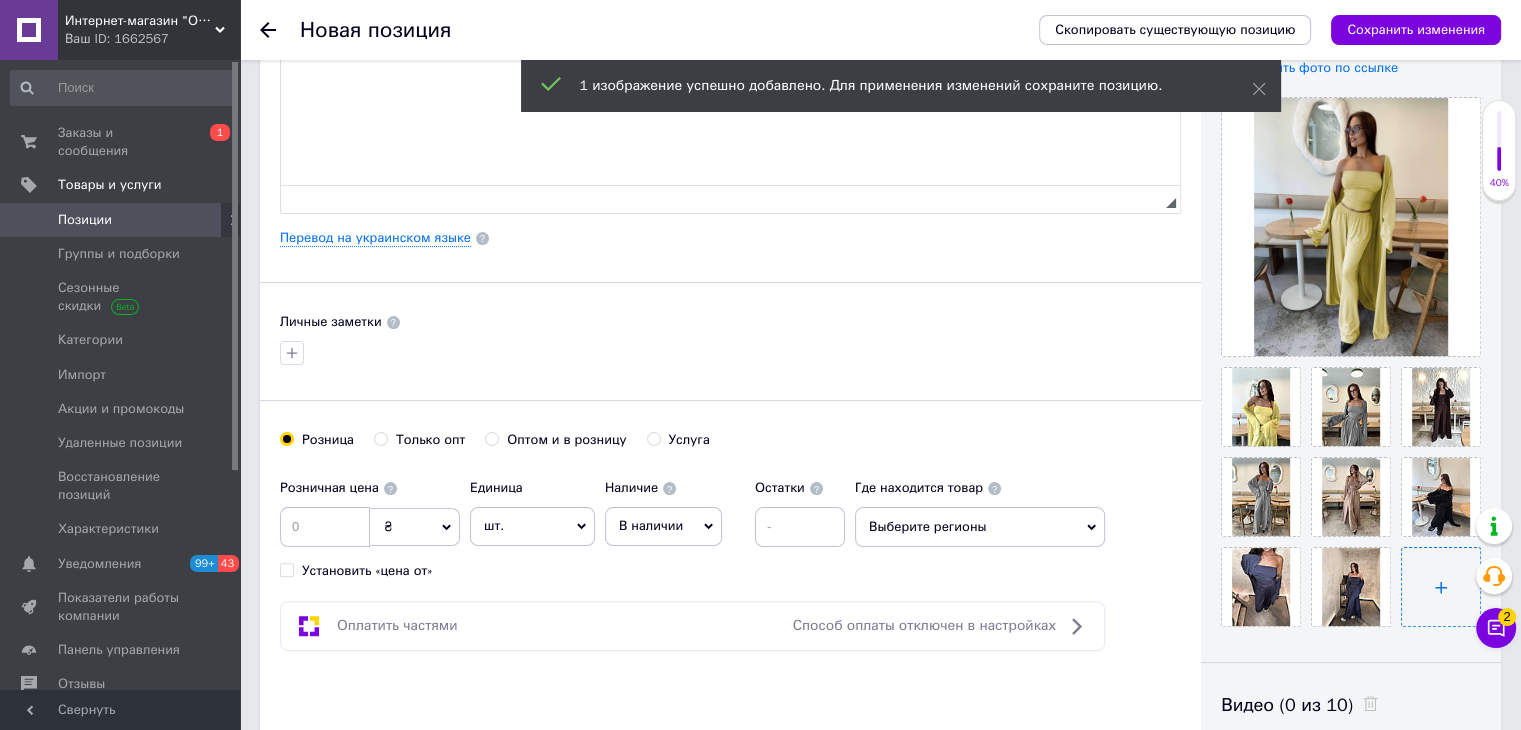 click at bounding box center [1441, 587] 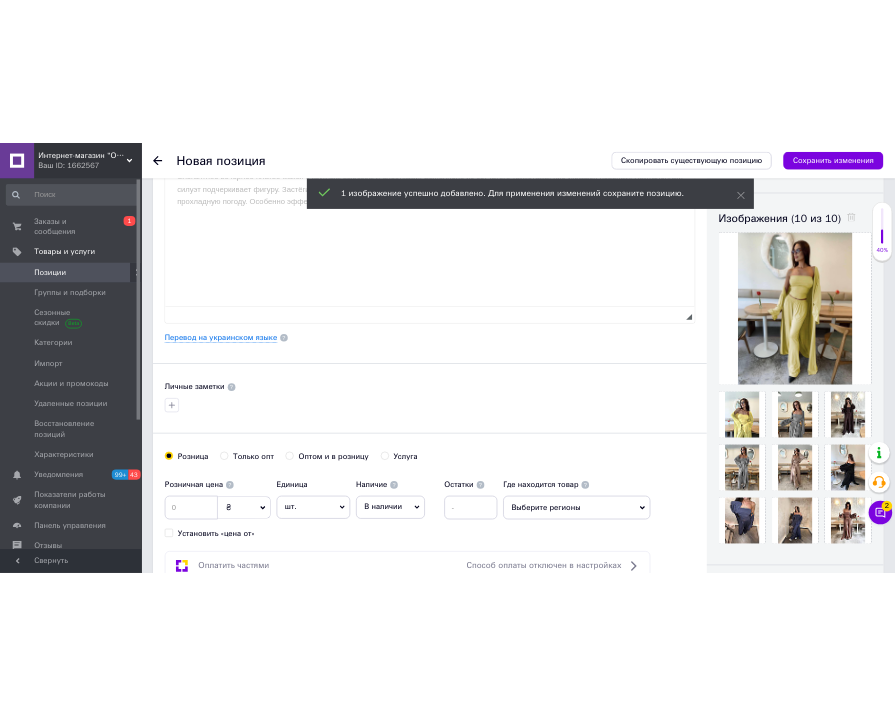 scroll, scrollTop: 0, scrollLeft: 0, axis: both 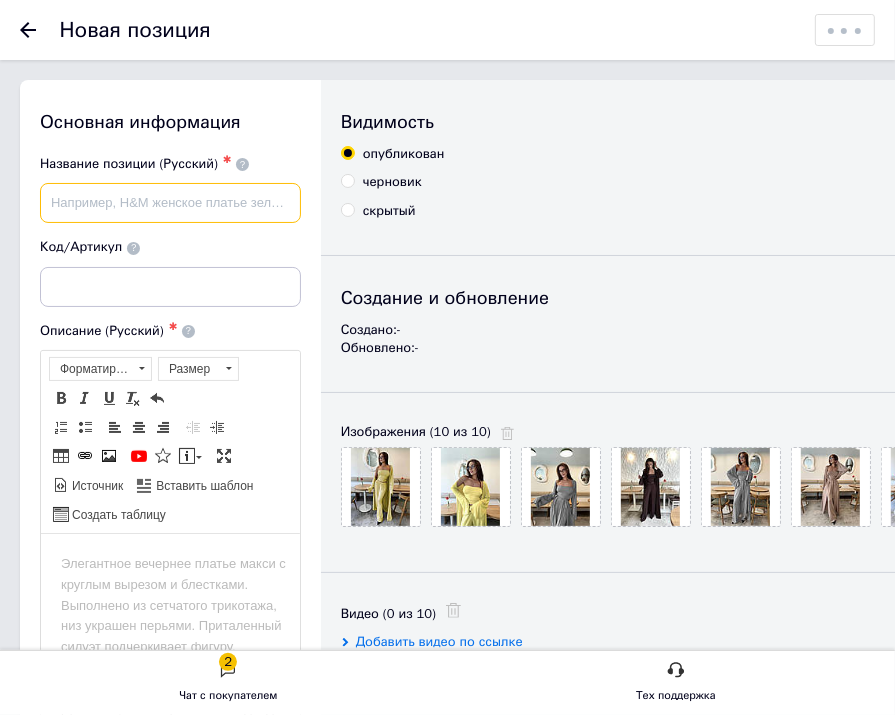 click at bounding box center [170, 203] 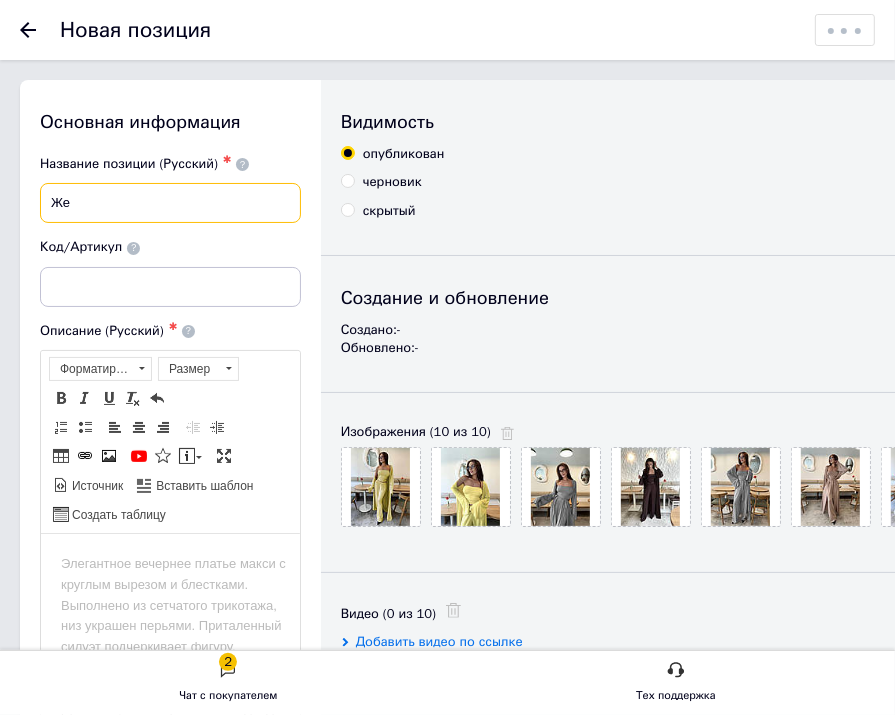 type on "Ж" 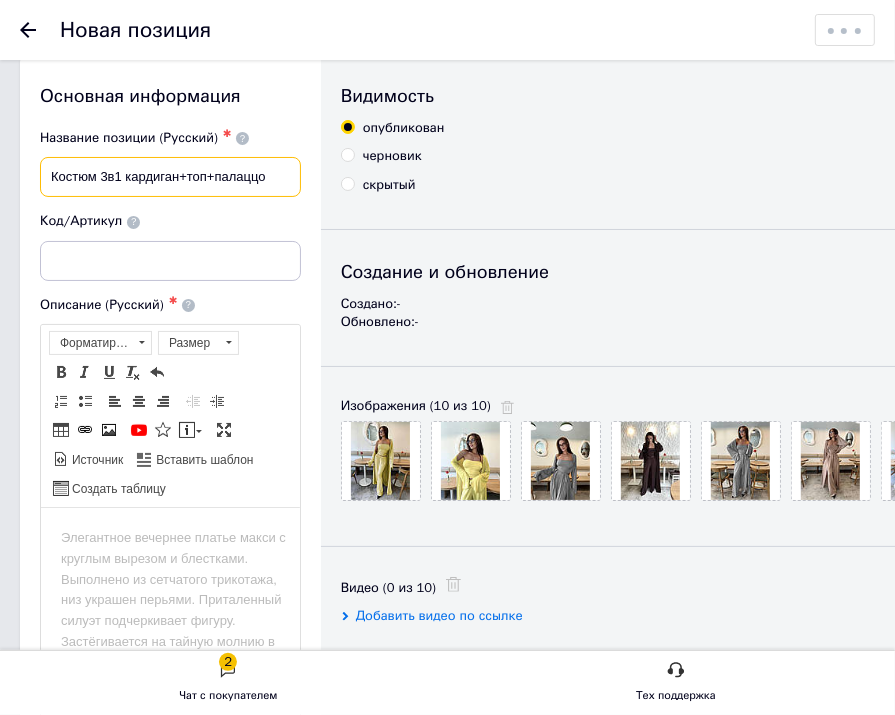 scroll, scrollTop: 28, scrollLeft: 4, axis: both 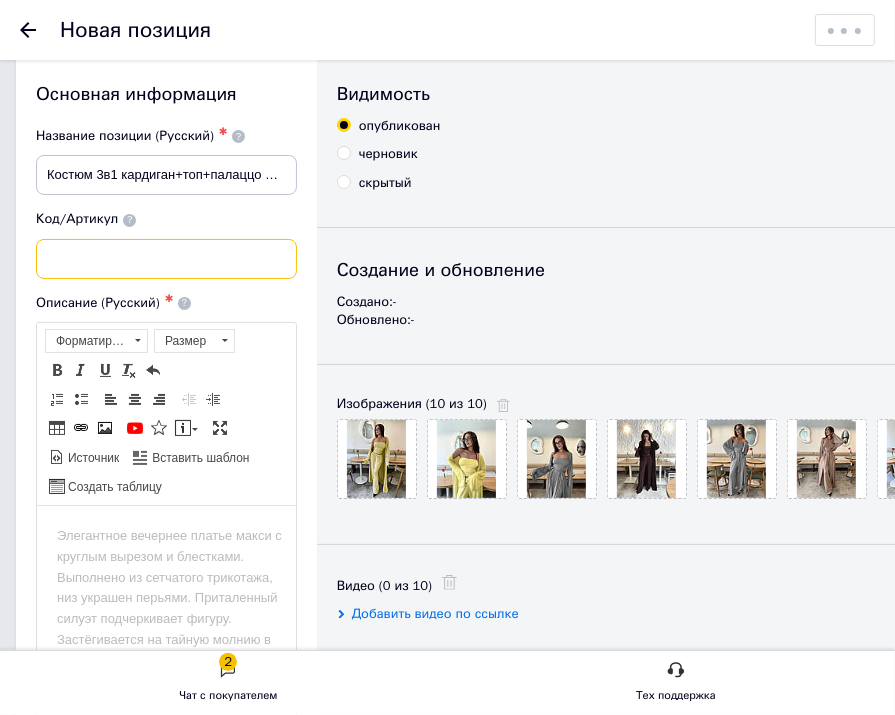 click at bounding box center (166, 259) 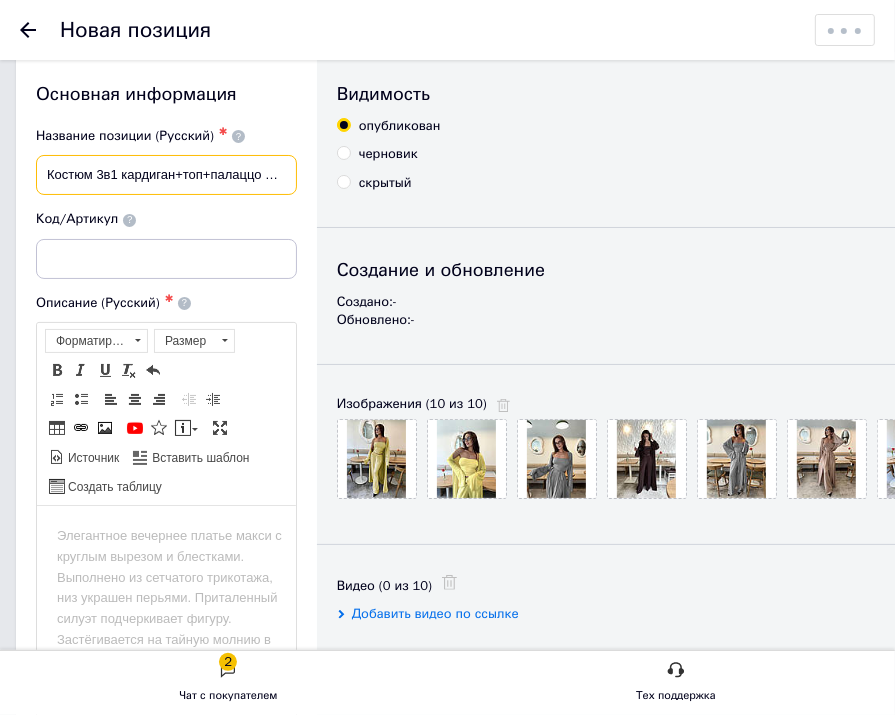 click on "Костюм 3в1 кардиган+топ+палаццо женский" at bounding box center [166, 175] 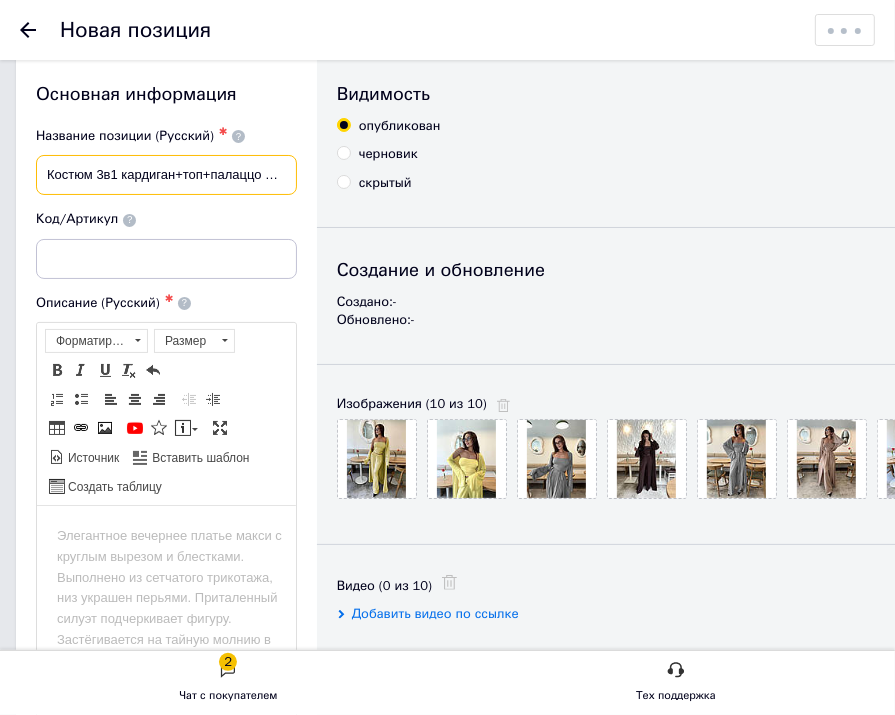 scroll, scrollTop: 0, scrollLeft: 35, axis: horizontal 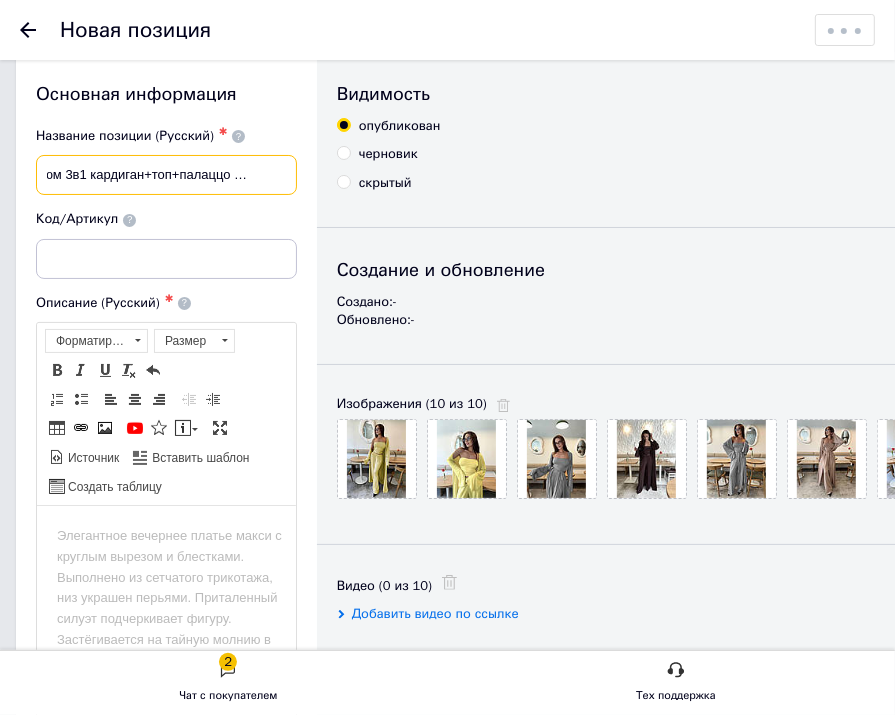 click on "Костюм 3в1 кардиган+топ+палаццо женский" at bounding box center (166, 175) 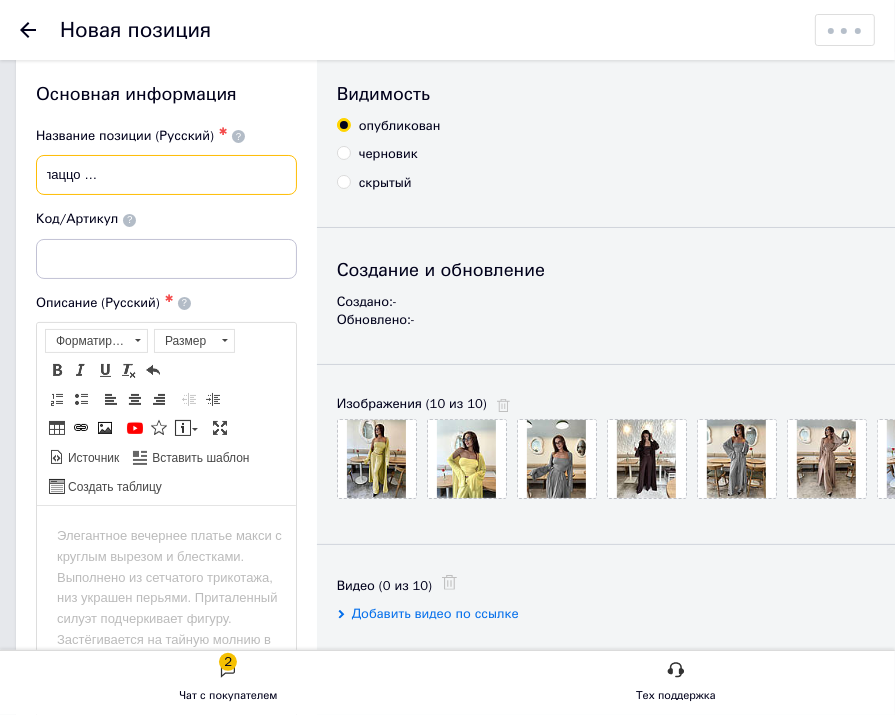 scroll, scrollTop: 0, scrollLeft: 184, axis: horizontal 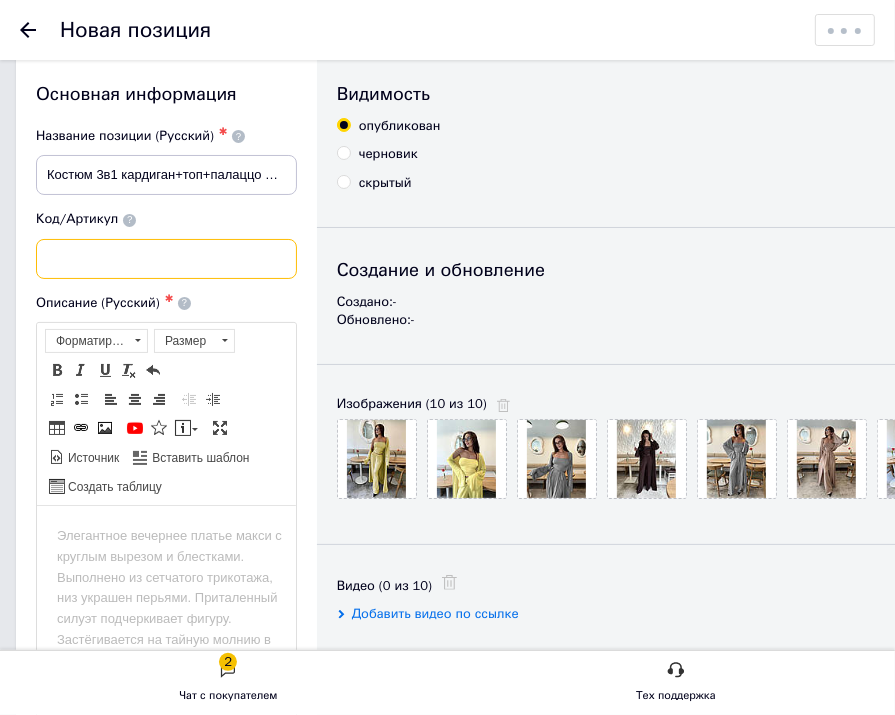 click at bounding box center (166, 259) 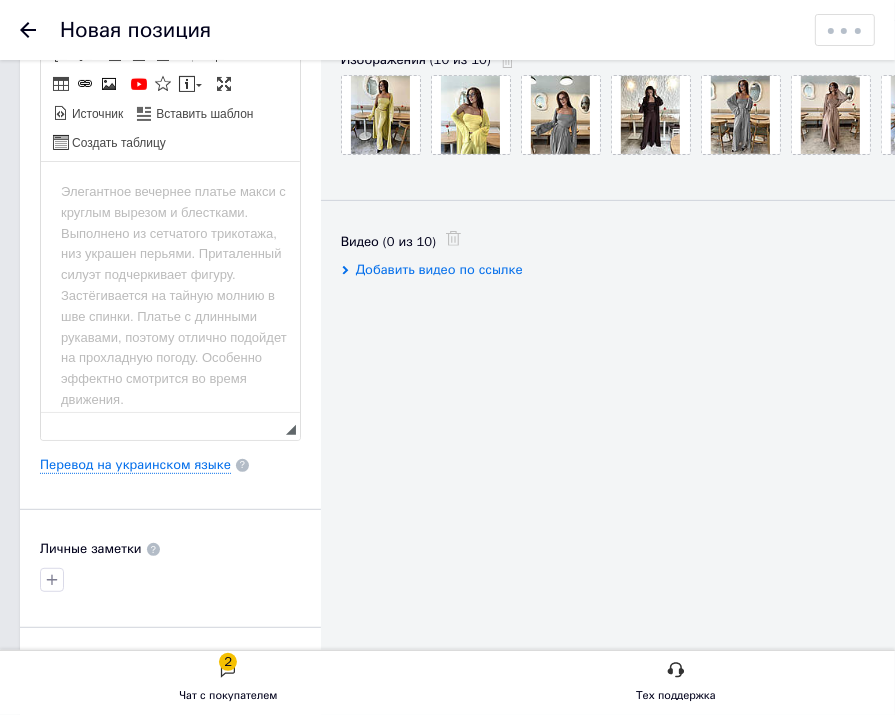 scroll, scrollTop: 372, scrollLeft: 0, axis: vertical 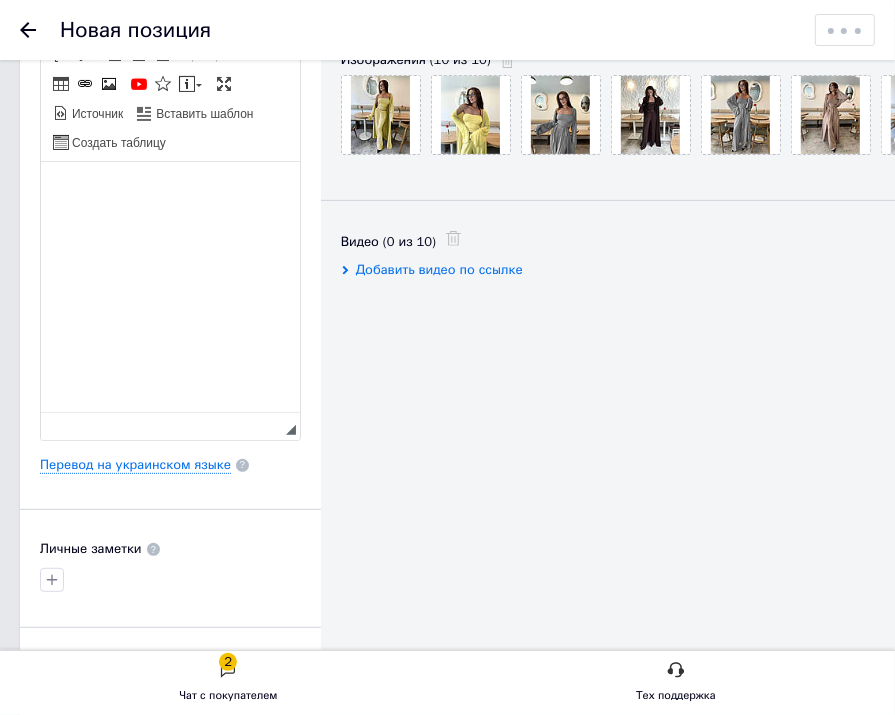 click at bounding box center [169, 191] 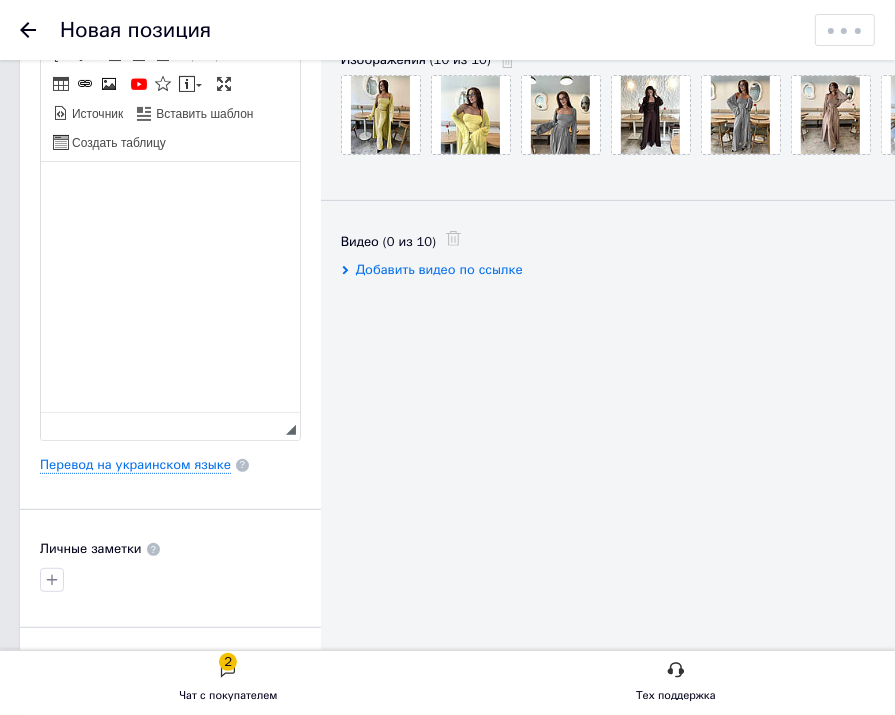 type 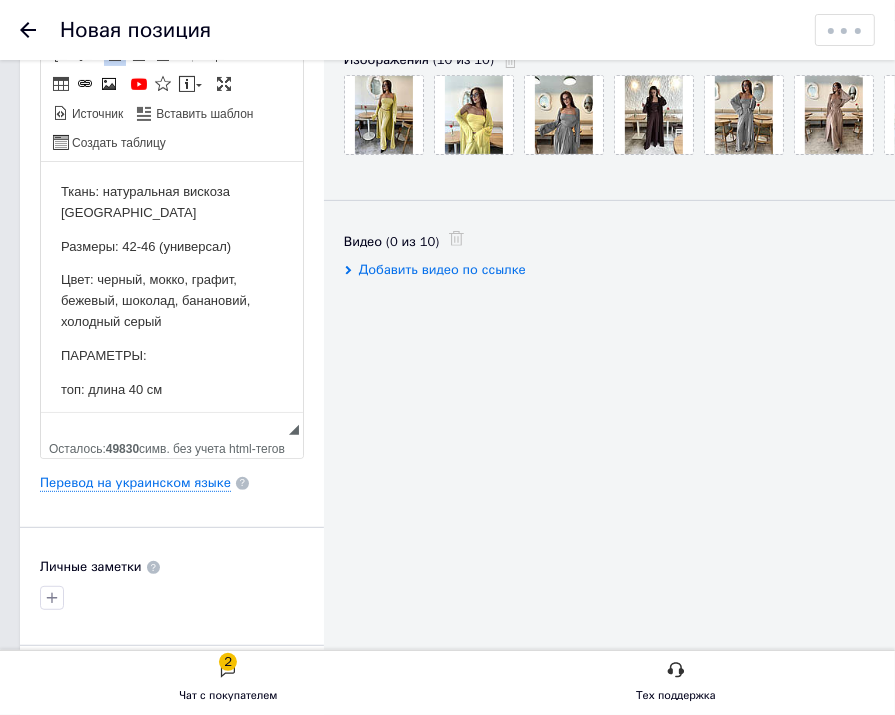 scroll, scrollTop: 18, scrollLeft: 0, axis: vertical 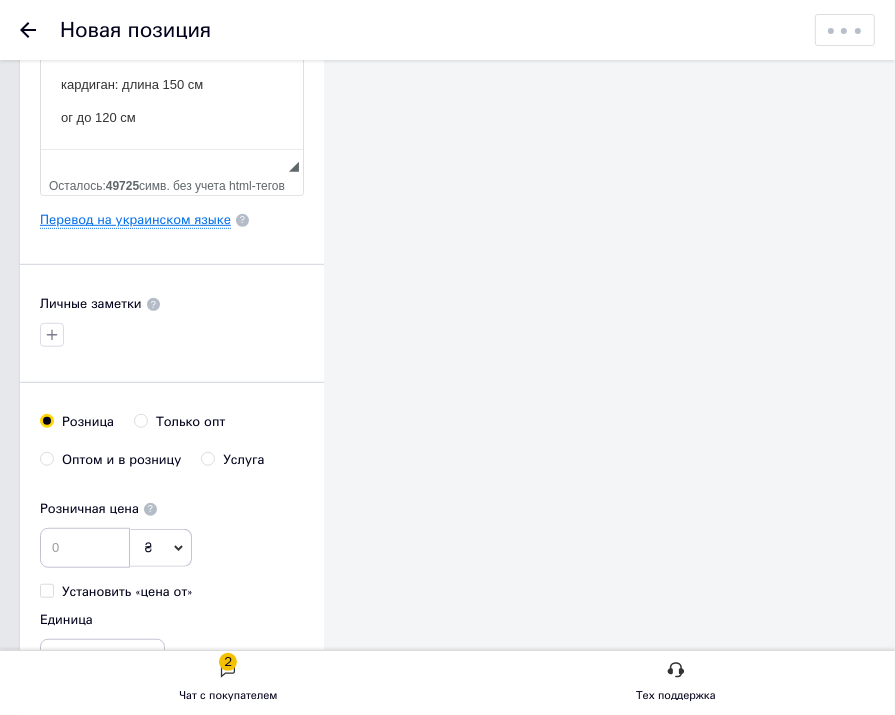 click on "Перевод на украинском языке" at bounding box center (135, 220) 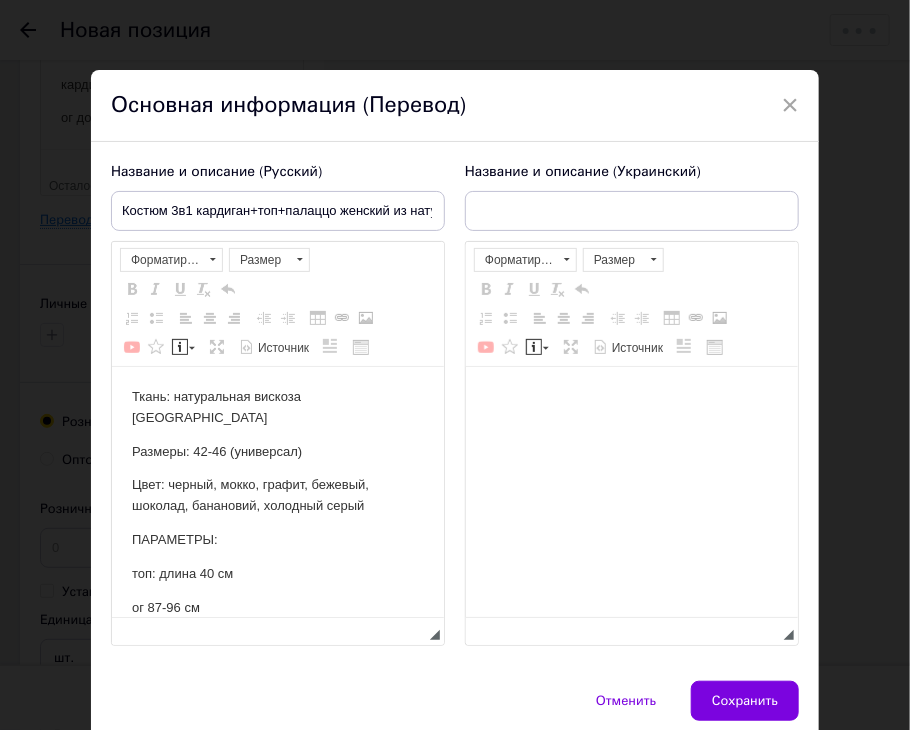 scroll, scrollTop: 0, scrollLeft: 0, axis: both 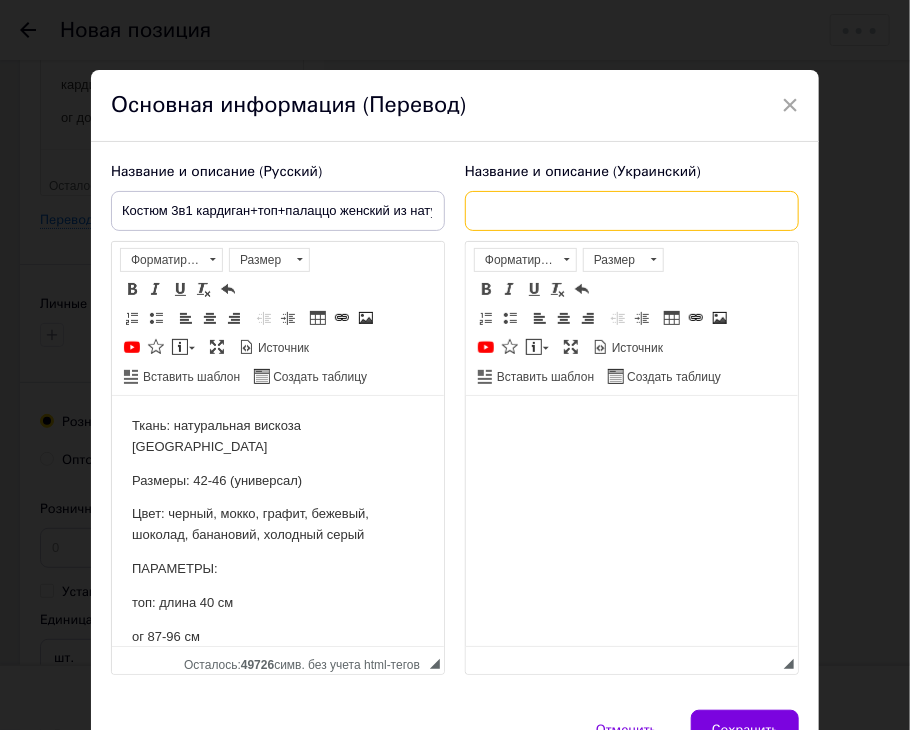 click at bounding box center (632, 211) 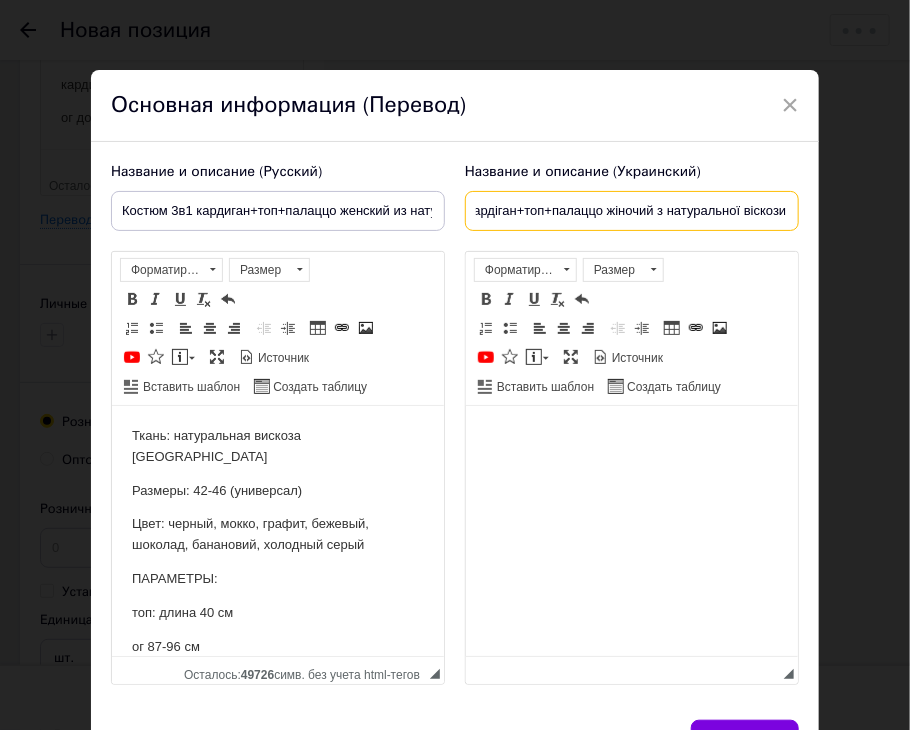 scroll, scrollTop: 0, scrollLeft: 92, axis: horizontal 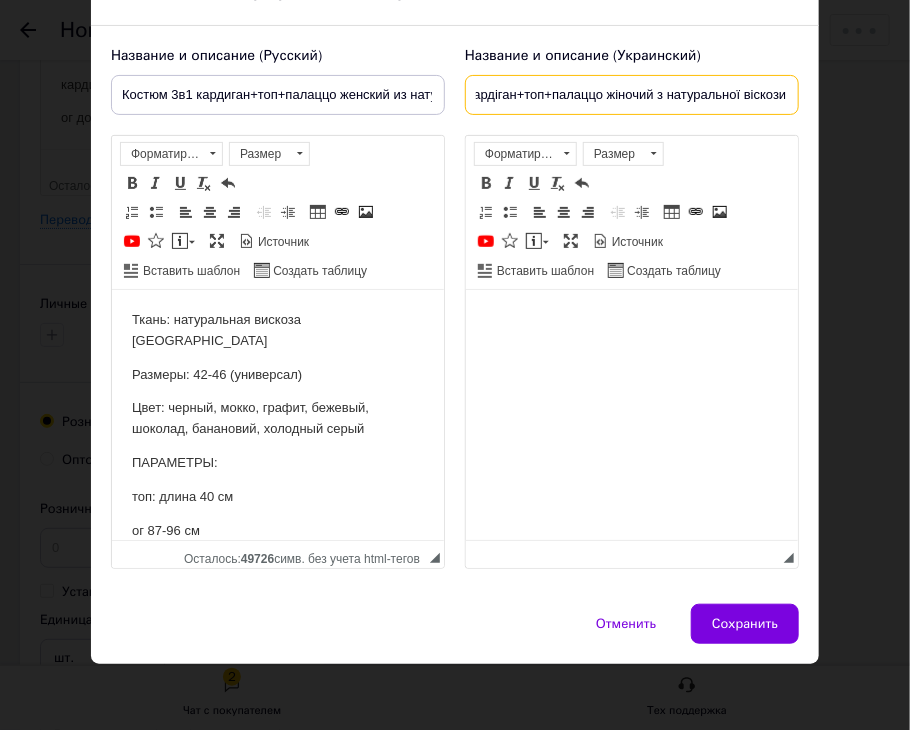 type on "Костюм 3в1 кардіган+топ+палаццо жіночий з натуральної віскози" 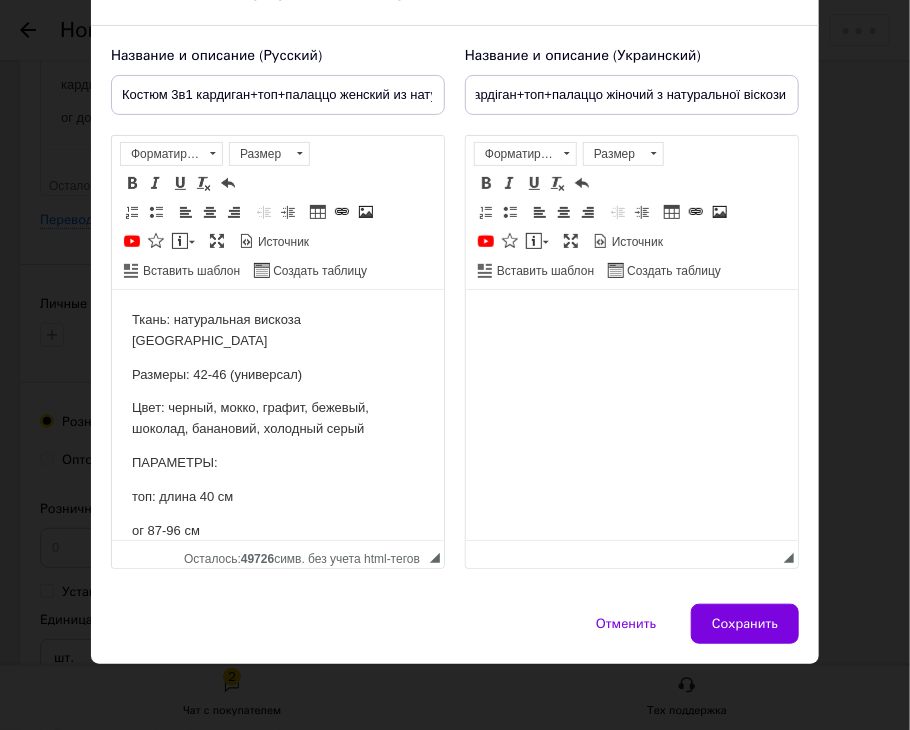 scroll, scrollTop: 0, scrollLeft: 0, axis: both 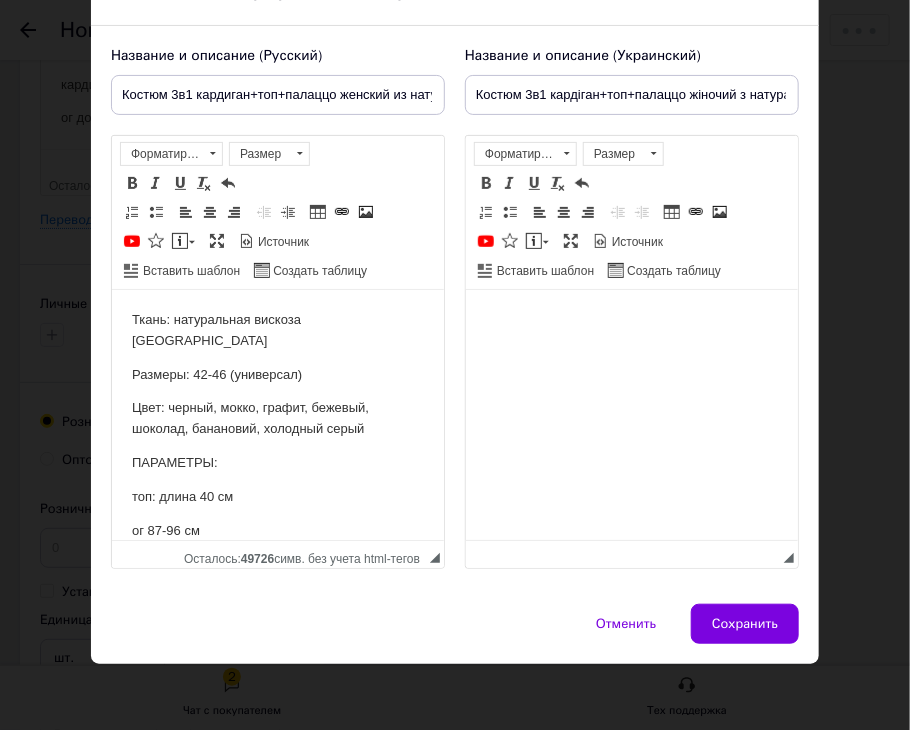 click at bounding box center (631, 320) 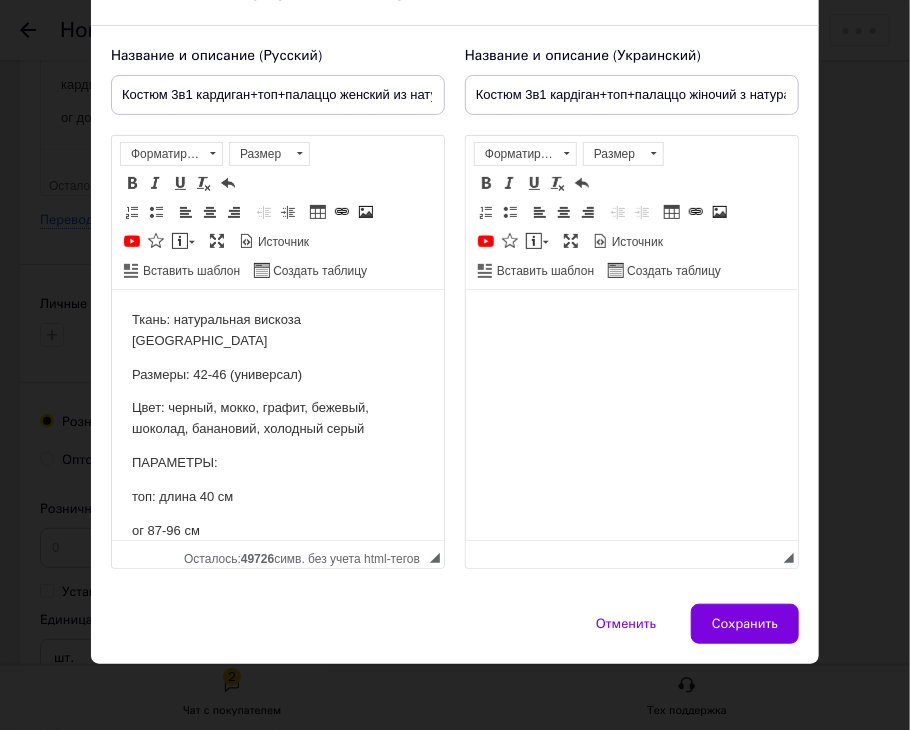 click at bounding box center (631, 320) 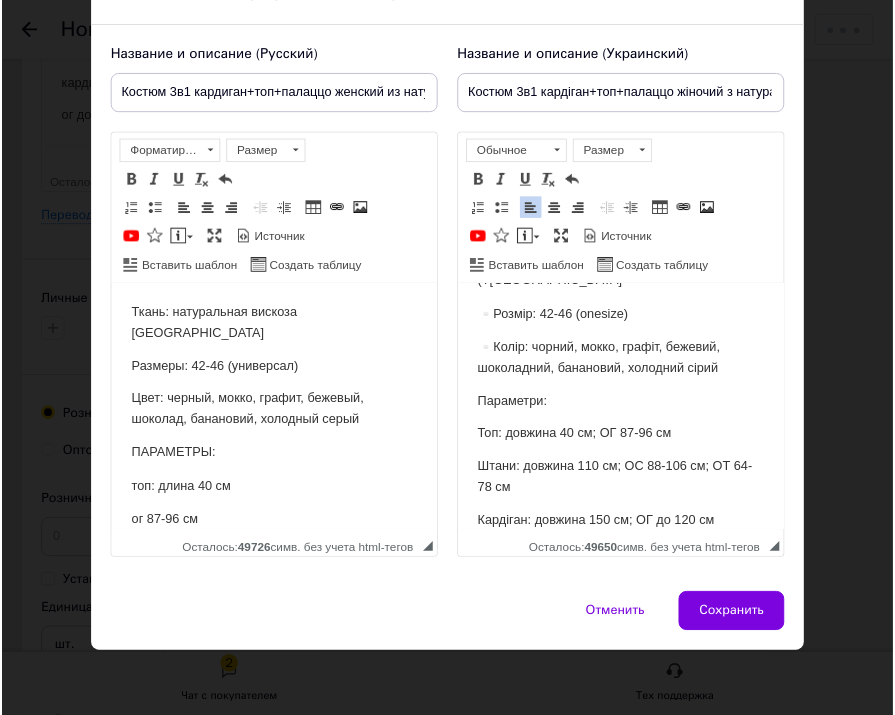scroll, scrollTop: 122, scrollLeft: 0, axis: vertical 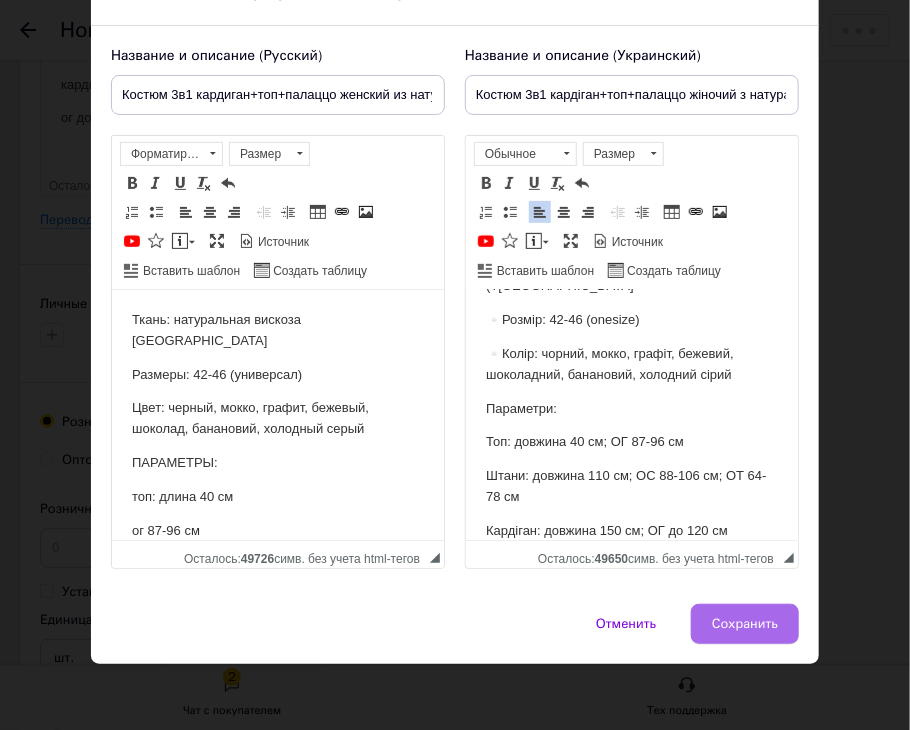 click on "Сохранить" at bounding box center [745, 624] 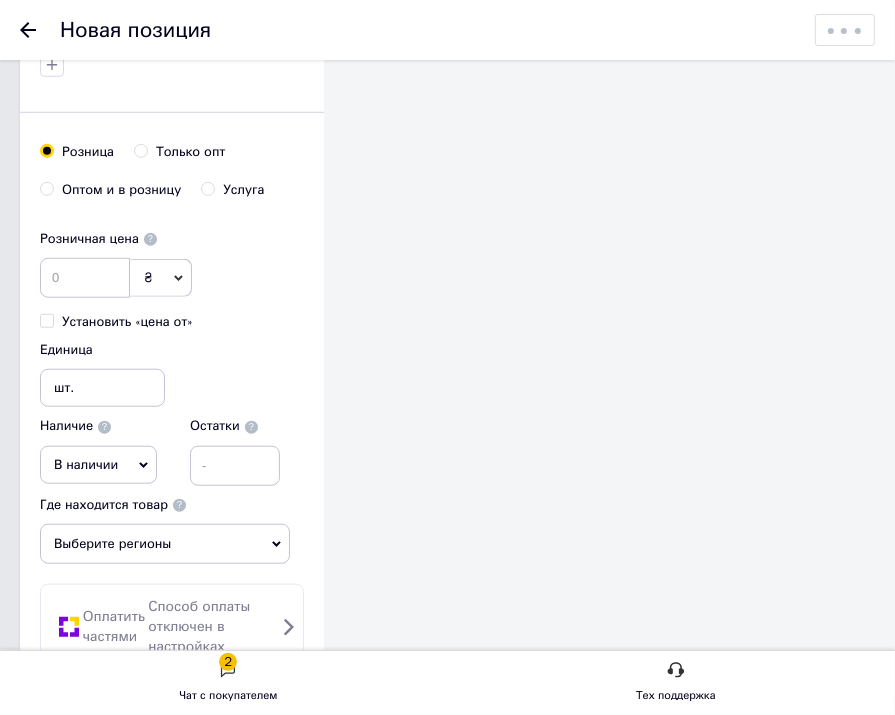 scroll, scrollTop: 935, scrollLeft: 0, axis: vertical 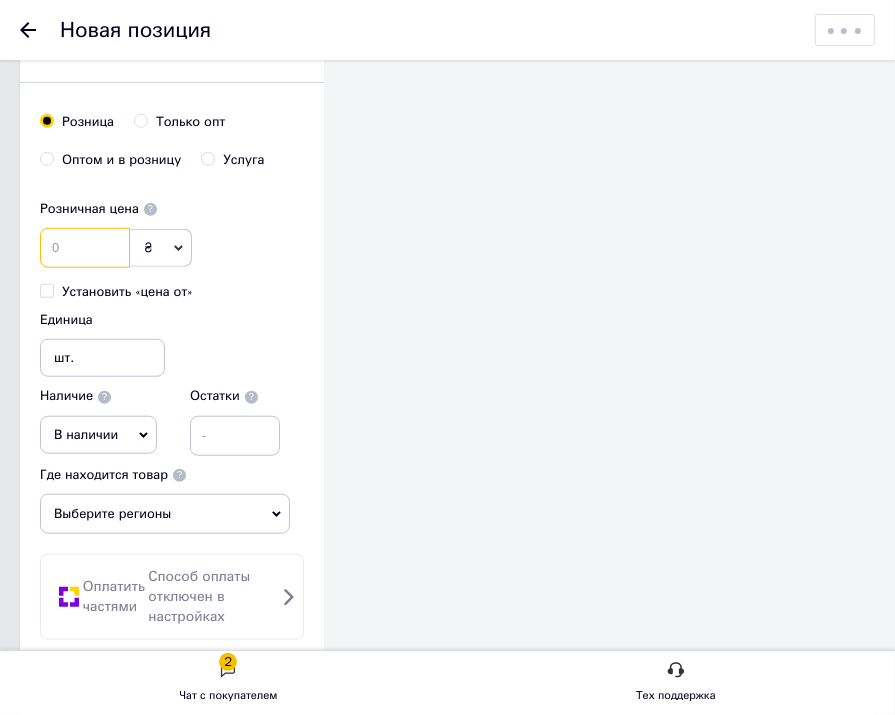 click at bounding box center [85, 248] 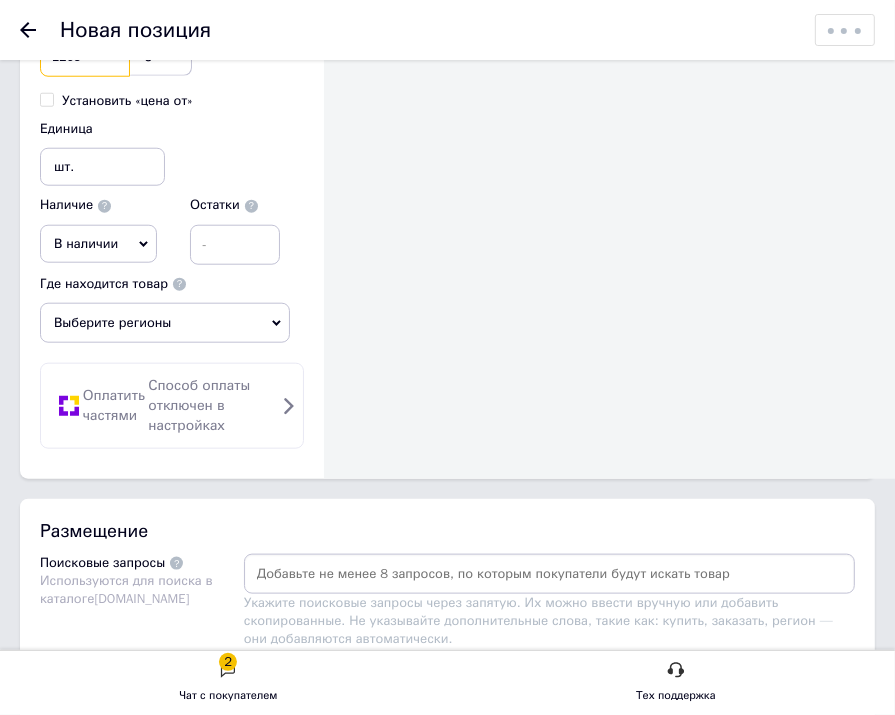 scroll, scrollTop: 1131, scrollLeft: 0, axis: vertical 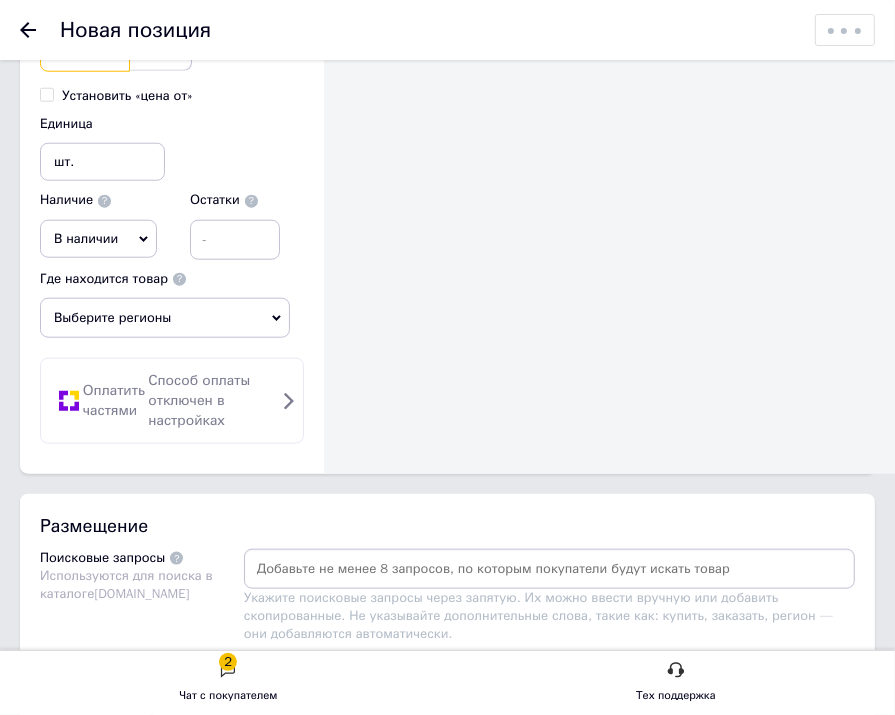 type on "1265" 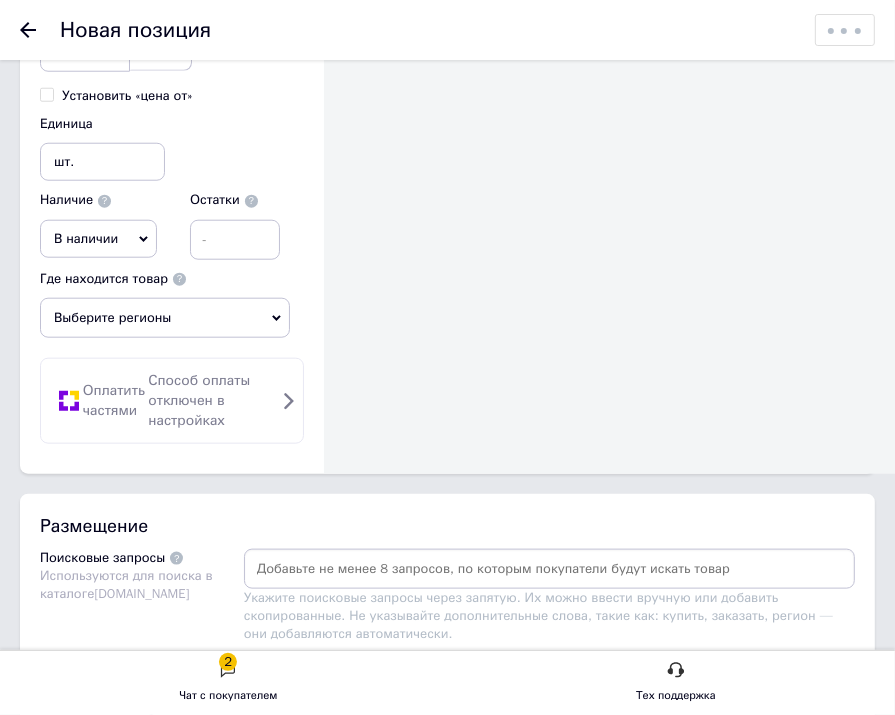 click on "Выберите регионы" at bounding box center [165, 318] 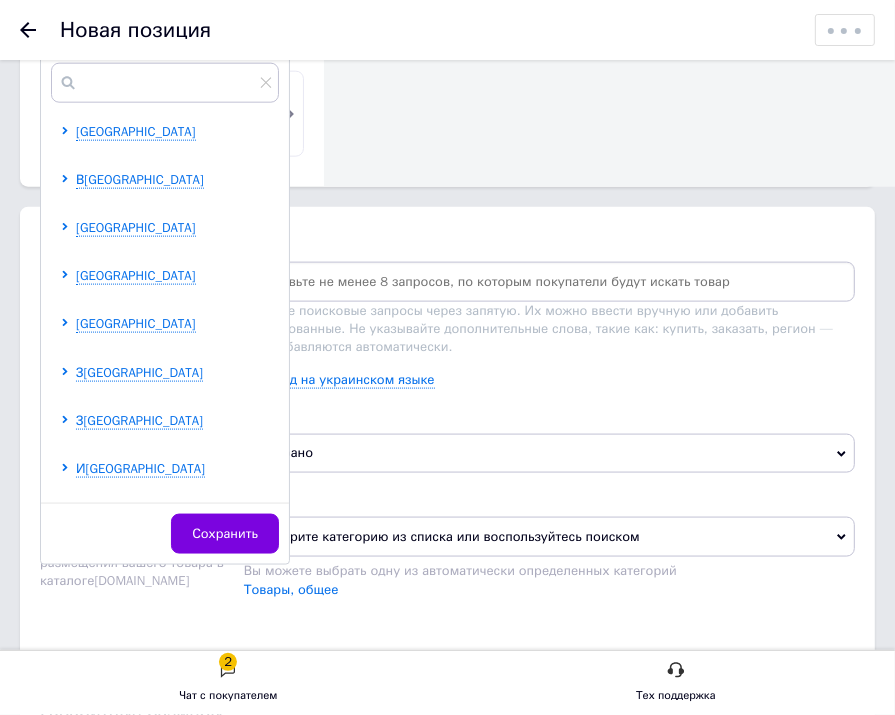 scroll, scrollTop: 1416, scrollLeft: 0, axis: vertical 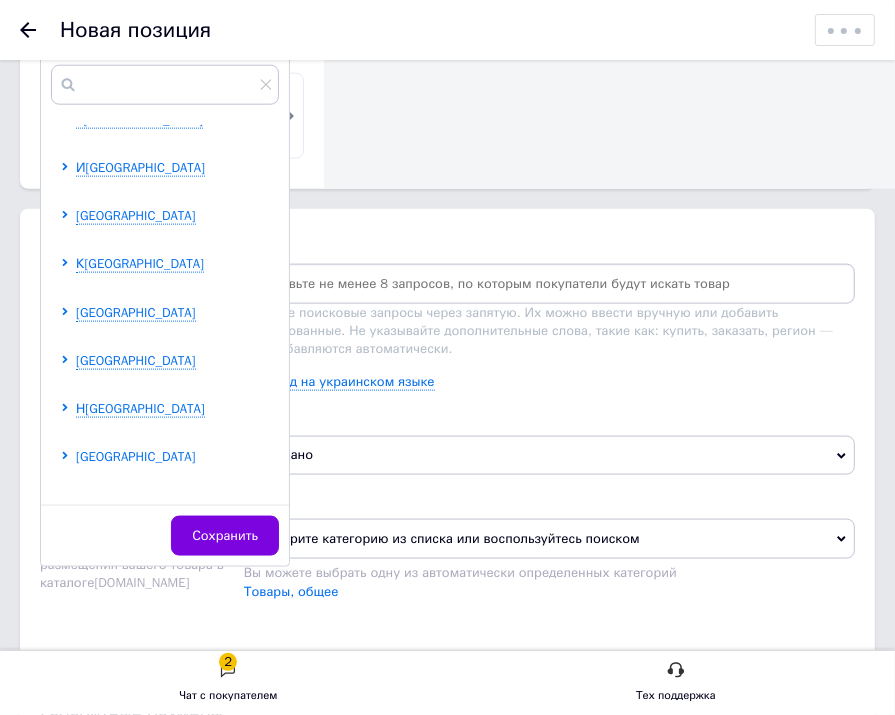 click on "[GEOGRAPHIC_DATA]" at bounding box center [136, 456] 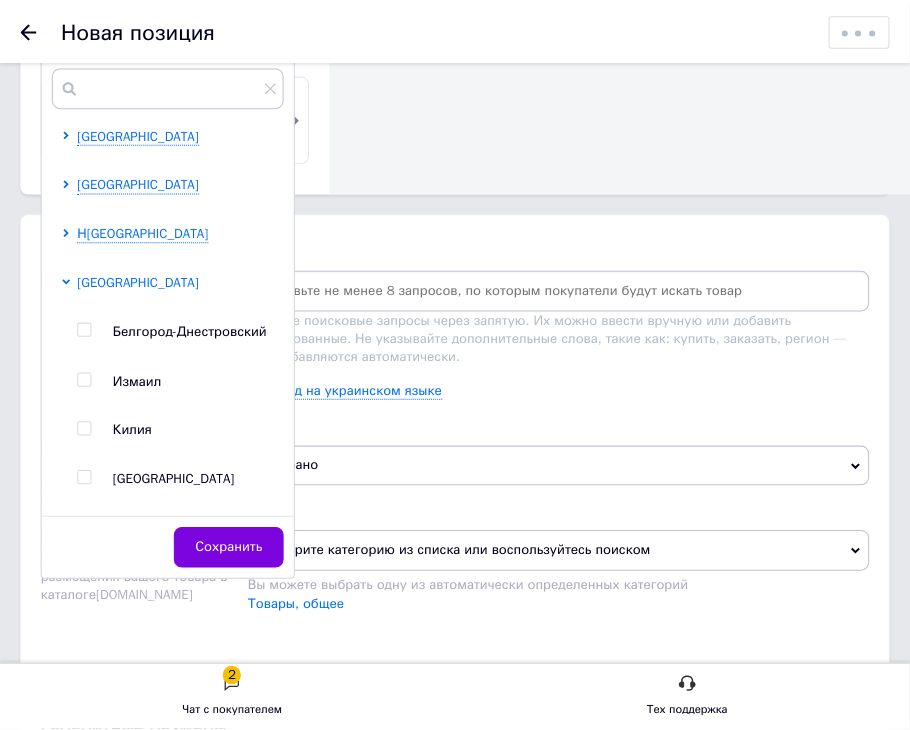 scroll, scrollTop: 483, scrollLeft: 0, axis: vertical 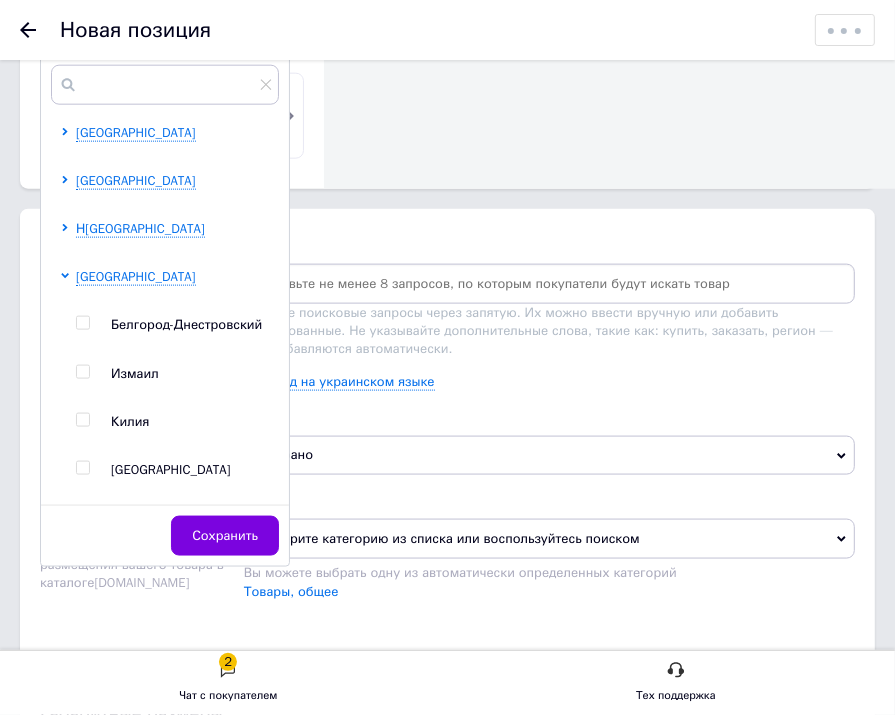 click at bounding box center [82, 468] 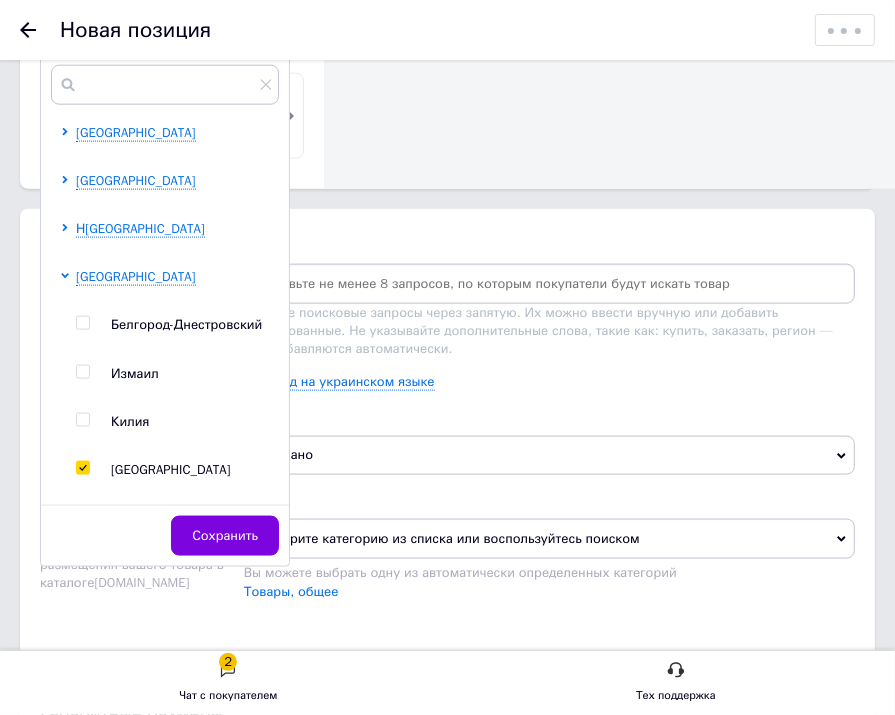 checkbox on "true" 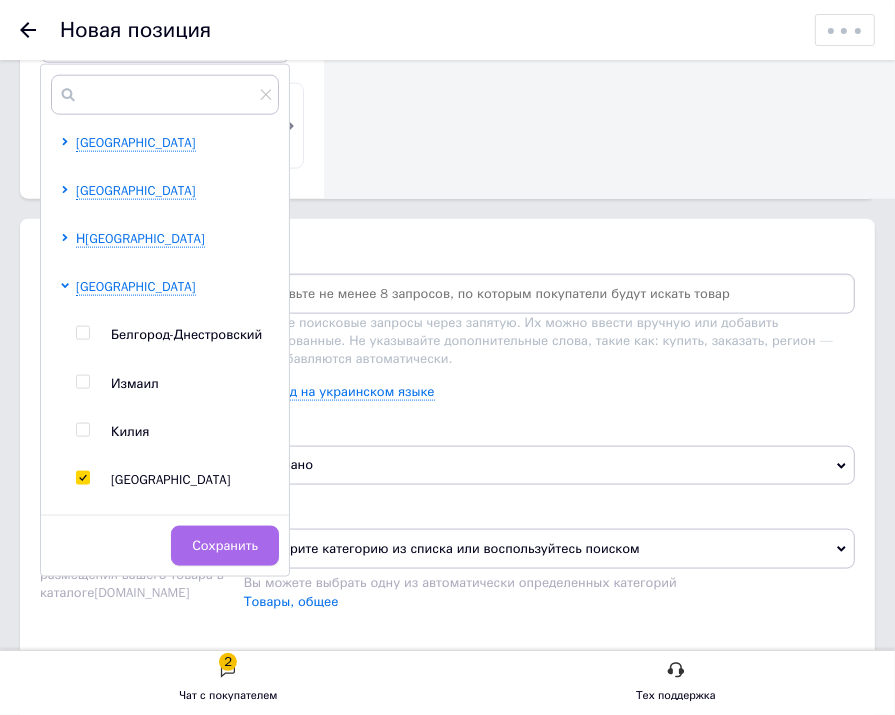 click on "Сохранить" at bounding box center [225, 546] 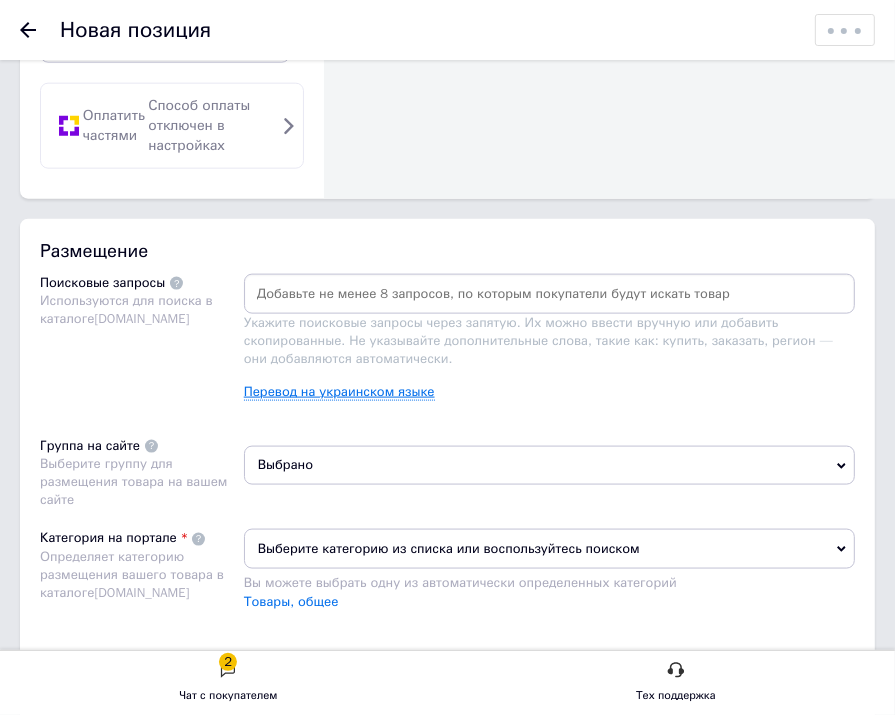 click on "Перевод на украинском языке" at bounding box center (339, 392) 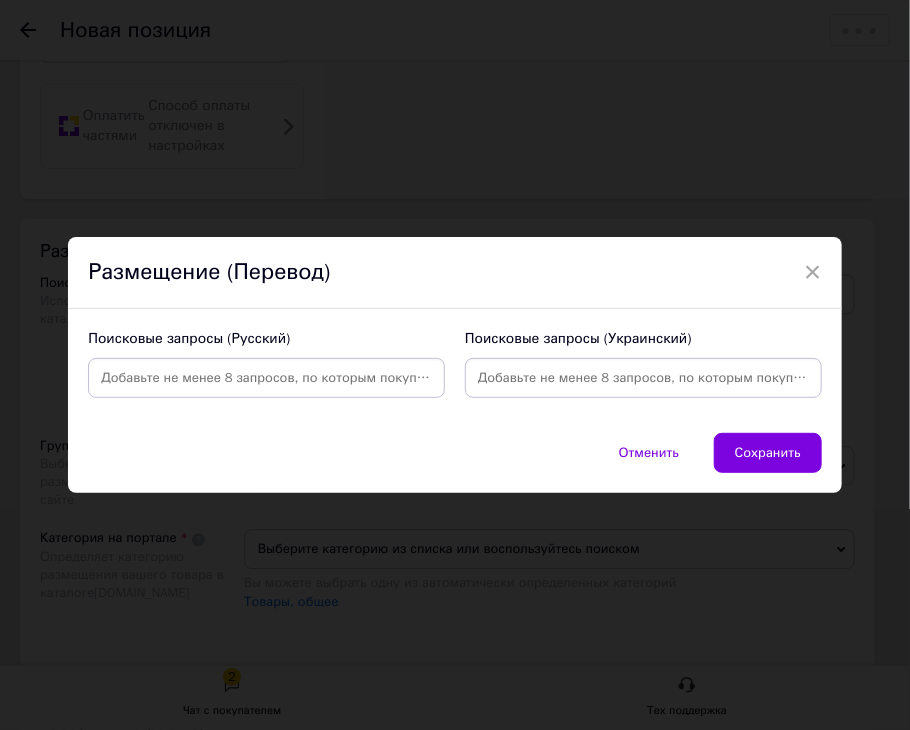 click at bounding box center (266, 378) 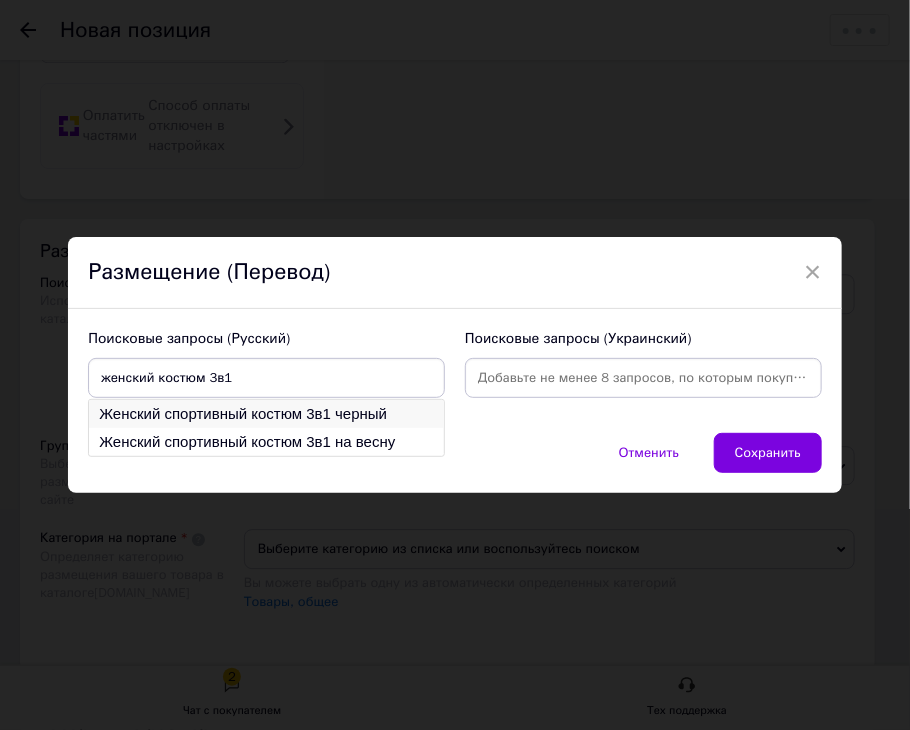 type on "женский костюм 3в1" 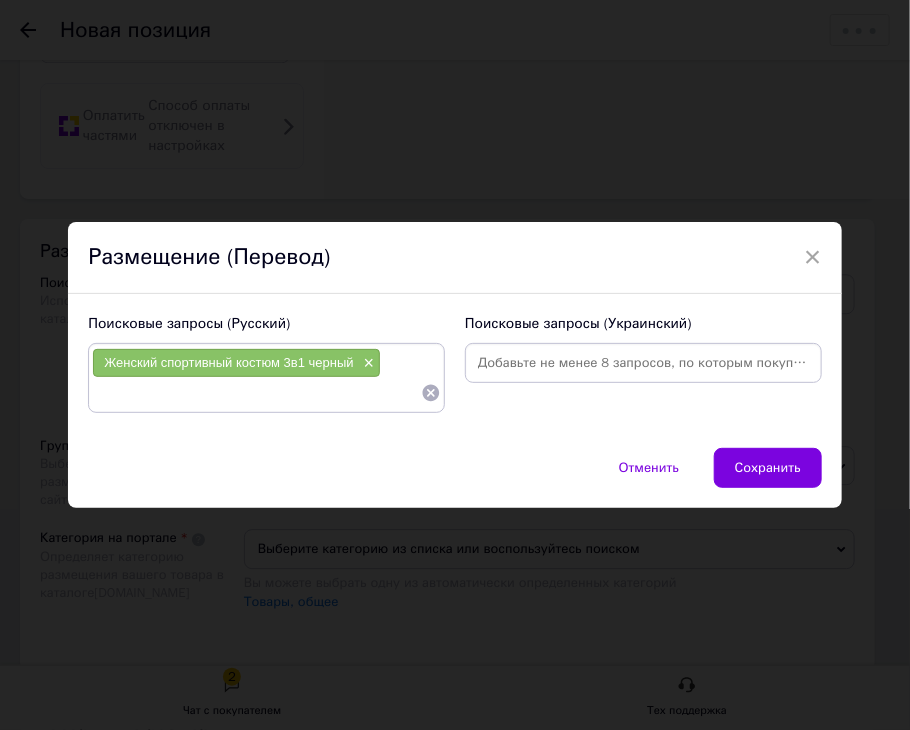 click at bounding box center [256, 393] 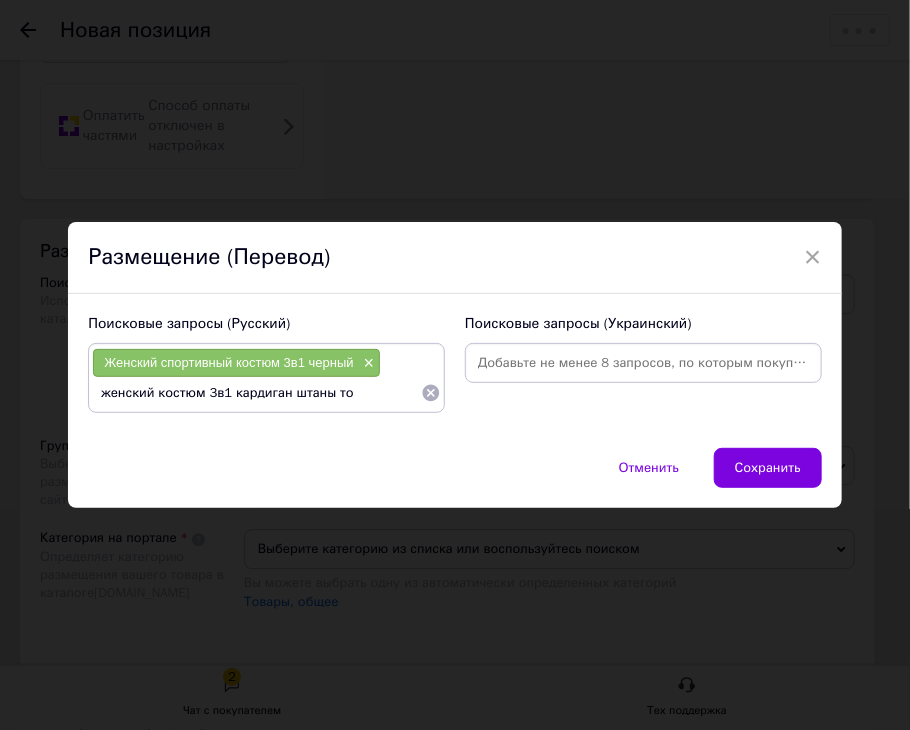 type on "женский костюм 3в1 кардиган штаны топ" 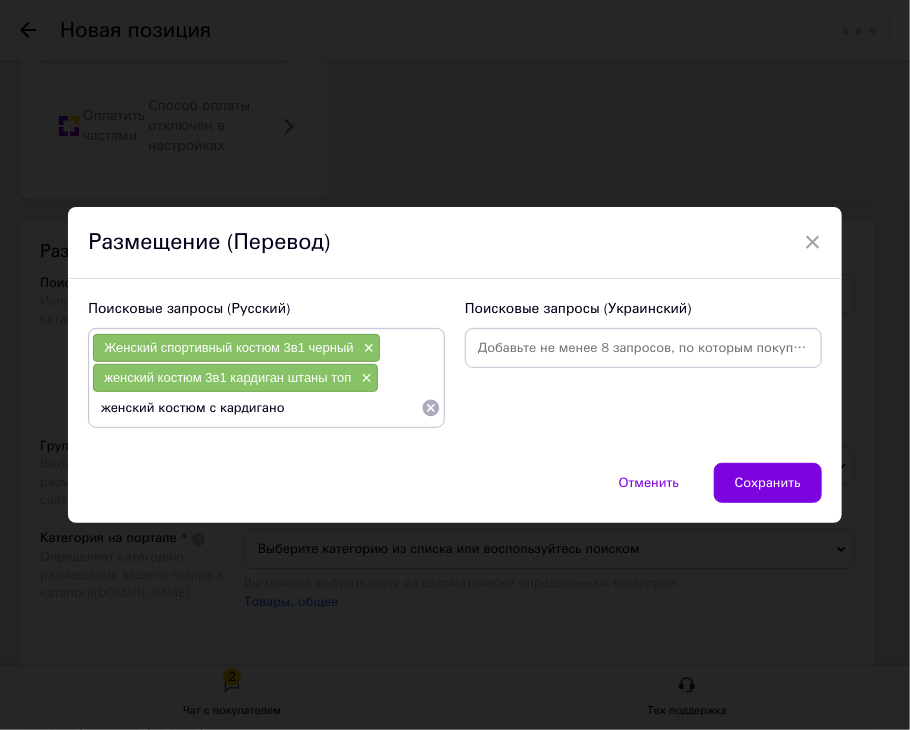 type on "женский костюм с кардиганом" 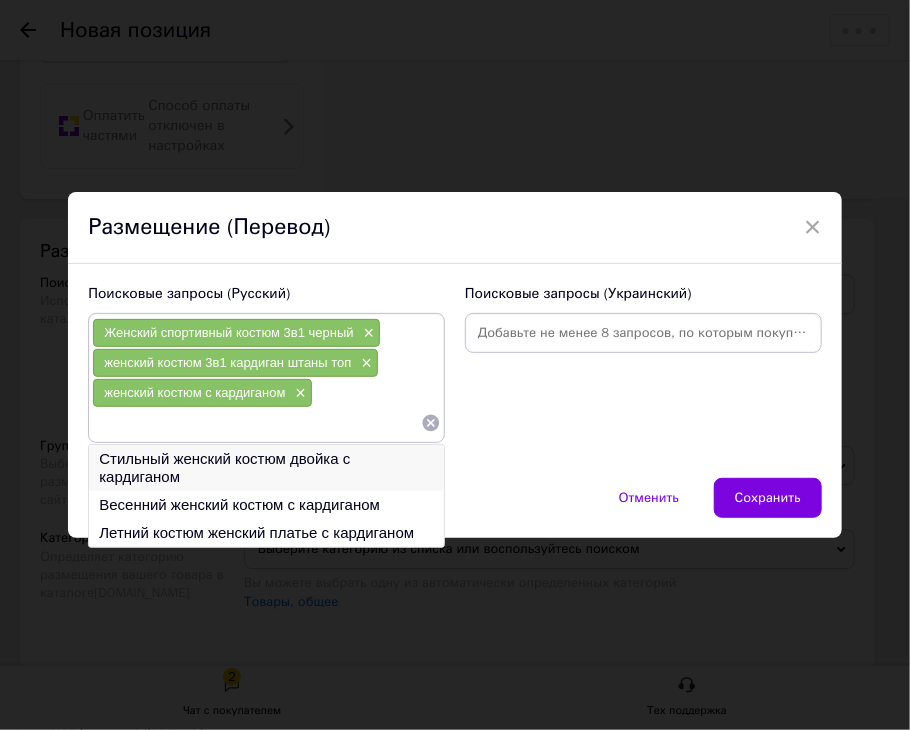 click on "Стильный женский костюм двойка с кардиганом" at bounding box center [266, 468] 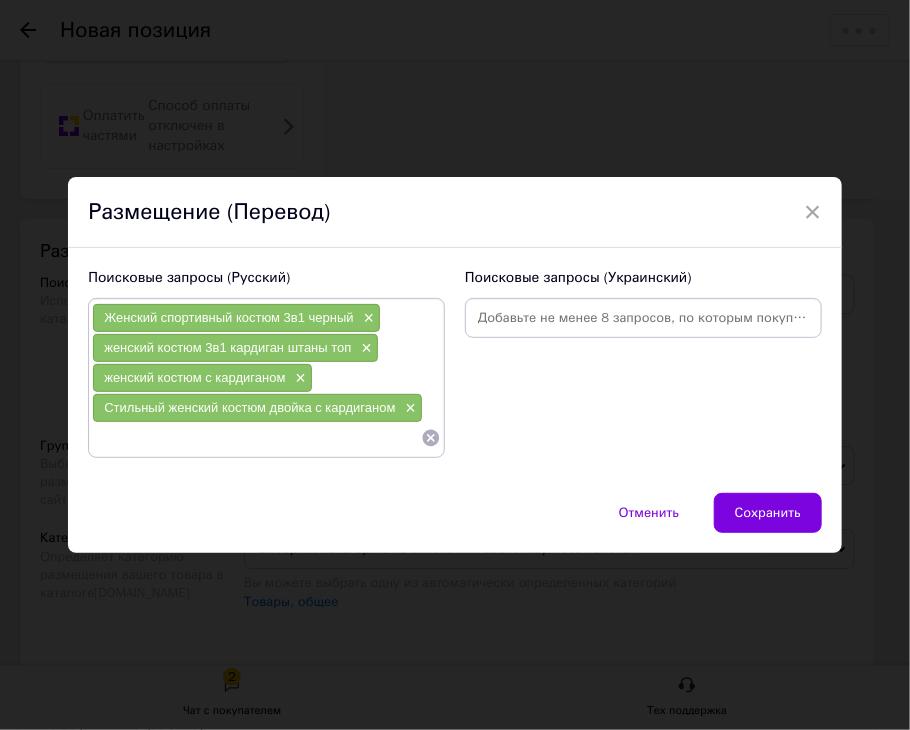 click at bounding box center (256, 438) 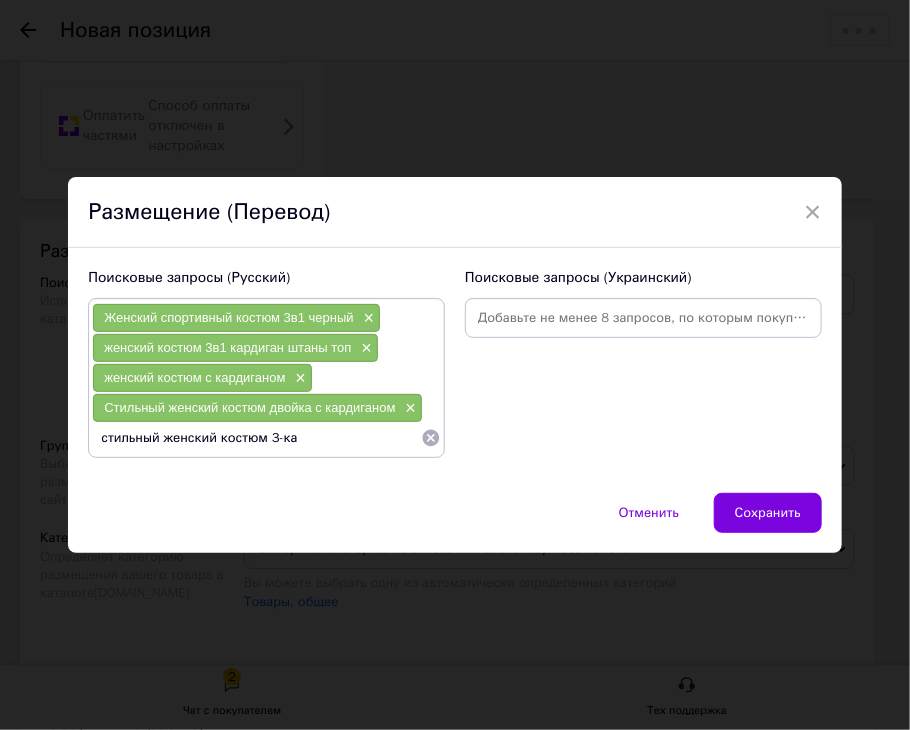 type on "стильный женский костюм 3-ка" 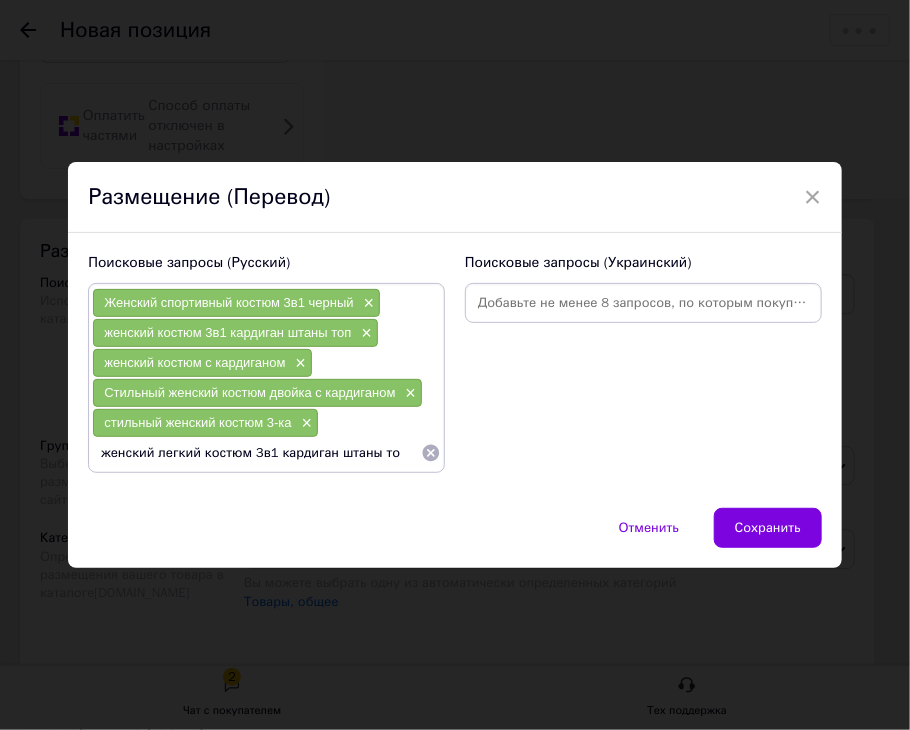 type on "женский легкий костюм 3в1 кардиган штаны топ" 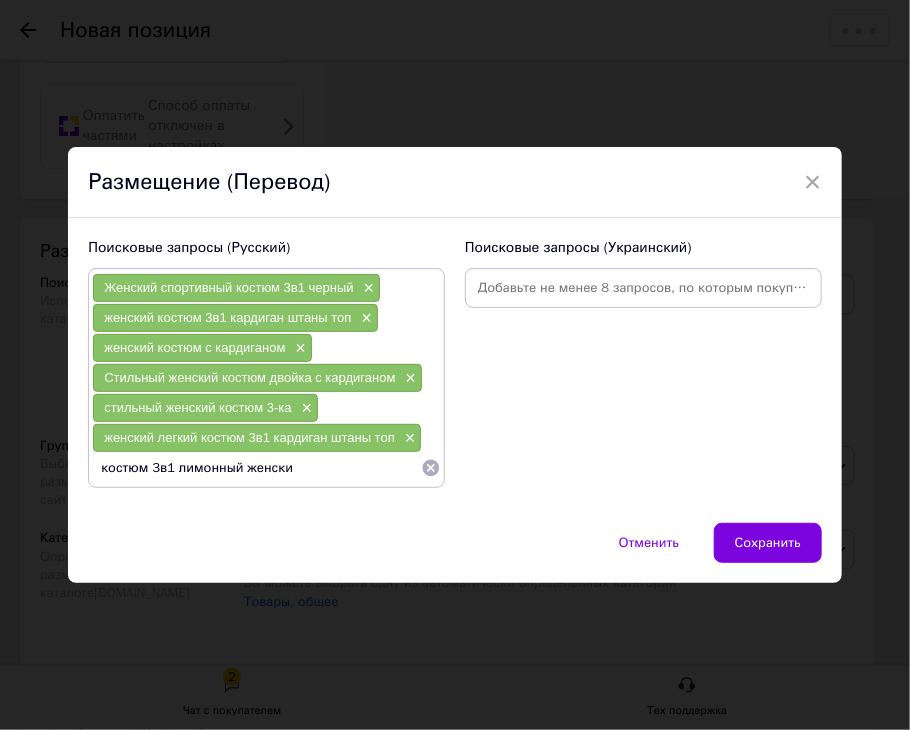 type on "костюм 3в1 лимонный женский" 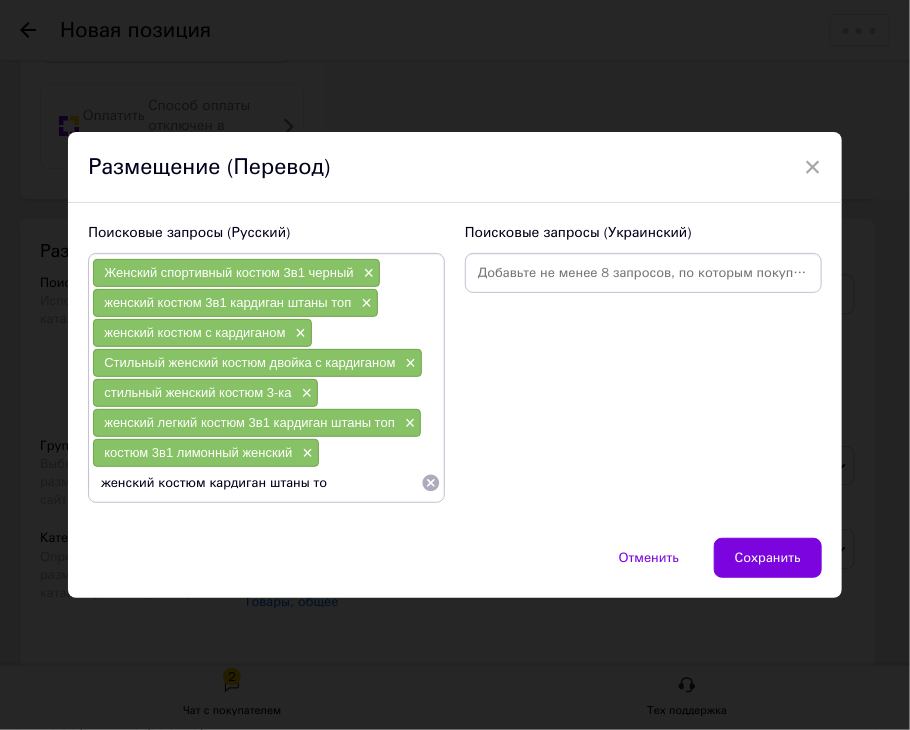 type on "женский костюм кардиган штаны топ" 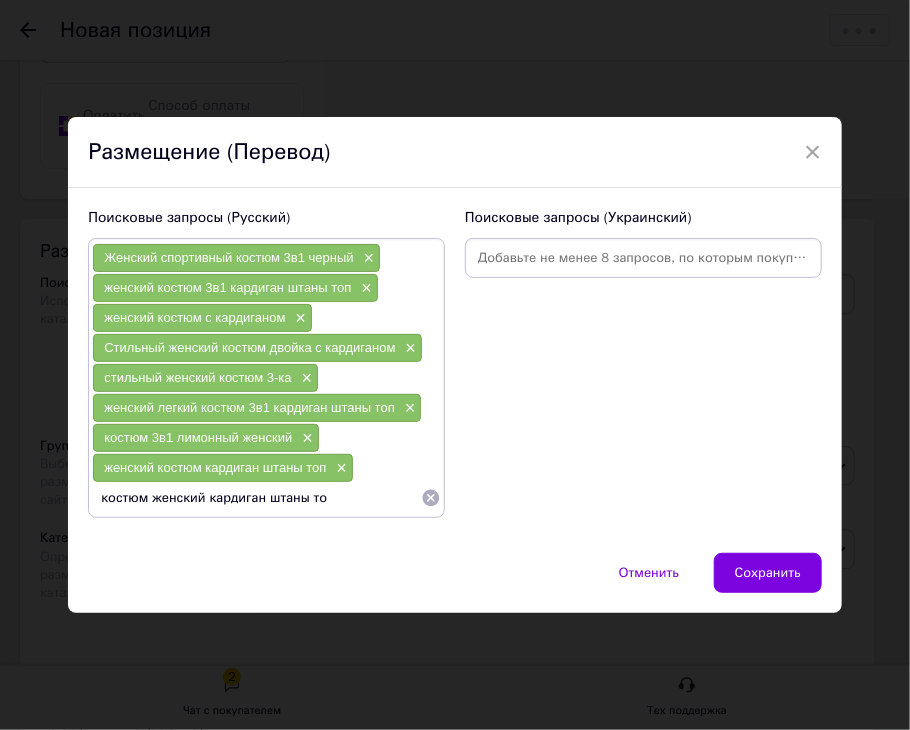 type on "костюм женский кардиган штаны топ" 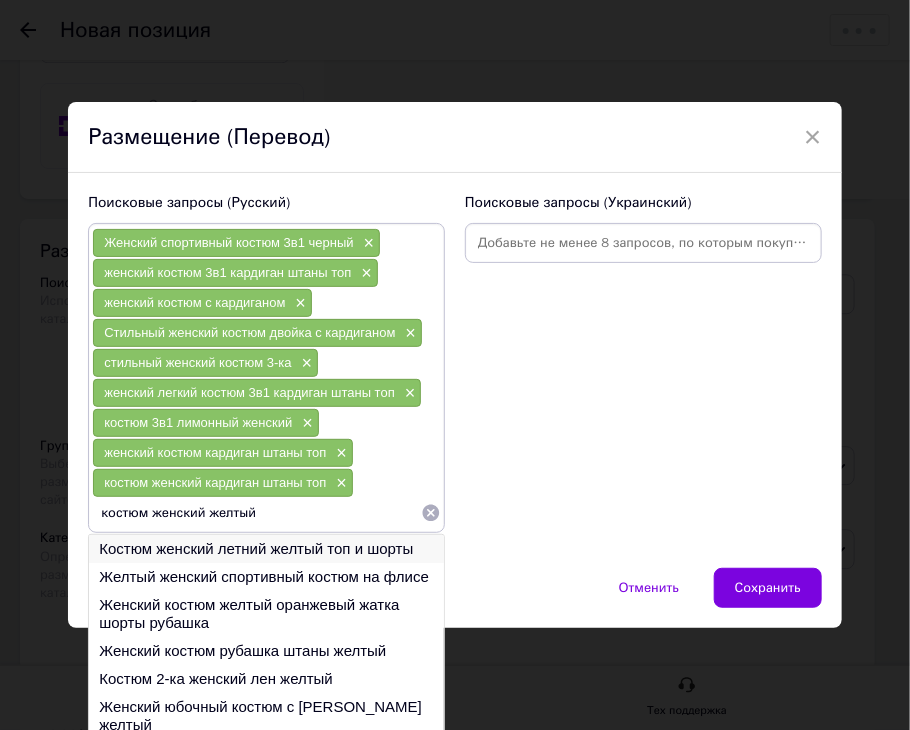 type on "костюм женский желтый" 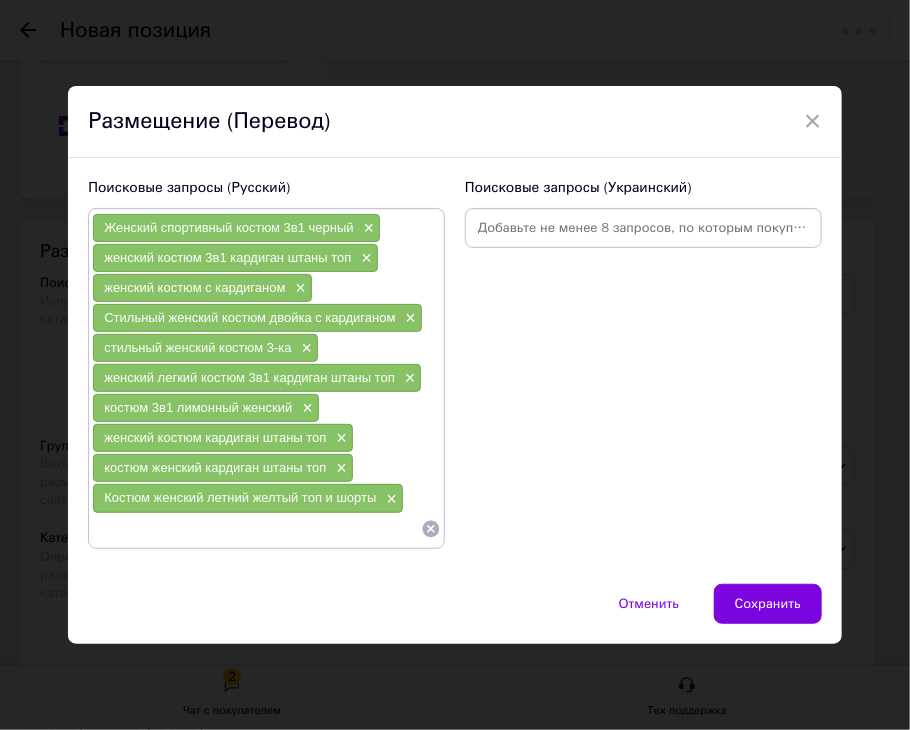click at bounding box center (256, 529) 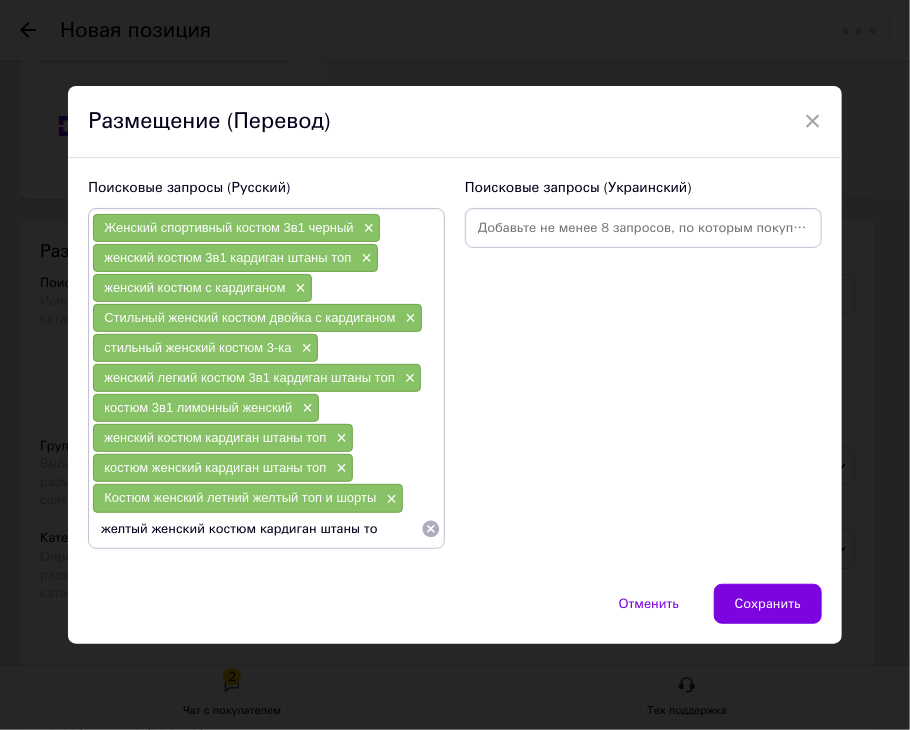 type on "желтый женский костюм кардиган штаны топ" 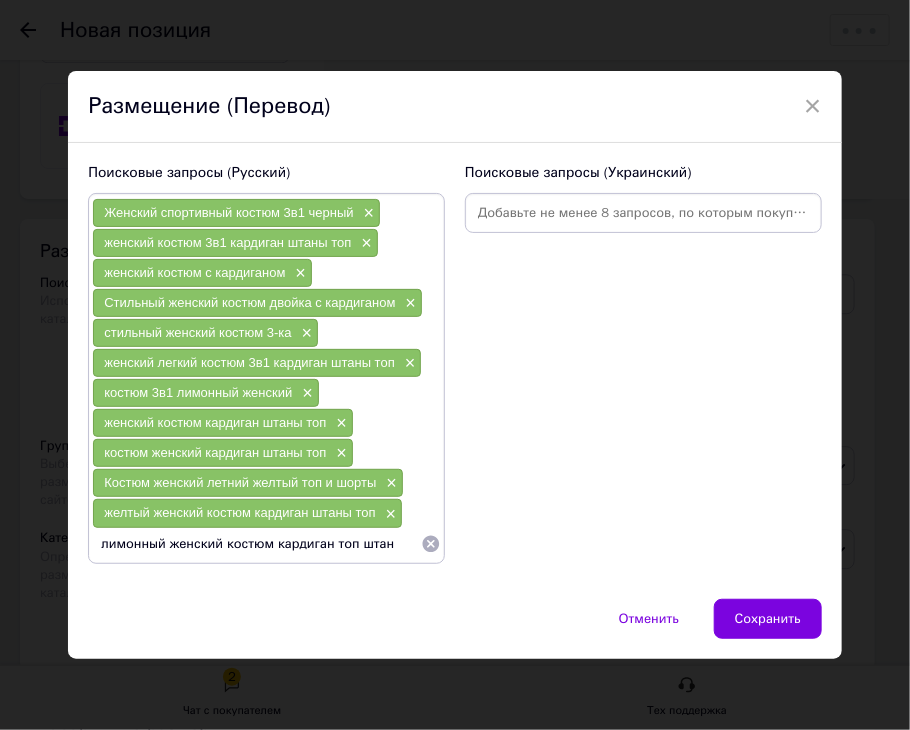 type on "лимонный женский костюм кардиган топ штаны" 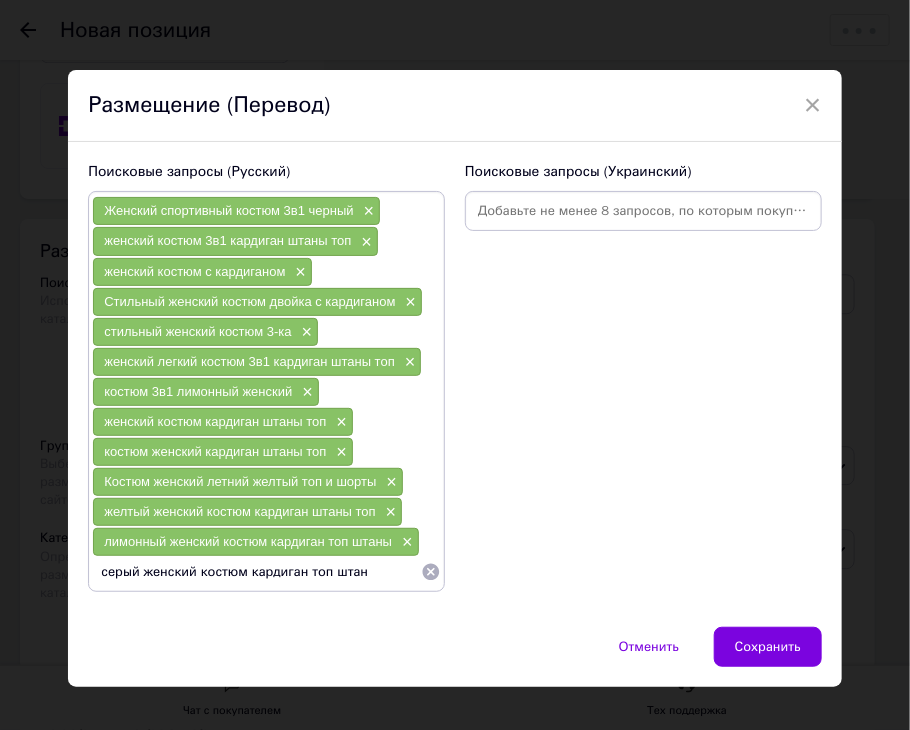 type on "серый женский костюм кардиган топ штаны" 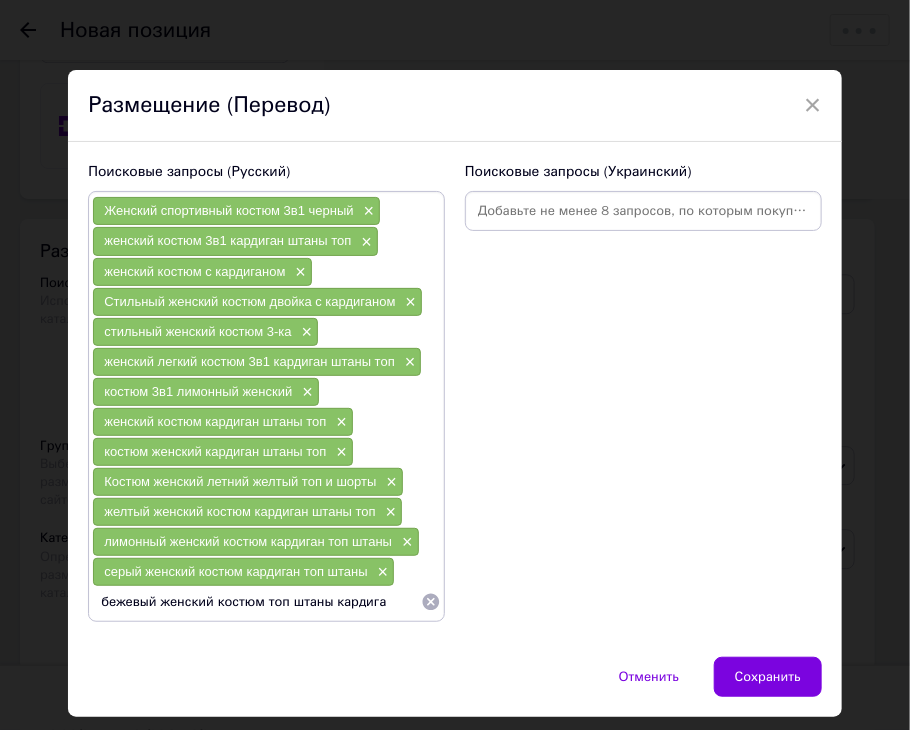 type on "бежевый женский костюм топ штаны кардиган" 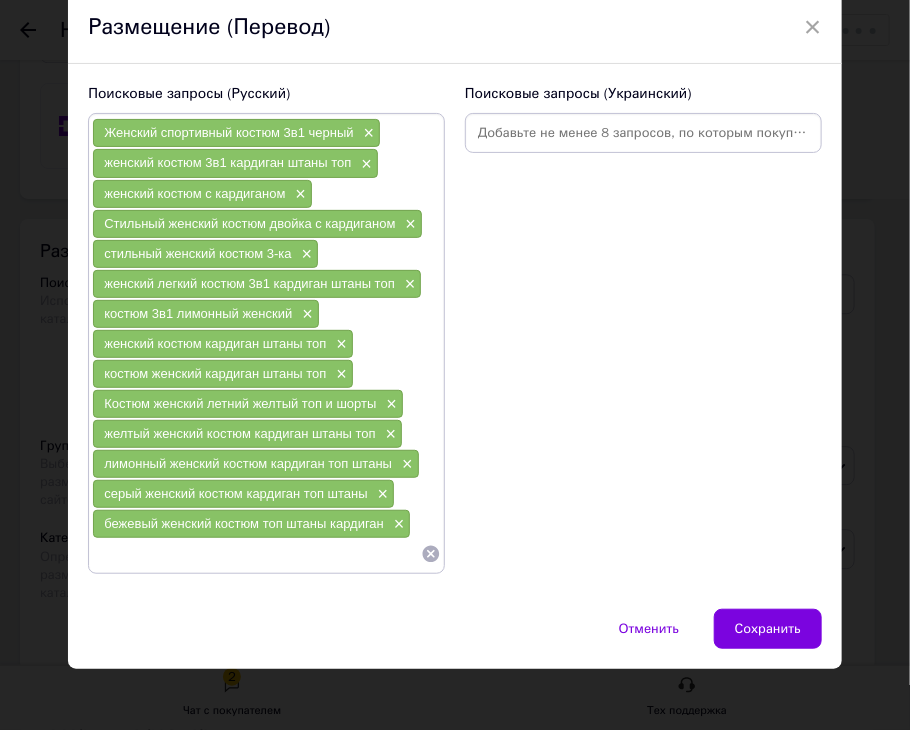 scroll, scrollTop: 78, scrollLeft: 0, axis: vertical 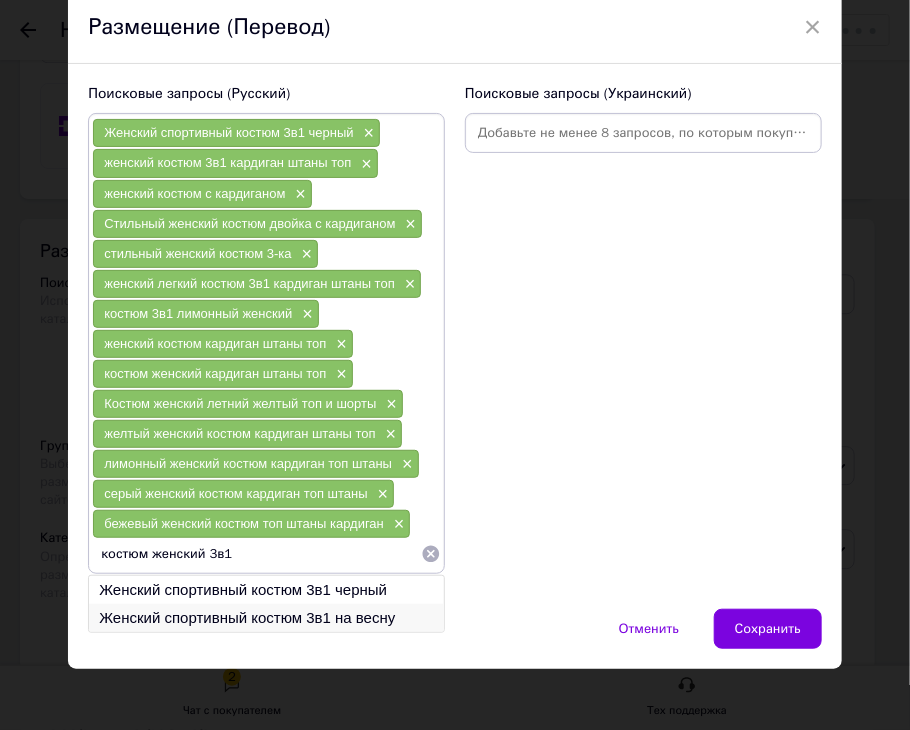 type on "костюм женский 3в1" 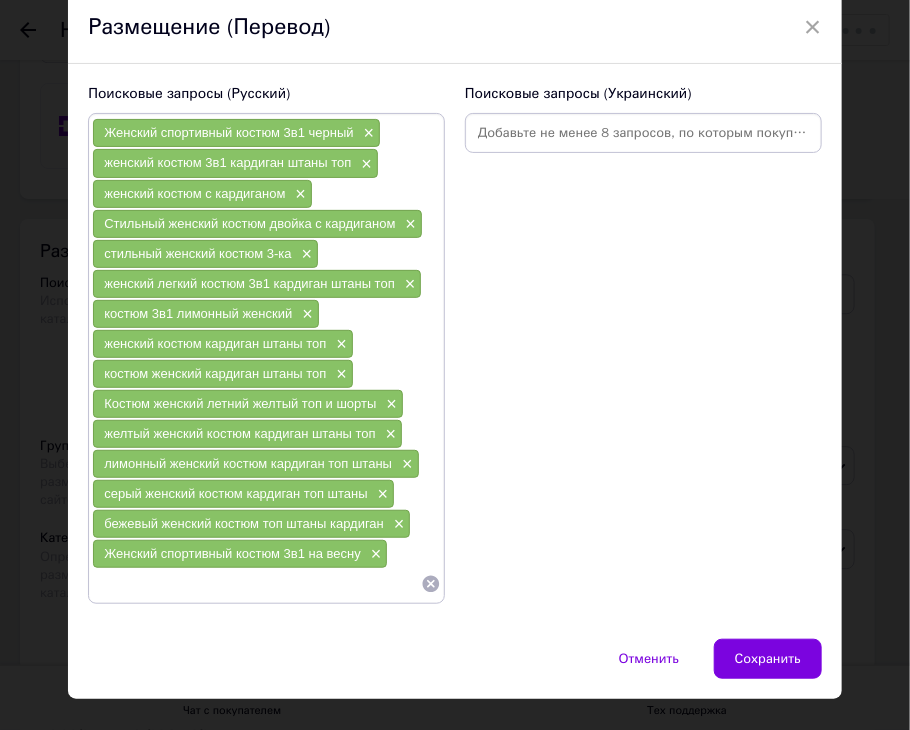 click on "Поисковые запросы (Русский) Женский спортивный костюм 3в1 черный × женский костюм 3в1 кардиган штаны топ × женский костюм с кардиганом × Стильный женский костюм двойка с кардиганом × стильный женский костюм 3-ка × женский легкий костюм 3в1 кардиган штаны топ × костюм 3в1 лимонный женский × женский костюм кардиган штаны топ × костюм женский кардиган штаны топ × Костюм женский летний желтый топ и шорты × желтый женский костюм кардиган штаны топ × лимонный женский костюм кардиган топ штаны × серый женский костюм кардиган топ штаны × × ×" at bounding box center (455, 352) 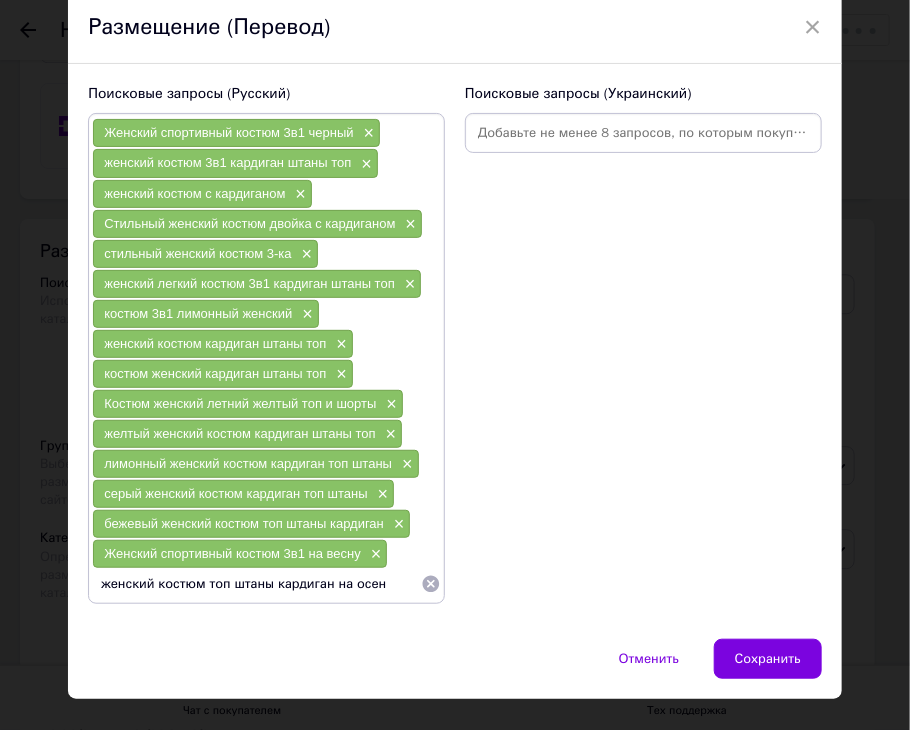 type on "женский костюм топ штаны кардиган на осень" 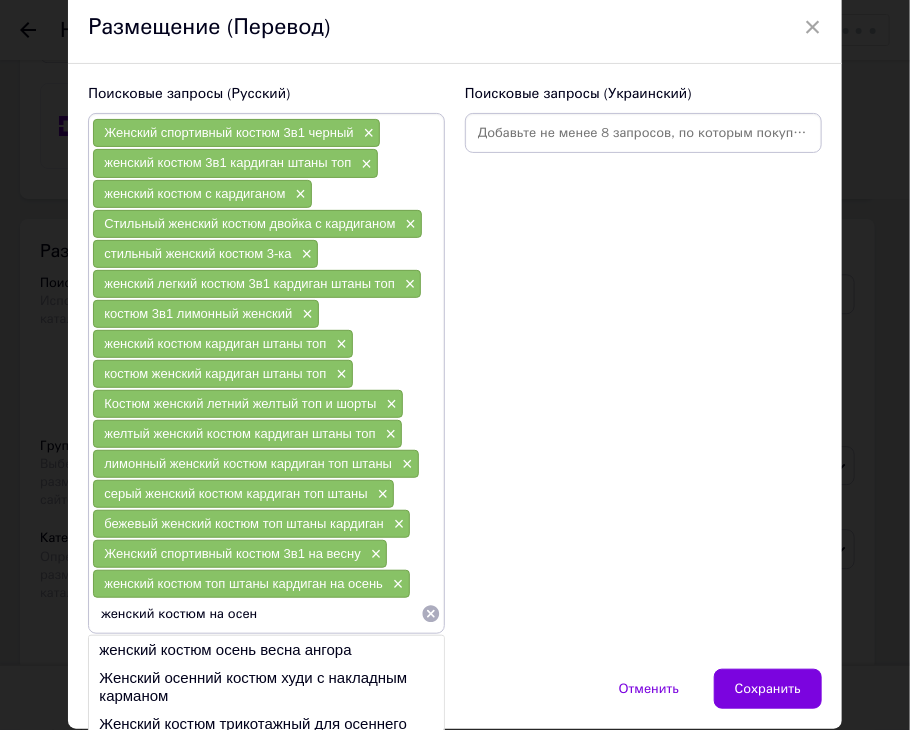 type on "женский костюм на осень" 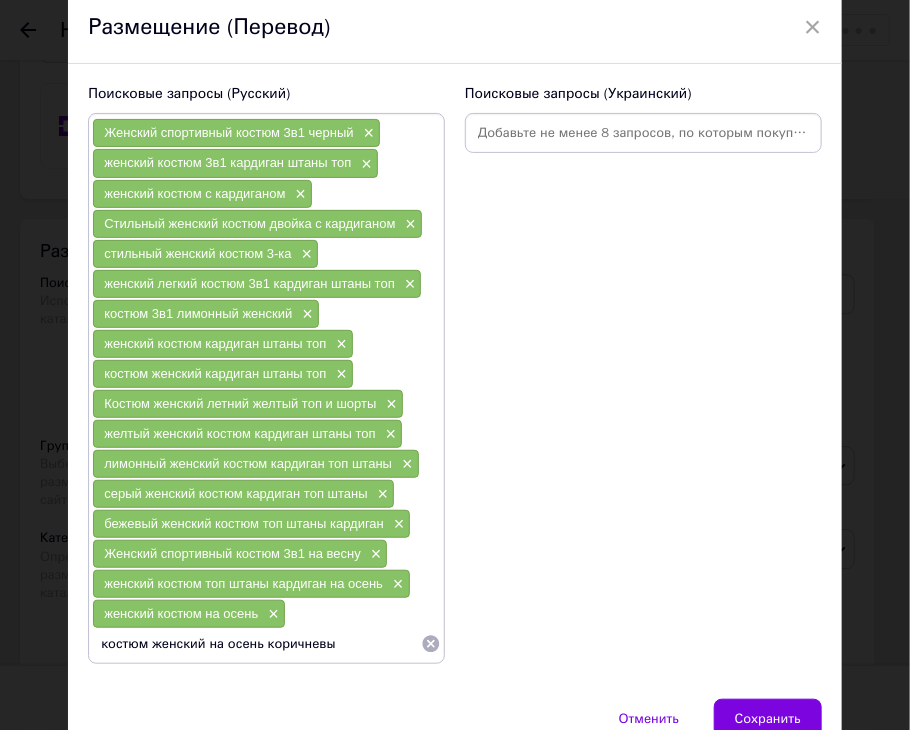 type on "костюм женский на осень коричневый" 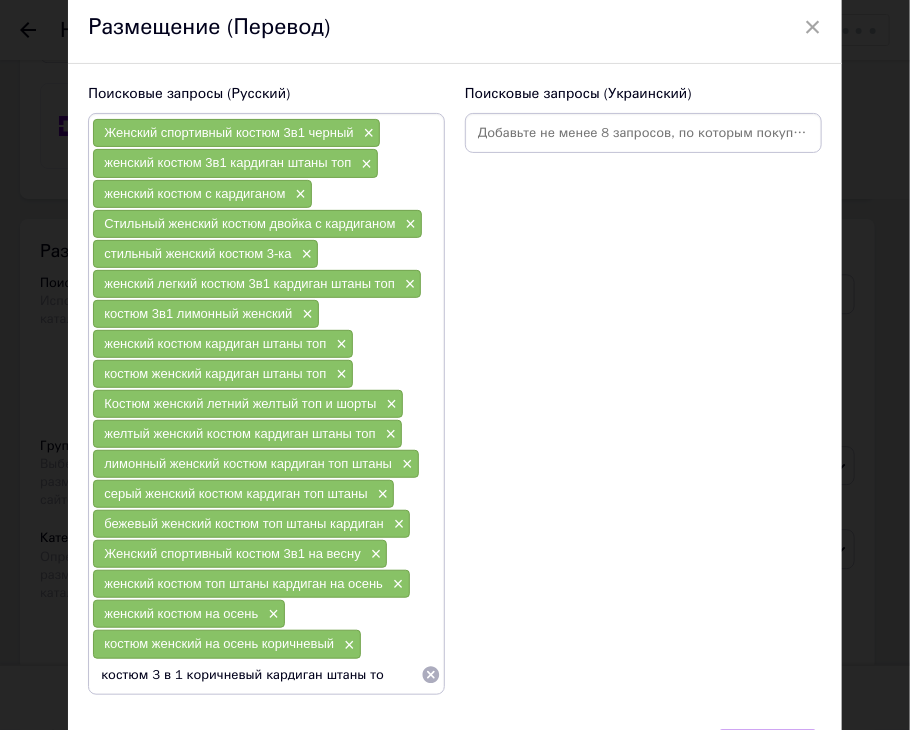 type on "костюм 3 в 1 коричневый кардиган штаны топ" 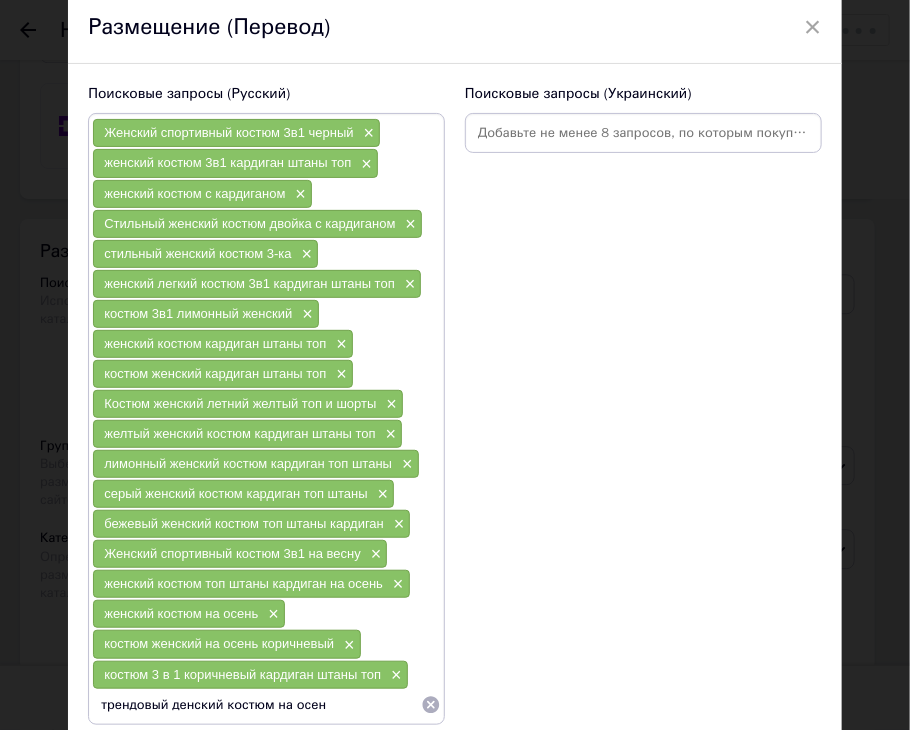 type on "трендовый денский костюм на осень" 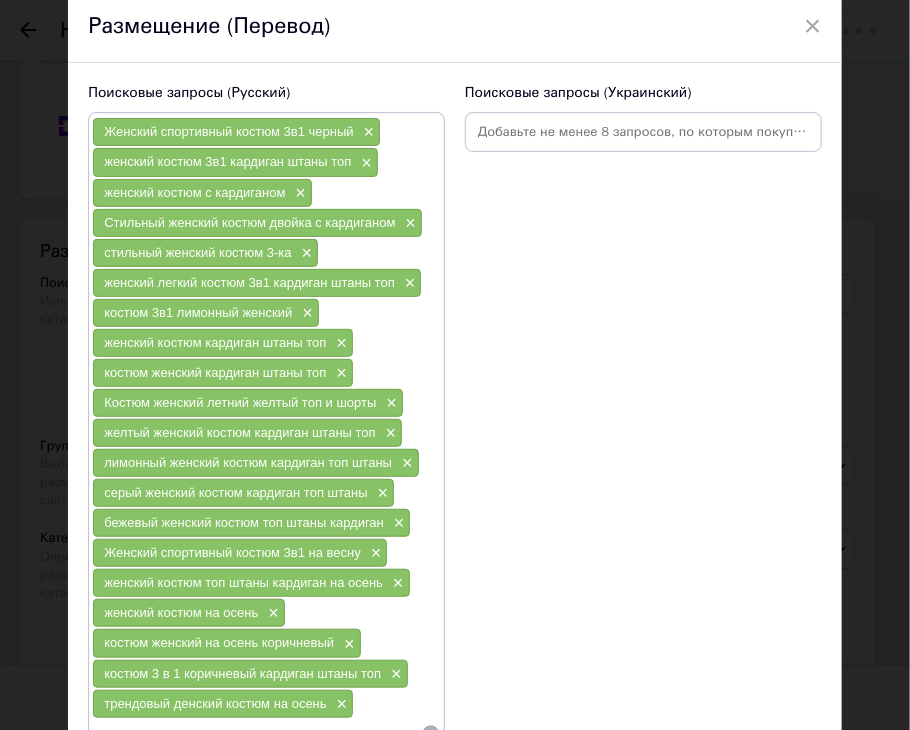 scroll, scrollTop: 256, scrollLeft: 0, axis: vertical 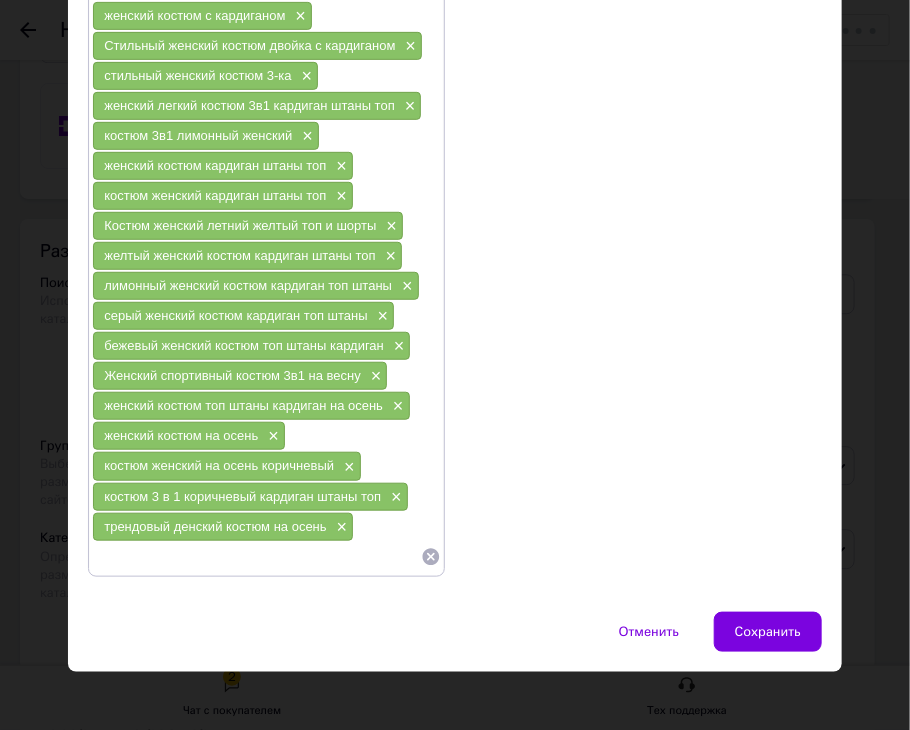 click on "трендовый денский костюм на осень" at bounding box center (215, 526) 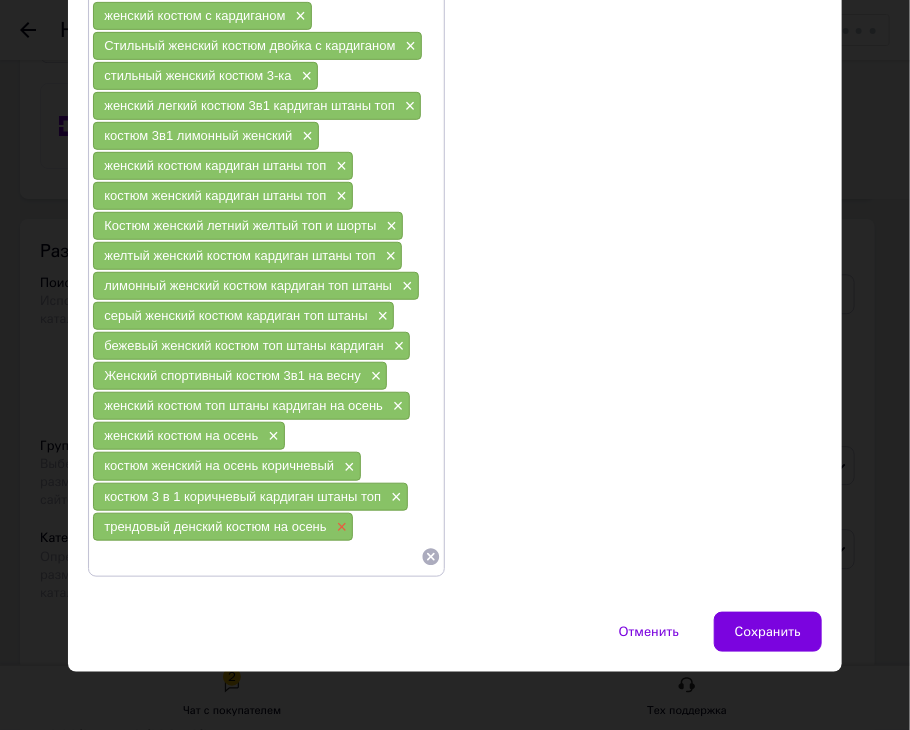 click on "×" at bounding box center [340, 527] 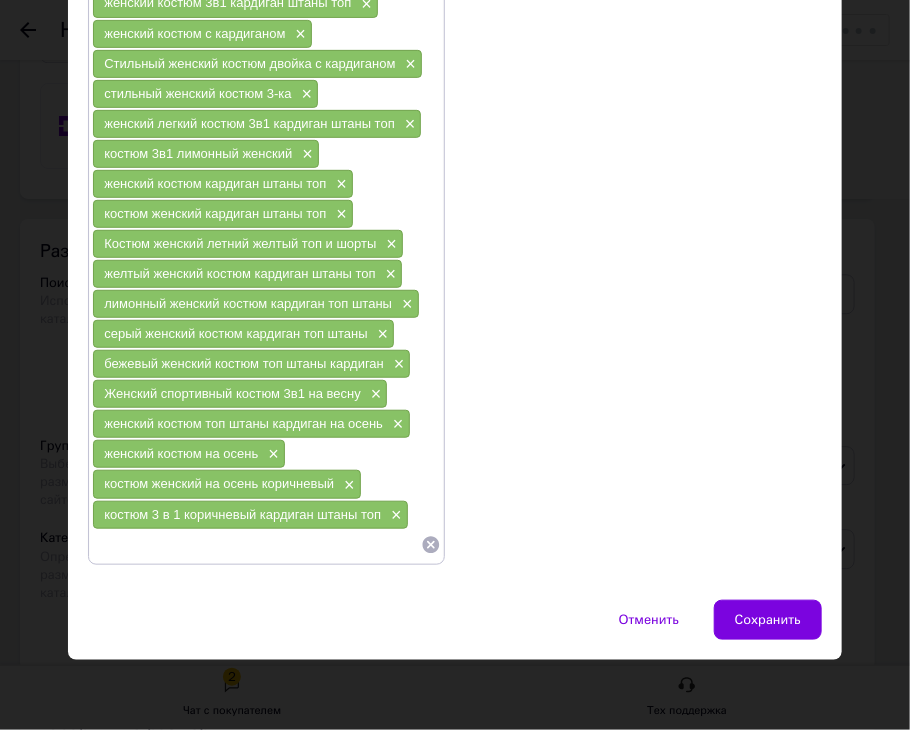 scroll, scrollTop: 226, scrollLeft: 0, axis: vertical 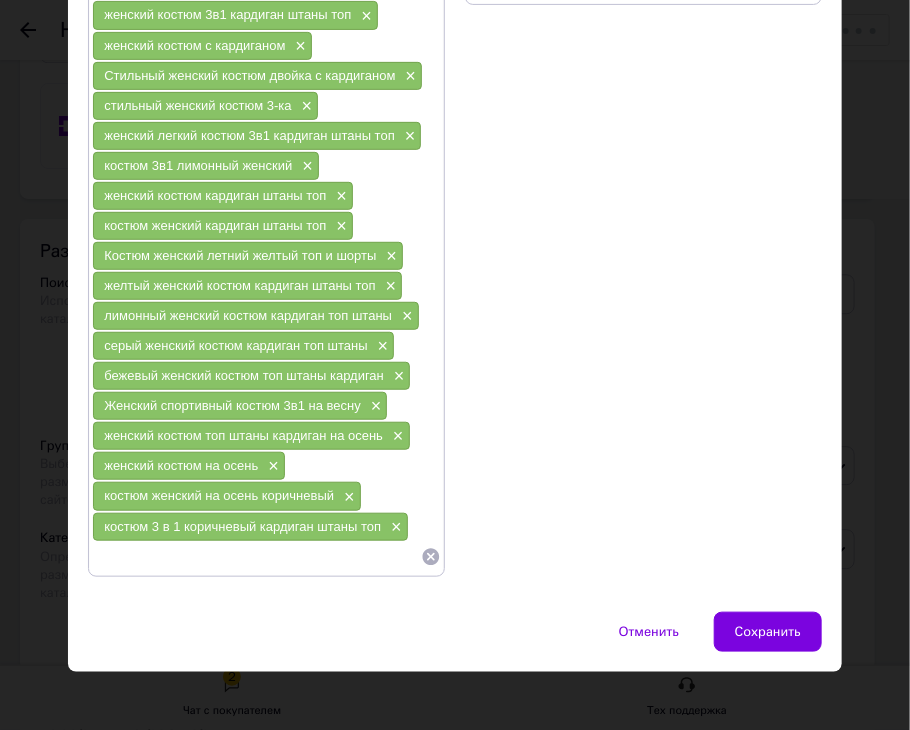 click at bounding box center (256, 557) 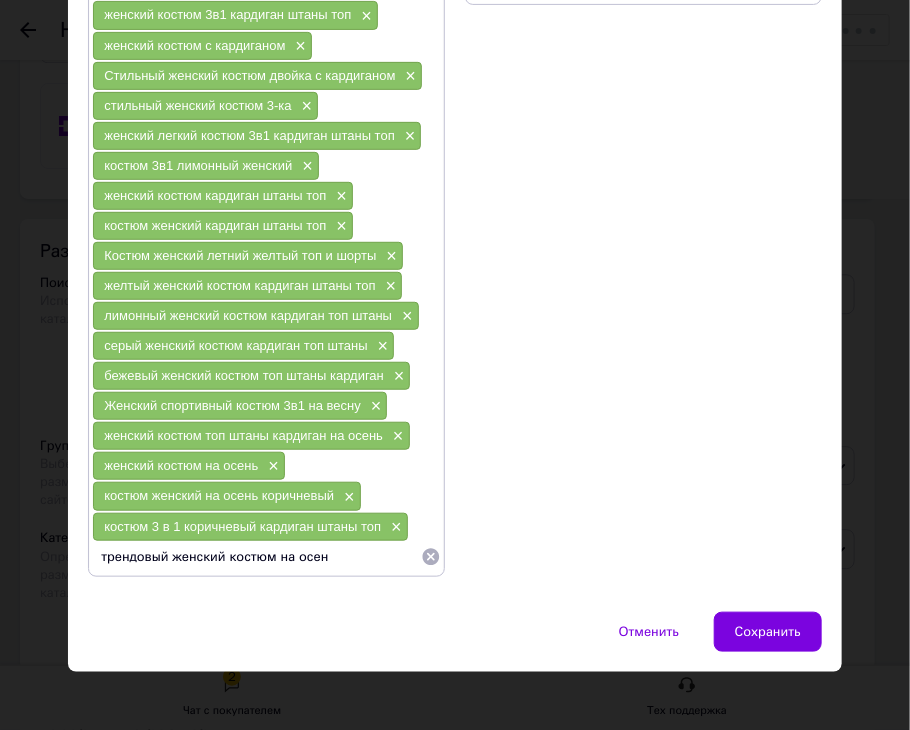 type 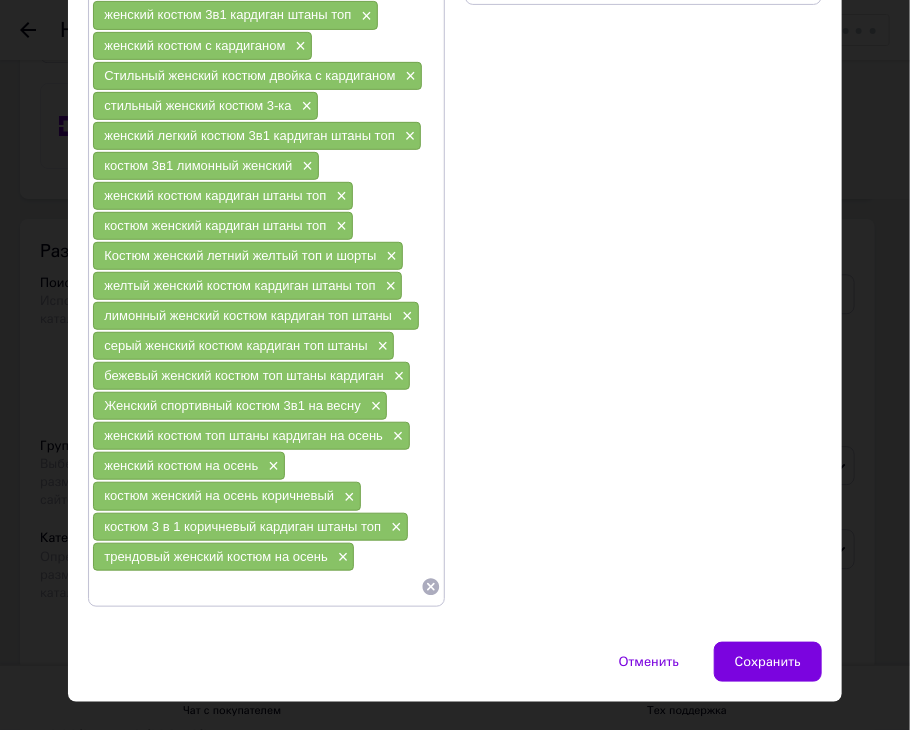scroll, scrollTop: 0, scrollLeft: 0, axis: both 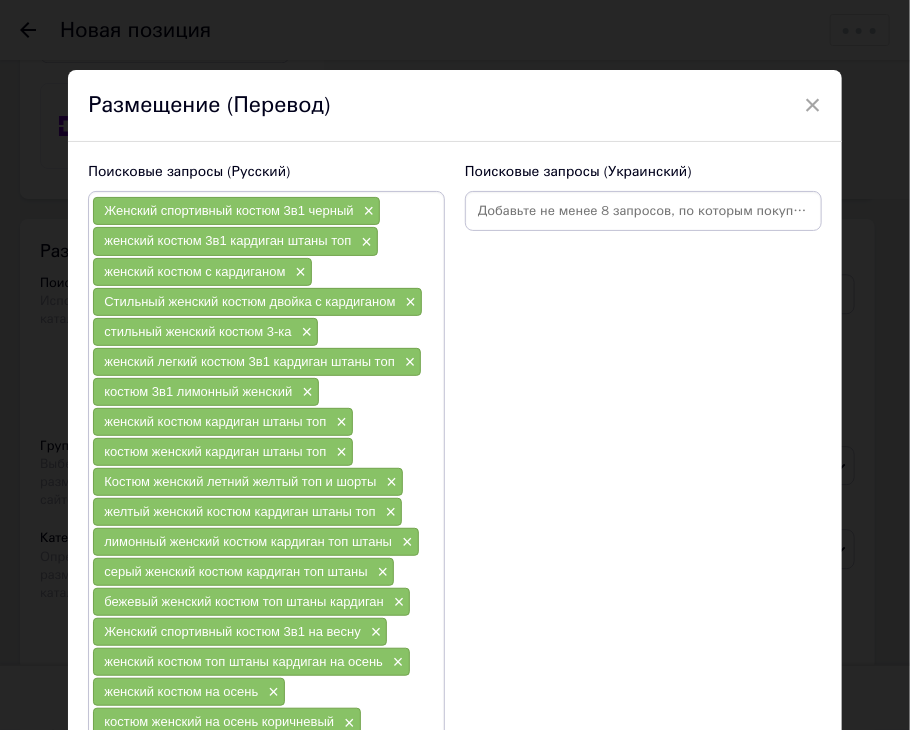 click at bounding box center [643, 211] 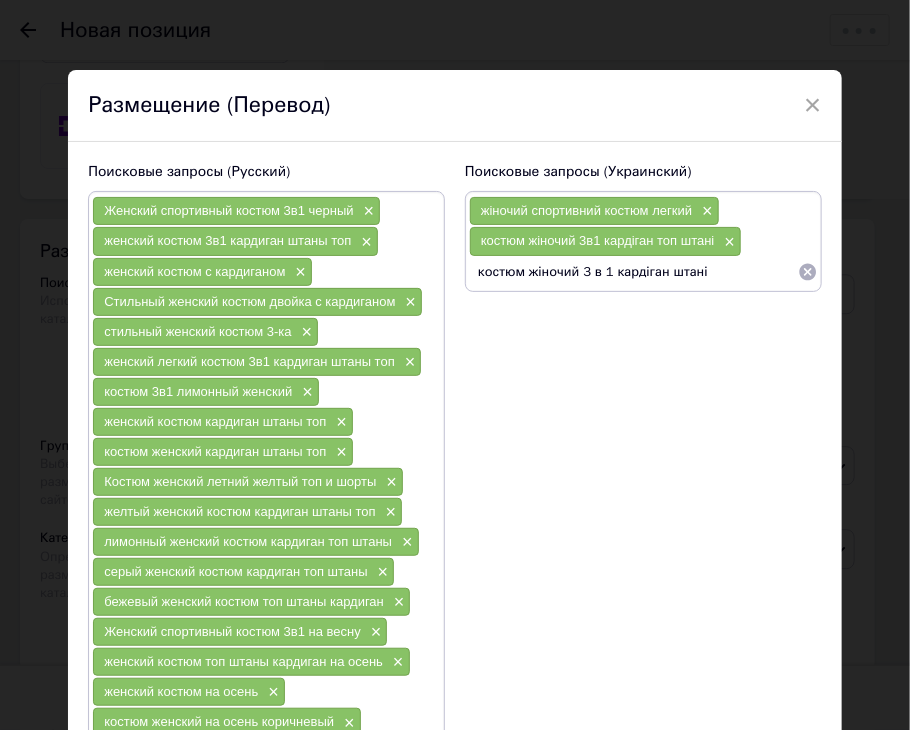 click on "костюм жіночий 3 в 1 кардіган штані" at bounding box center [633, 272] 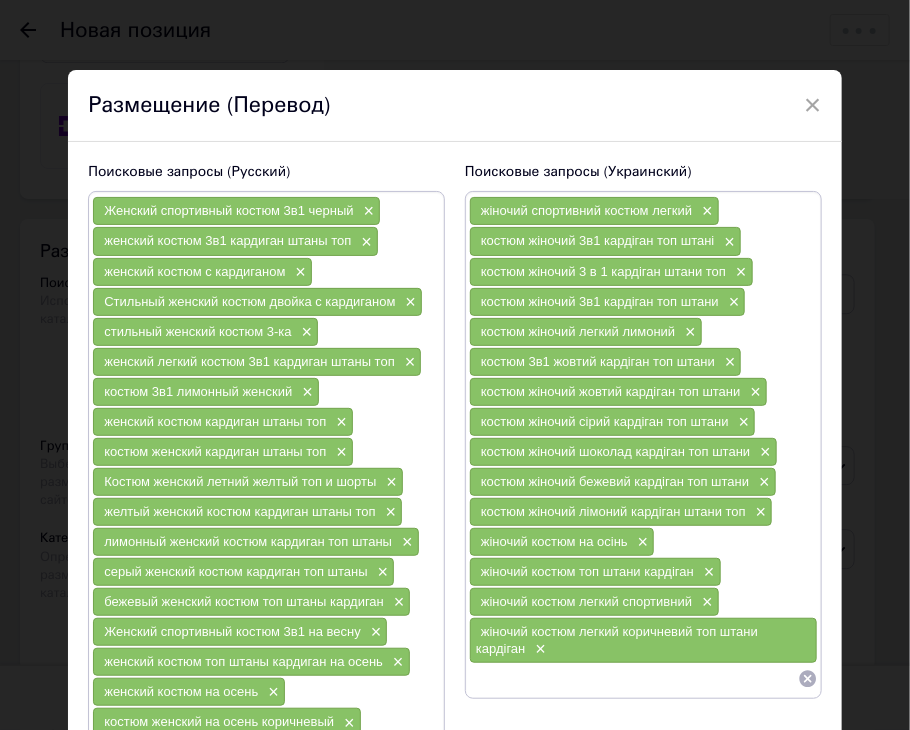scroll, scrollTop: 0, scrollLeft: 0, axis: both 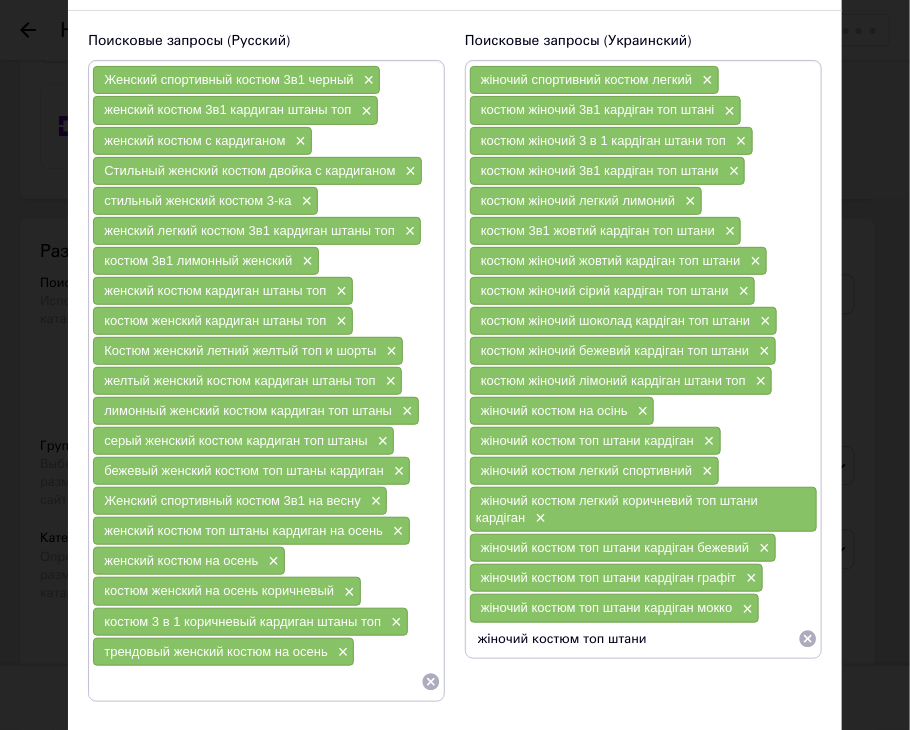 click on "жіночий костюм топ штани" at bounding box center [633, 639] 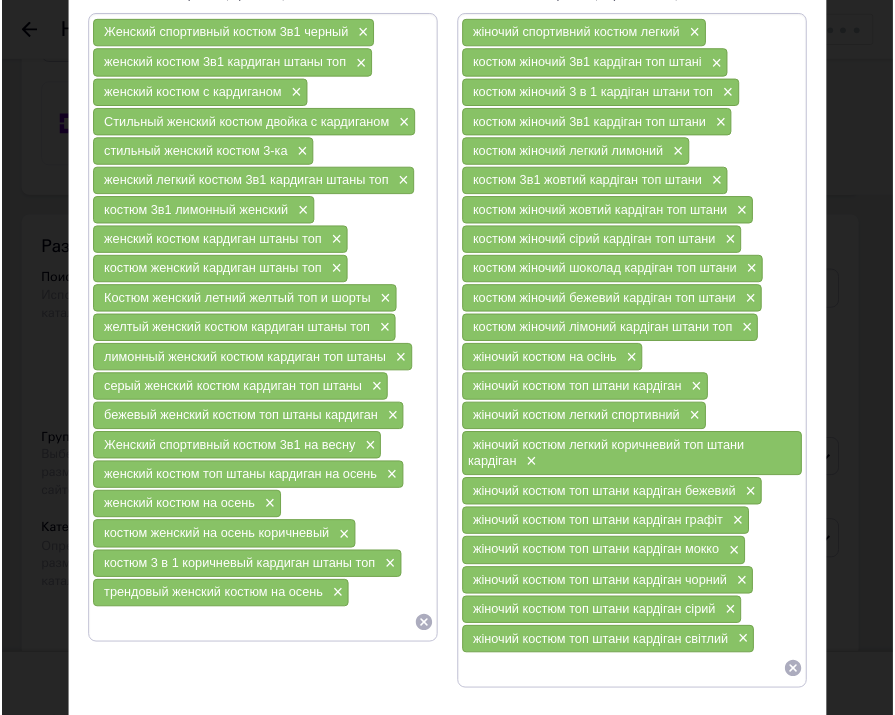 scroll, scrollTop: 302, scrollLeft: 0, axis: vertical 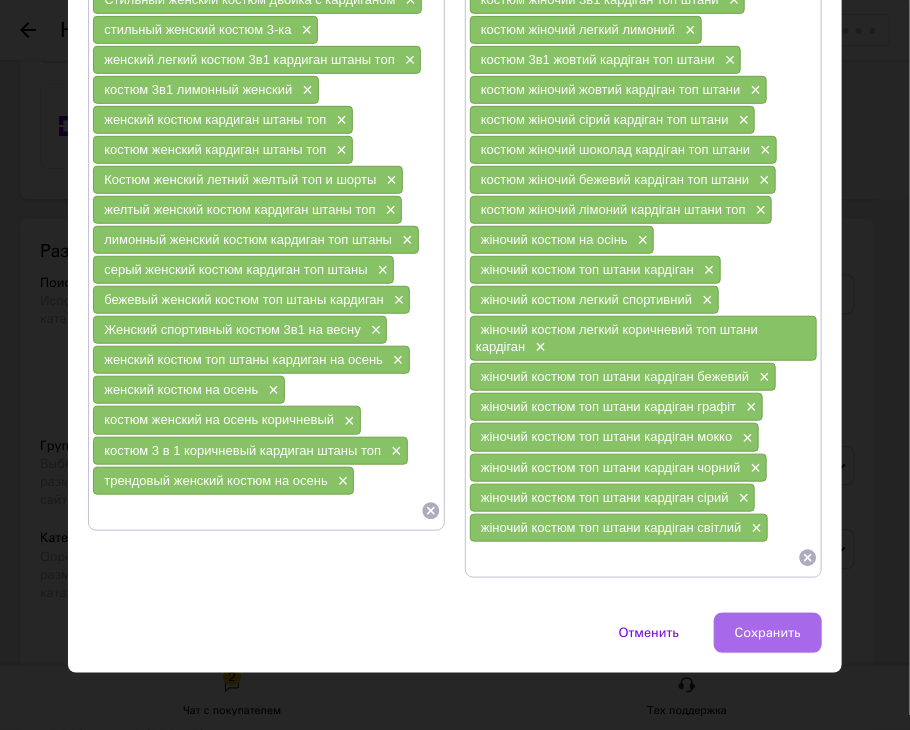 click on "Сохранить" at bounding box center [768, 633] 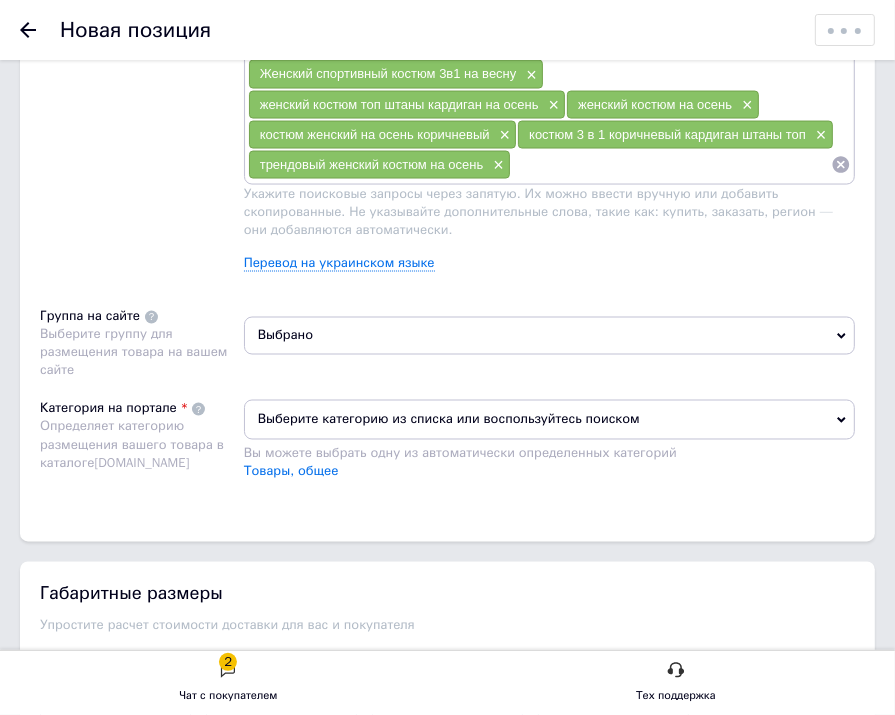 scroll, scrollTop: 1916, scrollLeft: 0, axis: vertical 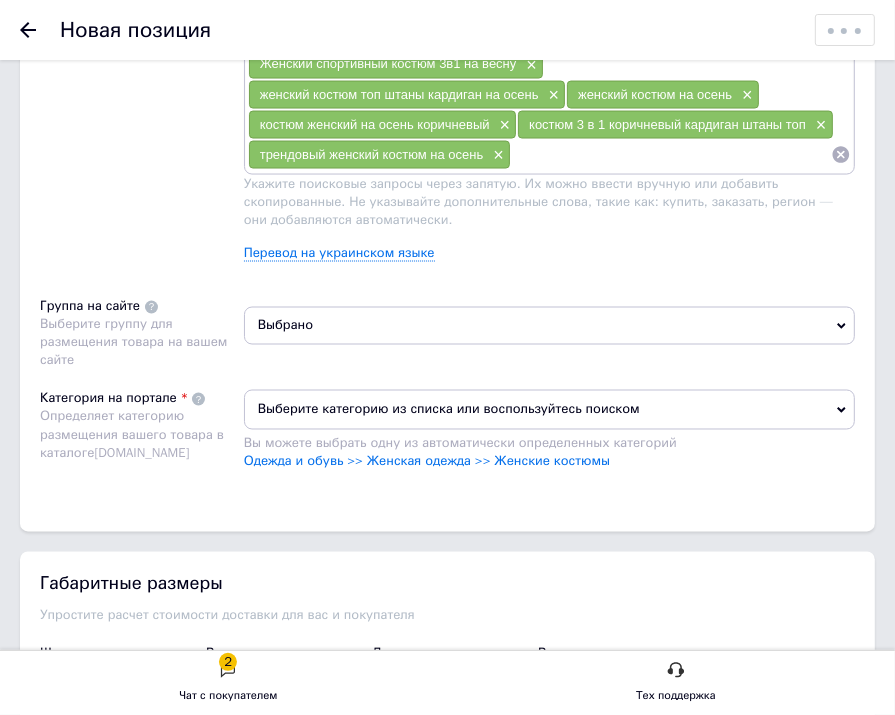 click on "Выбрано" at bounding box center (549, 326) 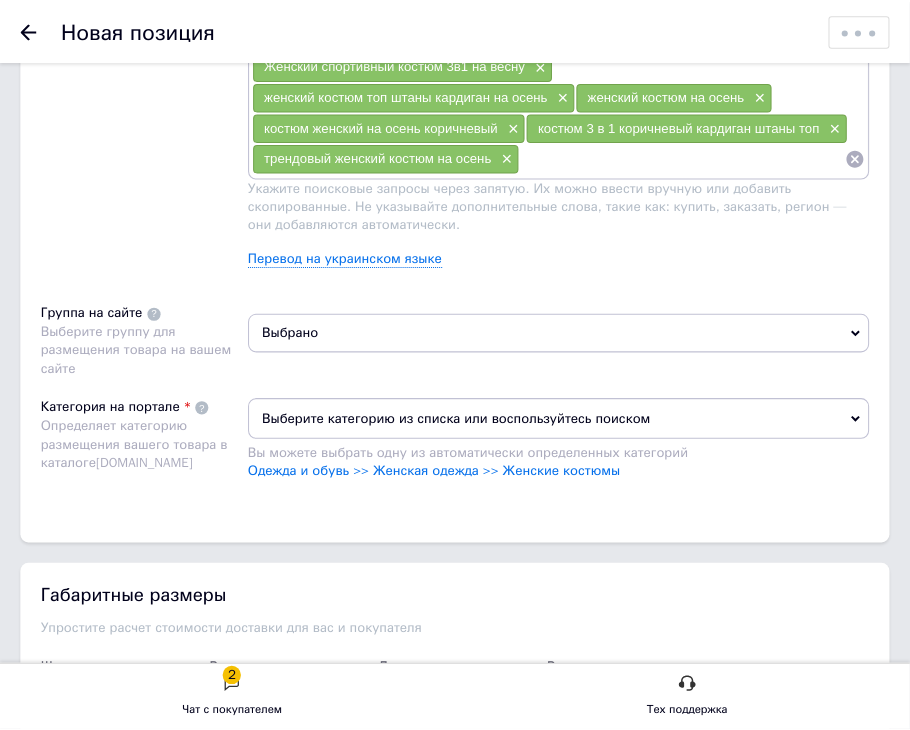 scroll, scrollTop: 0, scrollLeft: 0, axis: both 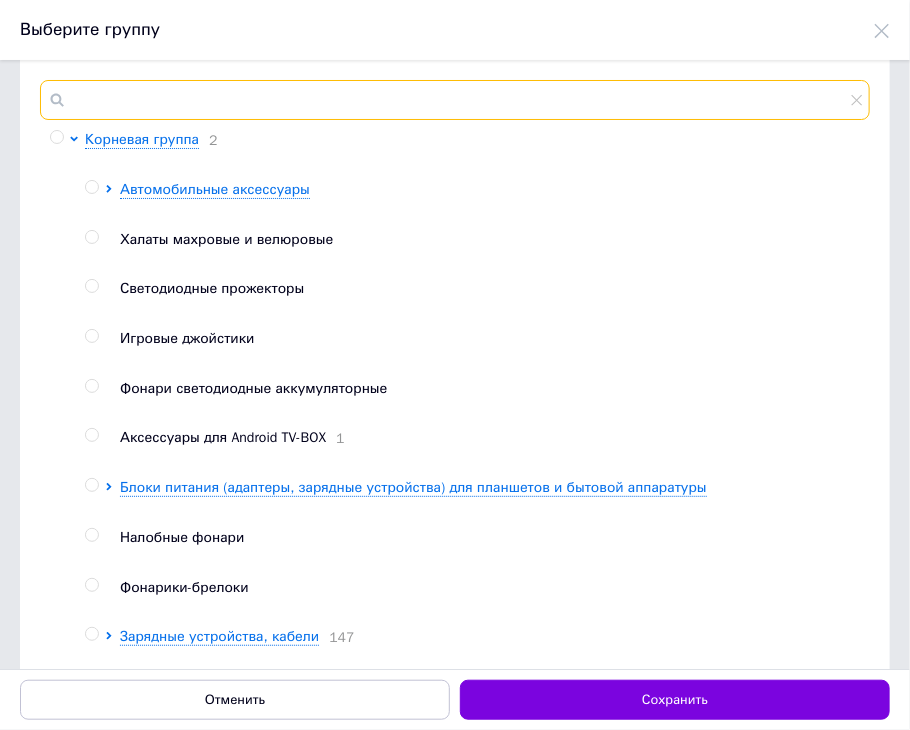 click at bounding box center [455, 100] 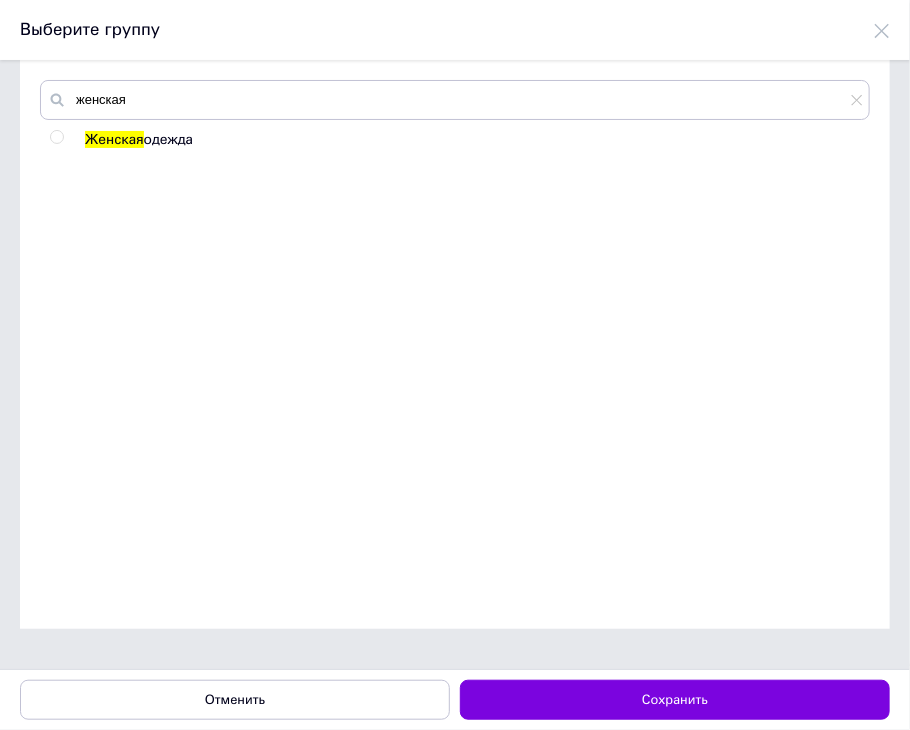 click at bounding box center (56, 137) 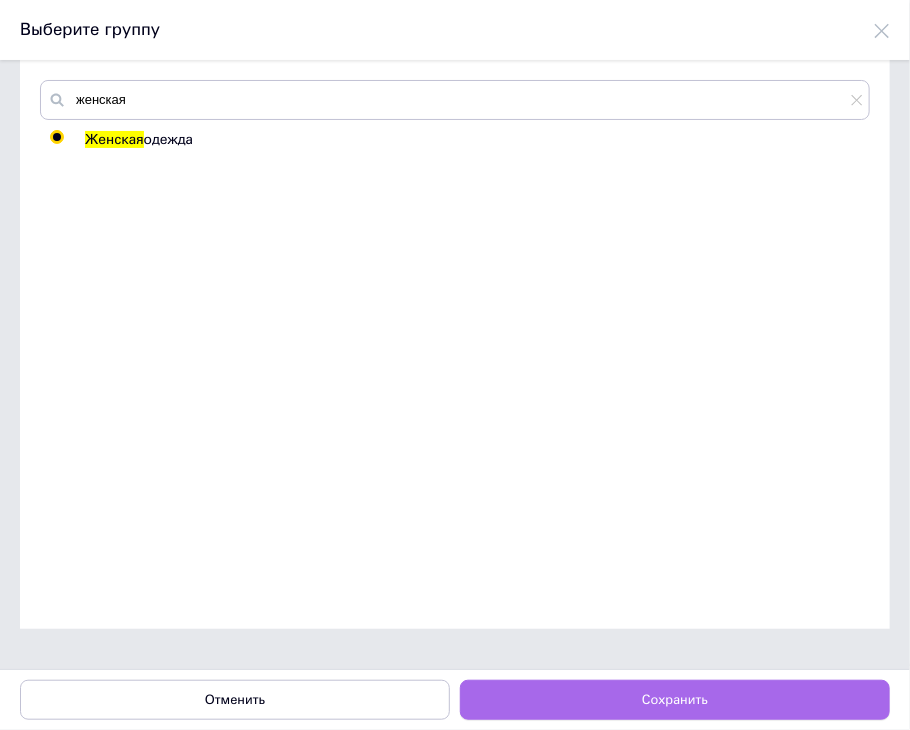 click on "Сохранить" at bounding box center (675, 700) 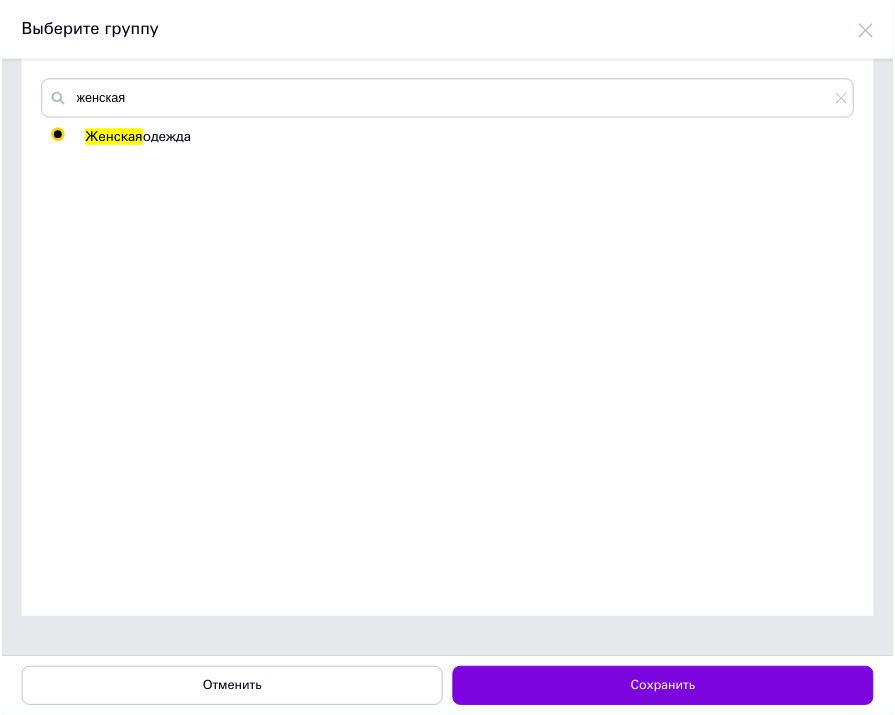 scroll, scrollTop: 1916, scrollLeft: 0, axis: vertical 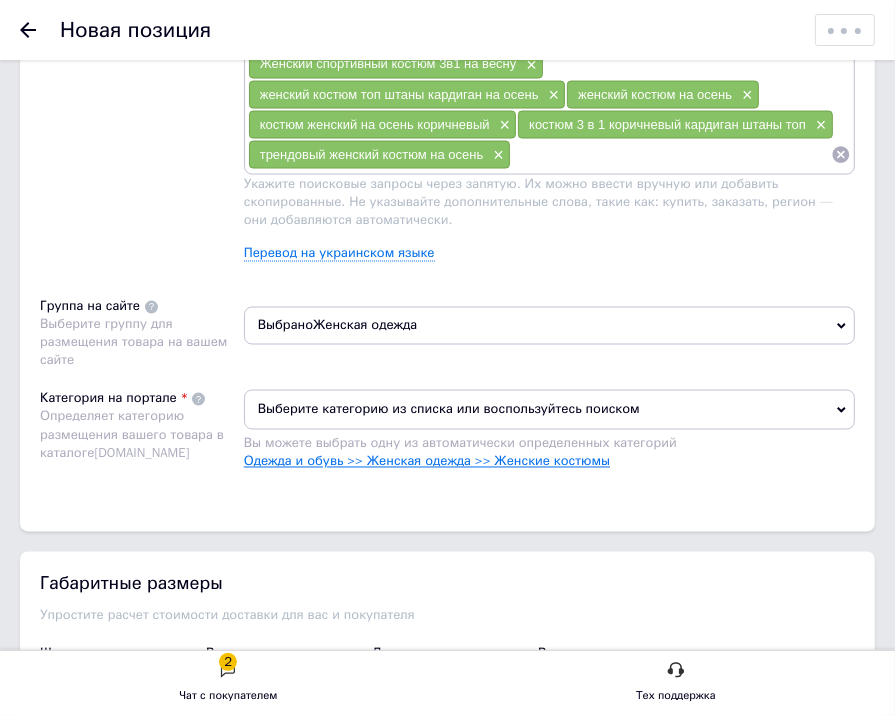 click on "Одежда и обувь >> Женская одежда >> Женские костюмы" at bounding box center [427, 461] 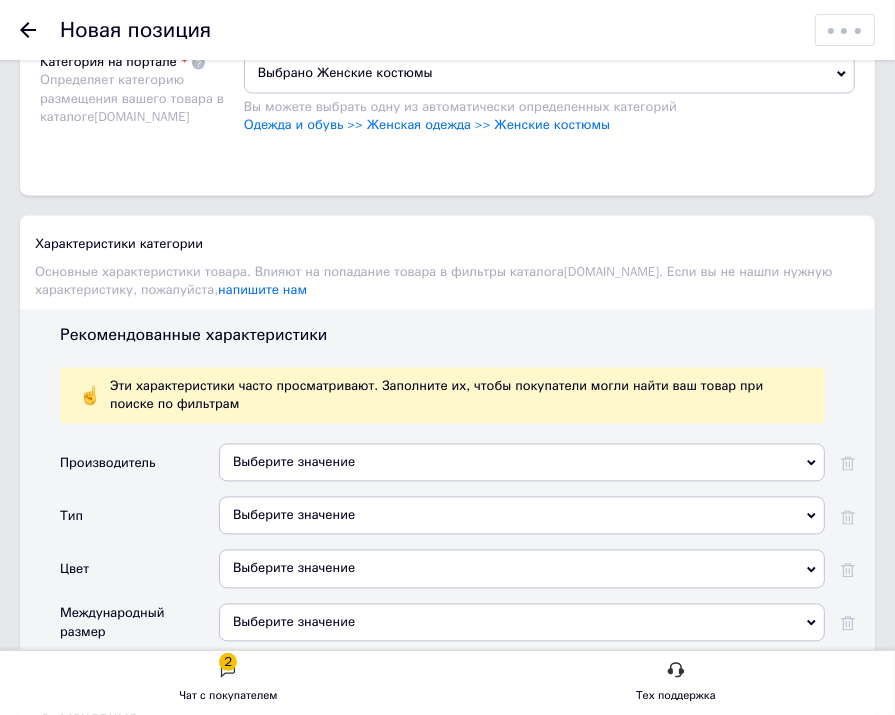 scroll, scrollTop: 2316, scrollLeft: 0, axis: vertical 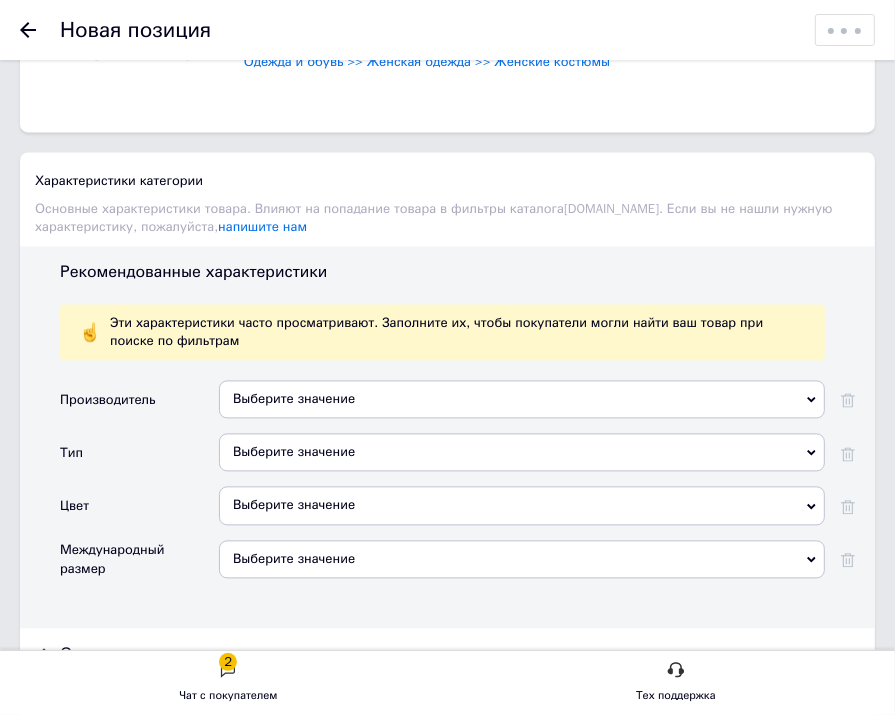 click on "Выберите значение" at bounding box center [522, 399] 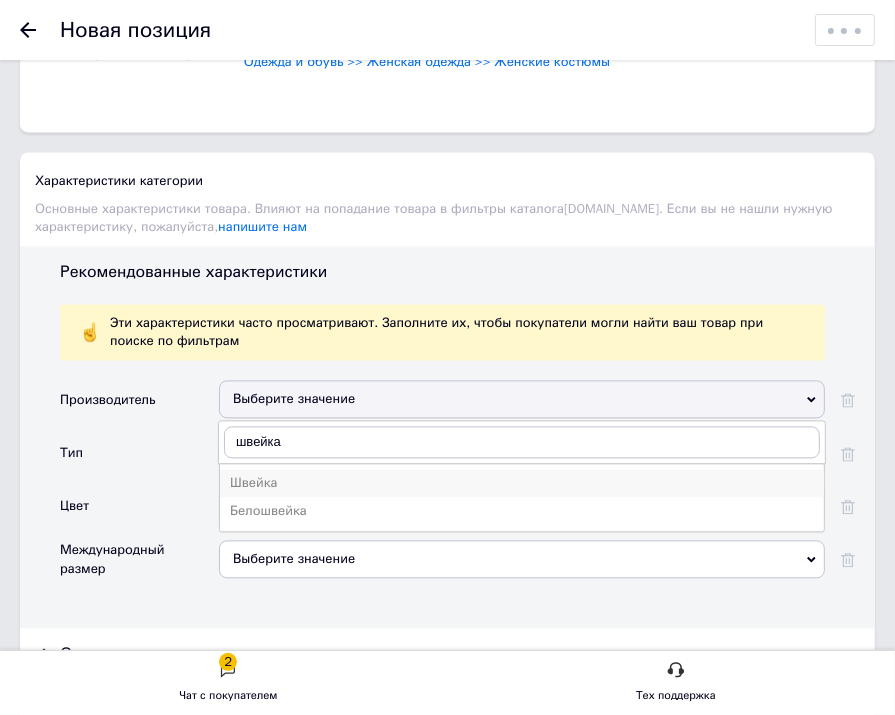 click on "Швейка" at bounding box center (522, 483) 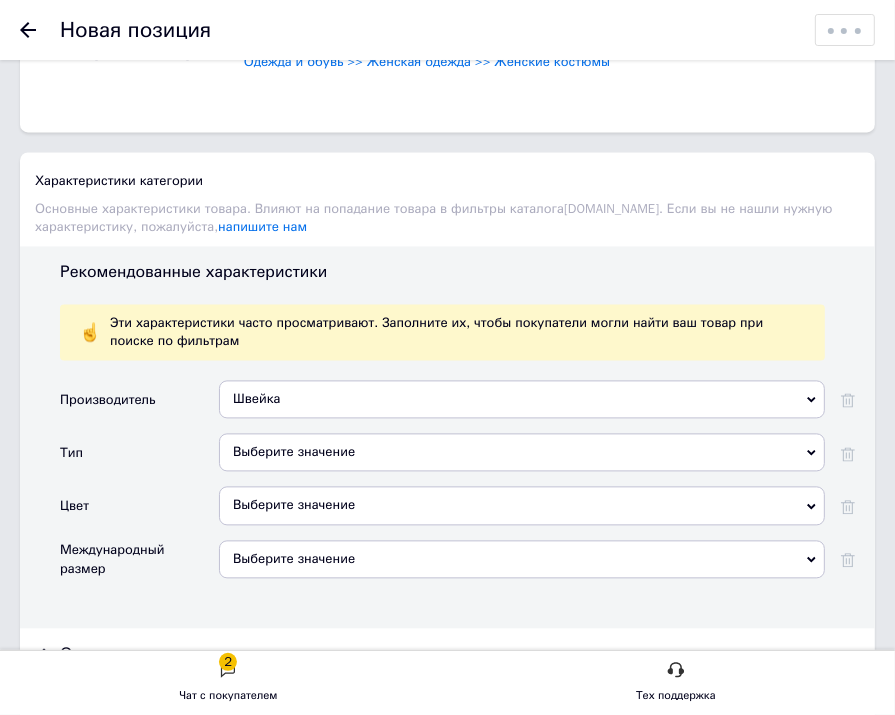 click on "Выберите значение" at bounding box center [522, 452] 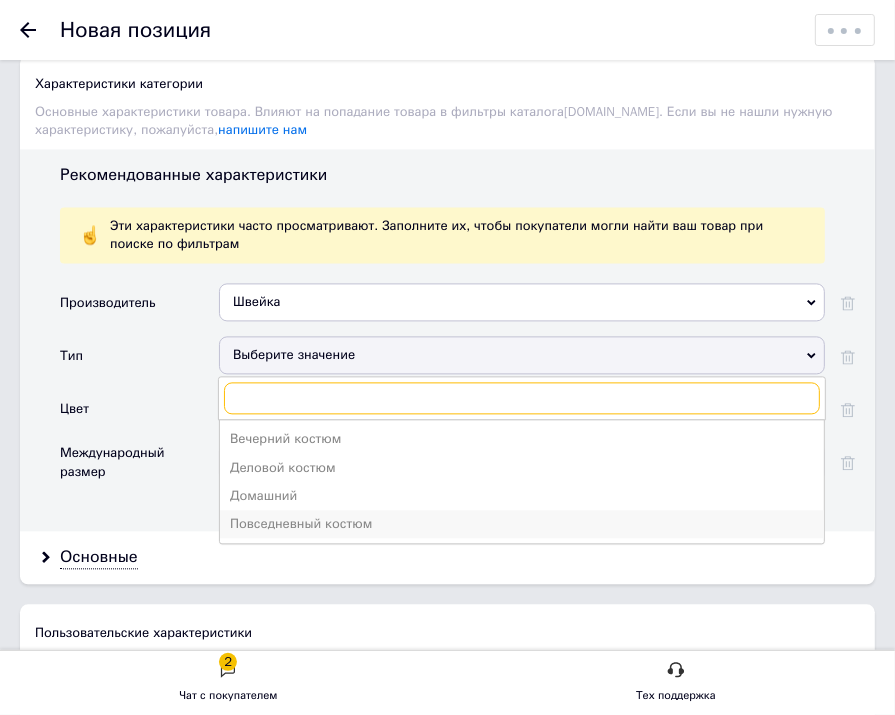 scroll, scrollTop: 2416, scrollLeft: 0, axis: vertical 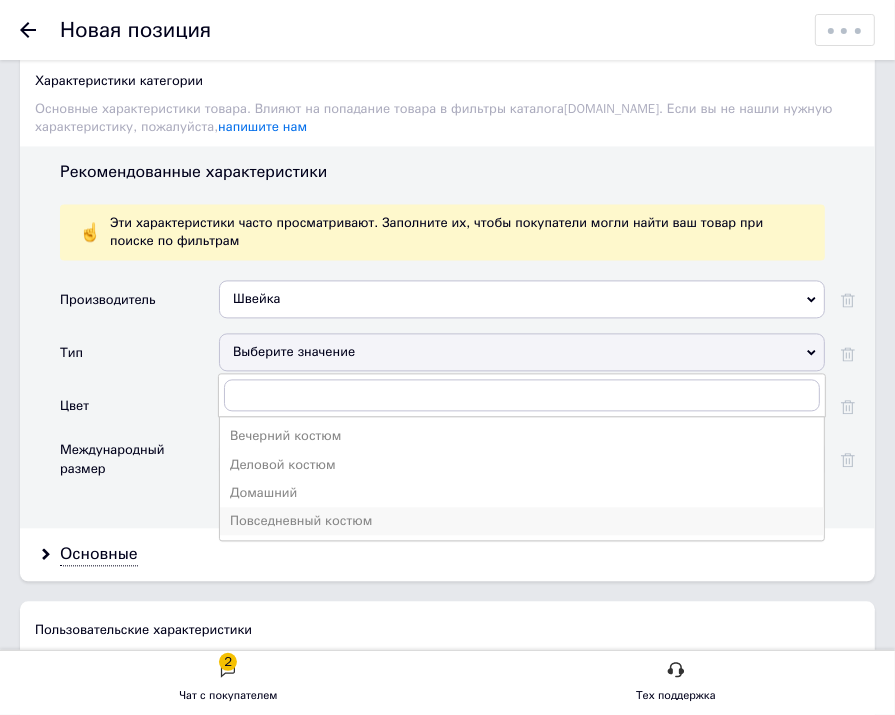 click on "Повседневный костюм" at bounding box center (522, 521) 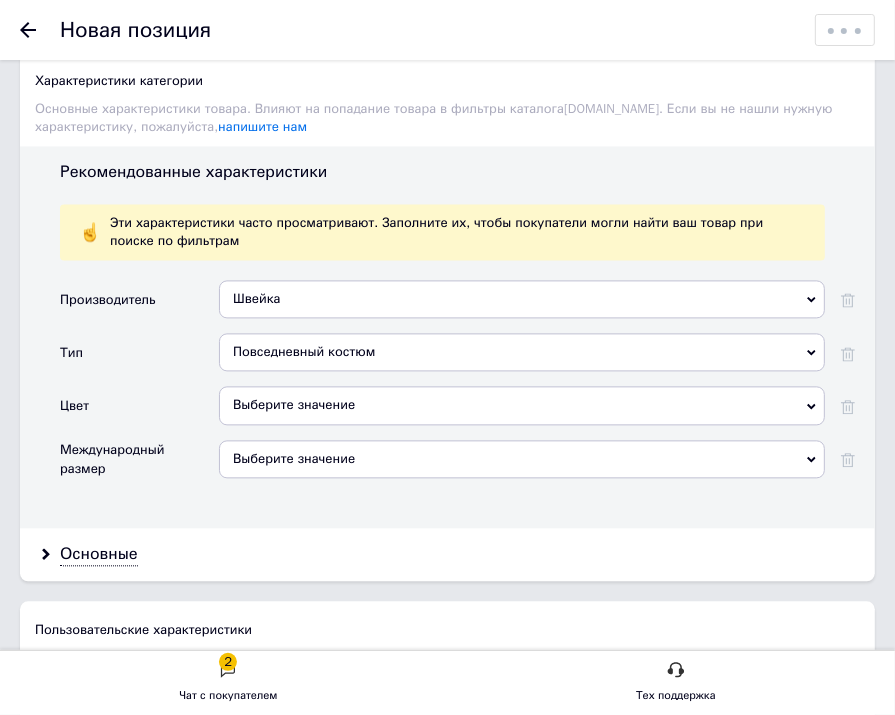 click on "Выберите значение" at bounding box center [522, 405] 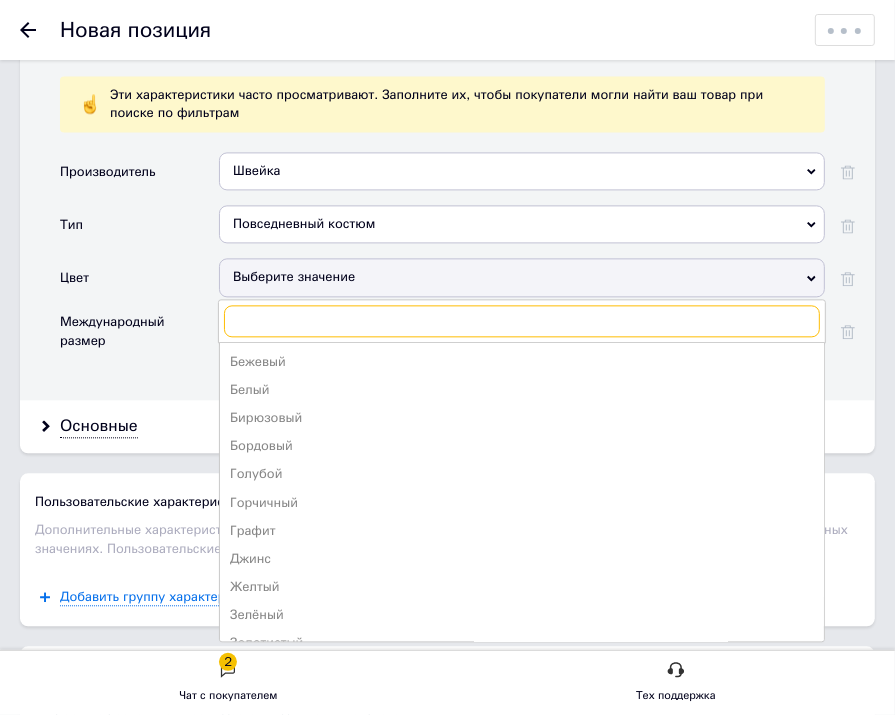 scroll, scrollTop: 2516, scrollLeft: 0, axis: vertical 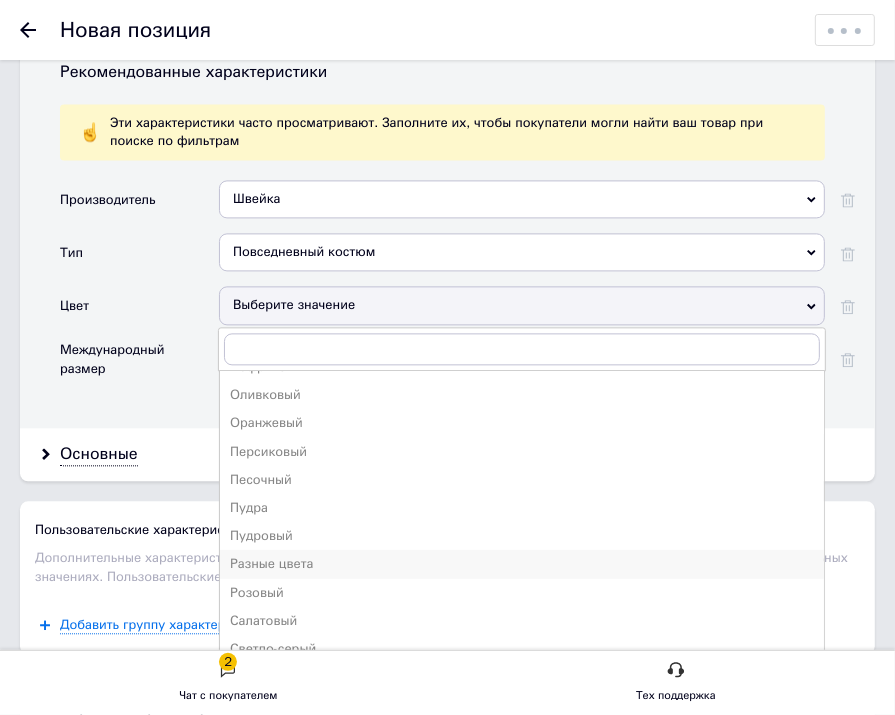 click on "Разные цвета" at bounding box center [522, 563] 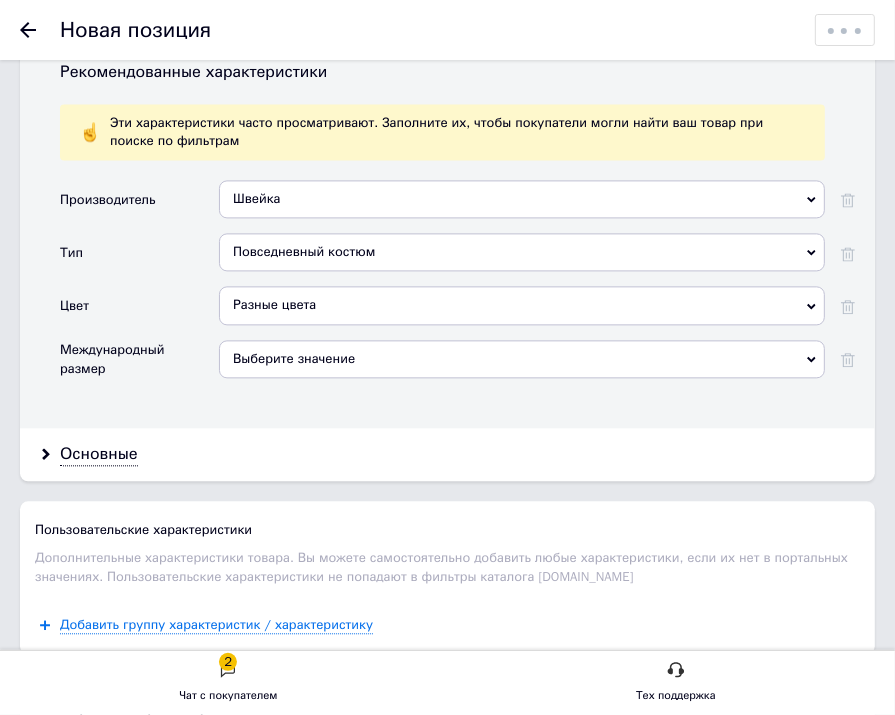 click on "Выберите значение" at bounding box center [522, 359] 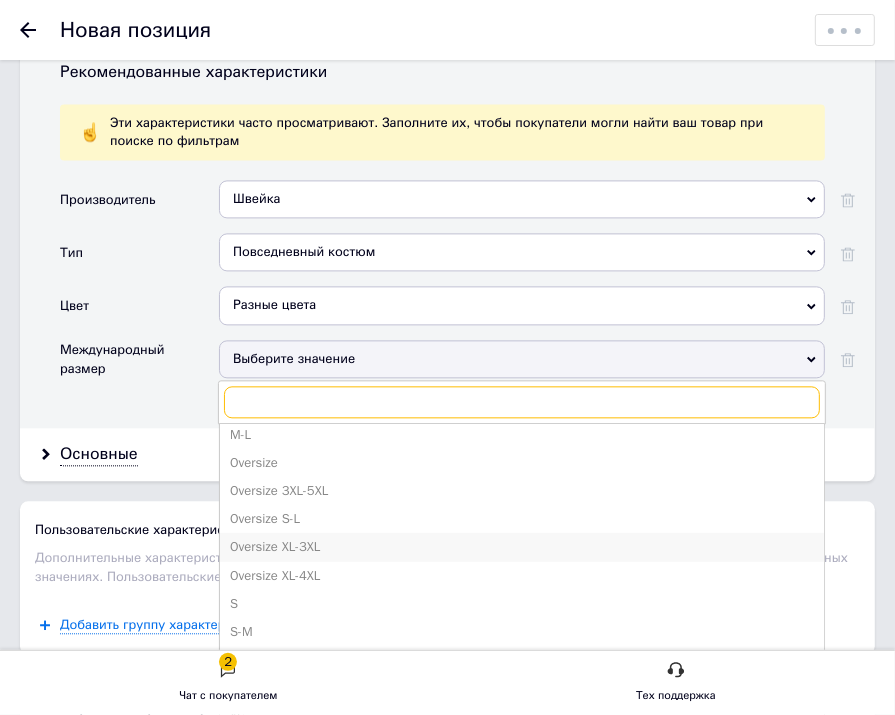 scroll, scrollTop: 598, scrollLeft: 0, axis: vertical 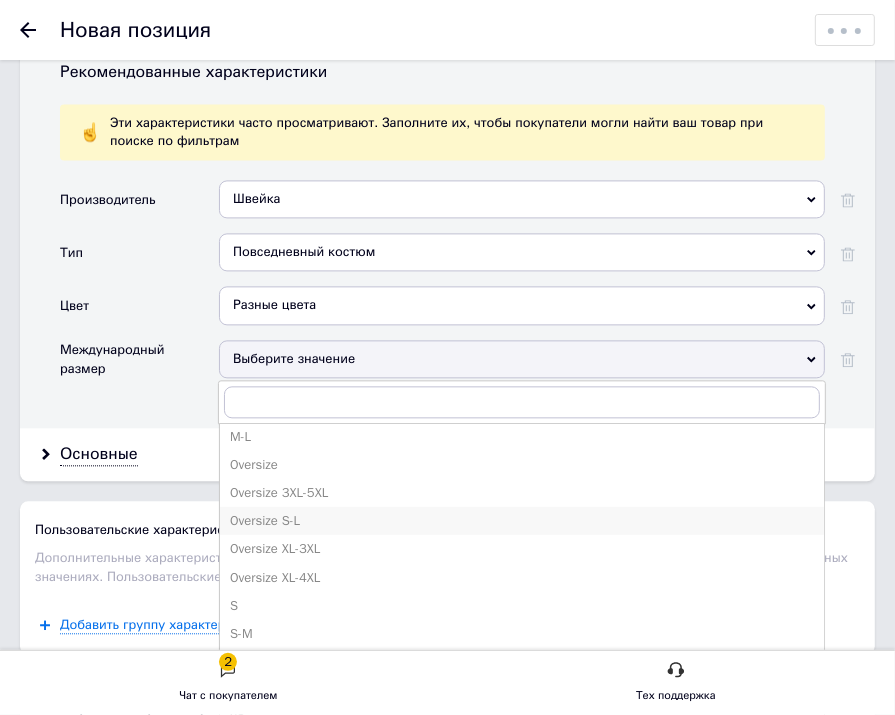 click on "Oversize S-L" at bounding box center [522, 521] 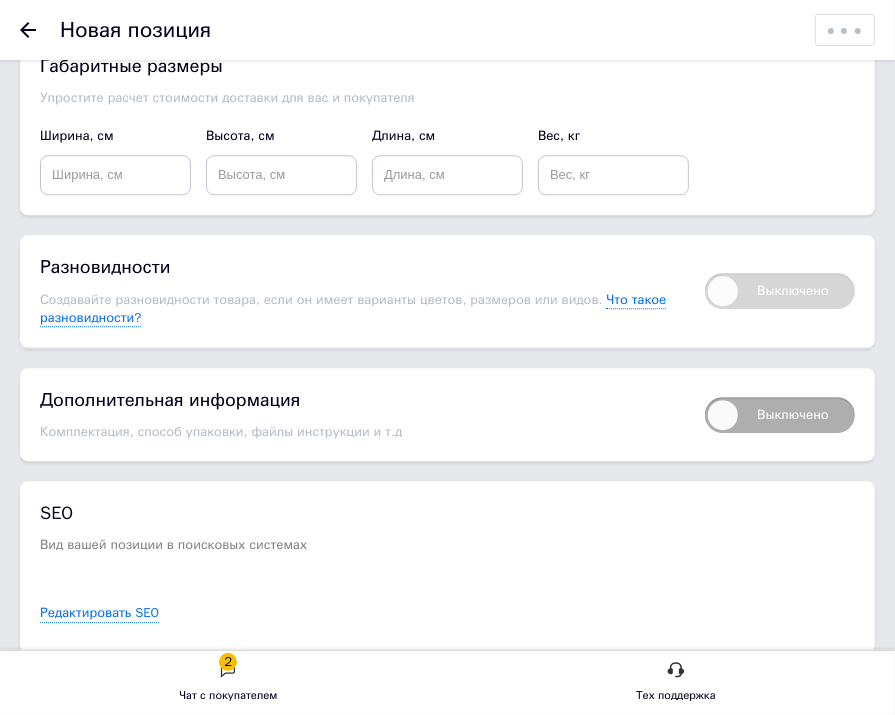 scroll, scrollTop: 3282, scrollLeft: 0, axis: vertical 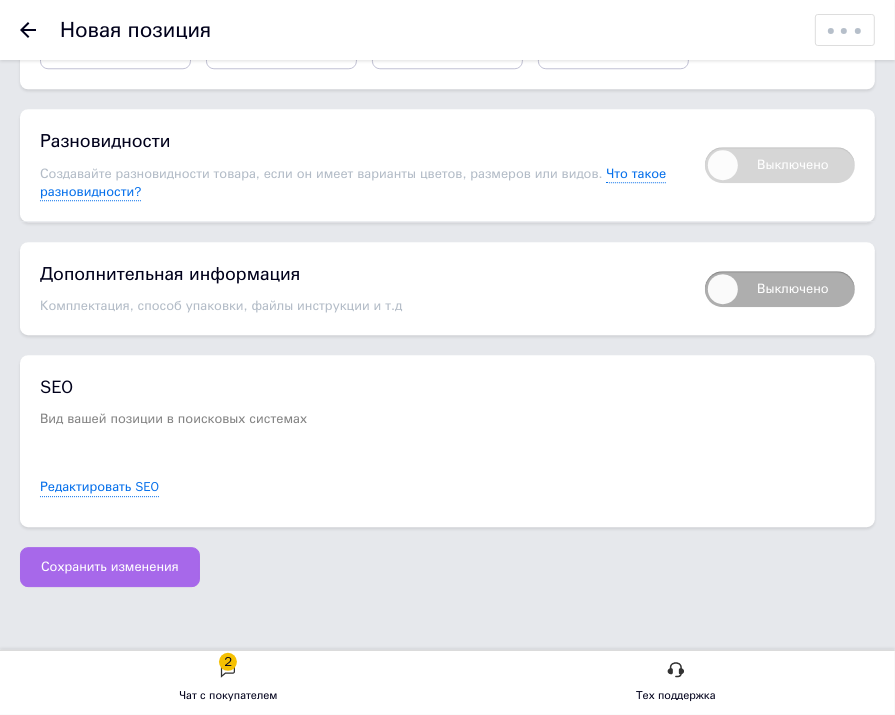 click on "Сохранить изменения" at bounding box center (110, 567) 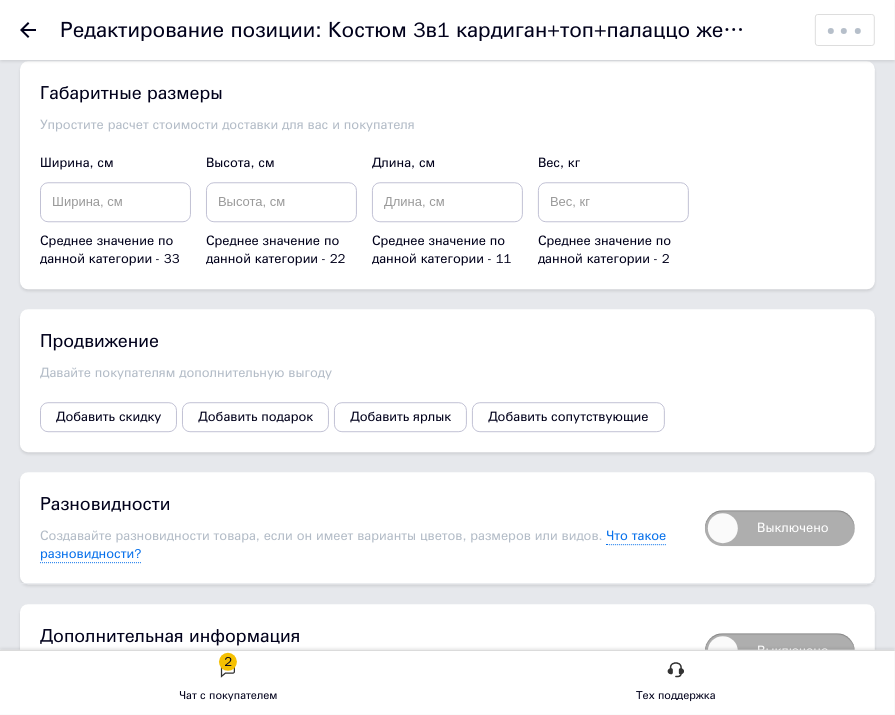 scroll, scrollTop: 3300, scrollLeft: 0, axis: vertical 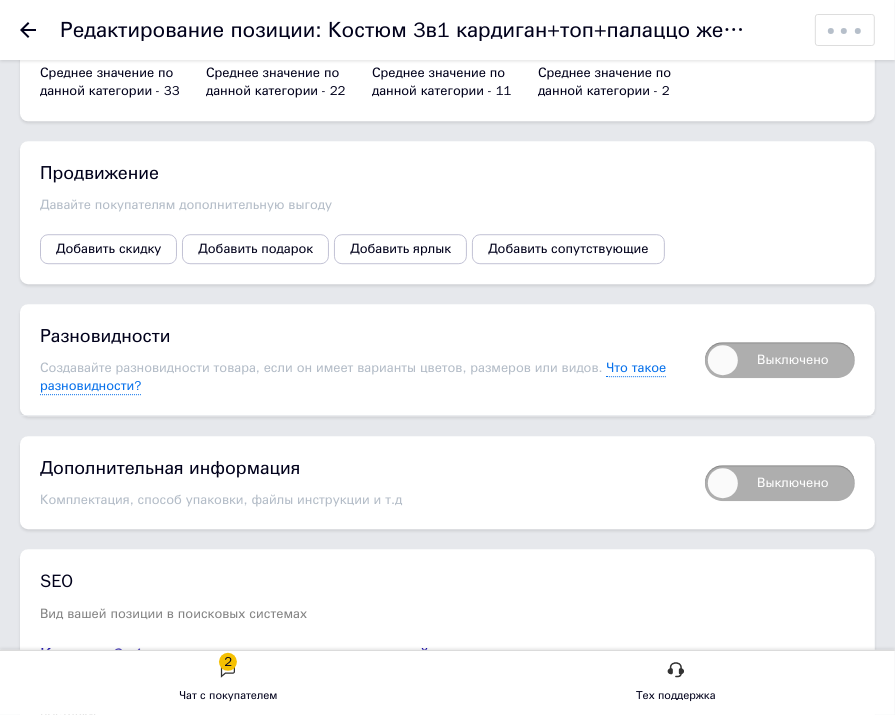 click on "Выключено" at bounding box center [780, 360] 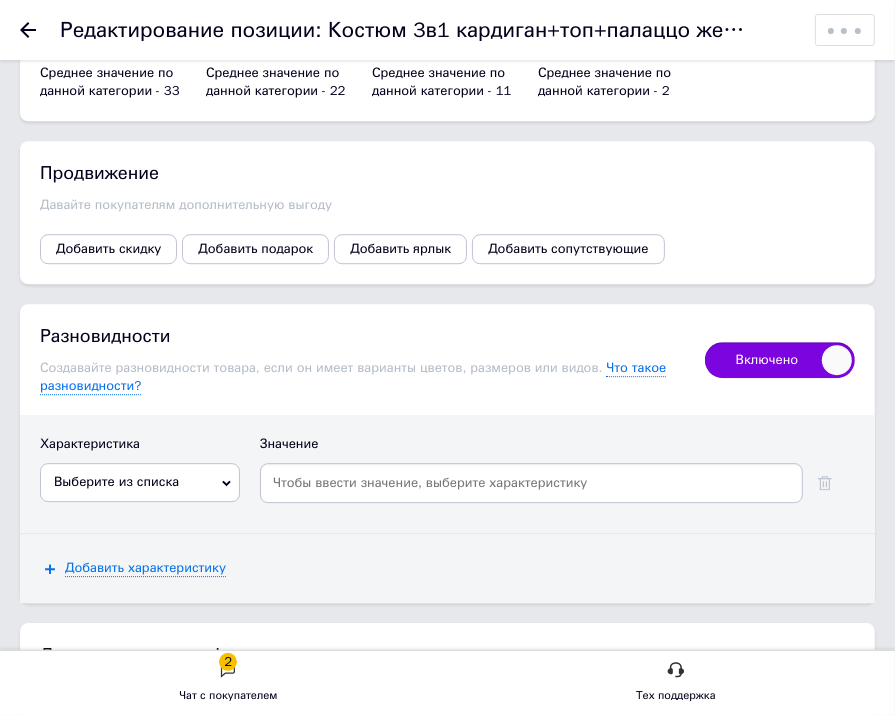 click 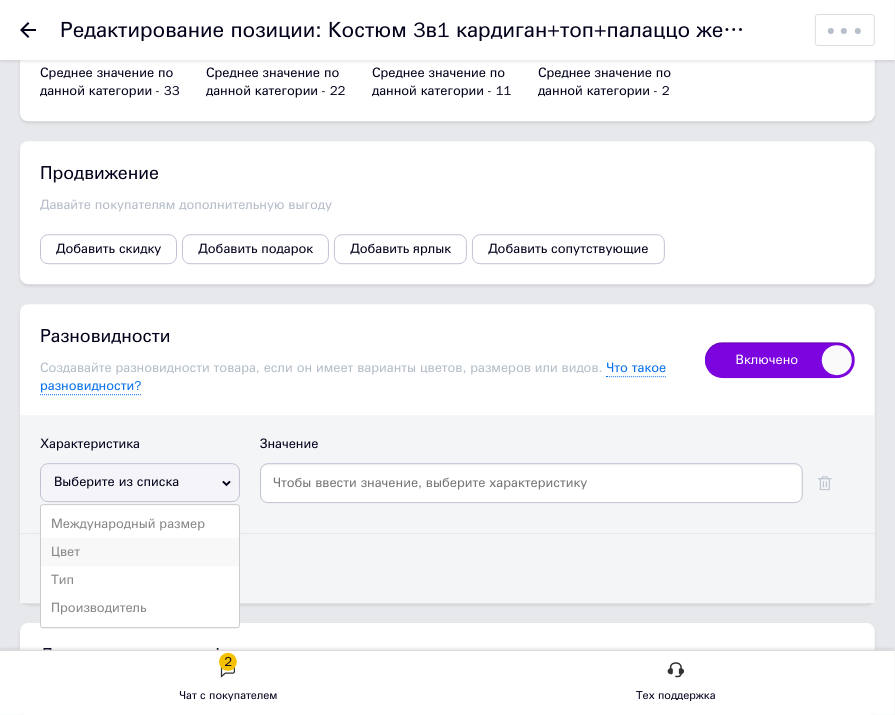 click on "Цвет" at bounding box center (140, 552) 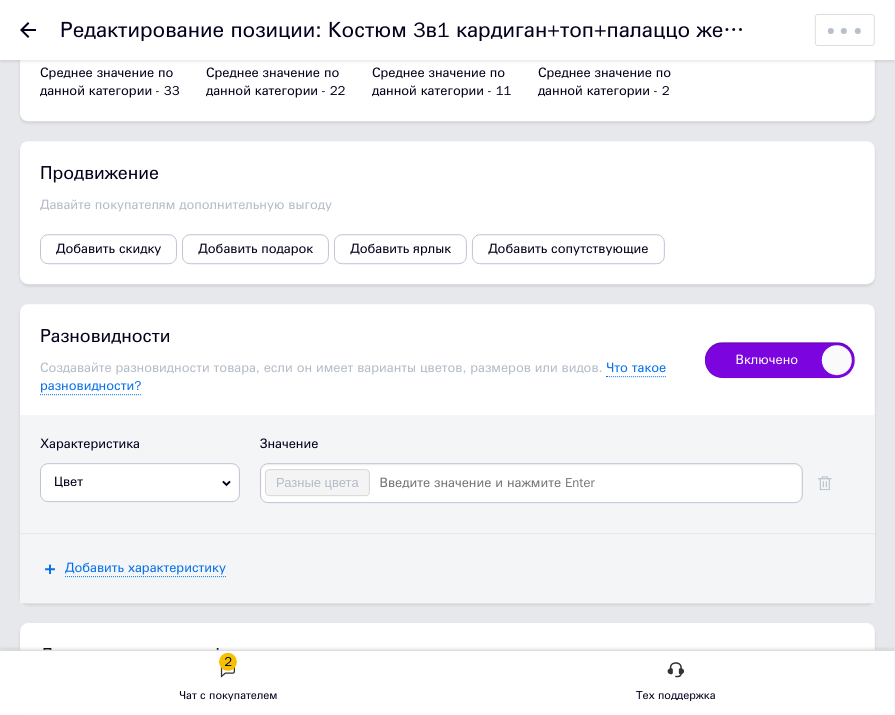 click at bounding box center (585, 483) 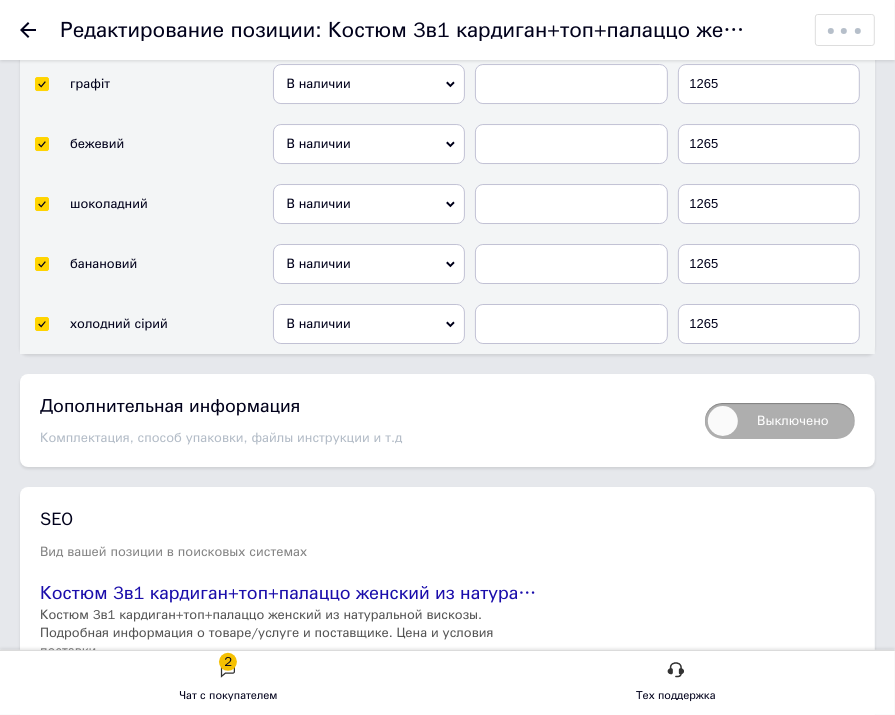 scroll, scrollTop: 4328, scrollLeft: 0, axis: vertical 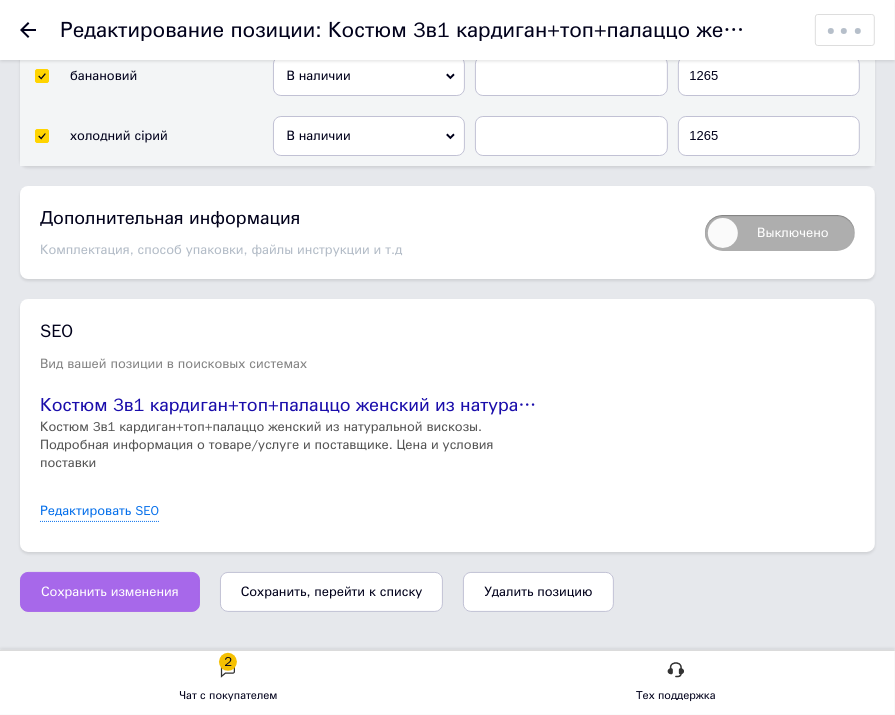 click on "Сохранить изменения" at bounding box center (110, 592) 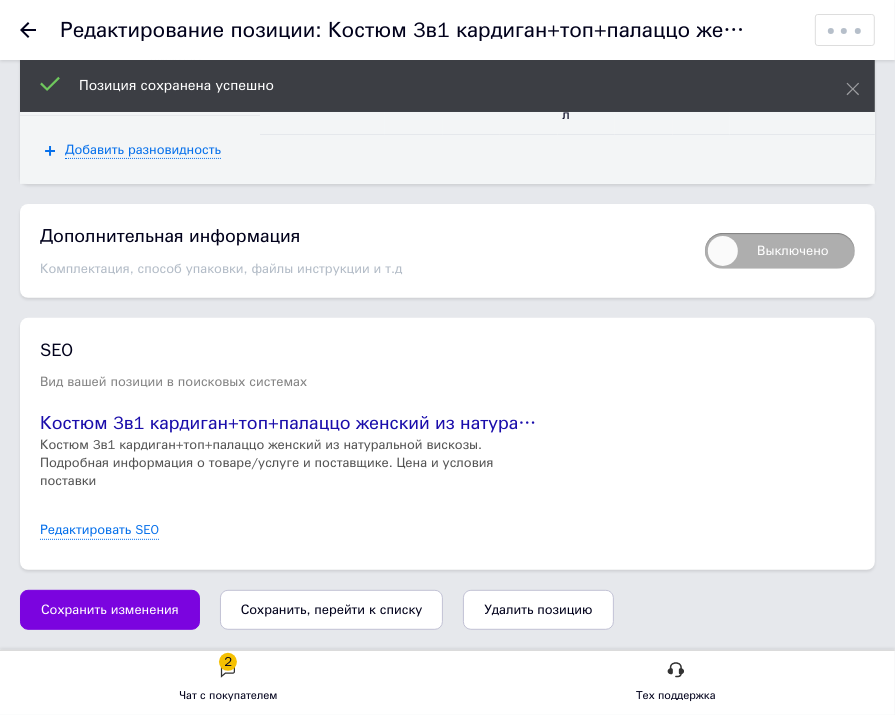 scroll, scrollTop: 4770, scrollLeft: 0, axis: vertical 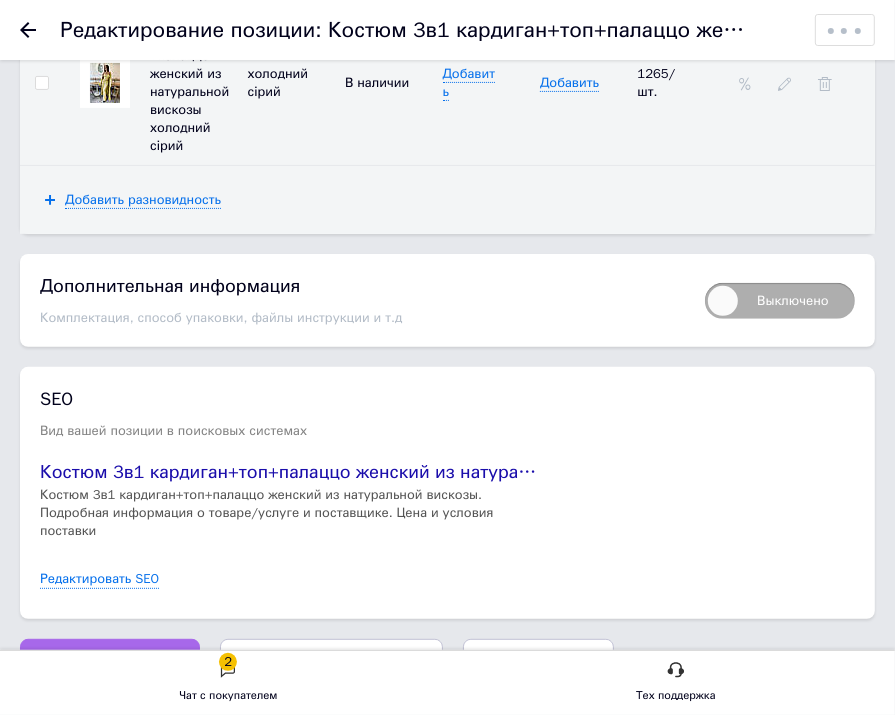 click on "Сохранить изменения" at bounding box center (110, 659) 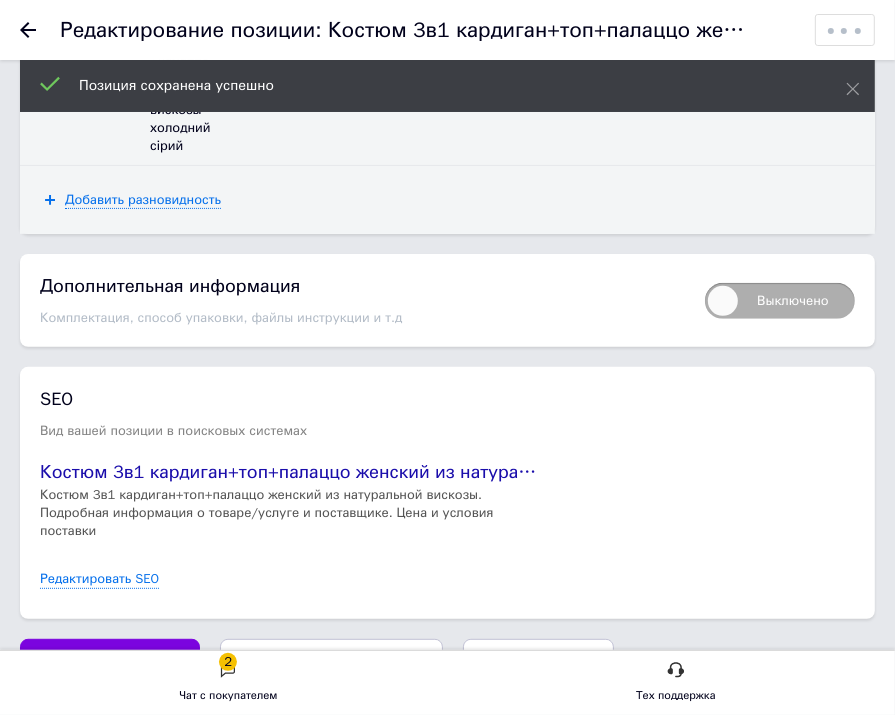 click 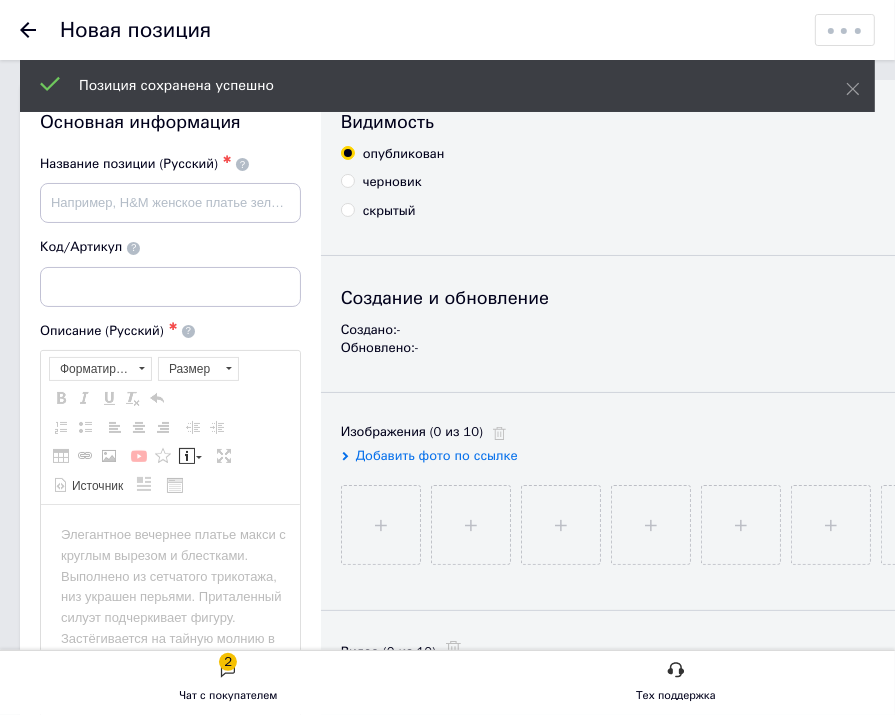 scroll, scrollTop: 0, scrollLeft: 0, axis: both 